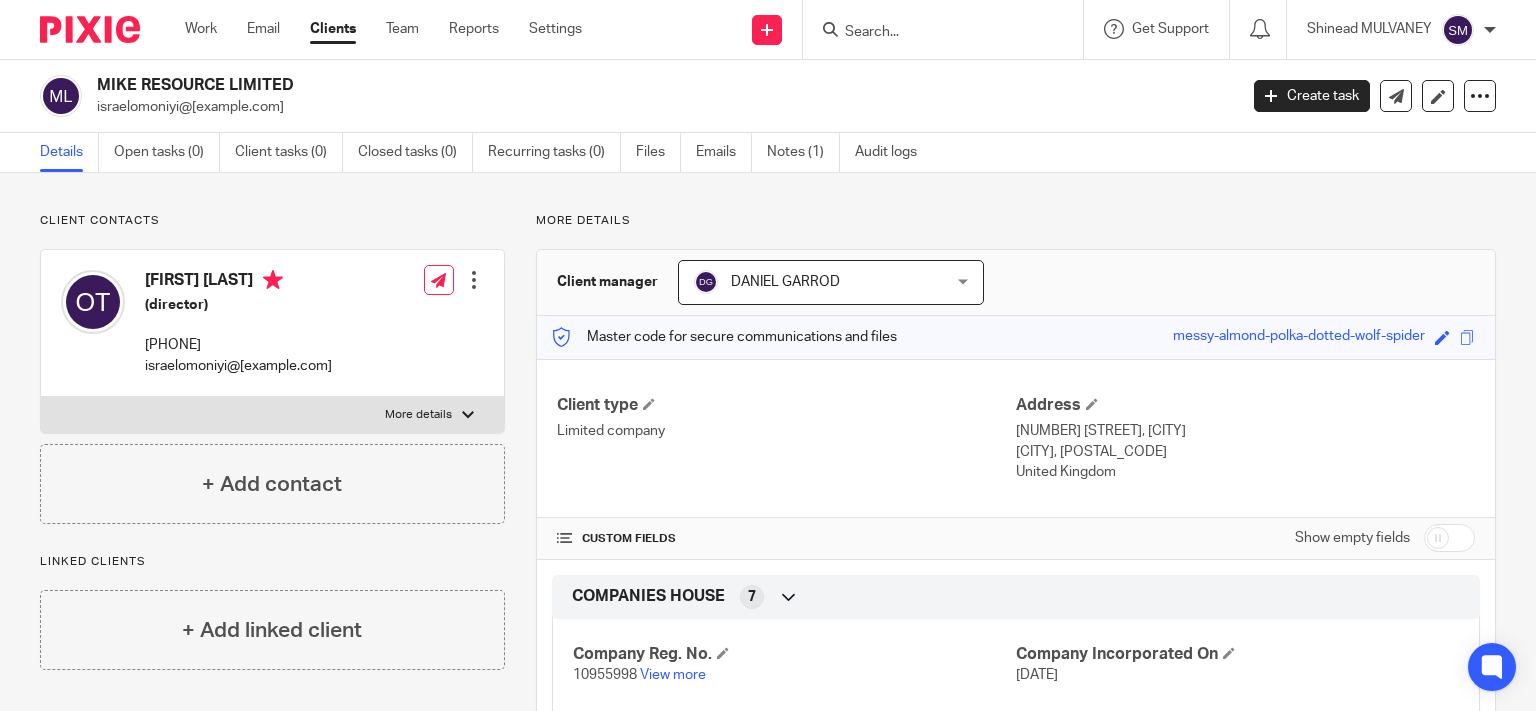 scroll, scrollTop: 0, scrollLeft: 0, axis: both 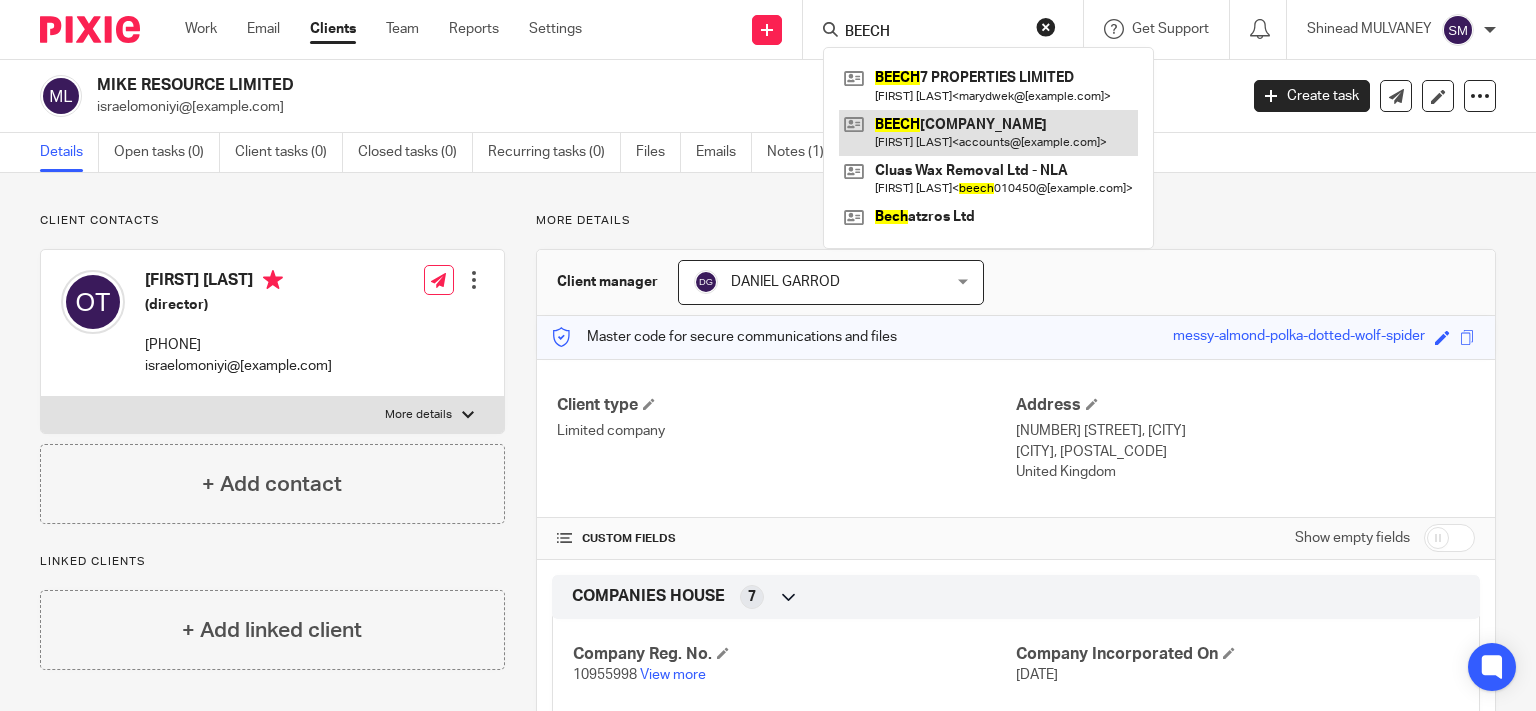 type on "BEECH" 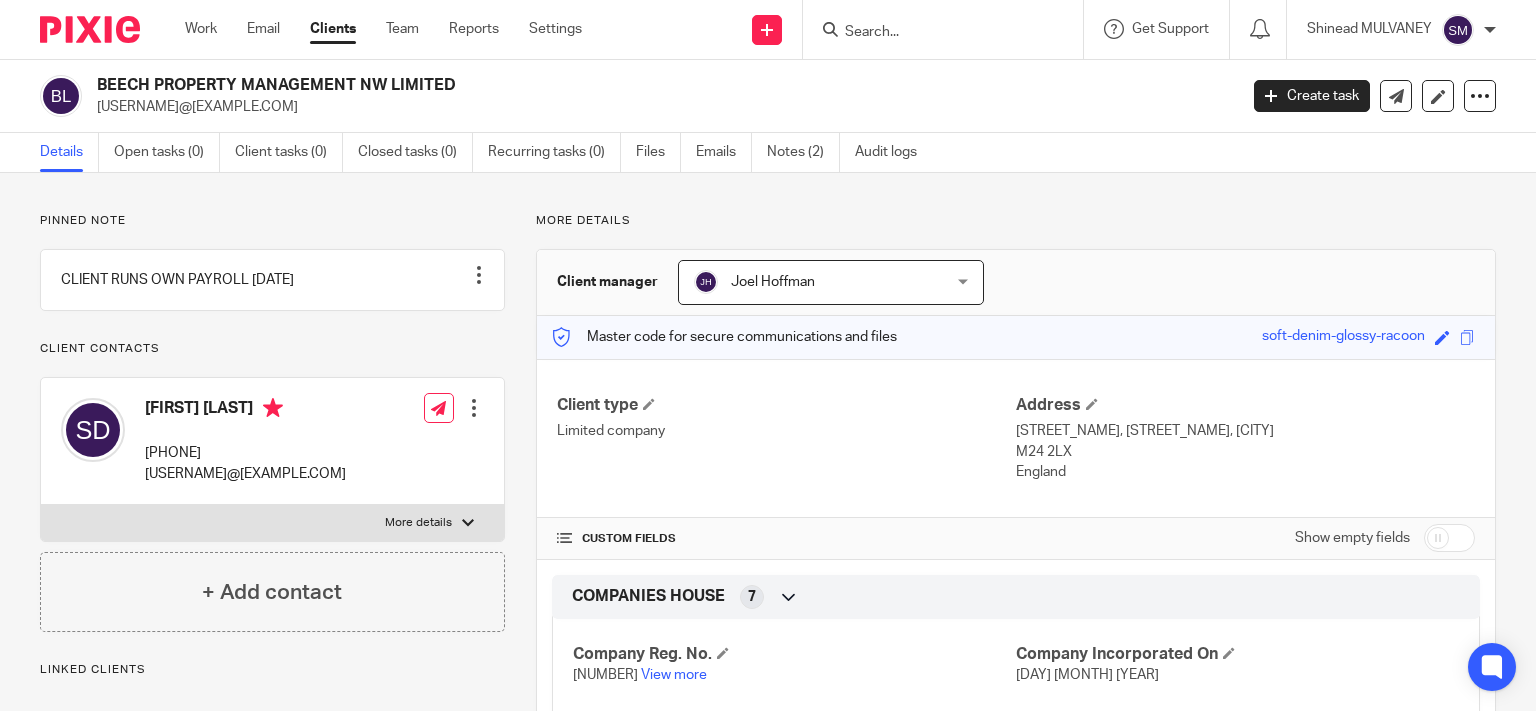 scroll, scrollTop: 0, scrollLeft: 0, axis: both 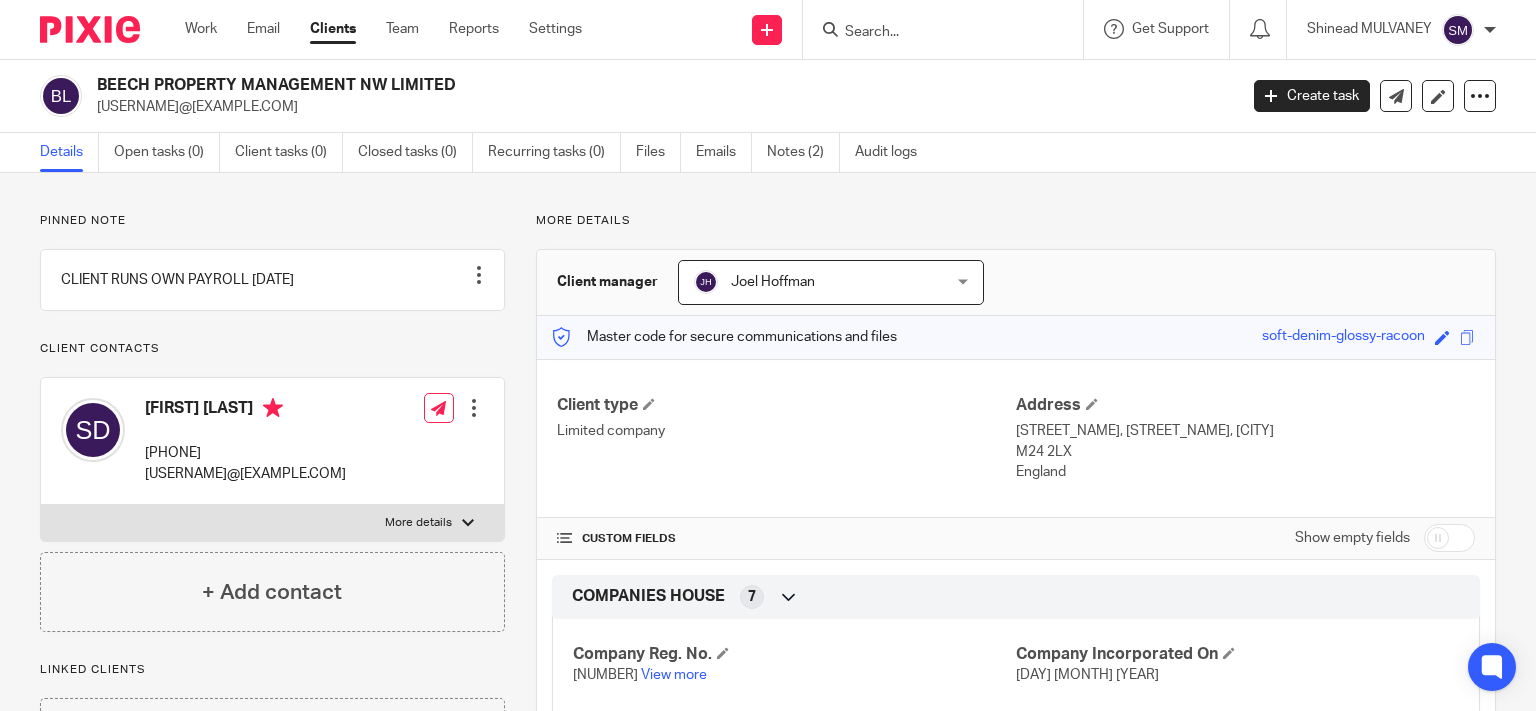 drag, startPoint x: 354, startPoint y: 78, endPoint x: 68, endPoint y: 82, distance: 286.02798 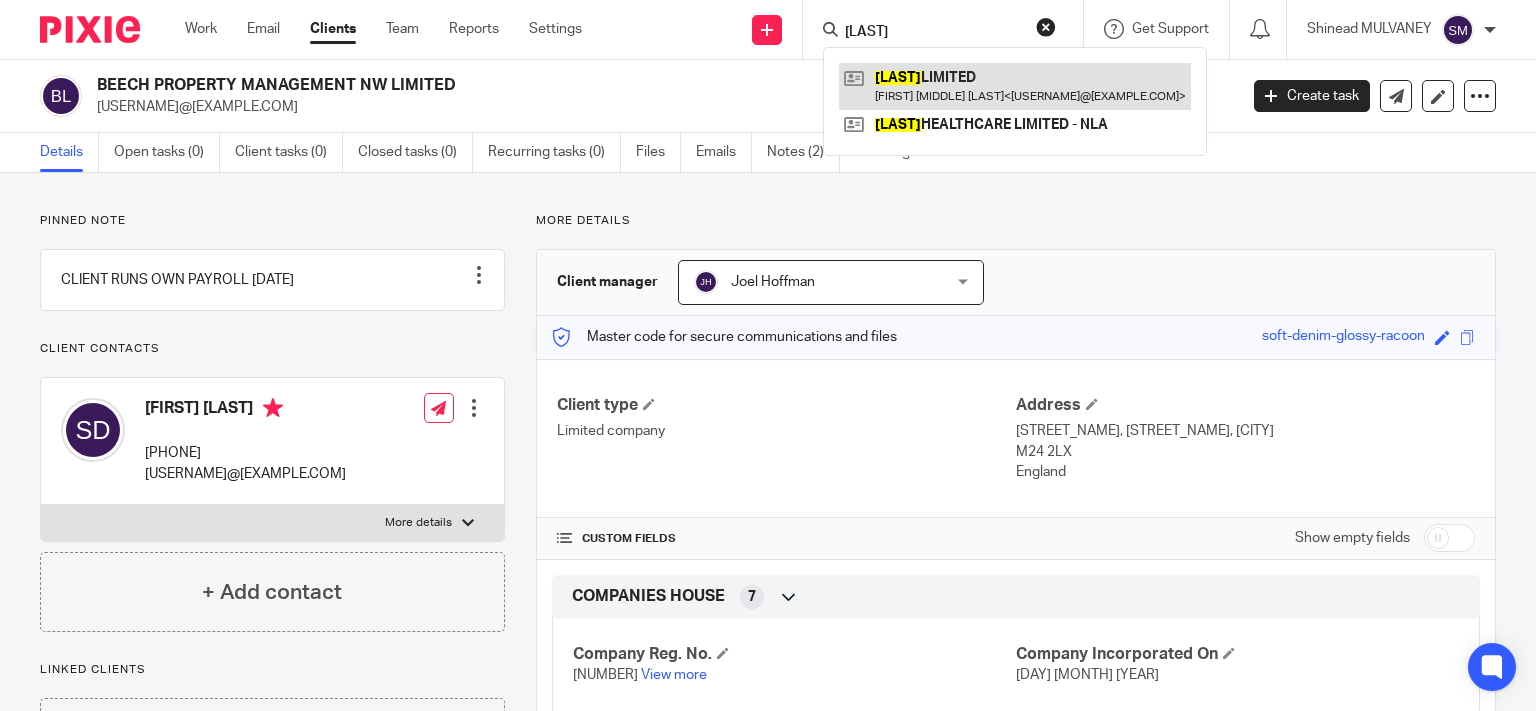 type on "DUNFORD" 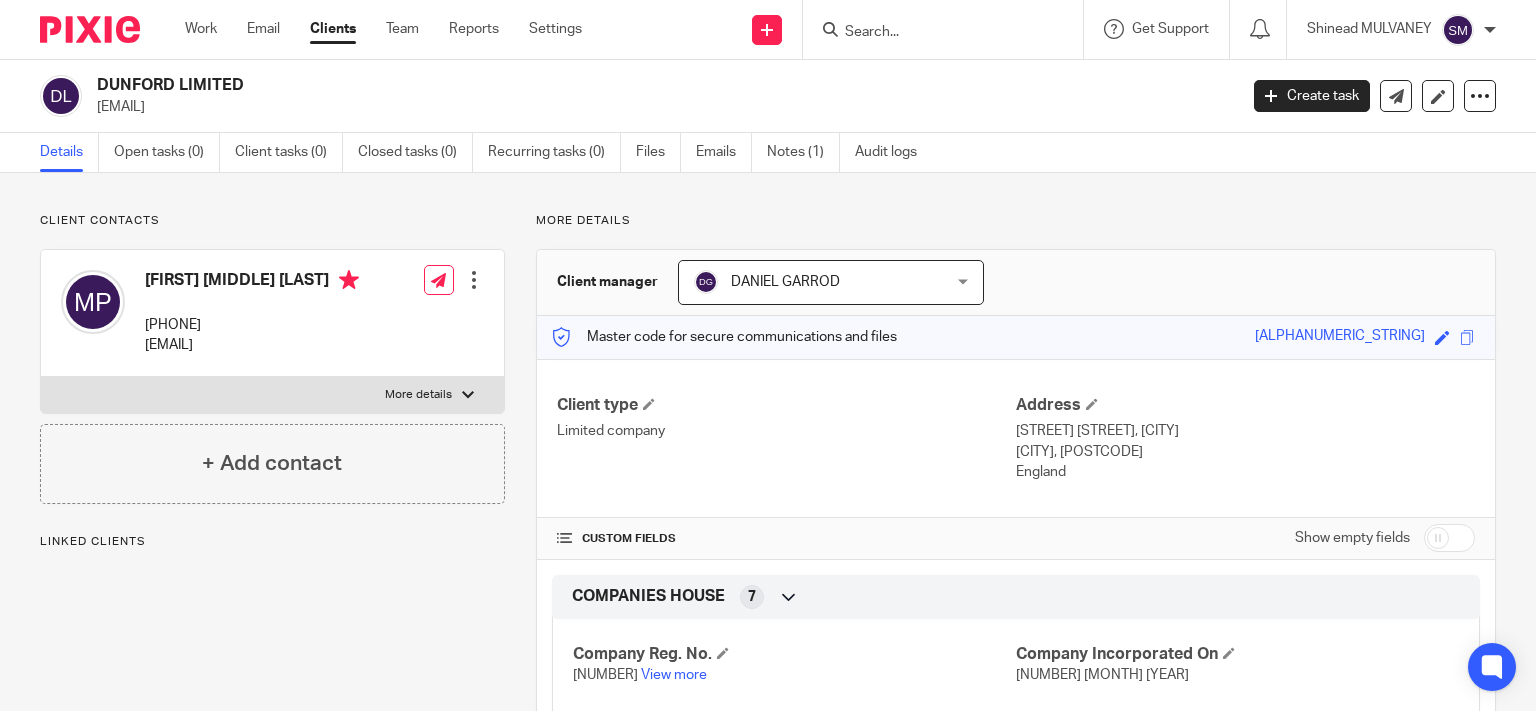 scroll, scrollTop: 0, scrollLeft: 0, axis: both 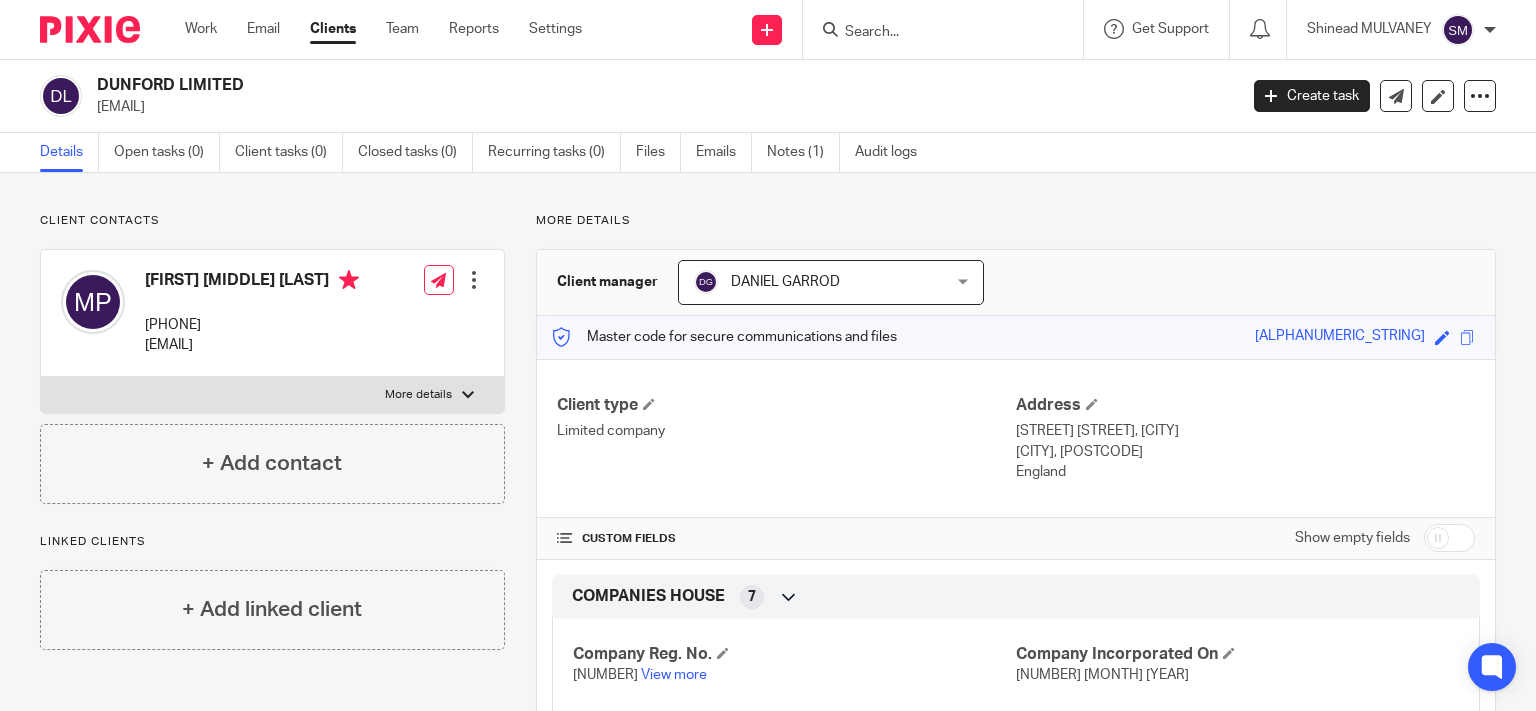 click at bounding box center (933, 33) 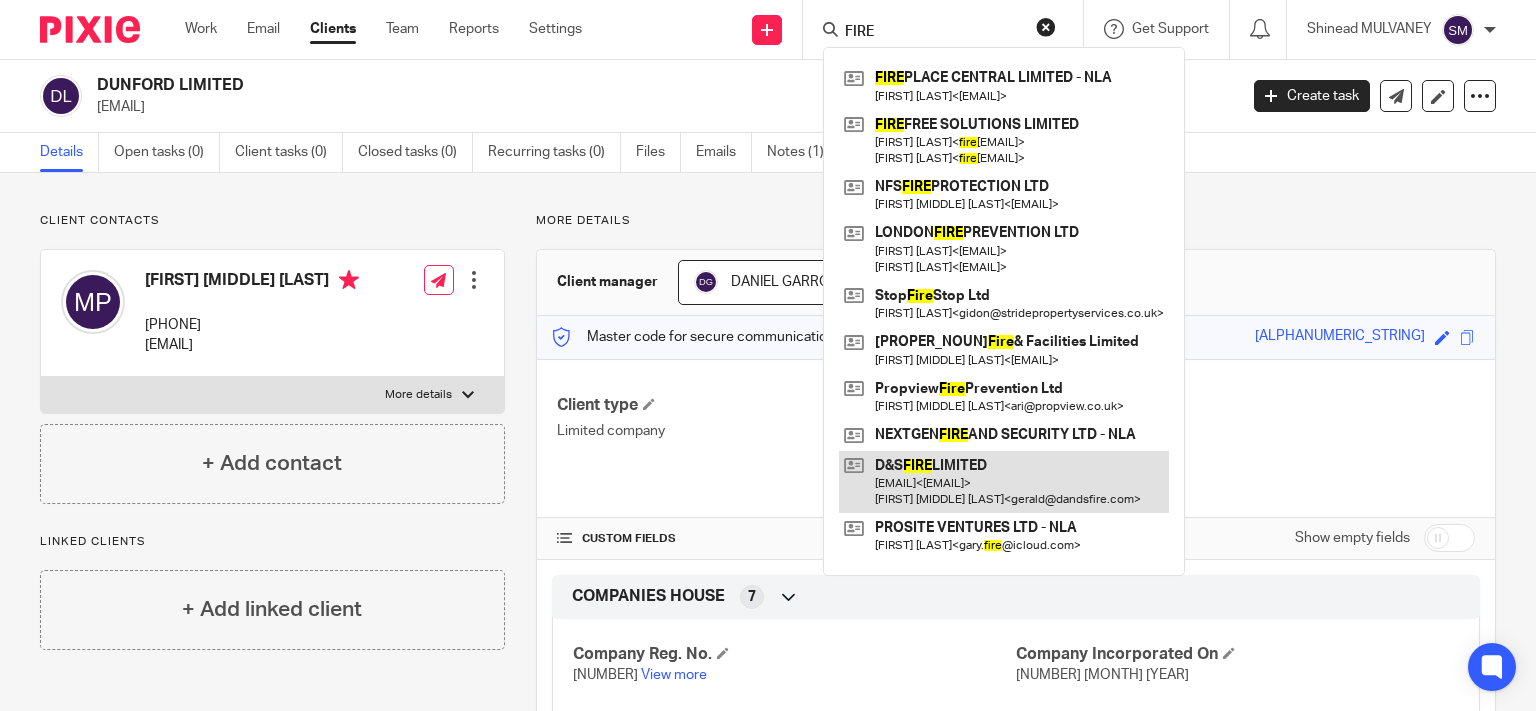 type on "FIRE" 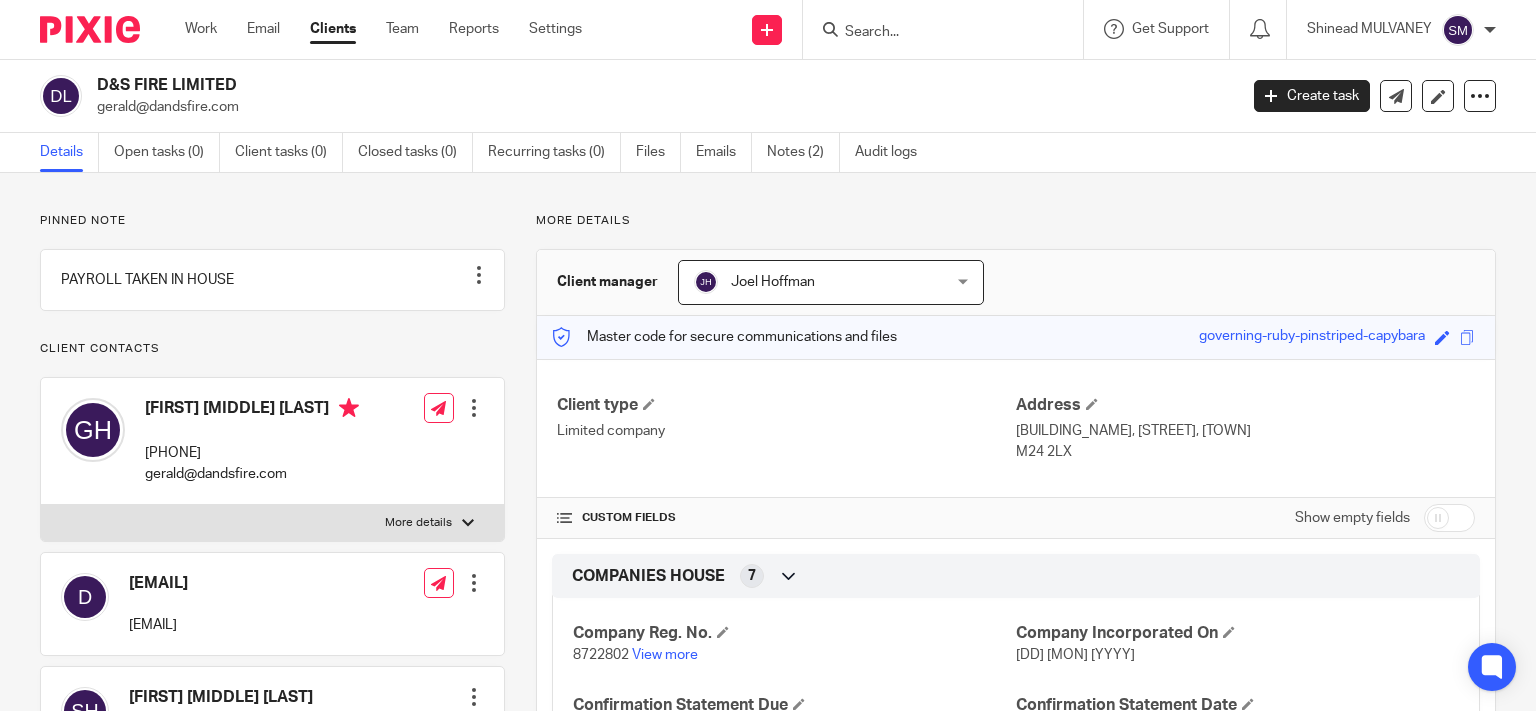 scroll, scrollTop: 0, scrollLeft: 0, axis: both 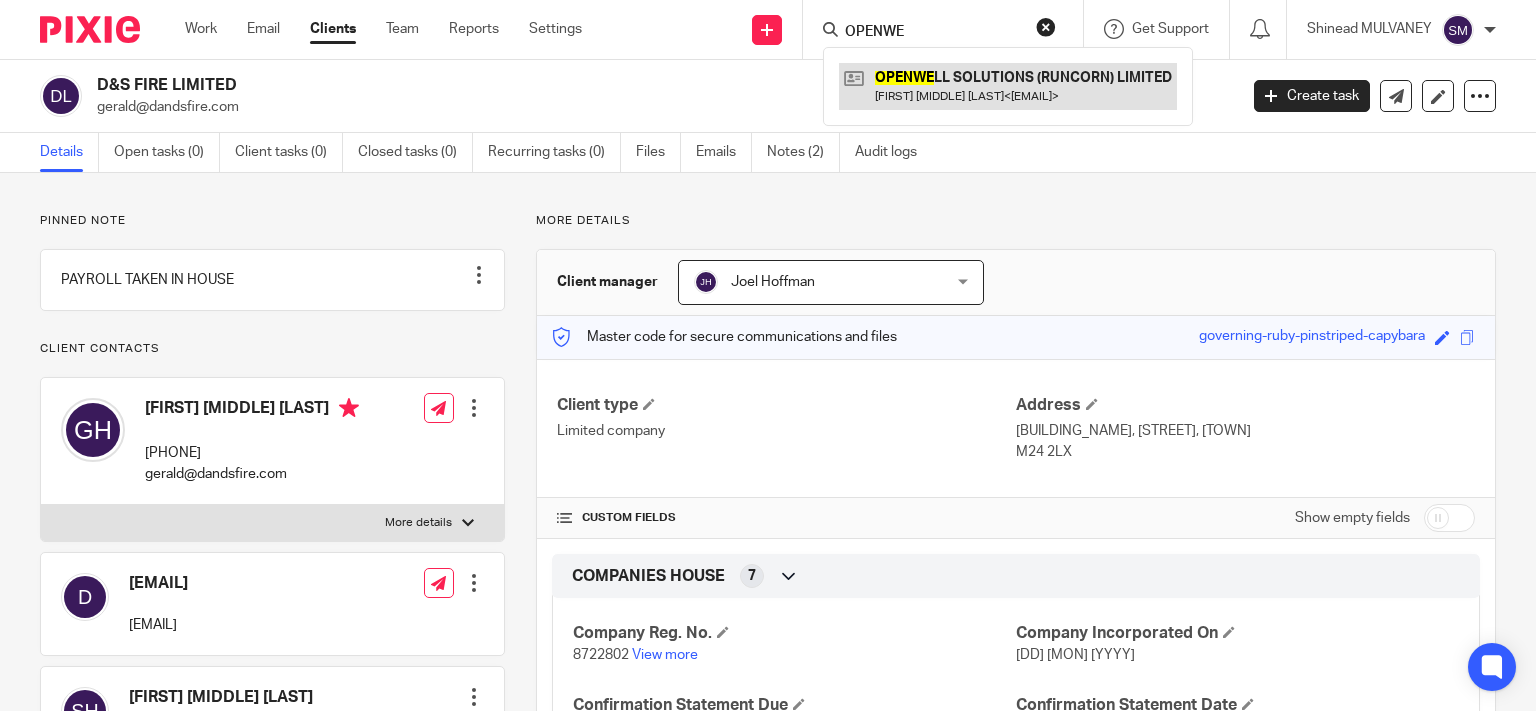 type on "OPENWE" 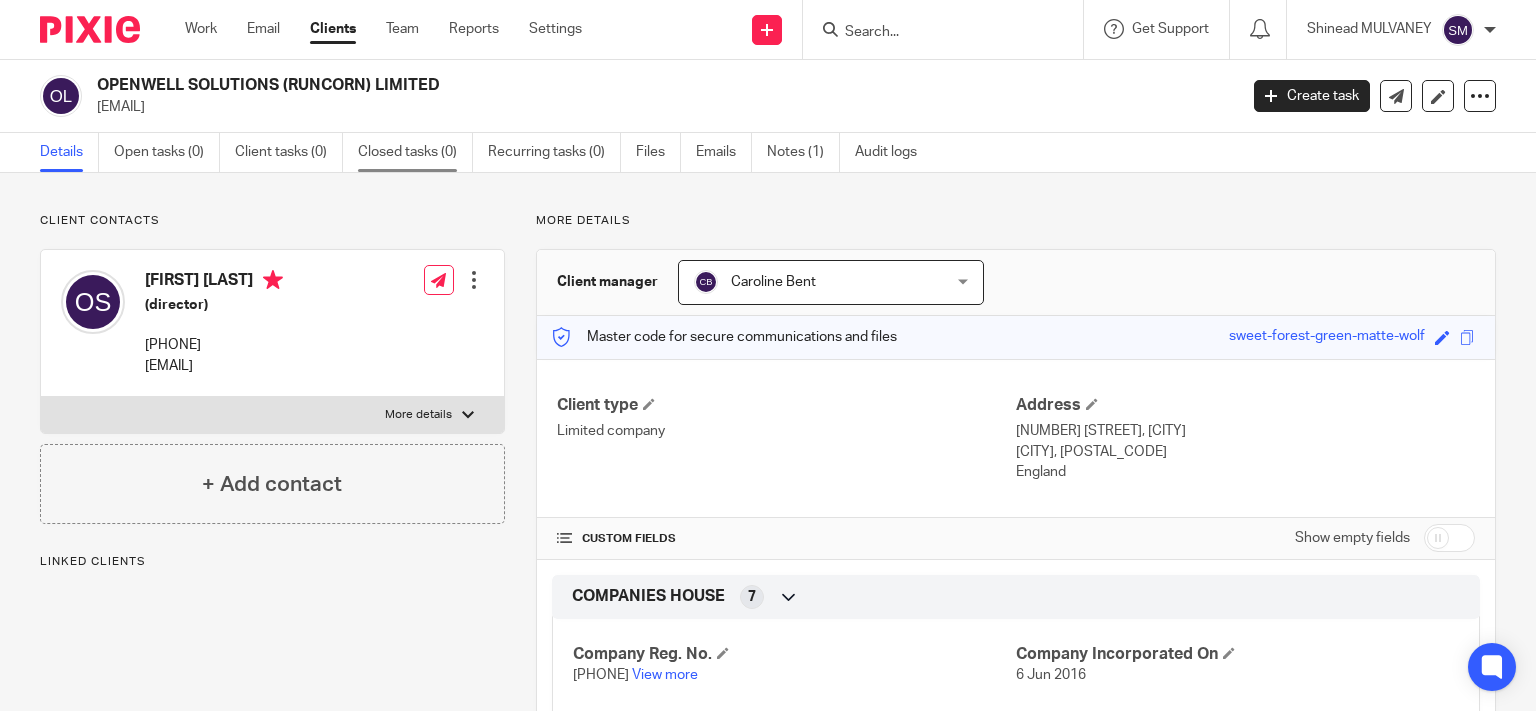 scroll, scrollTop: 0, scrollLeft: 0, axis: both 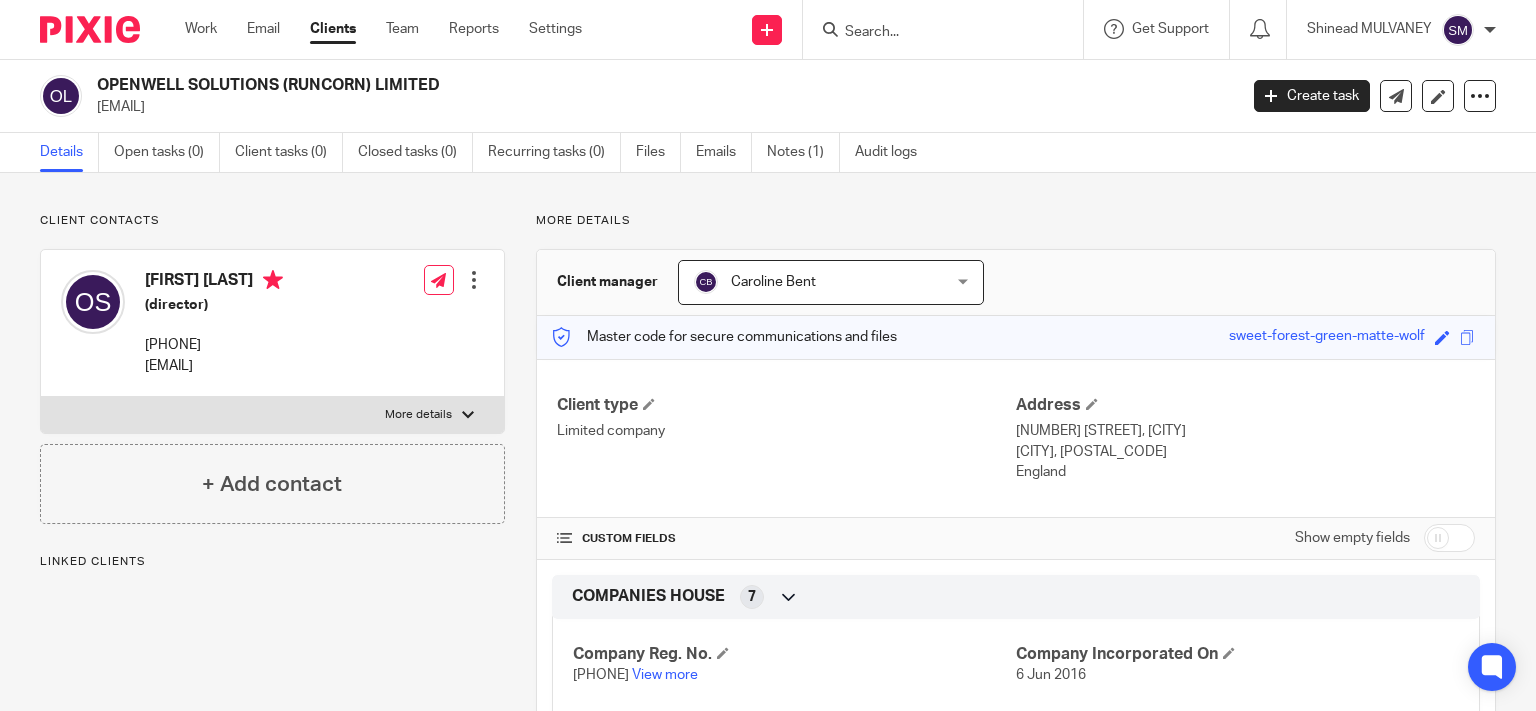 drag, startPoint x: 374, startPoint y: 82, endPoint x: 82, endPoint y: 67, distance: 292.385 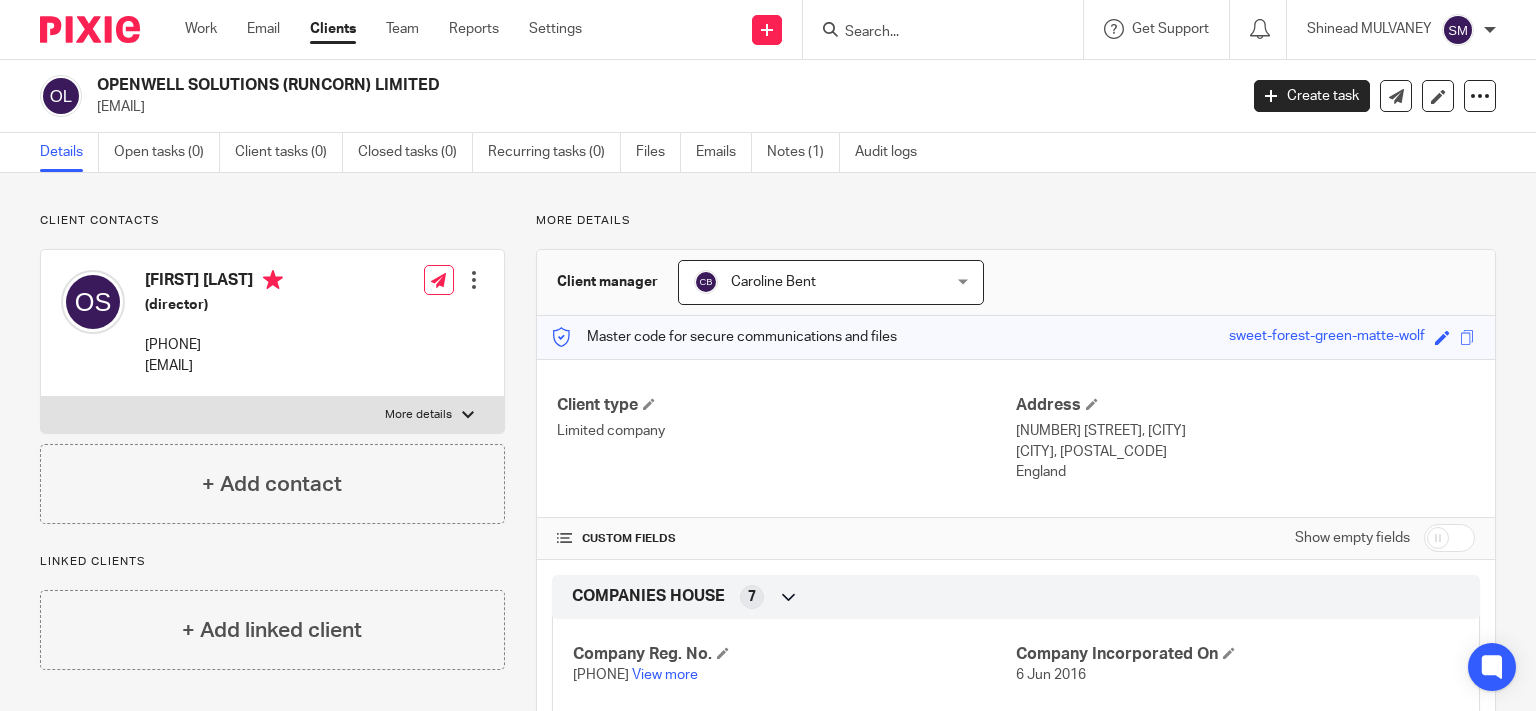 click at bounding box center [943, 29] 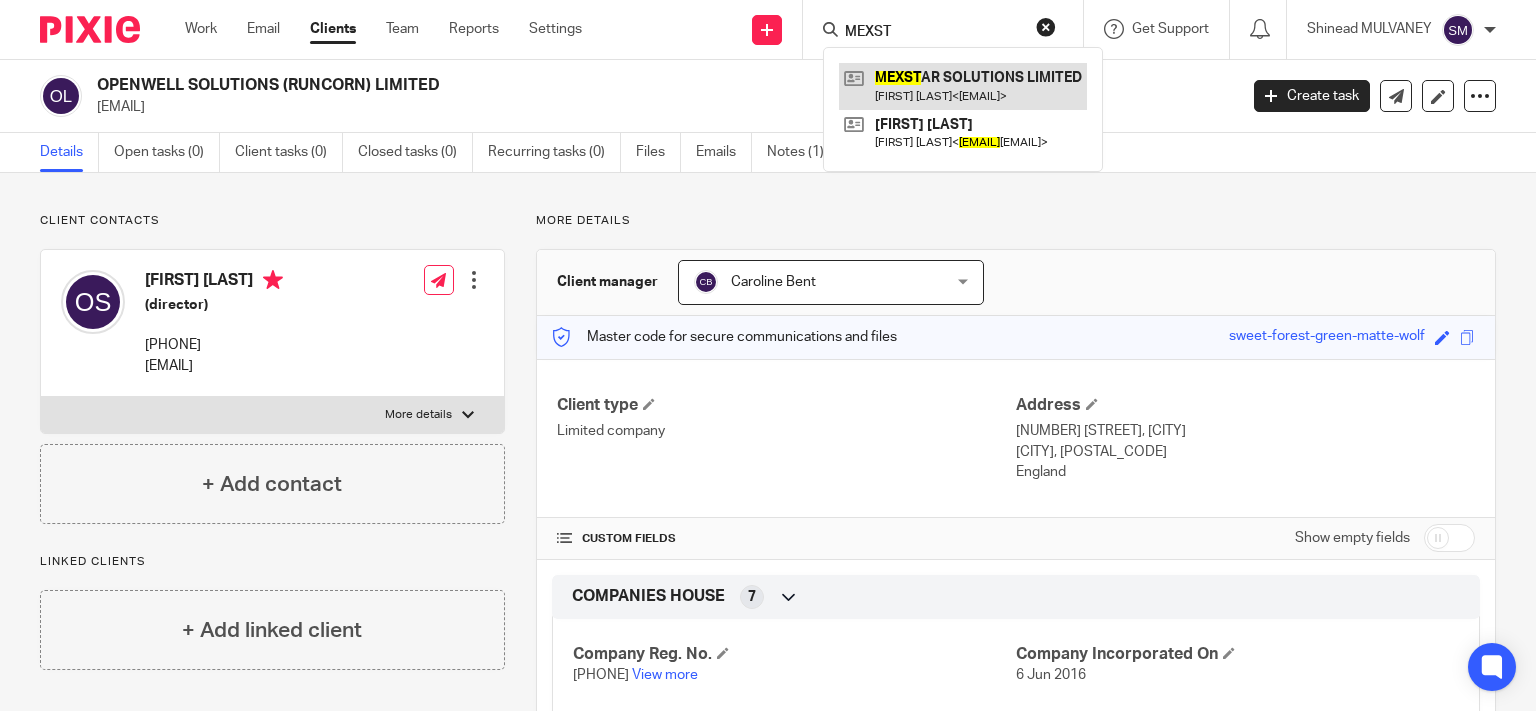 type on "MEXST" 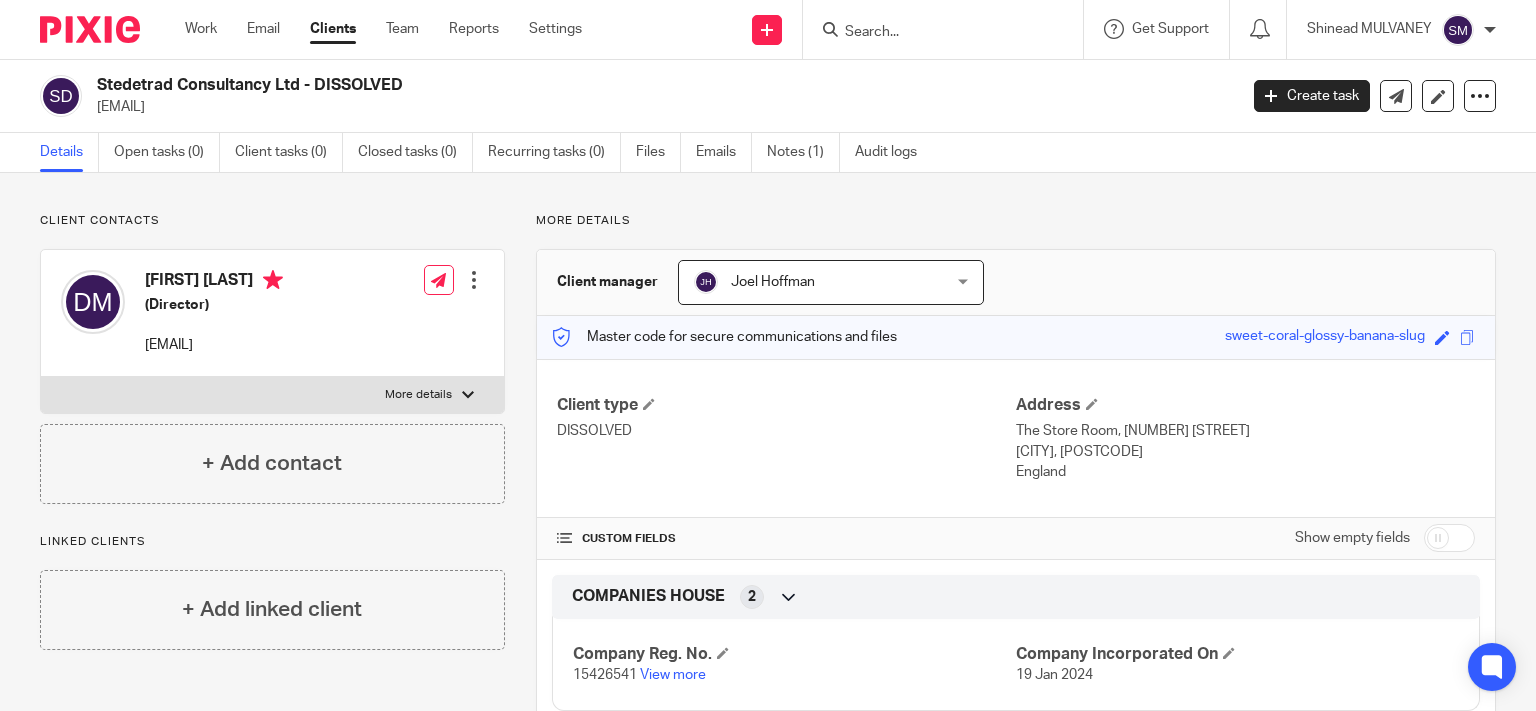 scroll, scrollTop: 0, scrollLeft: 0, axis: both 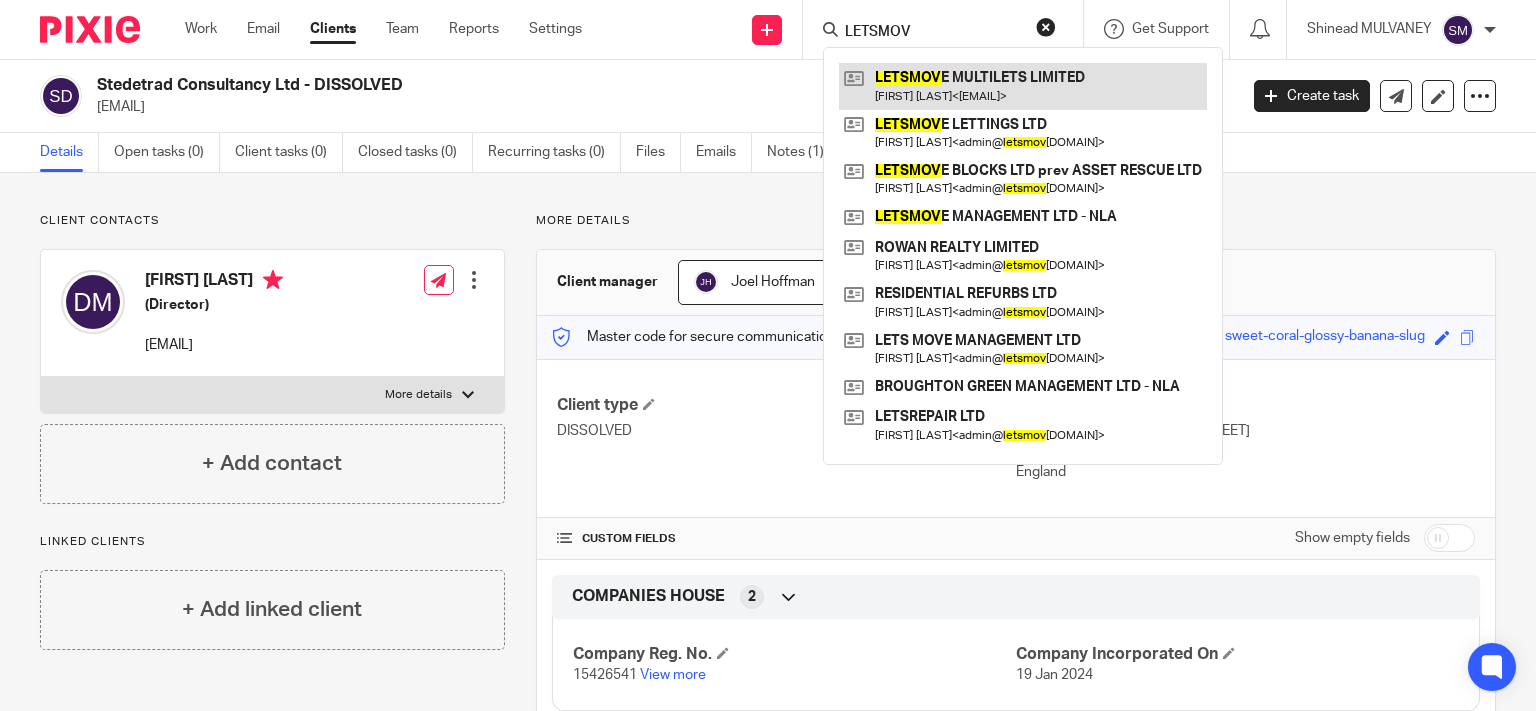 type on "LETSMOV" 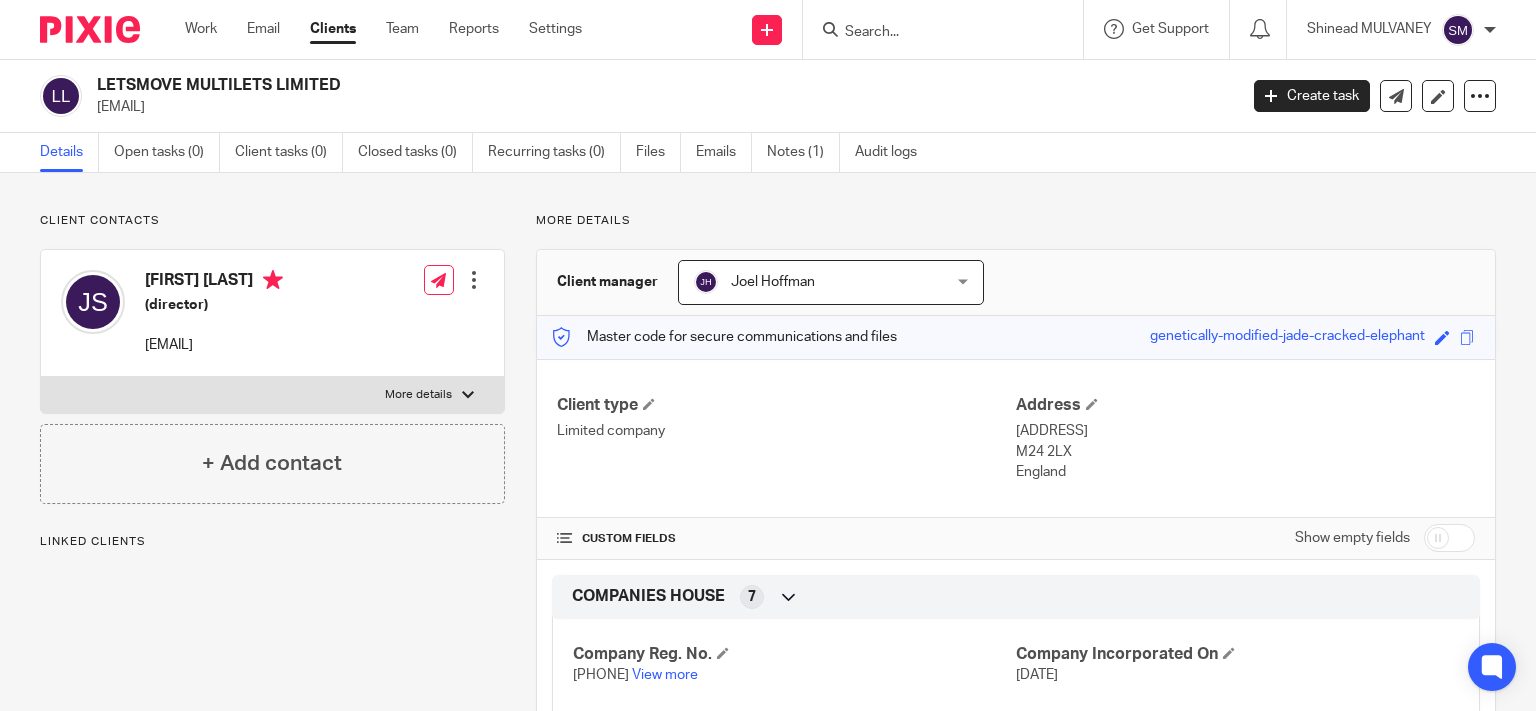 scroll, scrollTop: 0, scrollLeft: 0, axis: both 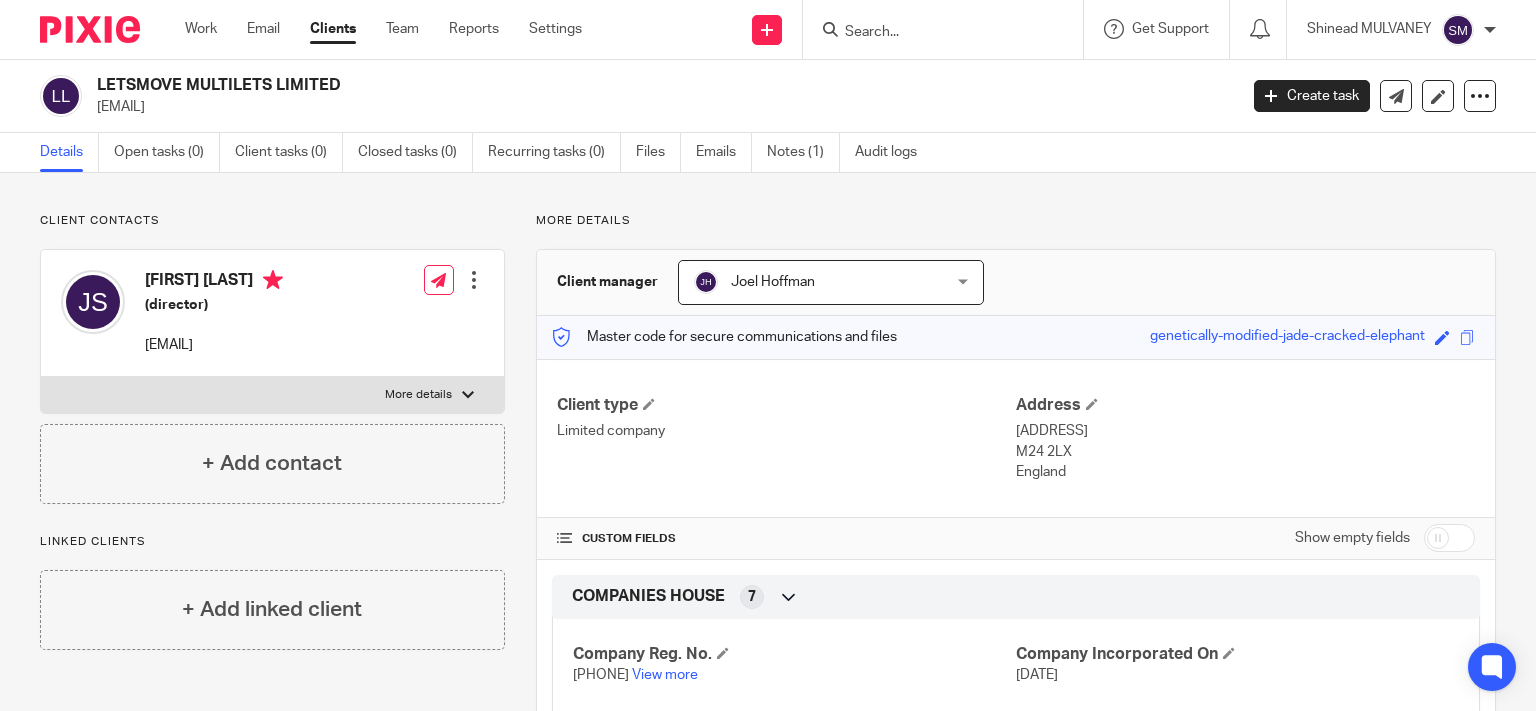 click at bounding box center (933, 33) 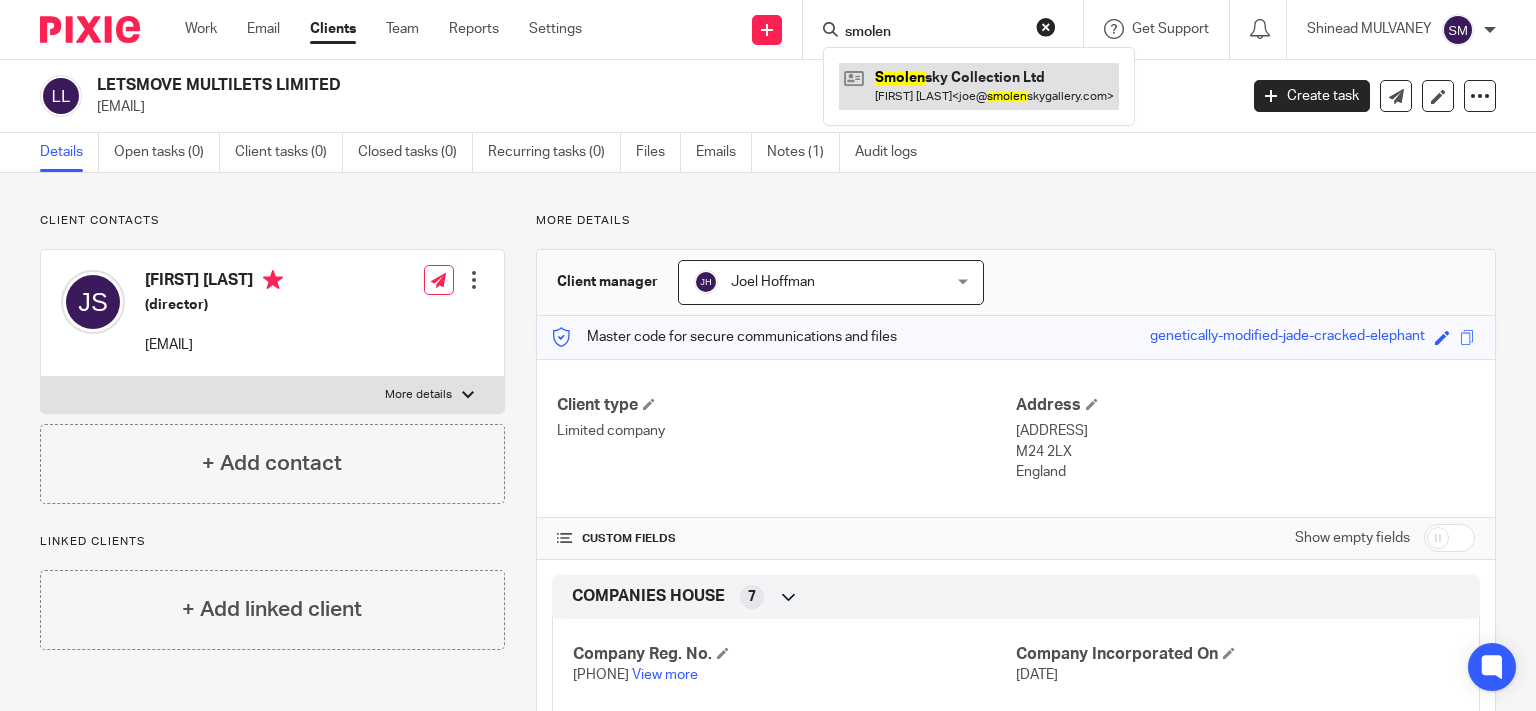 type on "smolen" 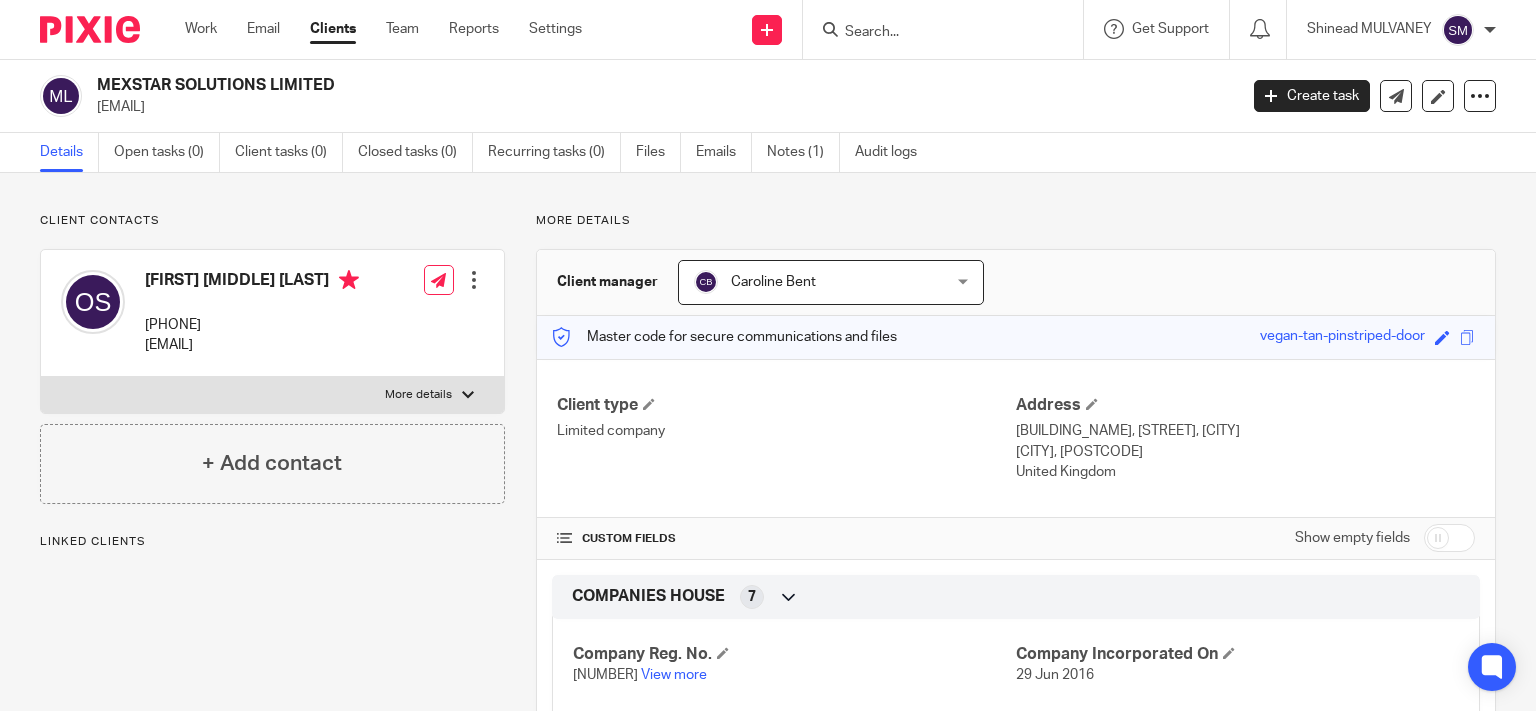 scroll, scrollTop: 0, scrollLeft: 0, axis: both 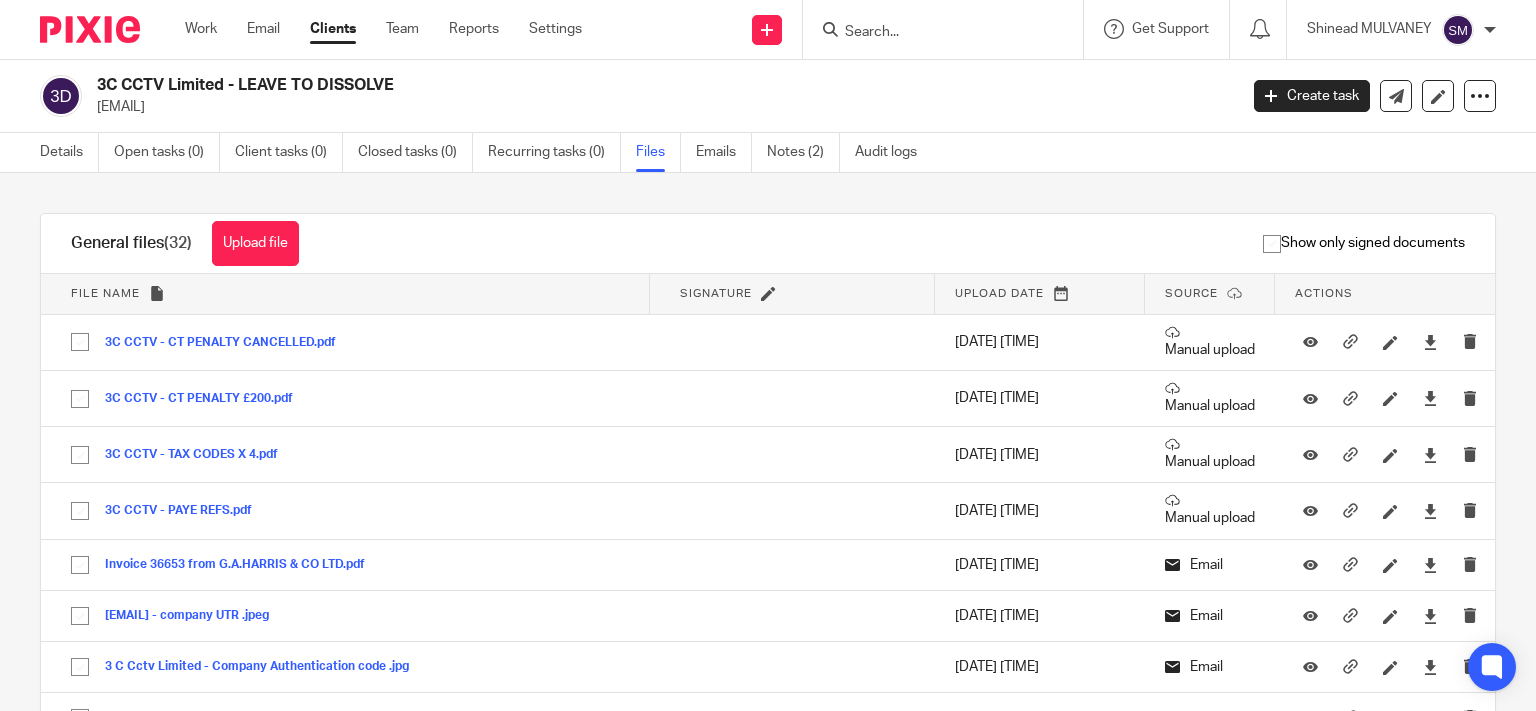 click at bounding box center [933, 33] 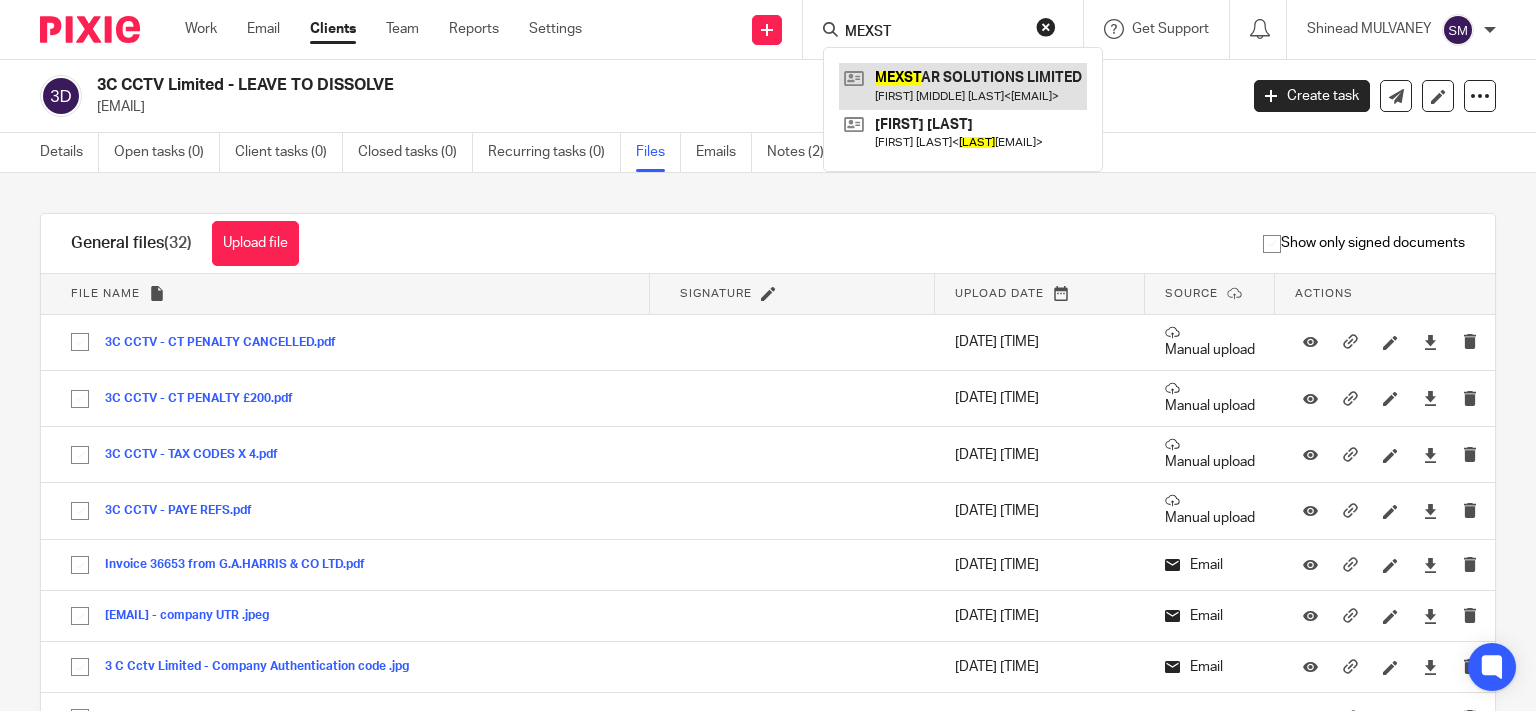 type on "MEXST" 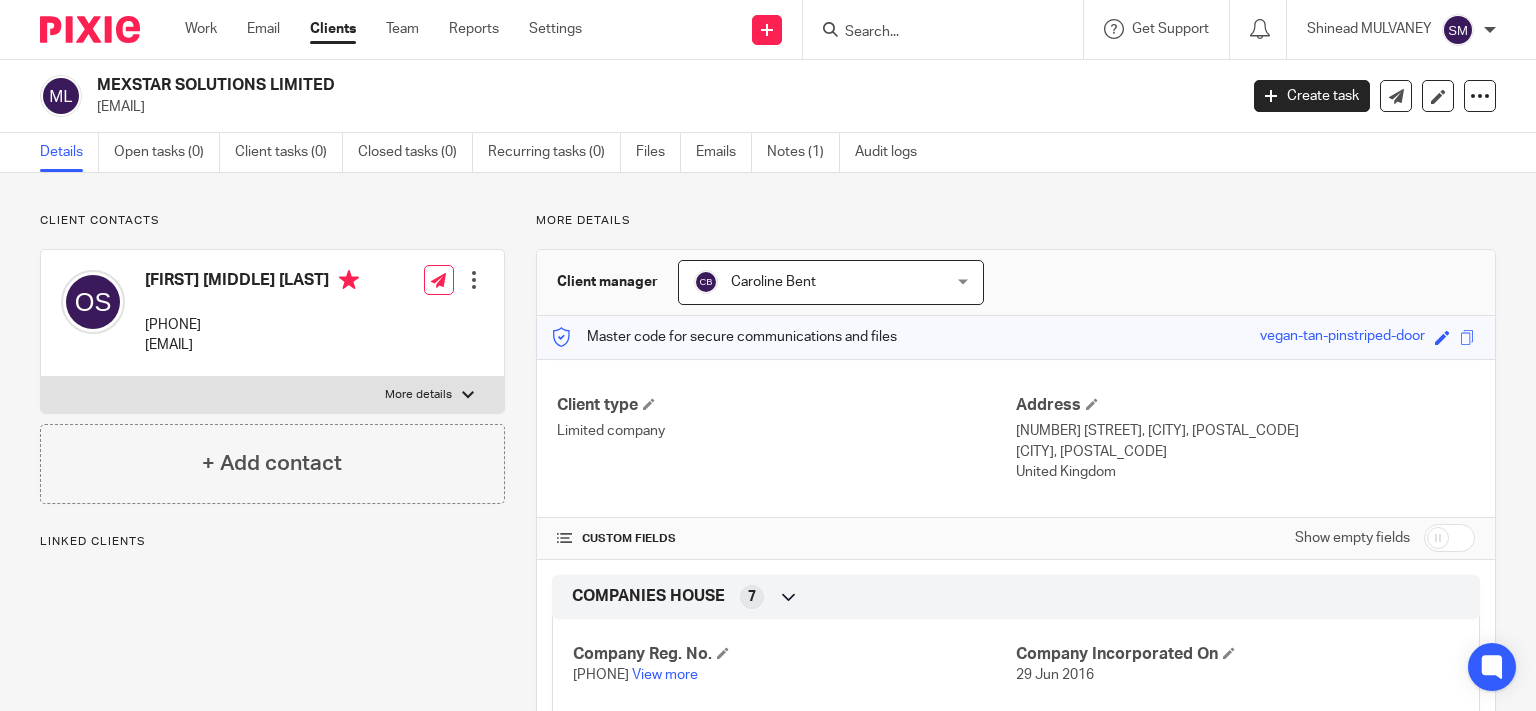 scroll, scrollTop: 0, scrollLeft: 0, axis: both 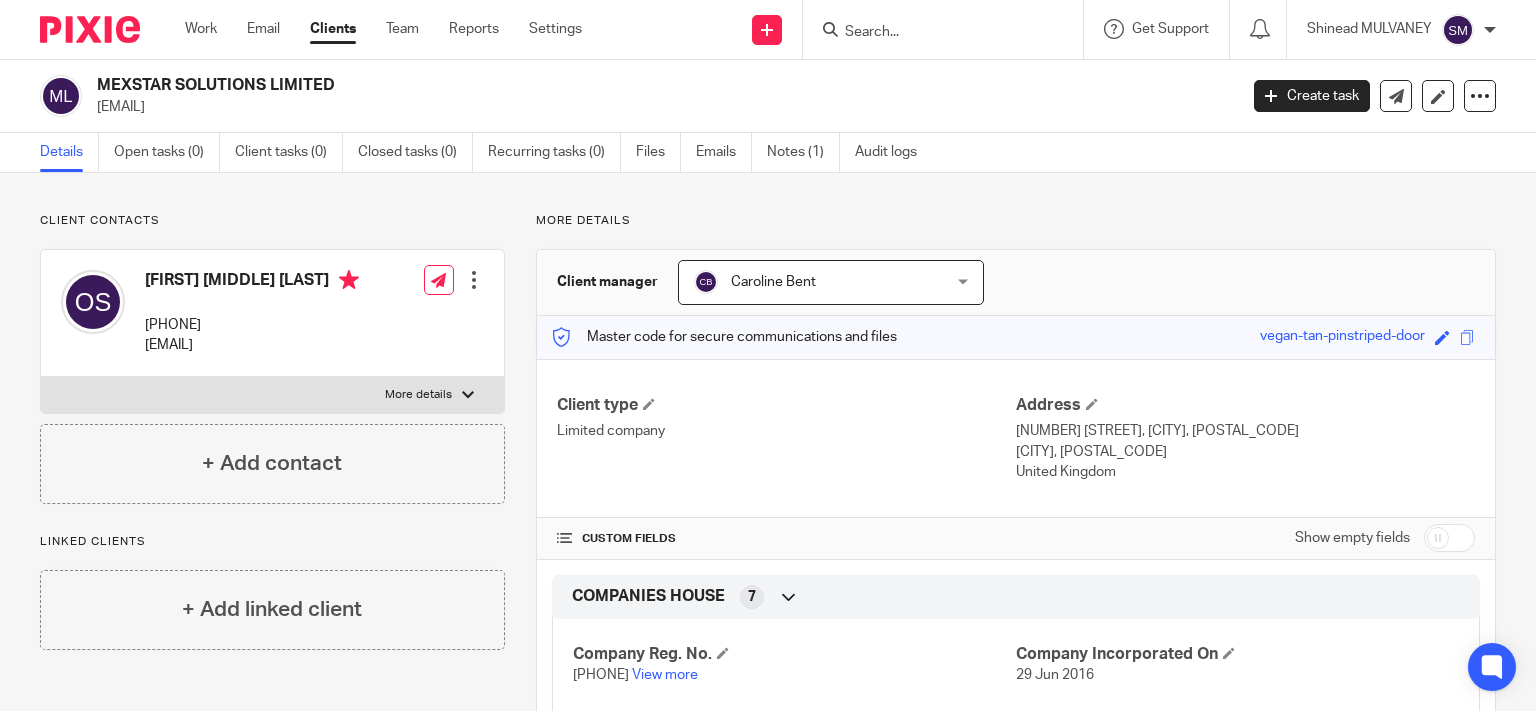 click at bounding box center (933, 33) 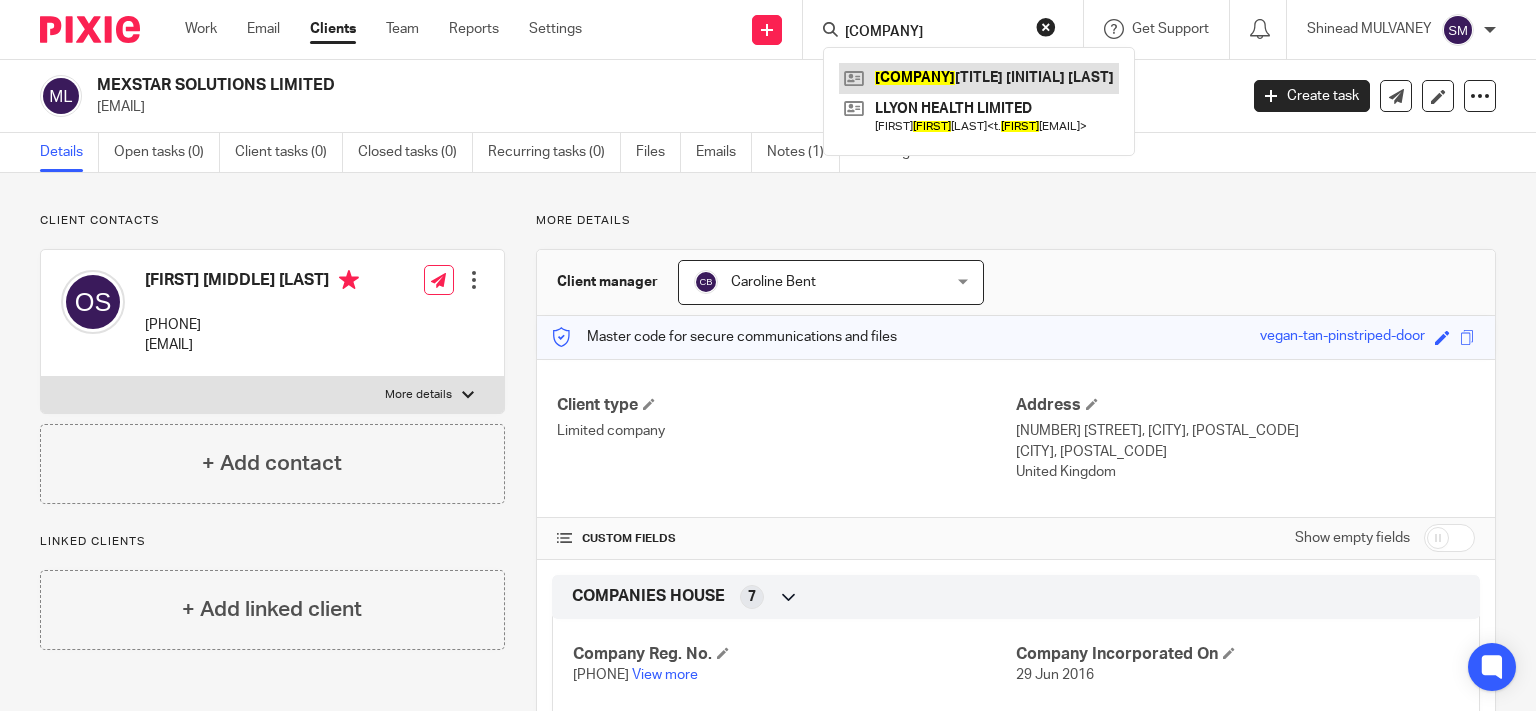 type on "MAVINY" 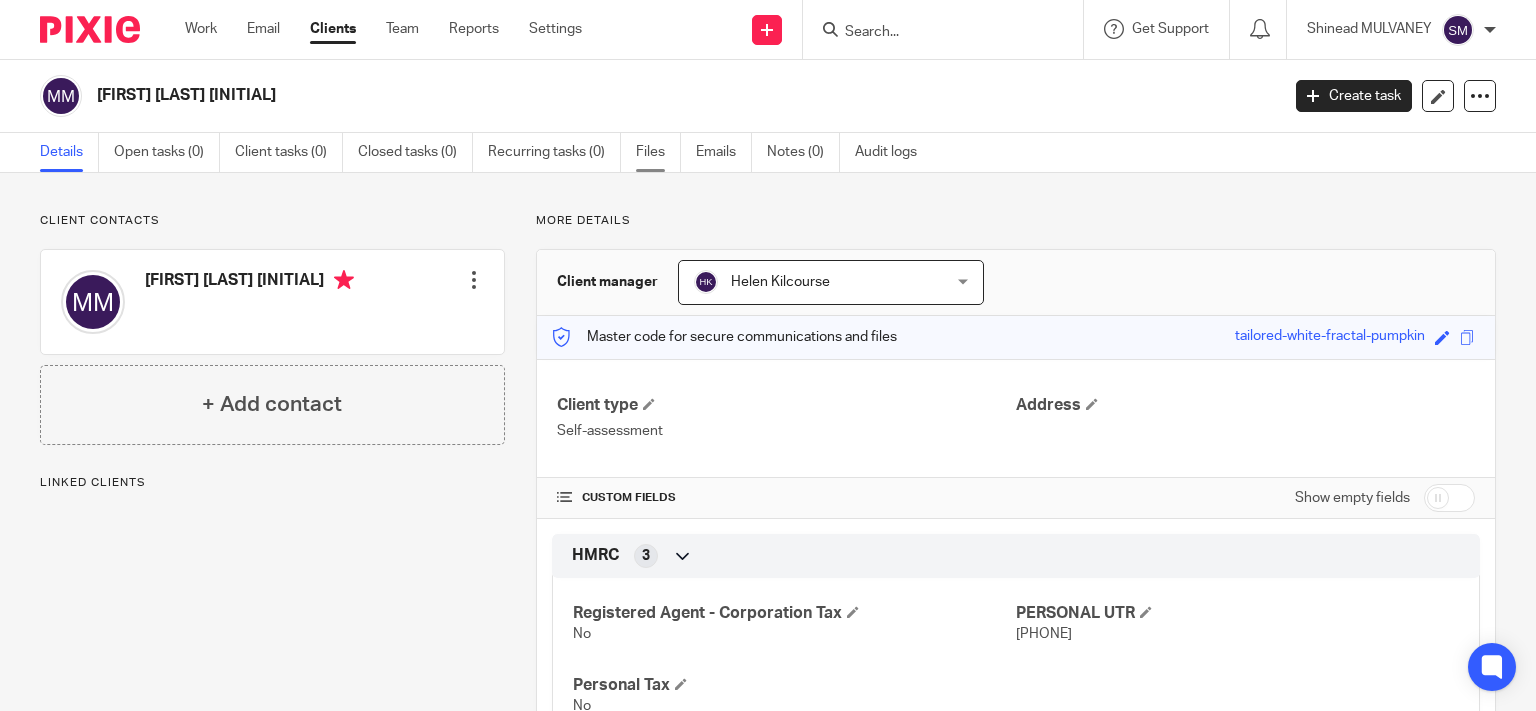 scroll, scrollTop: 0, scrollLeft: 0, axis: both 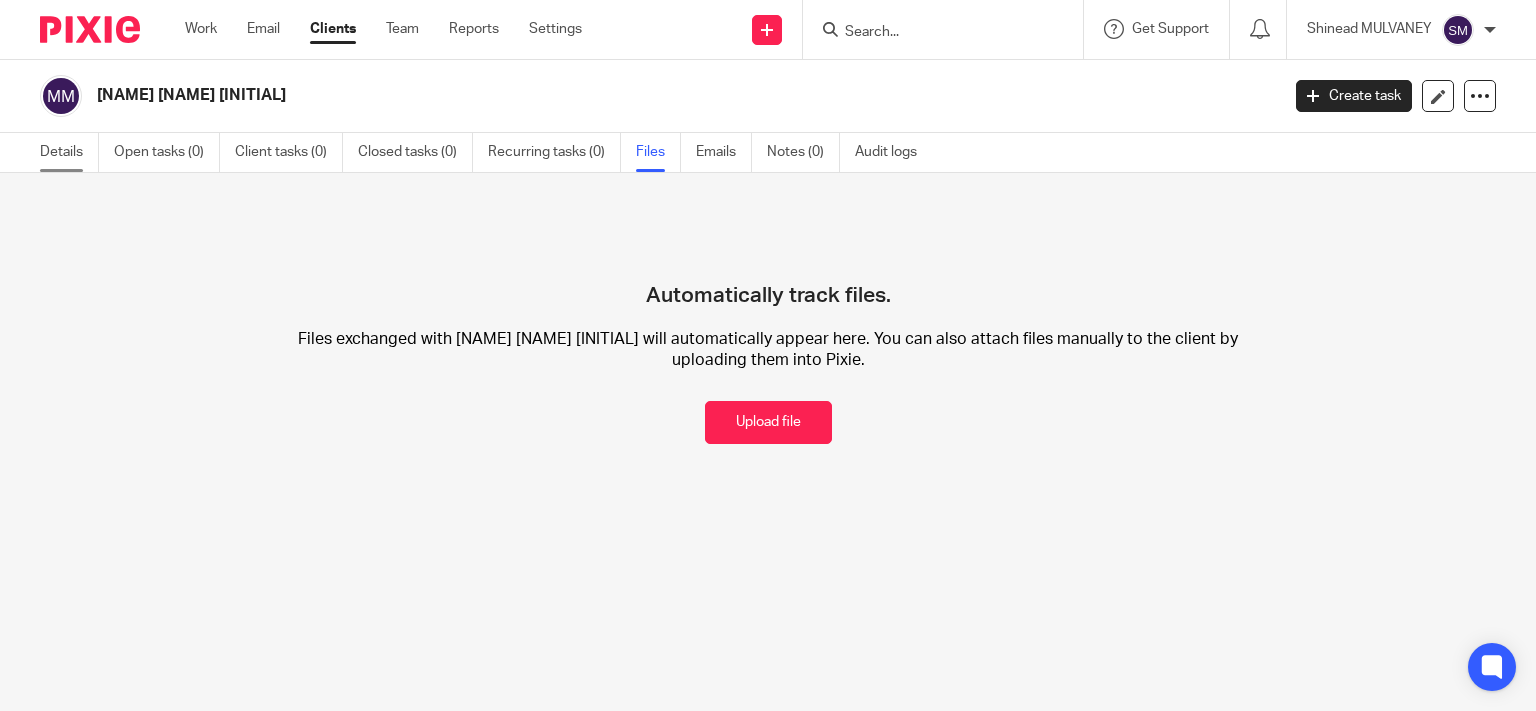 click on "Details" at bounding box center [69, 152] 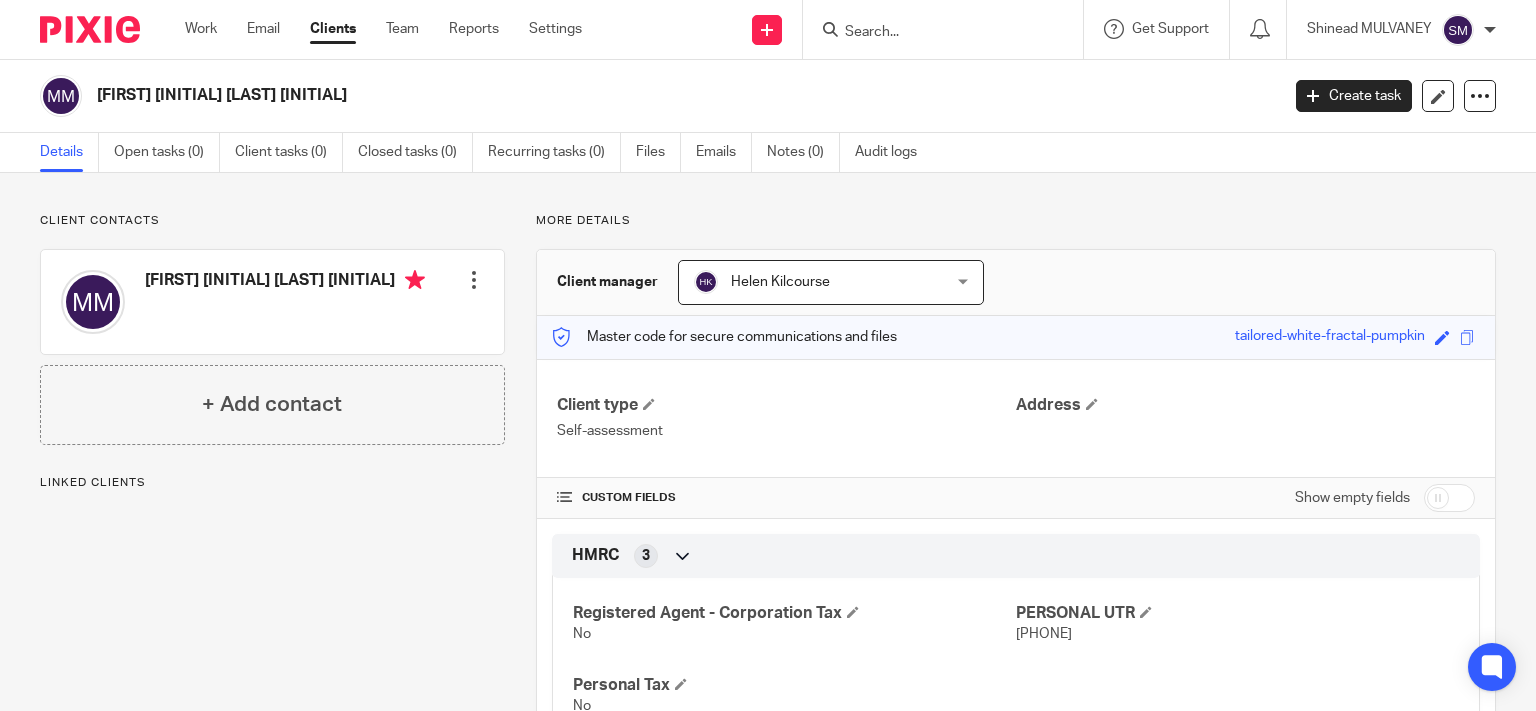 scroll, scrollTop: 0, scrollLeft: 0, axis: both 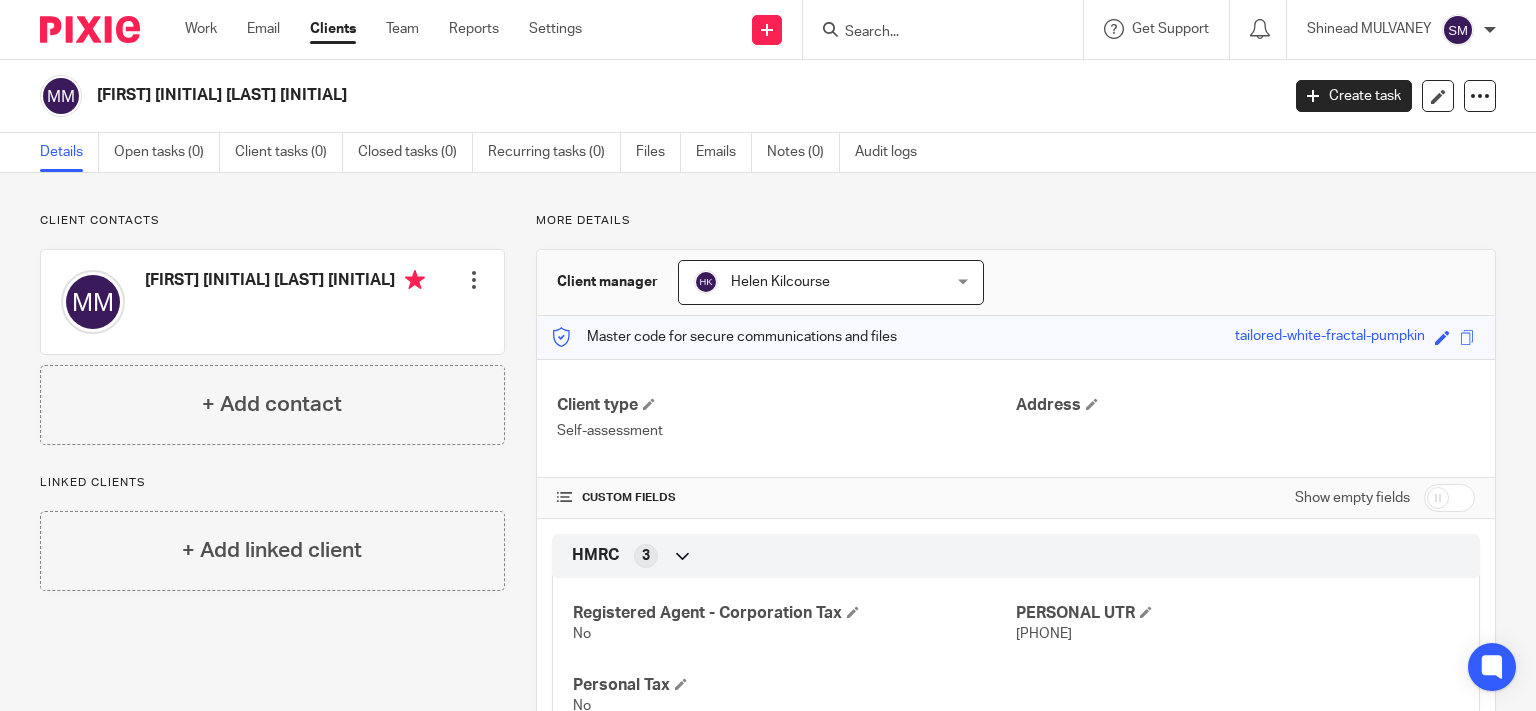 click at bounding box center (933, 33) 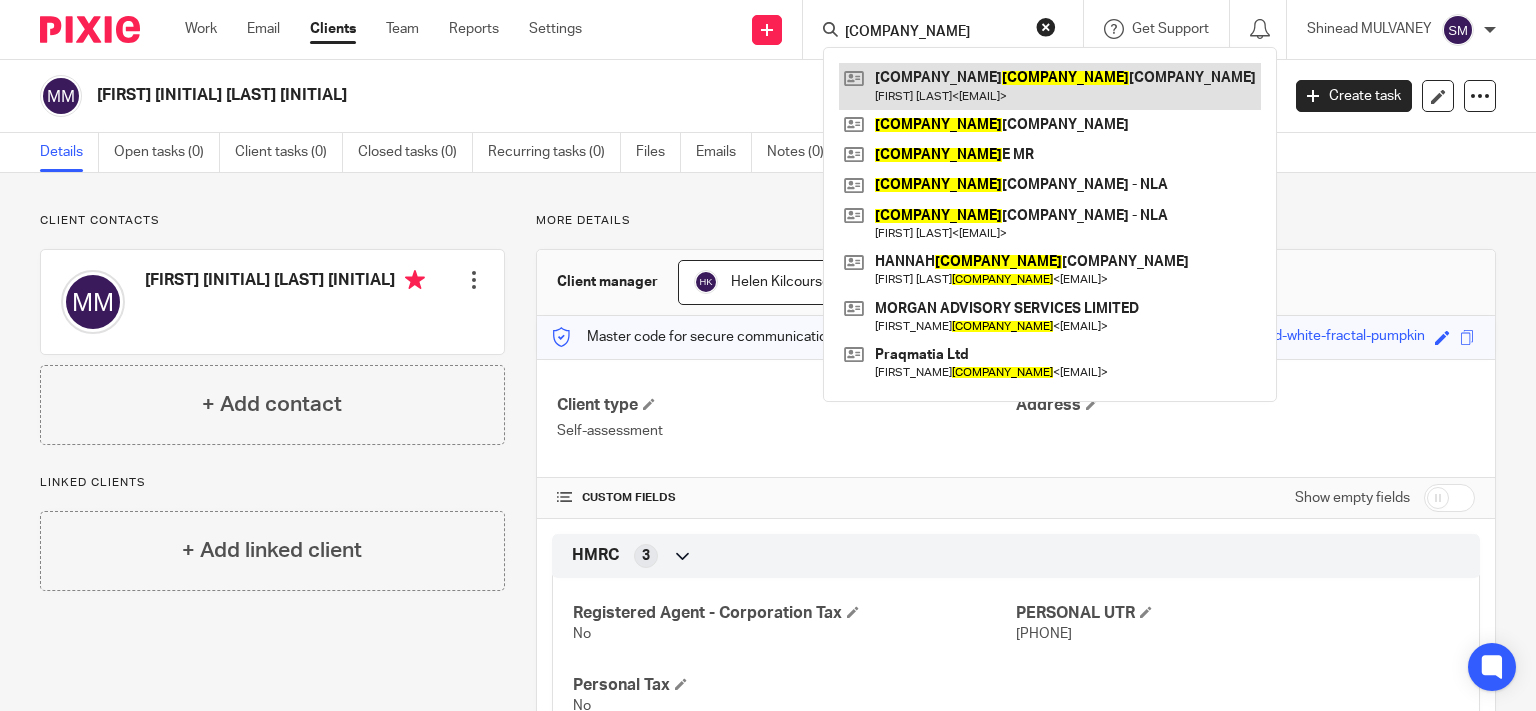 type on "FLAV" 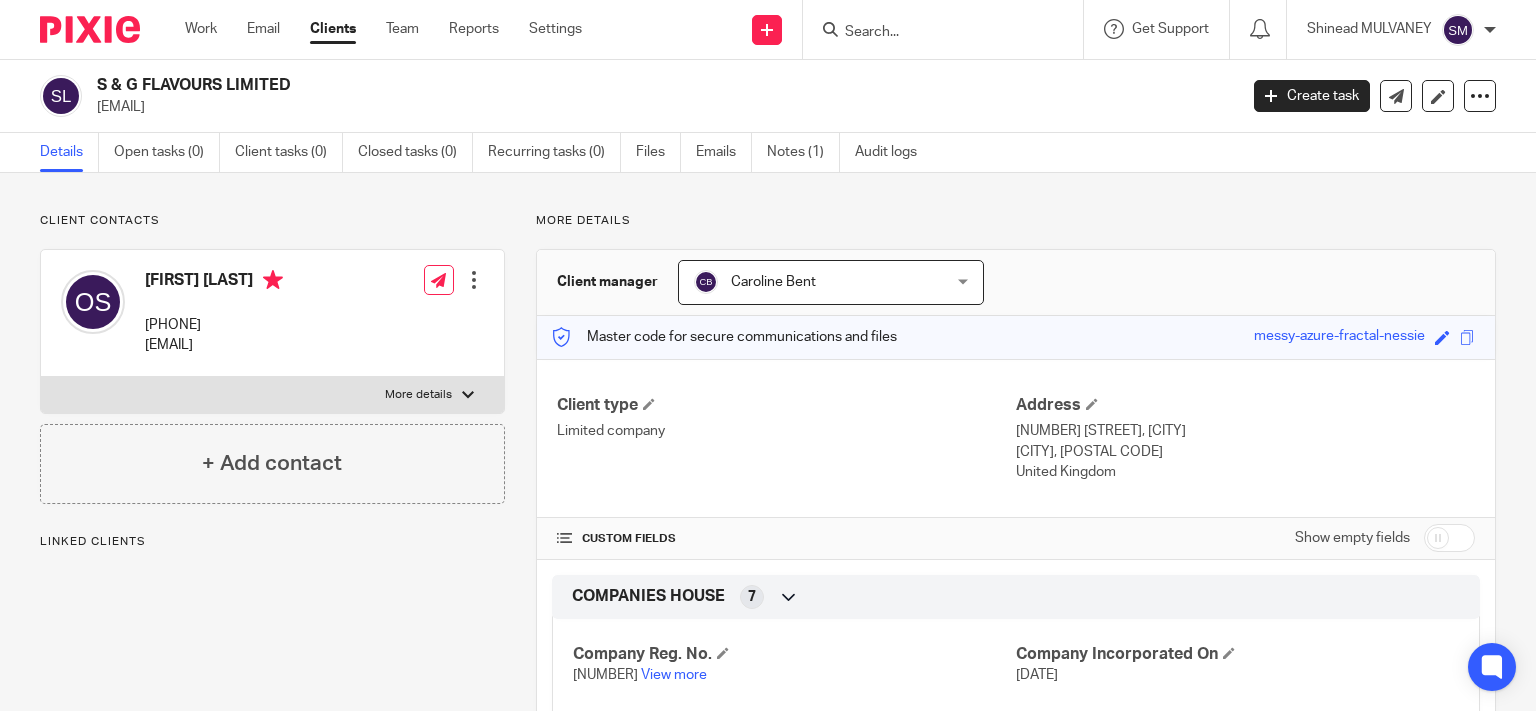 scroll, scrollTop: 0, scrollLeft: 0, axis: both 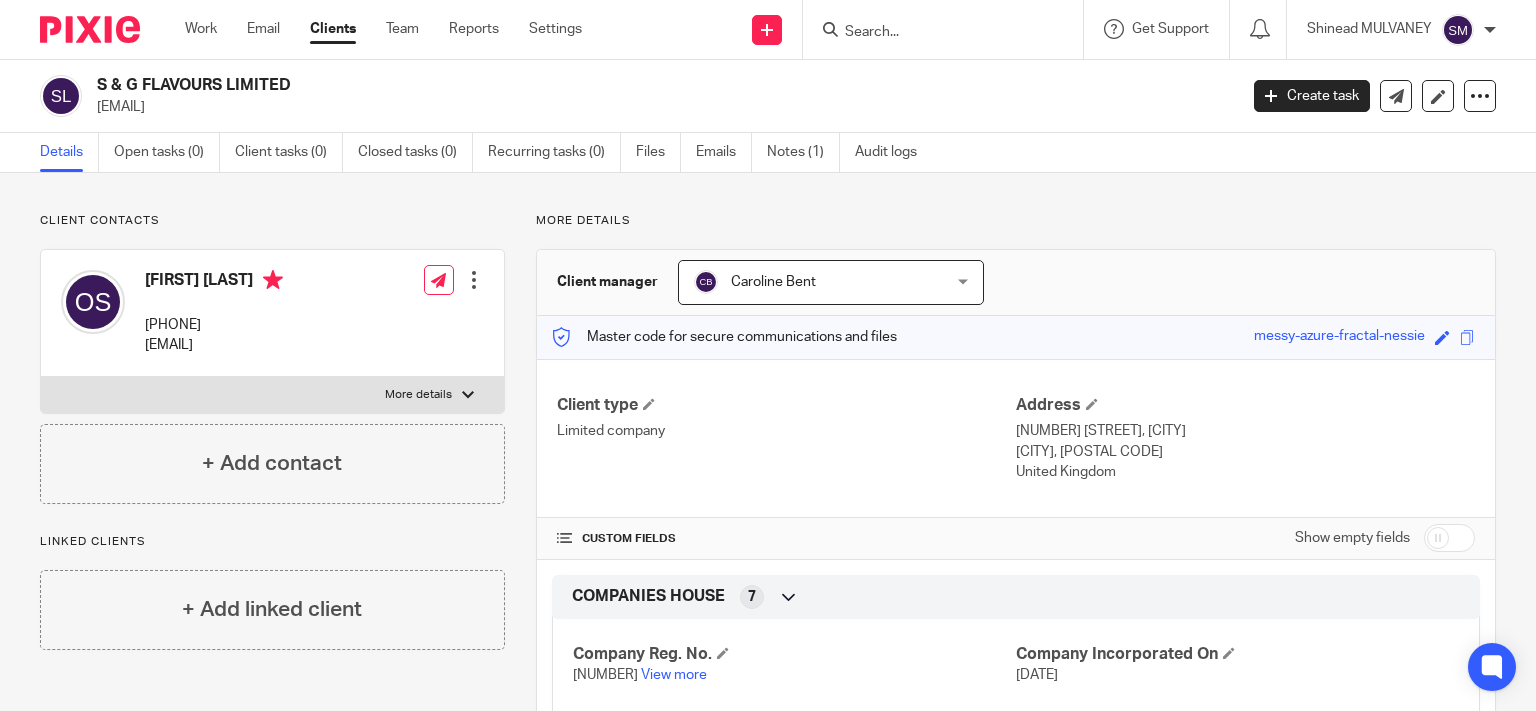 click at bounding box center (933, 33) 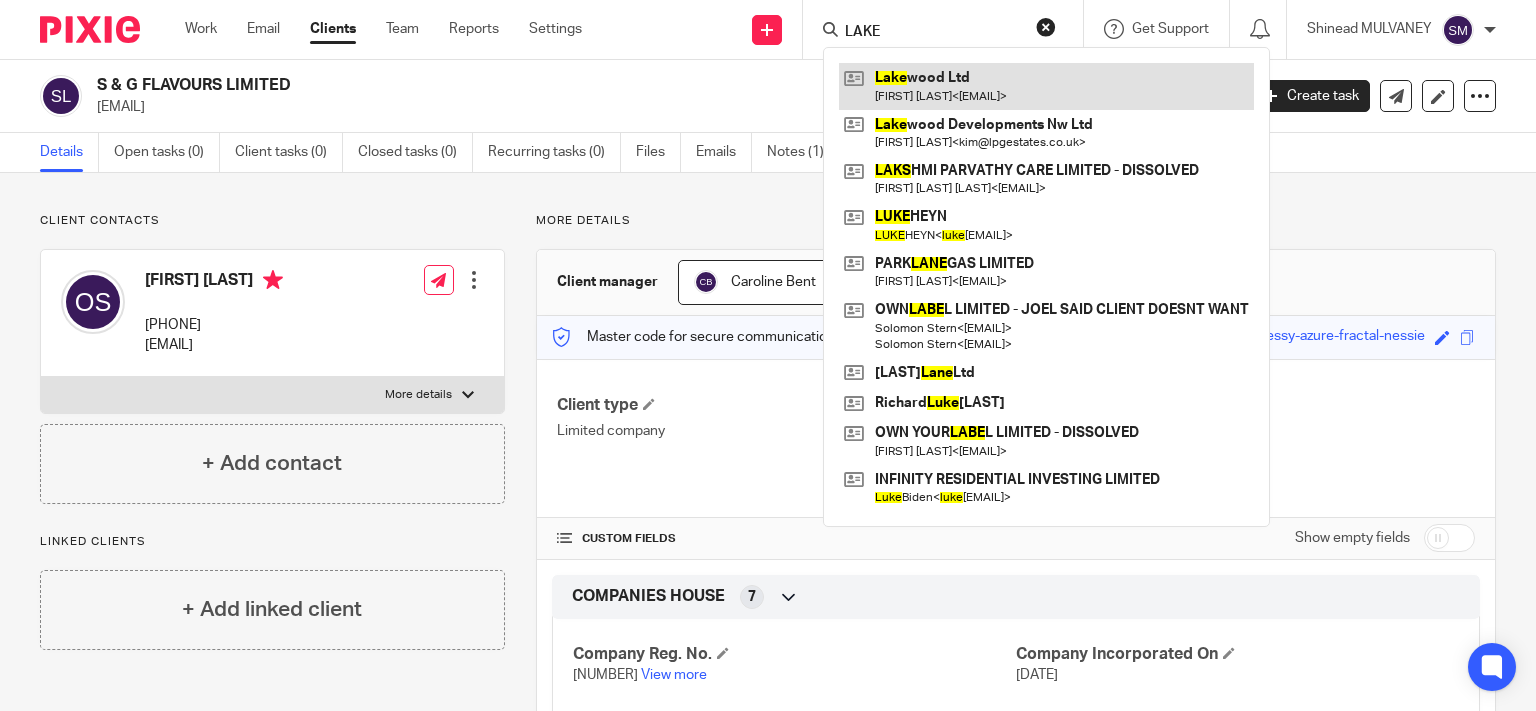type on "LAKE" 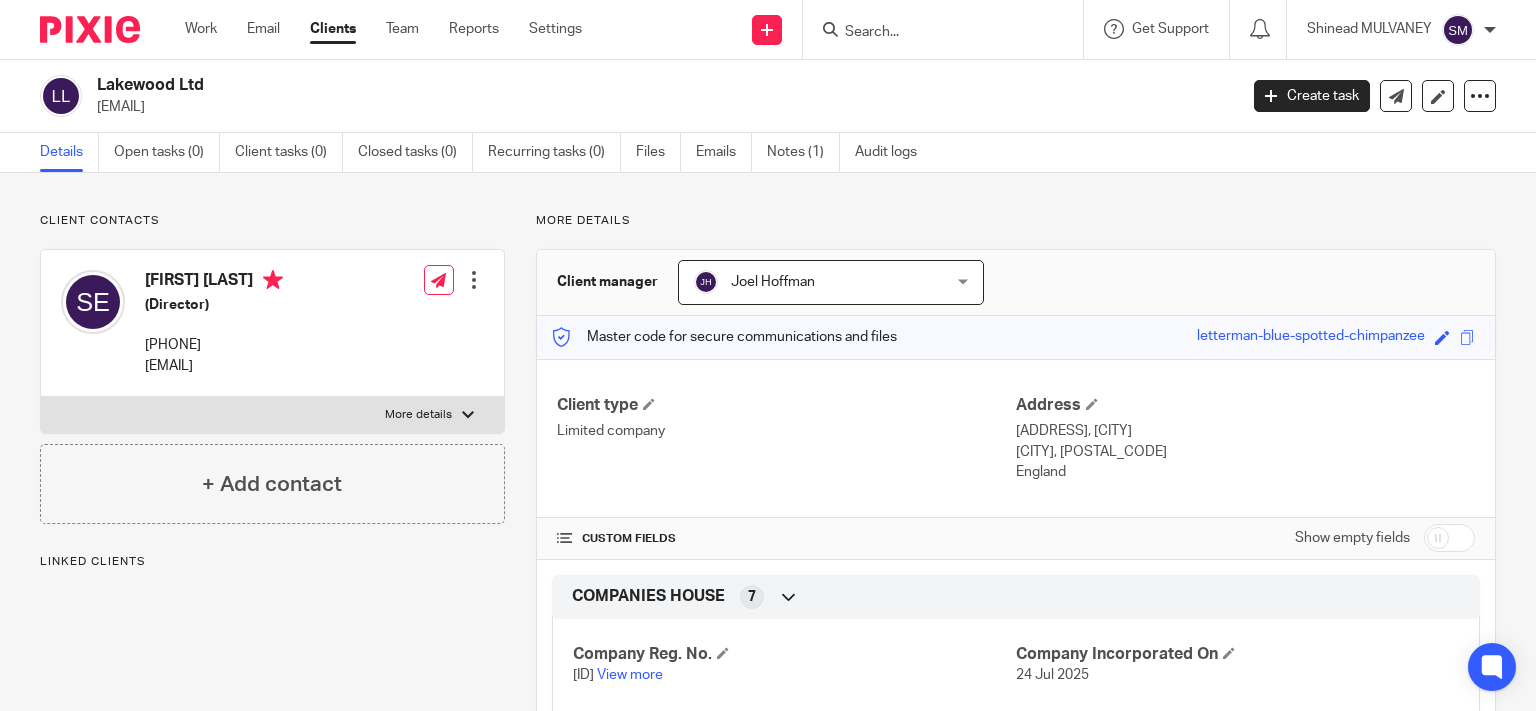 scroll, scrollTop: 0, scrollLeft: 0, axis: both 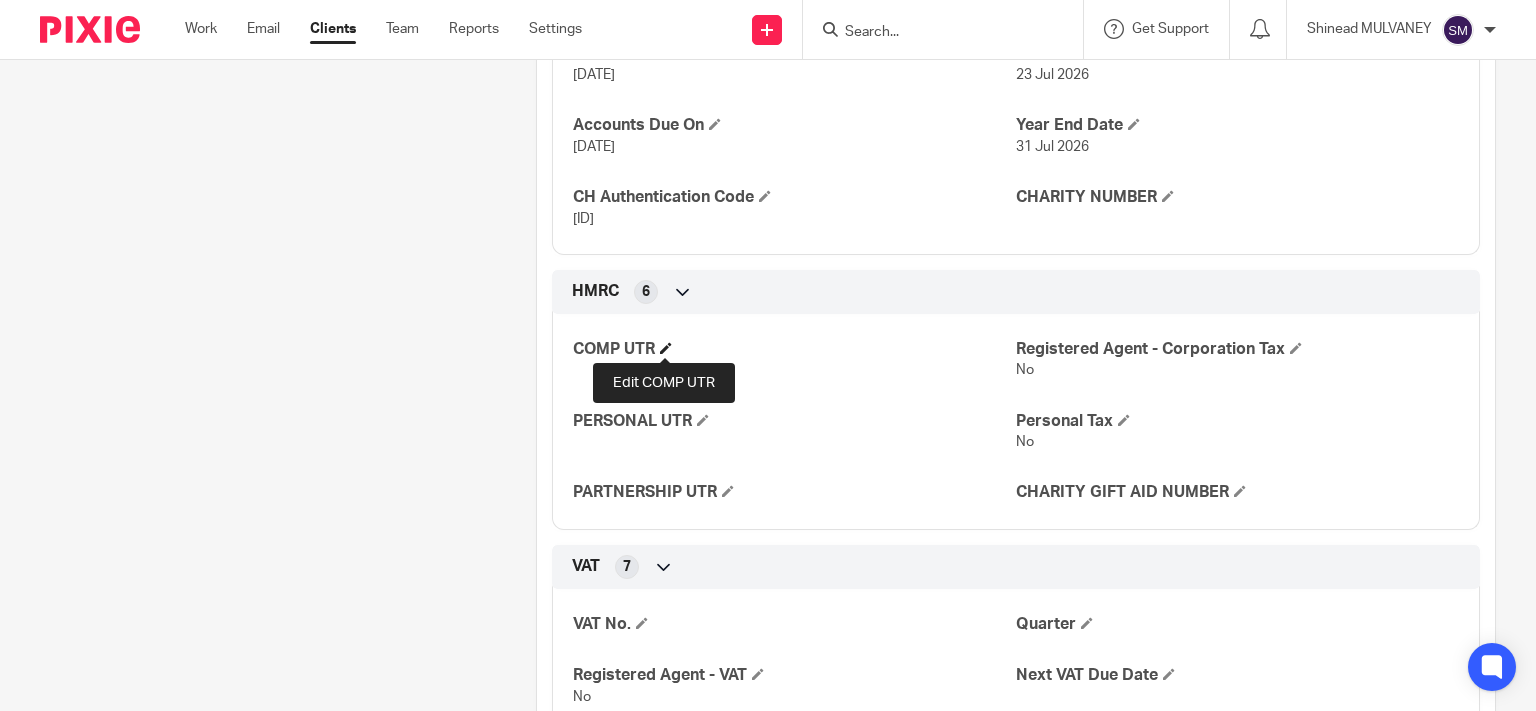 click at bounding box center [666, 348] 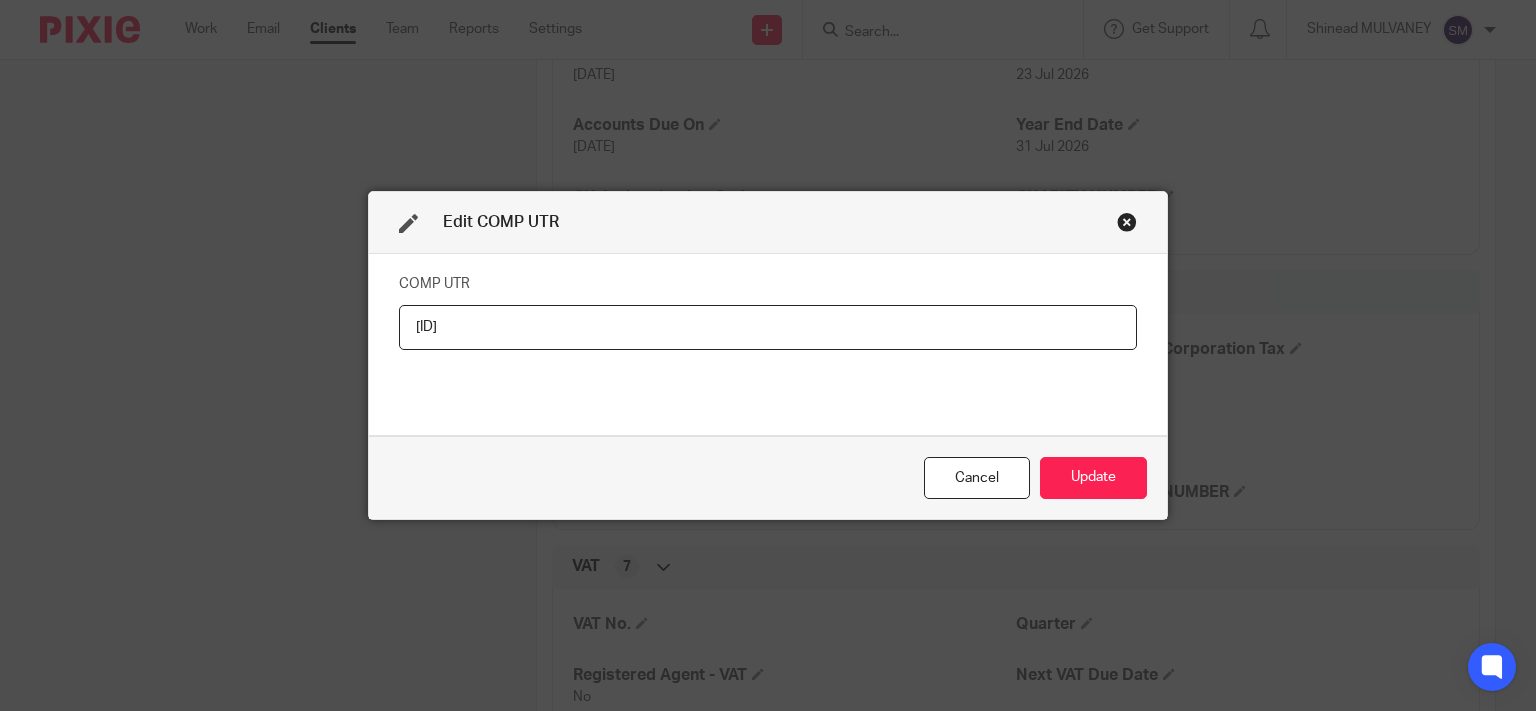 click on "1956901429" at bounding box center [768, 327] 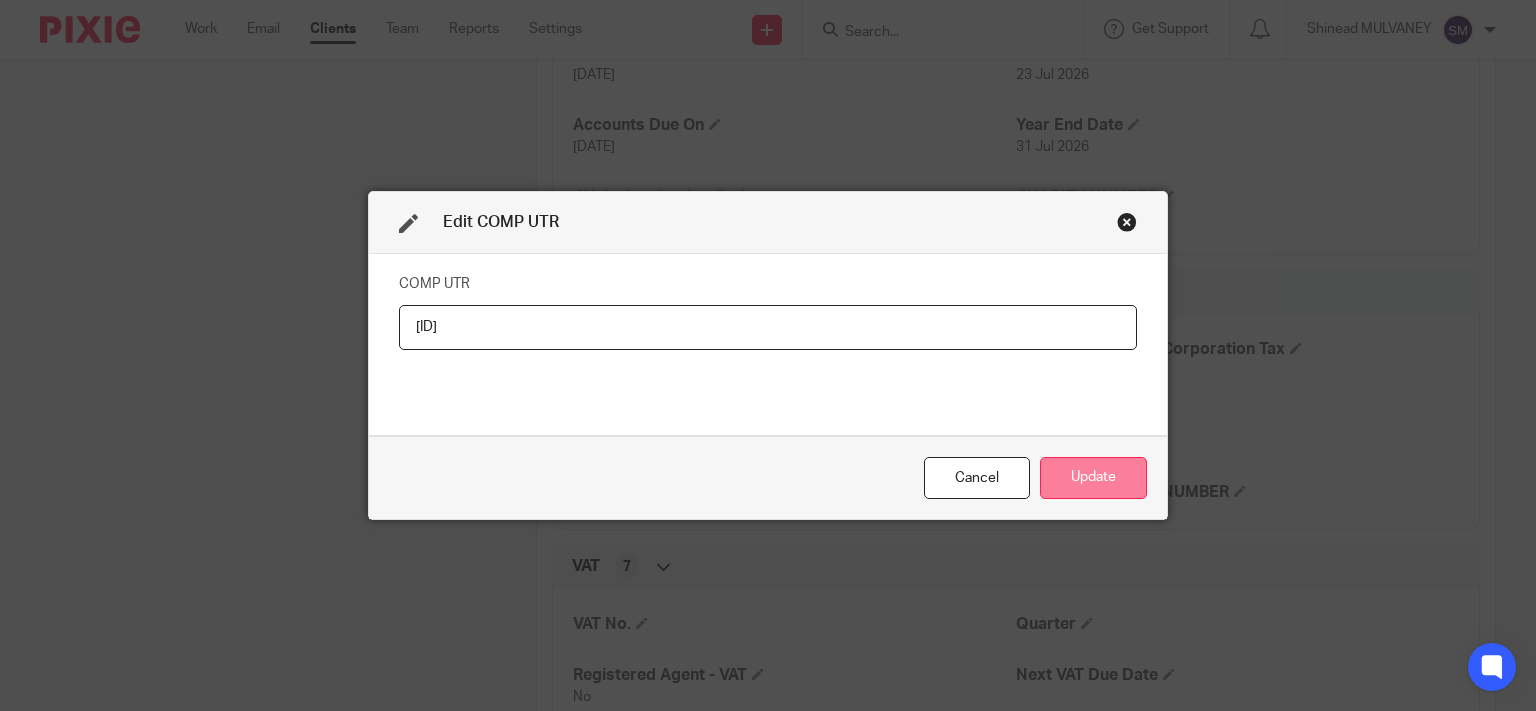 type on "1956901429" 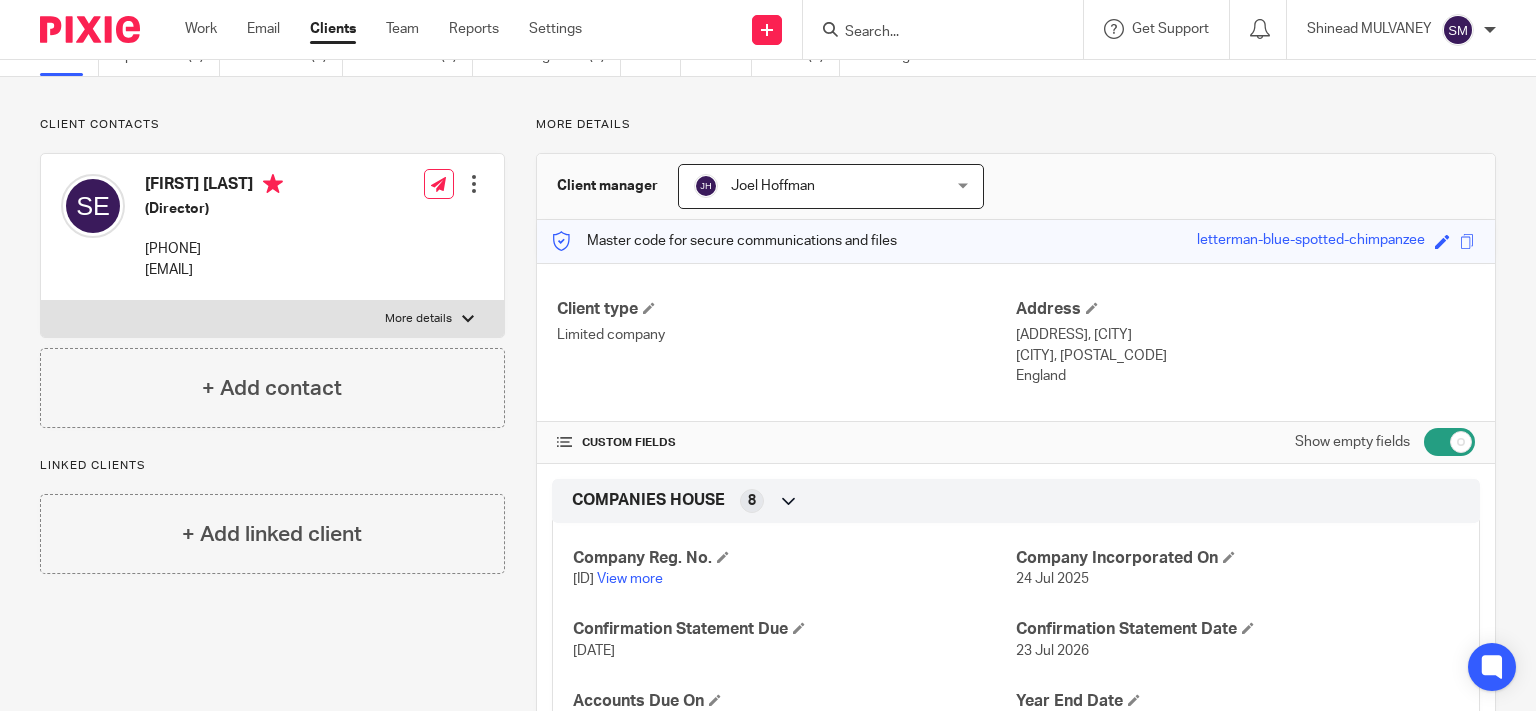 scroll, scrollTop: 0, scrollLeft: 0, axis: both 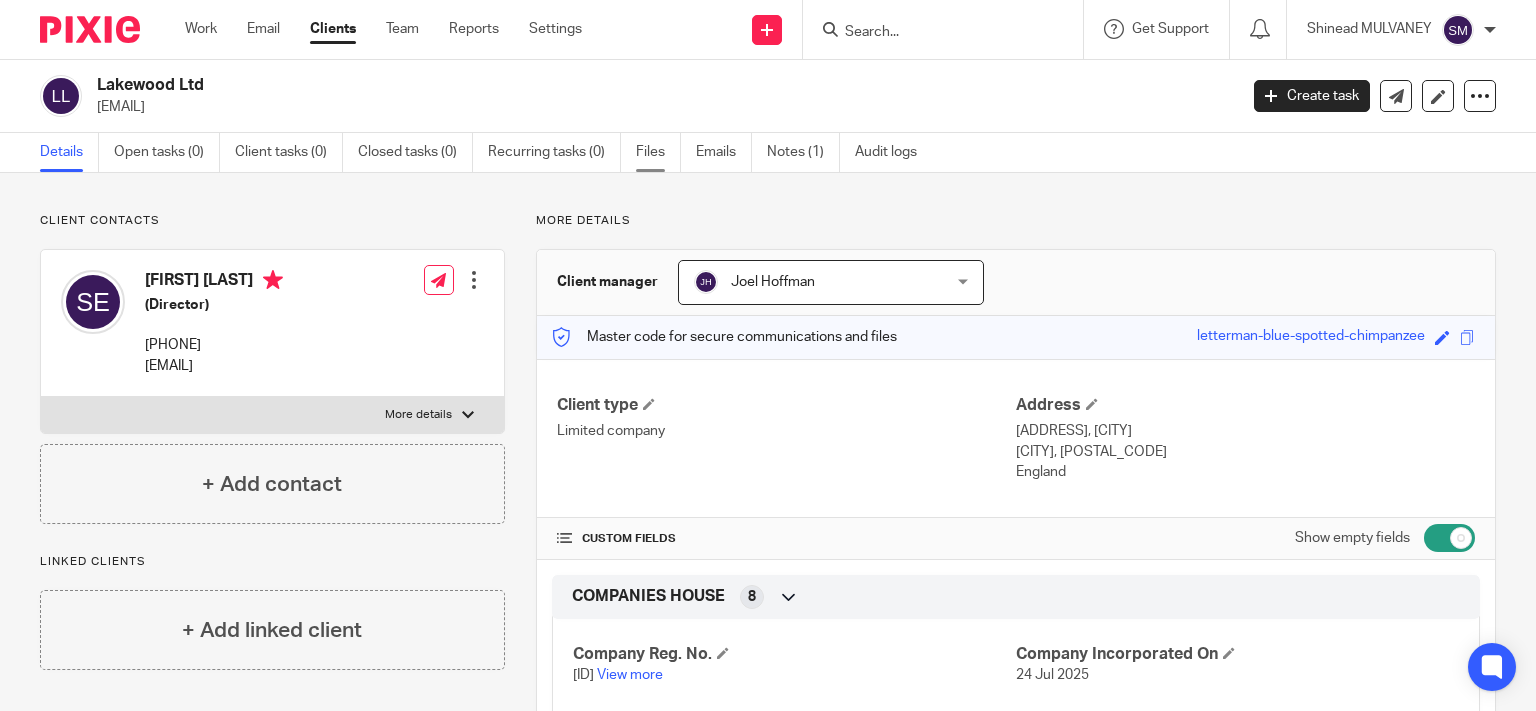 click on "Files" at bounding box center (658, 152) 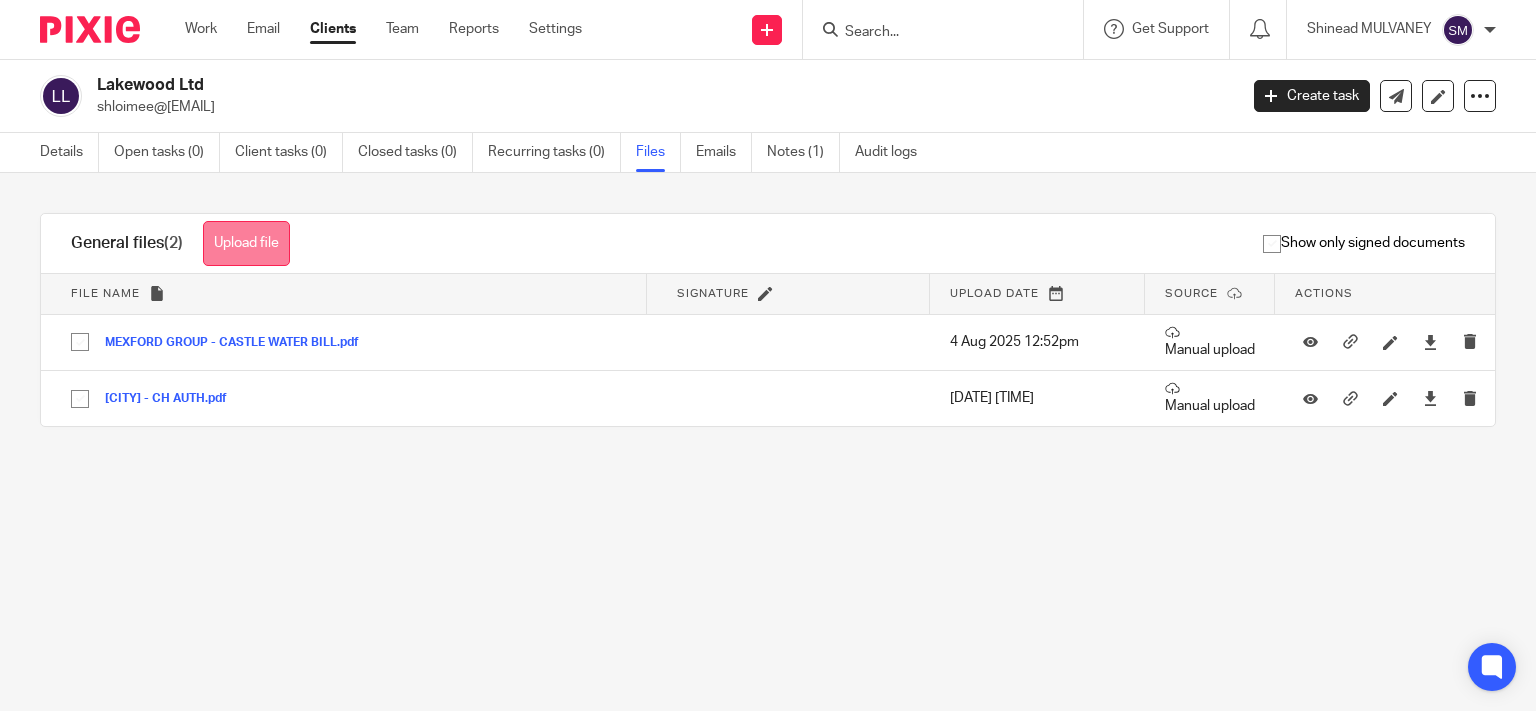 scroll, scrollTop: 0, scrollLeft: 0, axis: both 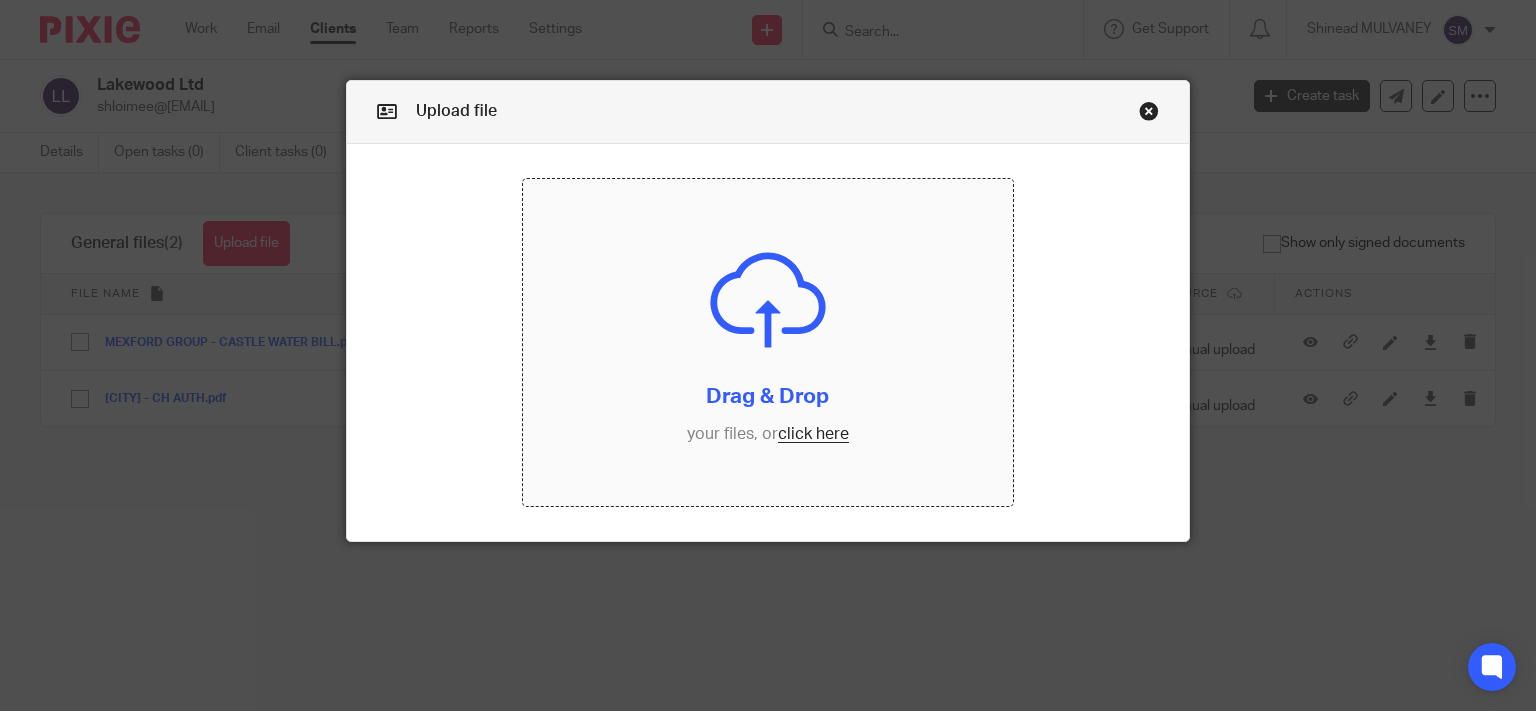 click at bounding box center [768, 342] 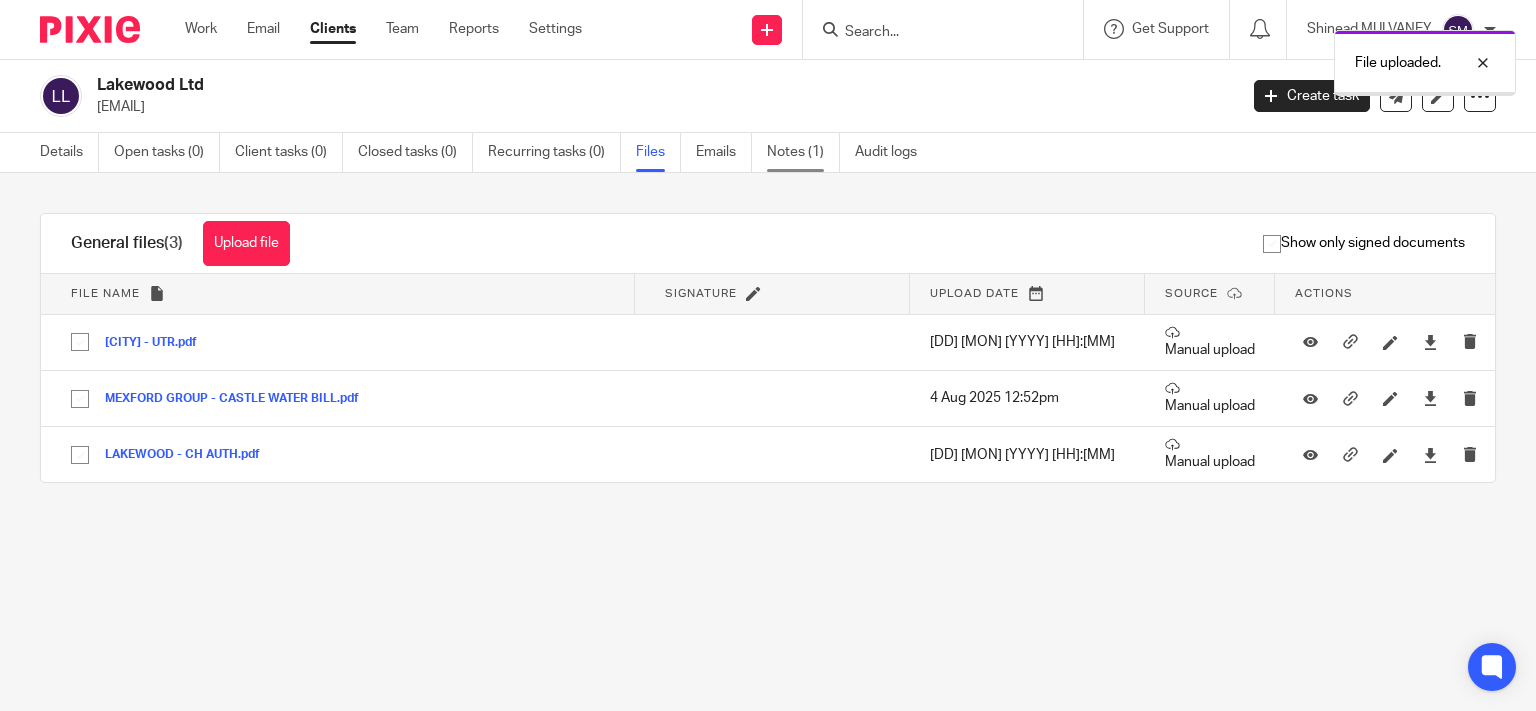 scroll, scrollTop: 0, scrollLeft: 0, axis: both 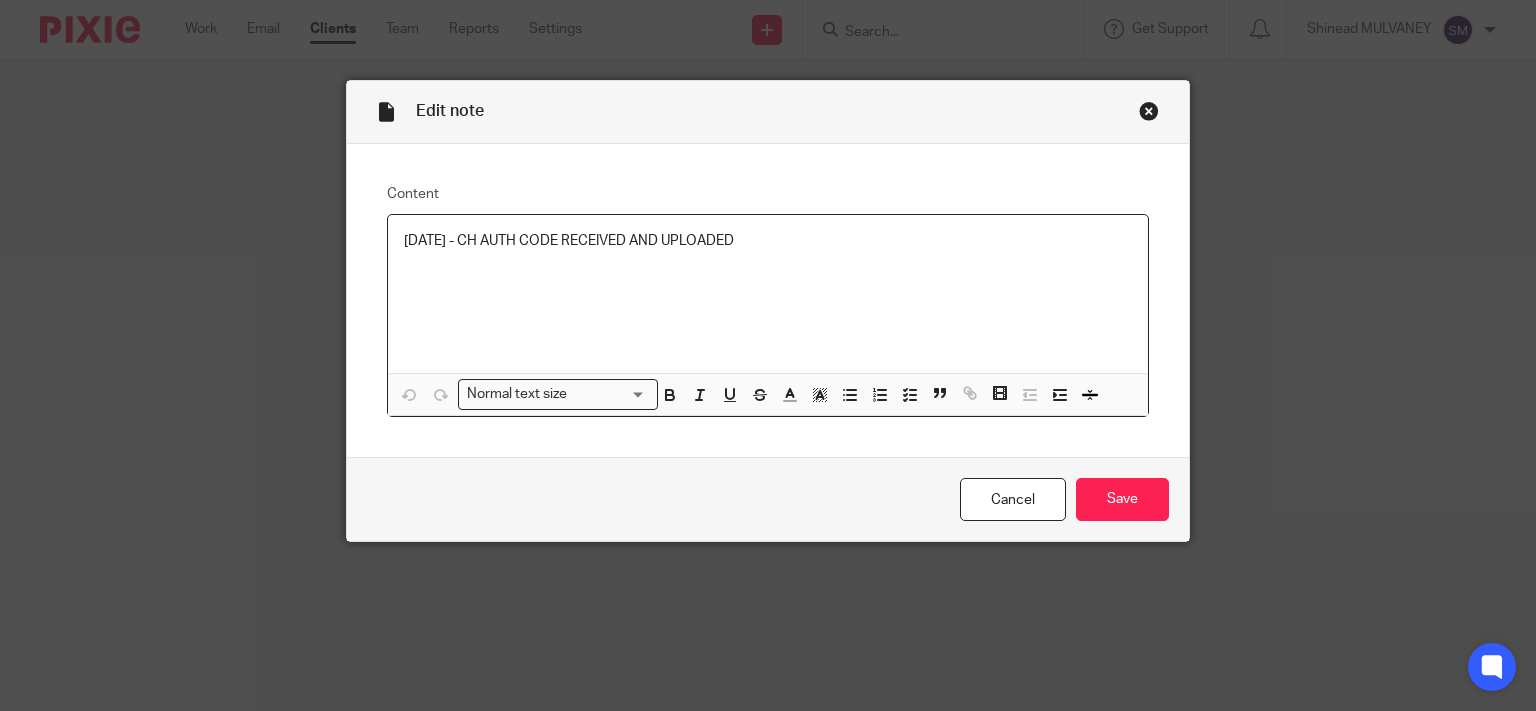 click on "[DATE] - CH AUTH CODE RECEIVED AND UPLOADED" at bounding box center (768, 241) 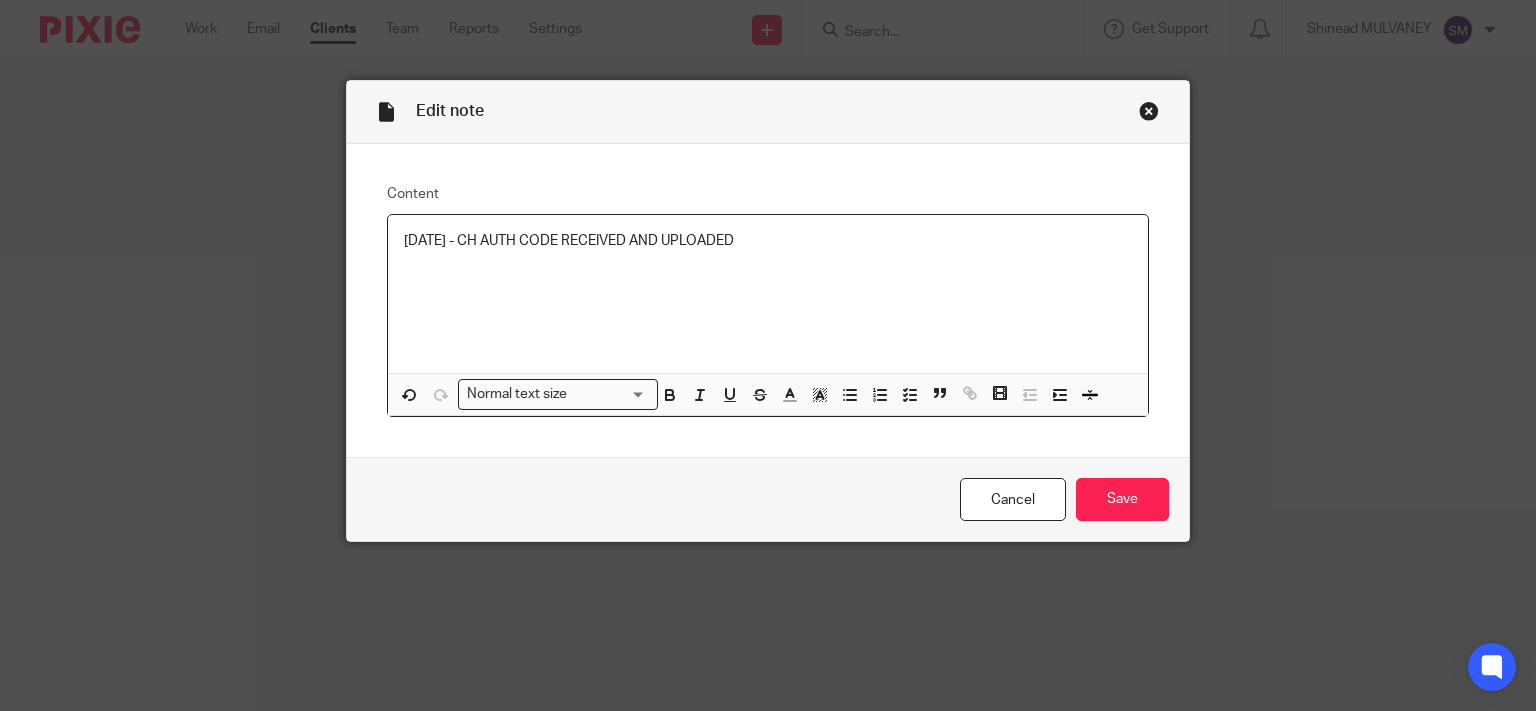 type 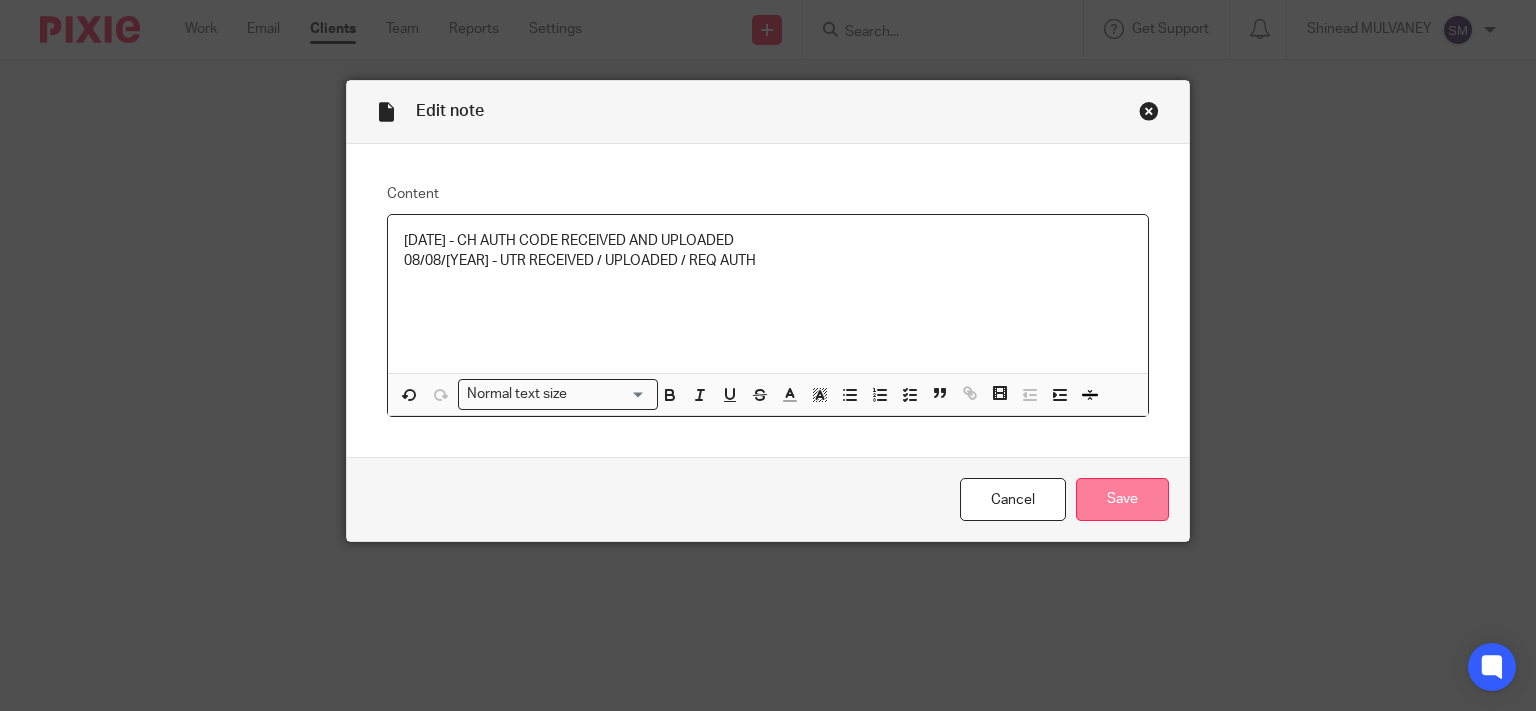 click on "Save" at bounding box center [1122, 499] 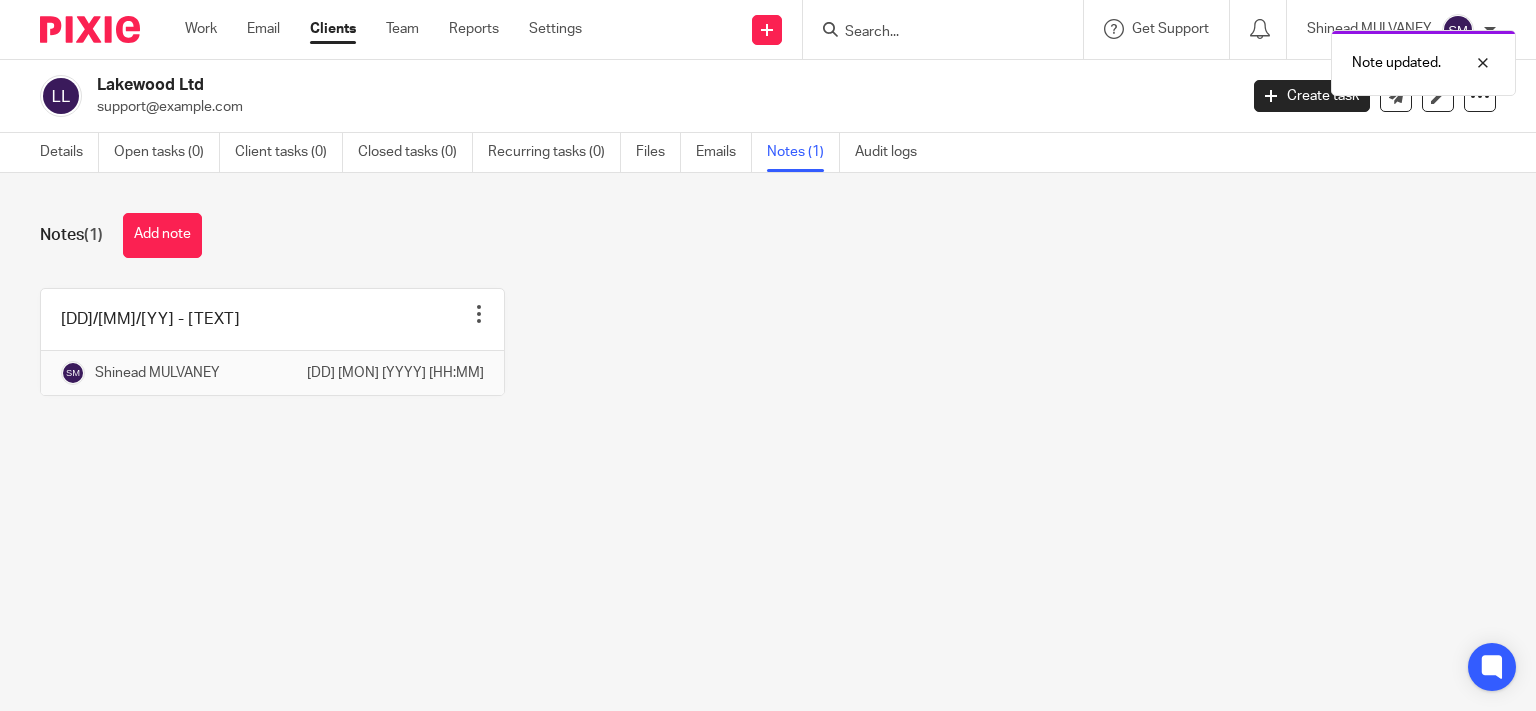scroll, scrollTop: 0, scrollLeft: 0, axis: both 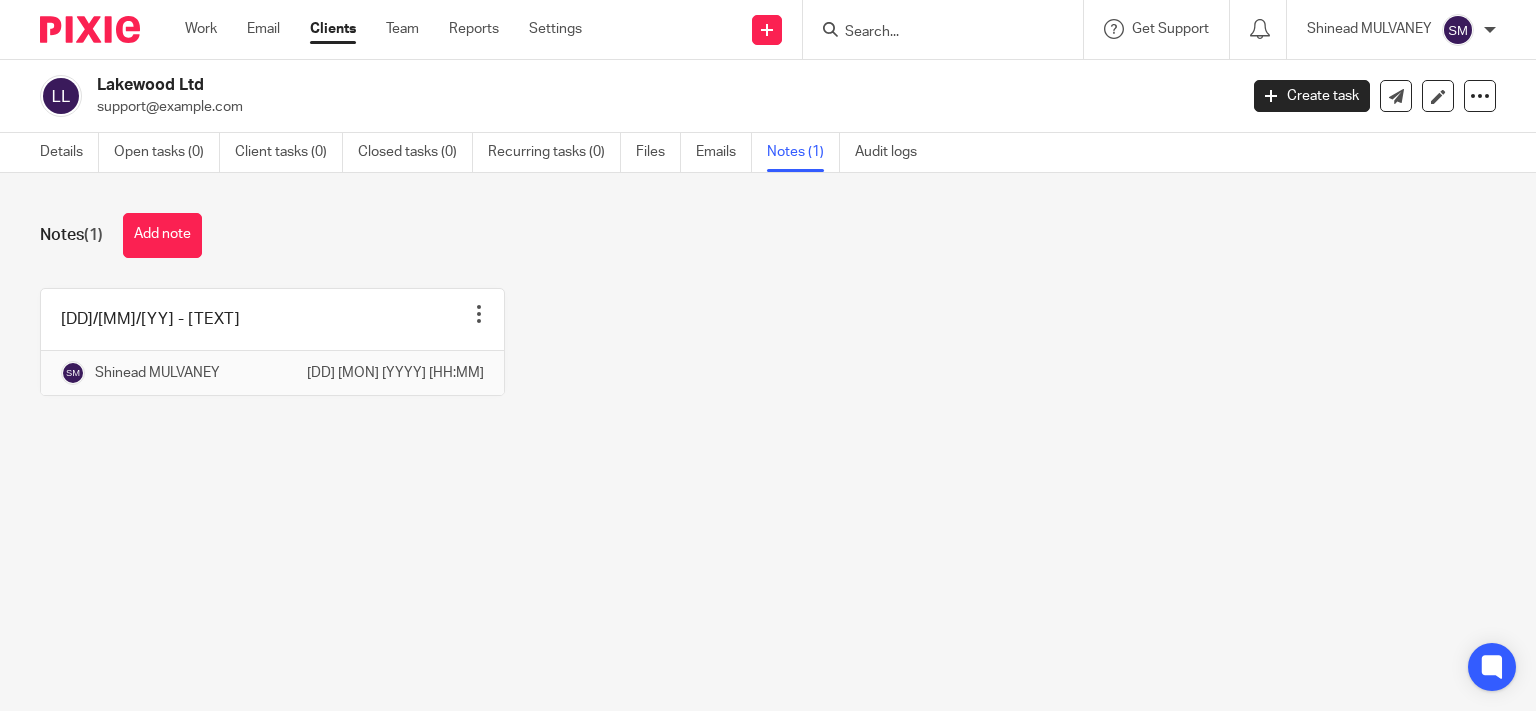click at bounding box center (933, 33) 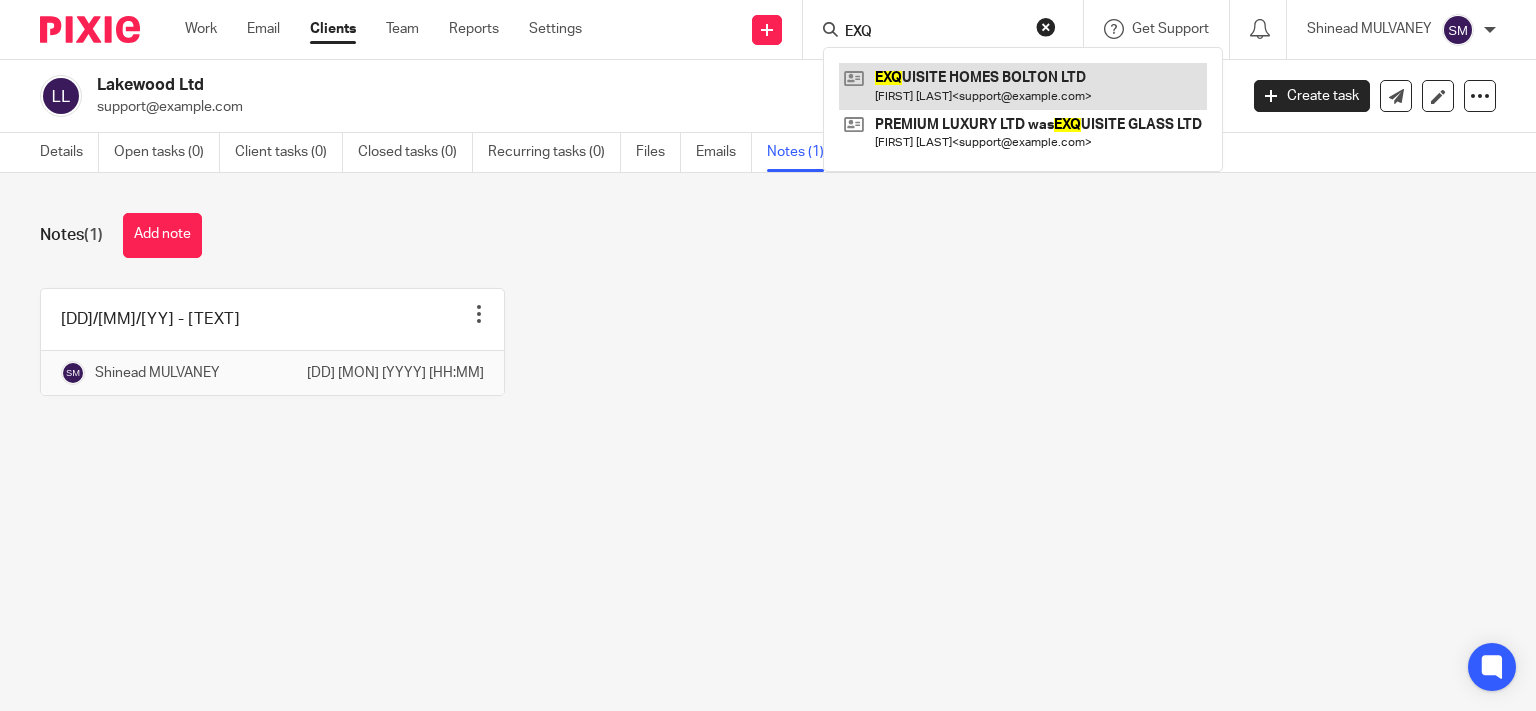 type on "EXQ" 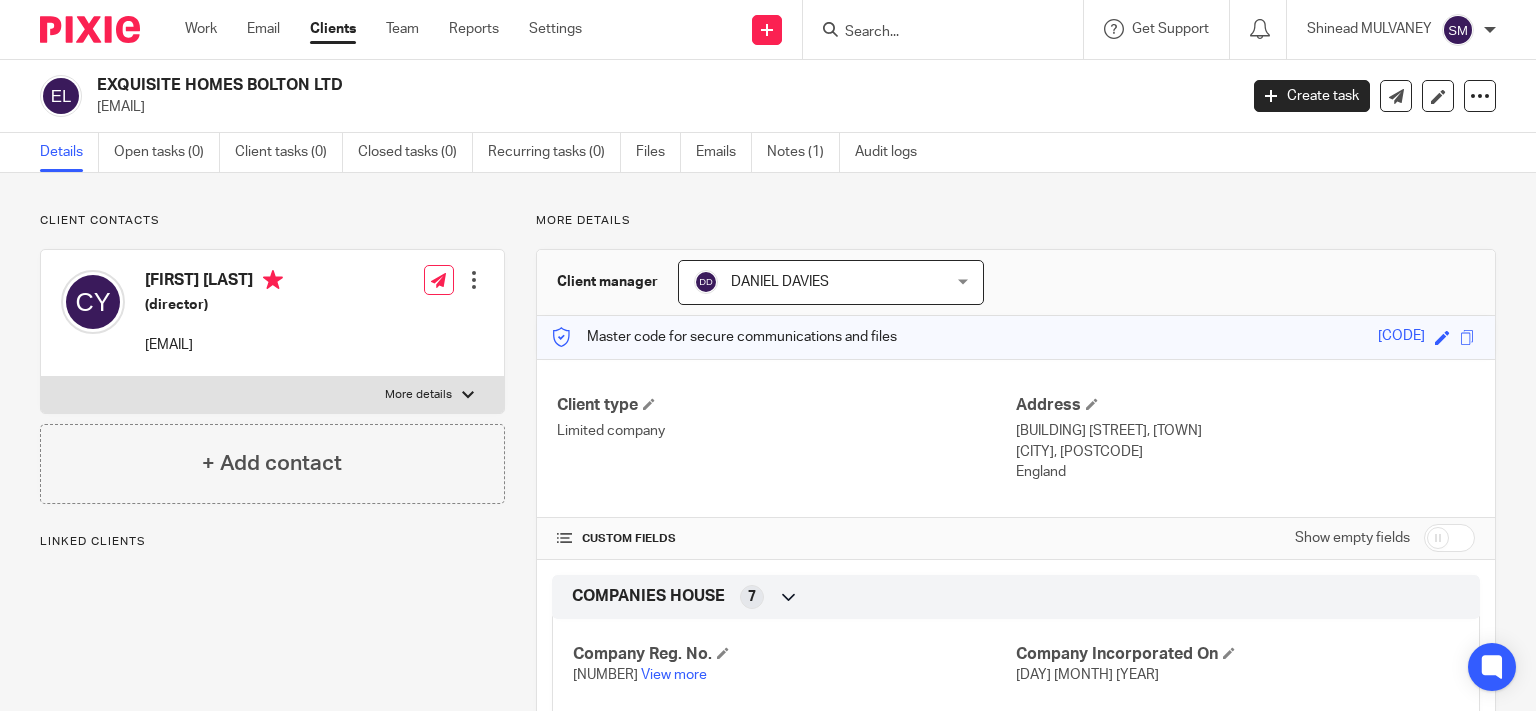 scroll, scrollTop: 0, scrollLeft: 0, axis: both 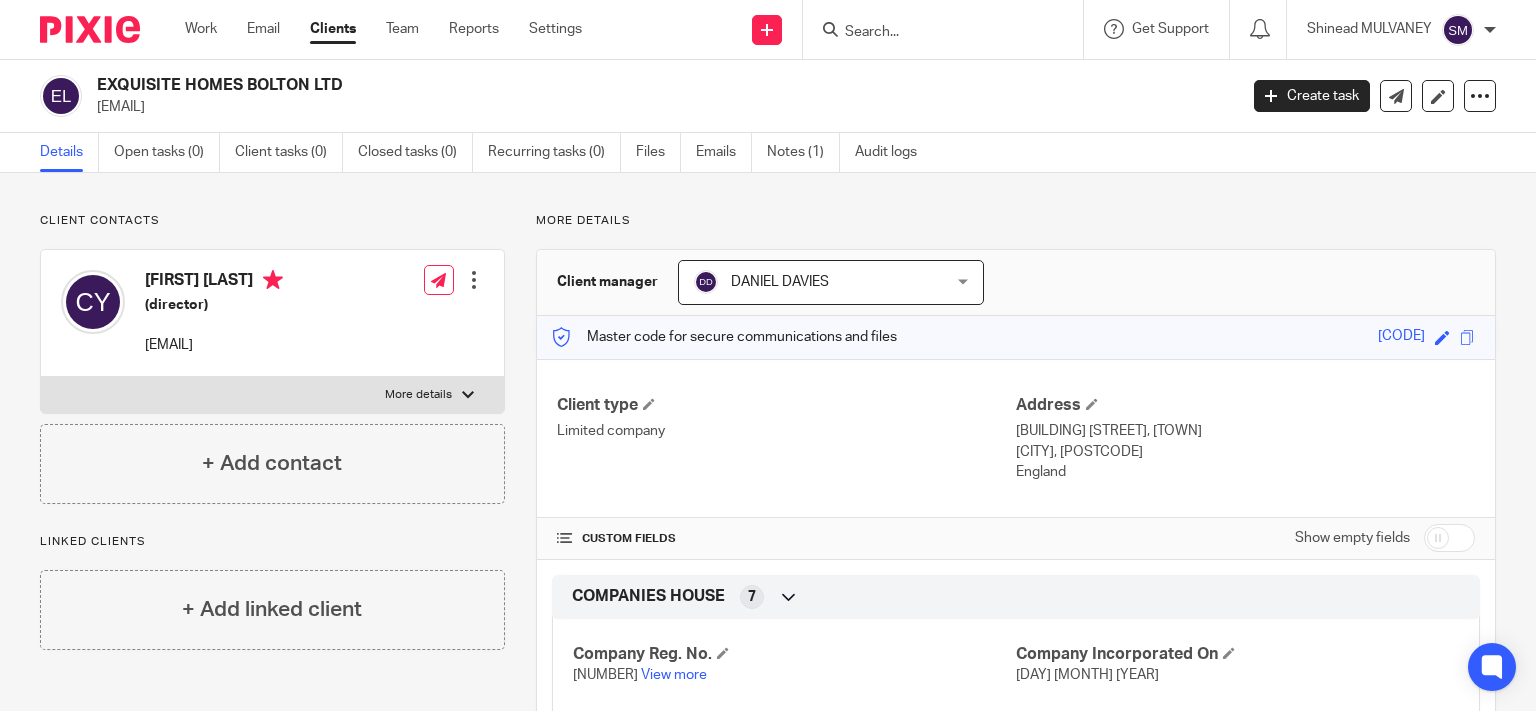click at bounding box center [933, 33] 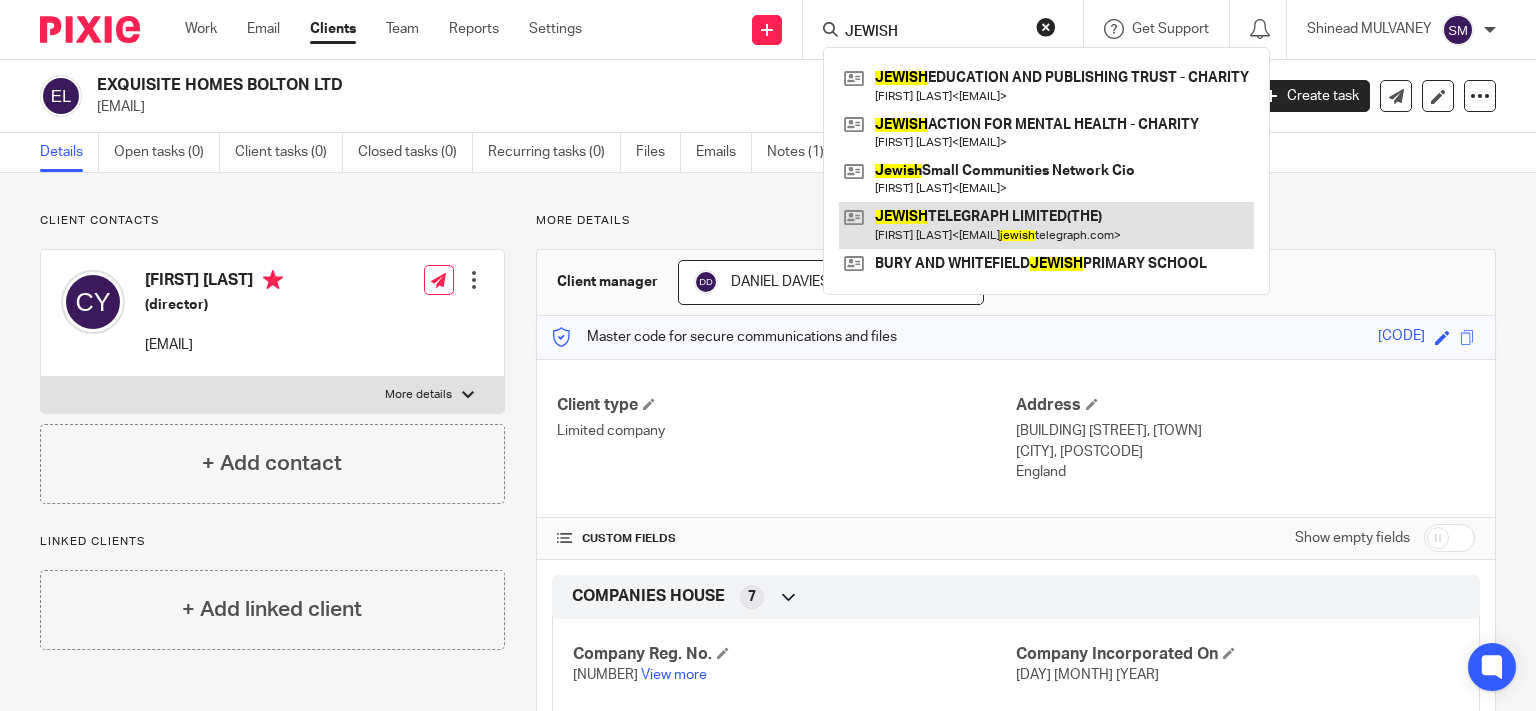 type on "JEWISH" 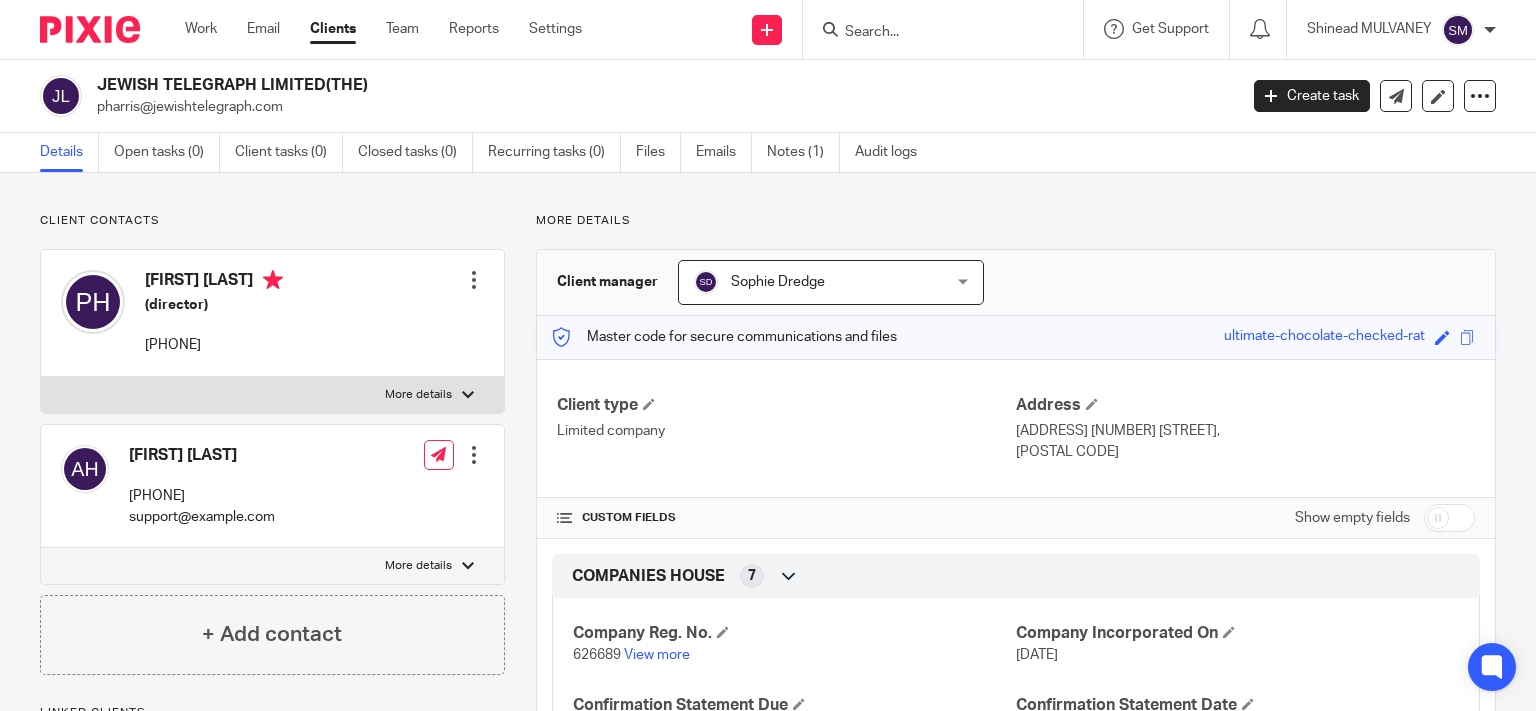 scroll, scrollTop: 0, scrollLeft: 0, axis: both 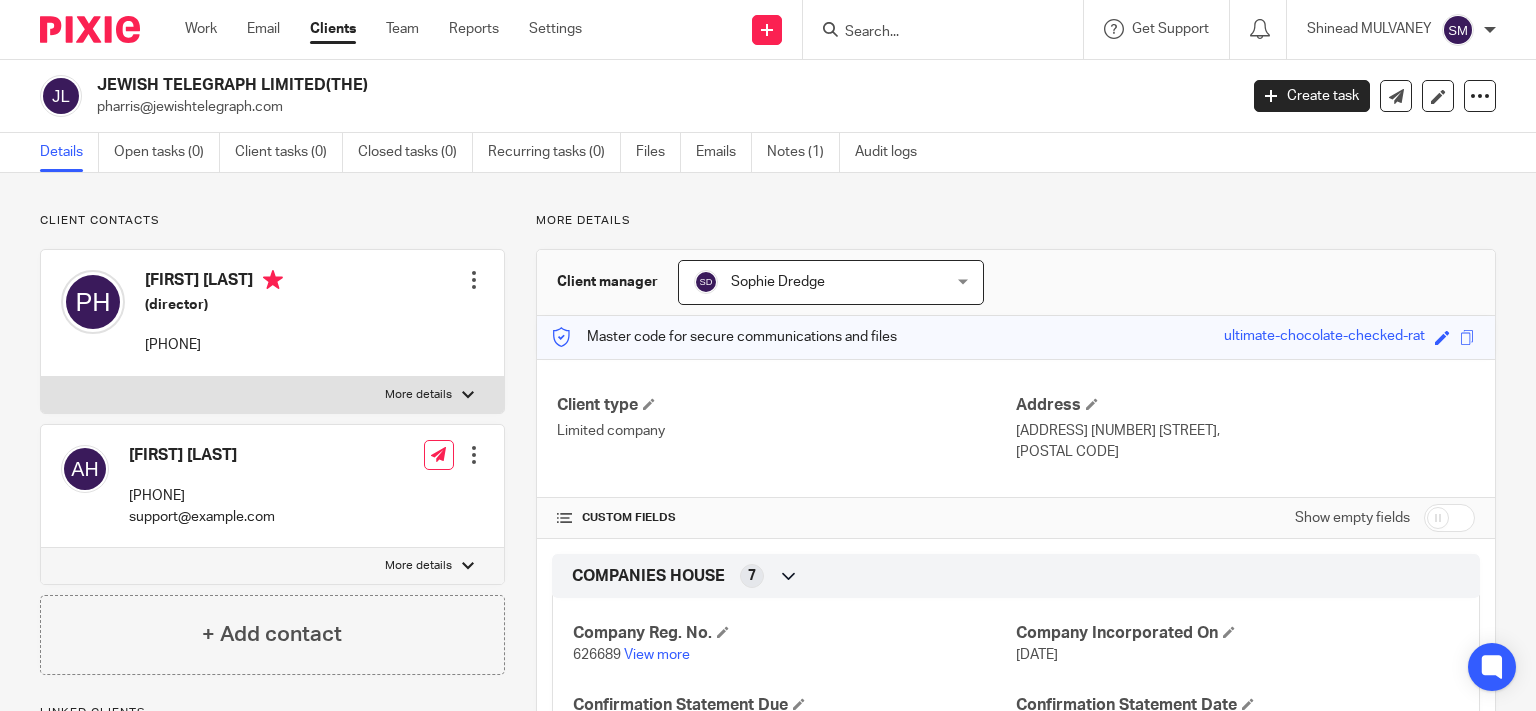 drag, startPoint x: 259, startPoint y: 82, endPoint x: 94, endPoint y: 63, distance: 166.09033 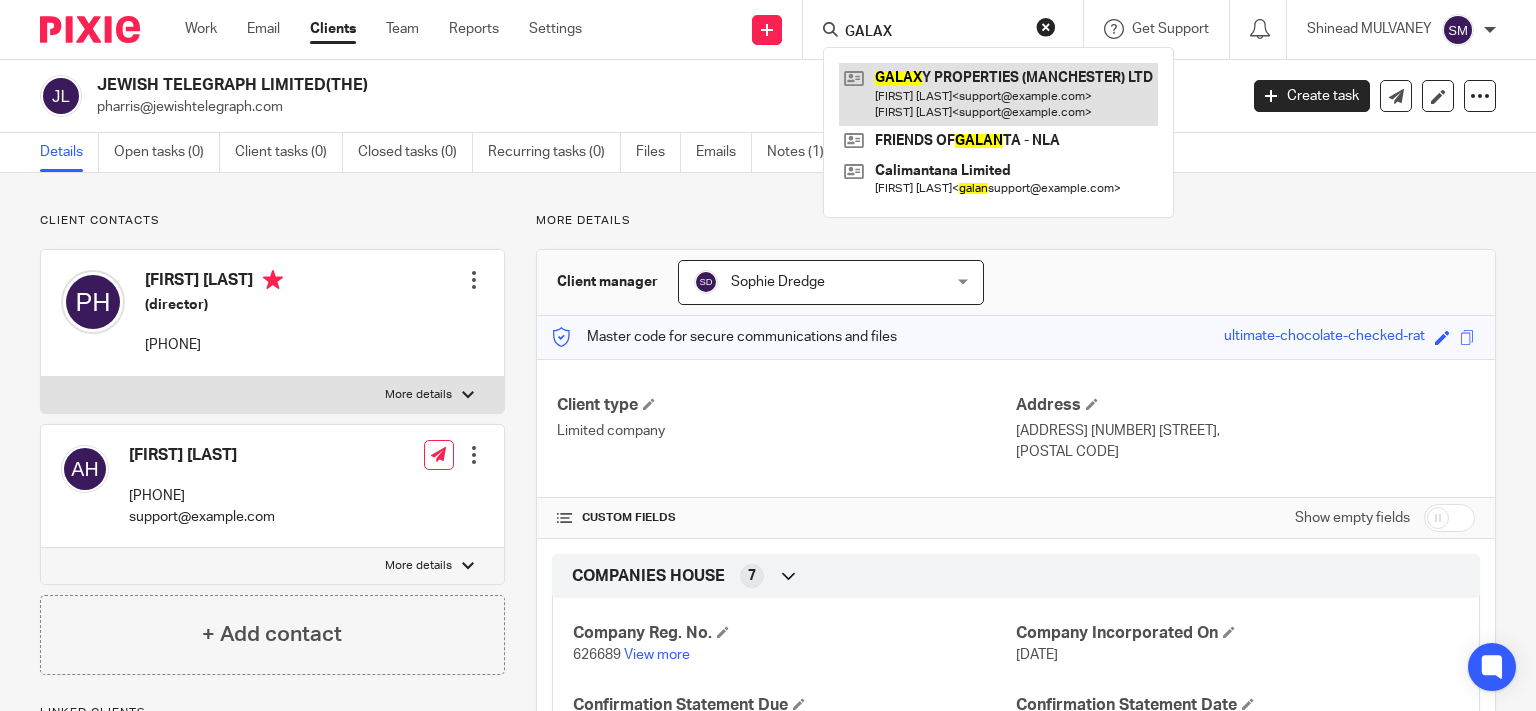 type on "GALAX" 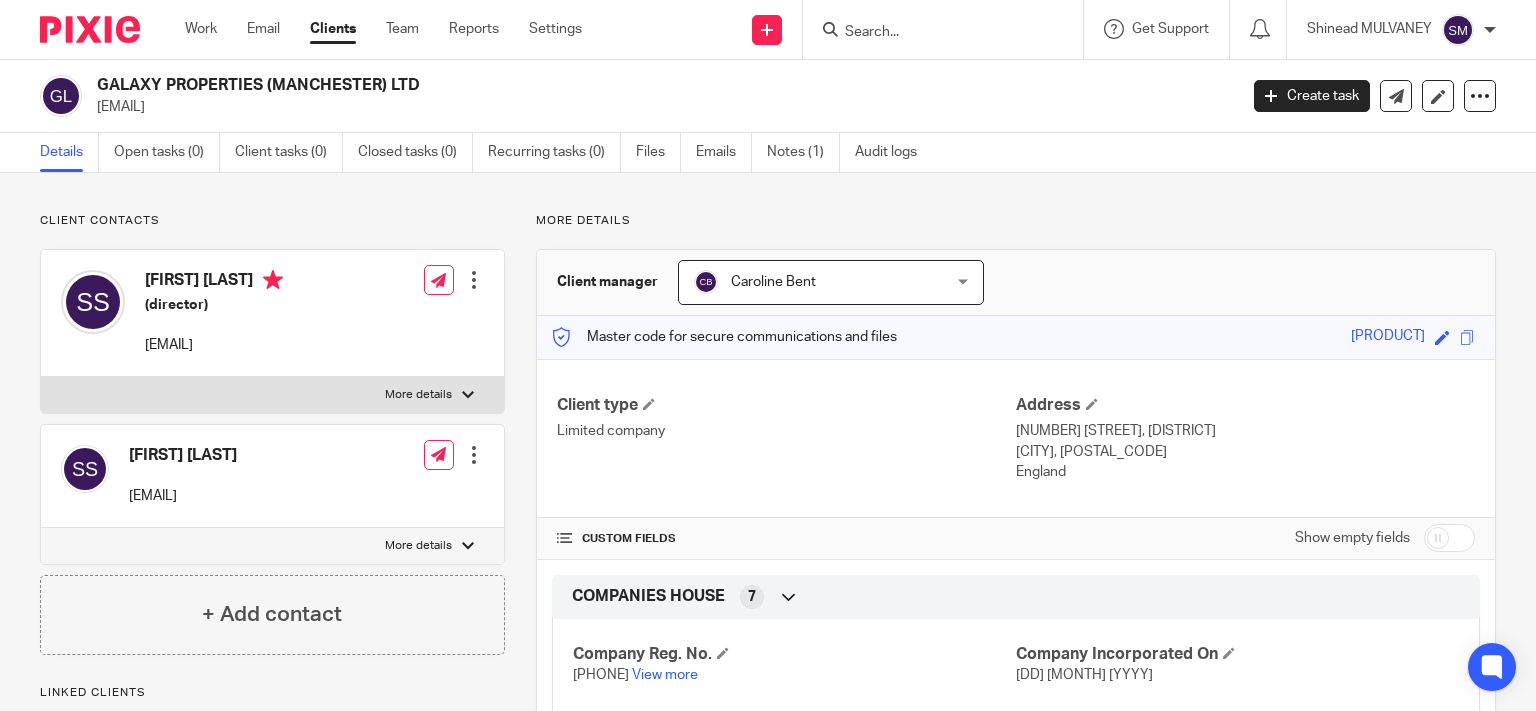 scroll, scrollTop: 0, scrollLeft: 0, axis: both 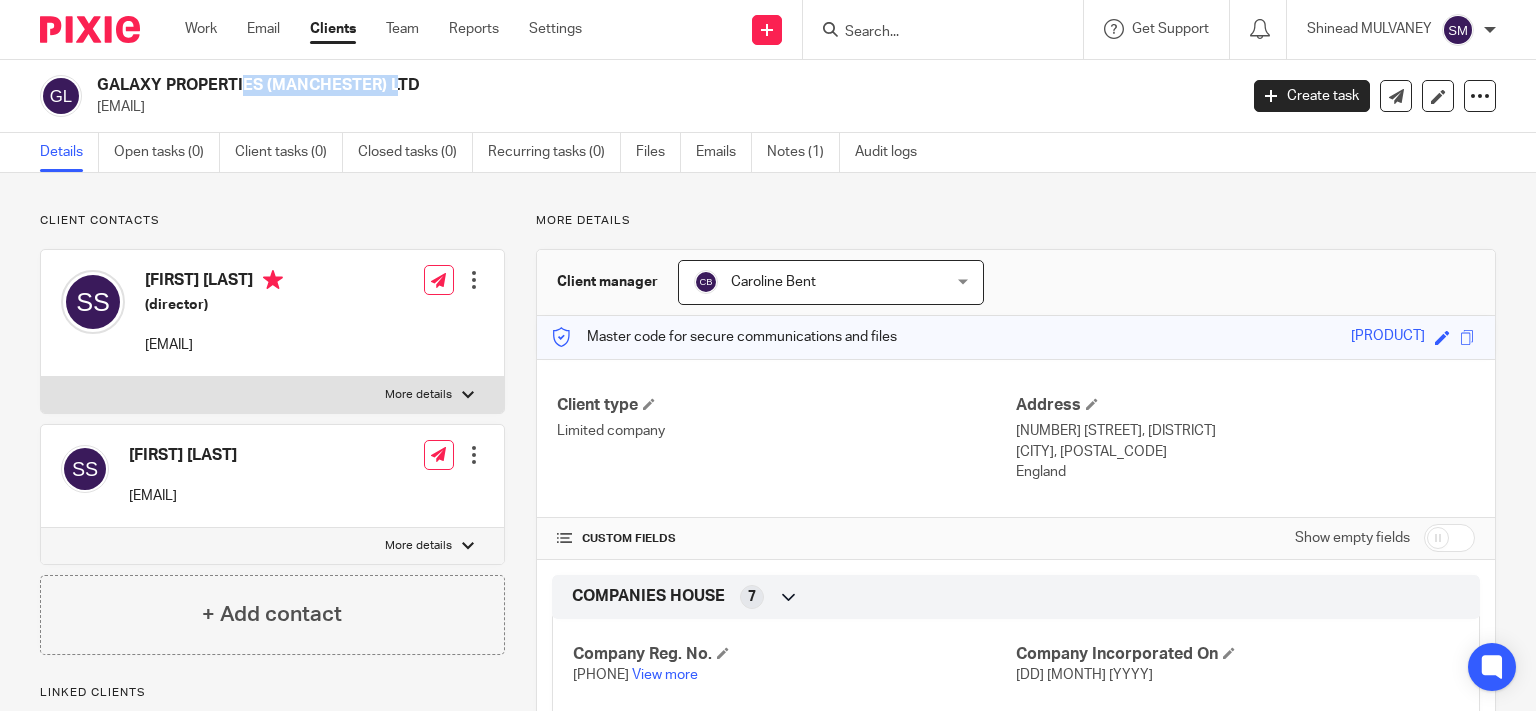 drag, startPoint x: 0, startPoint y: 0, endPoint x: 125, endPoint y: 87, distance: 152.29576 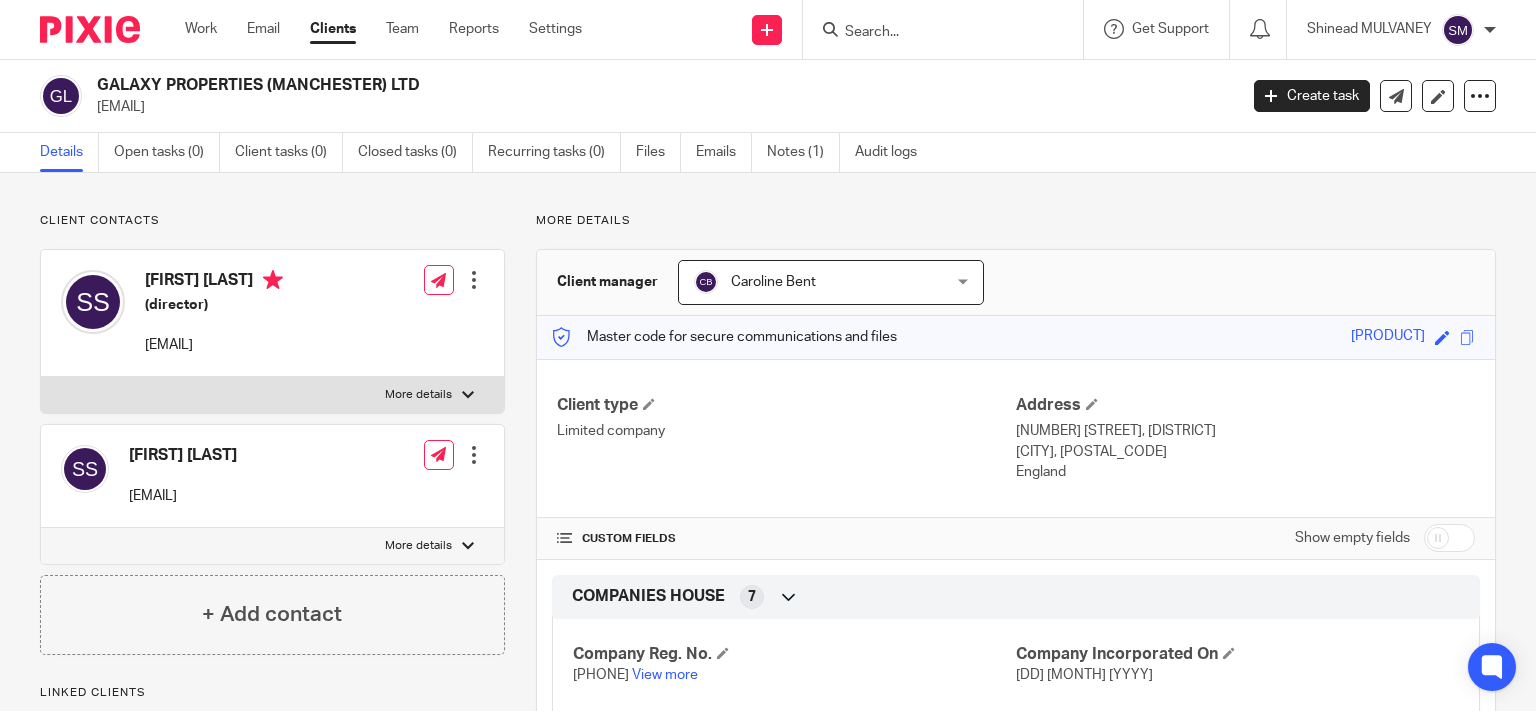click at bounding box center [943, 29] 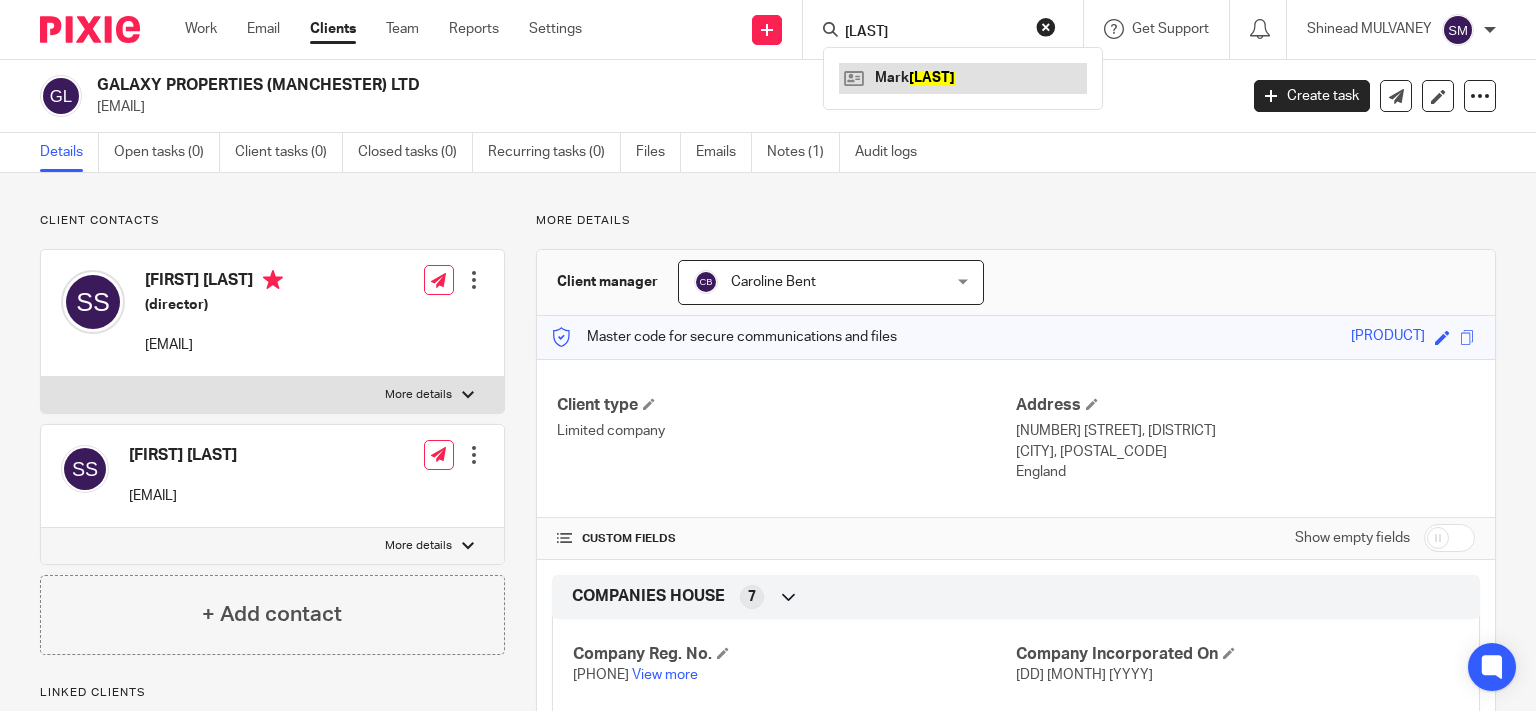 type on "[LAST]" 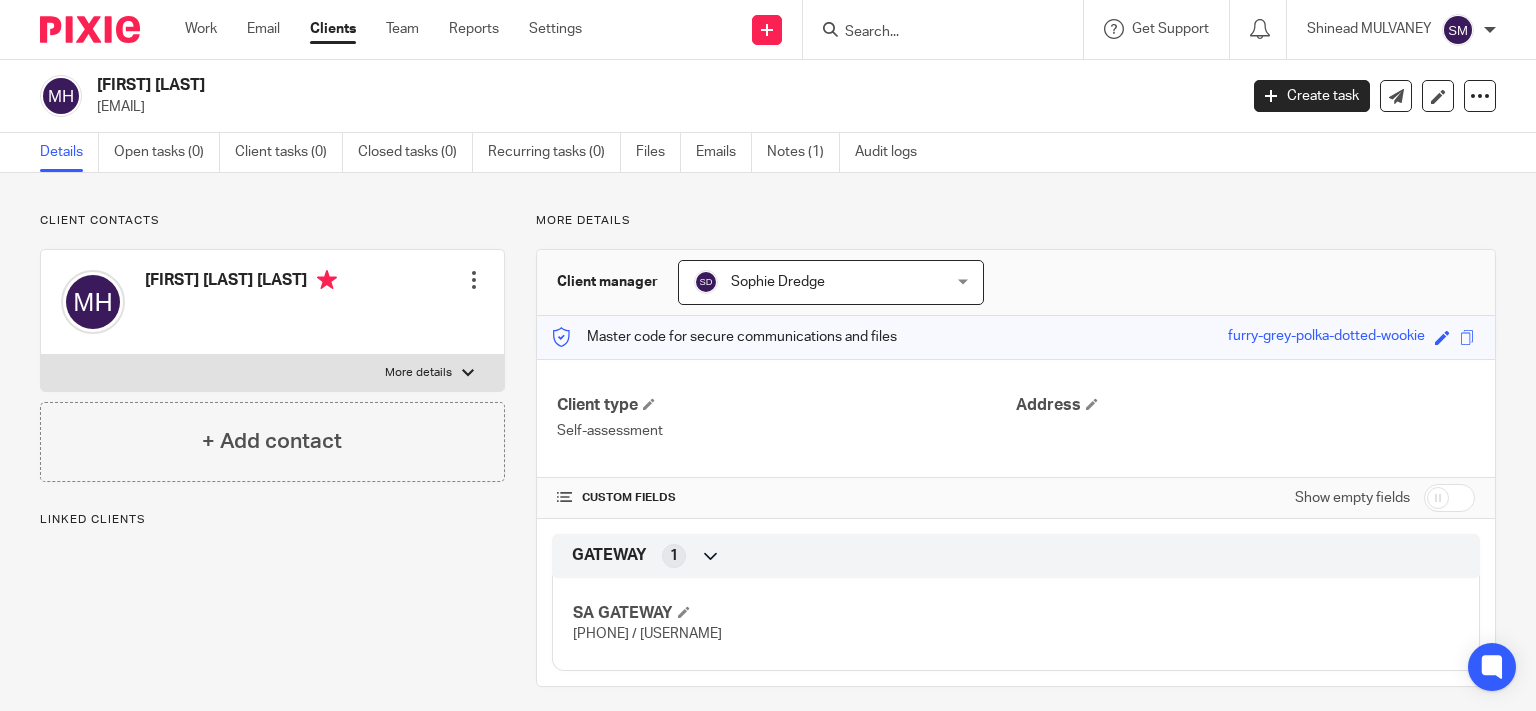 scroll, scrollTop: 0, scrollLeft: 0, axis: both 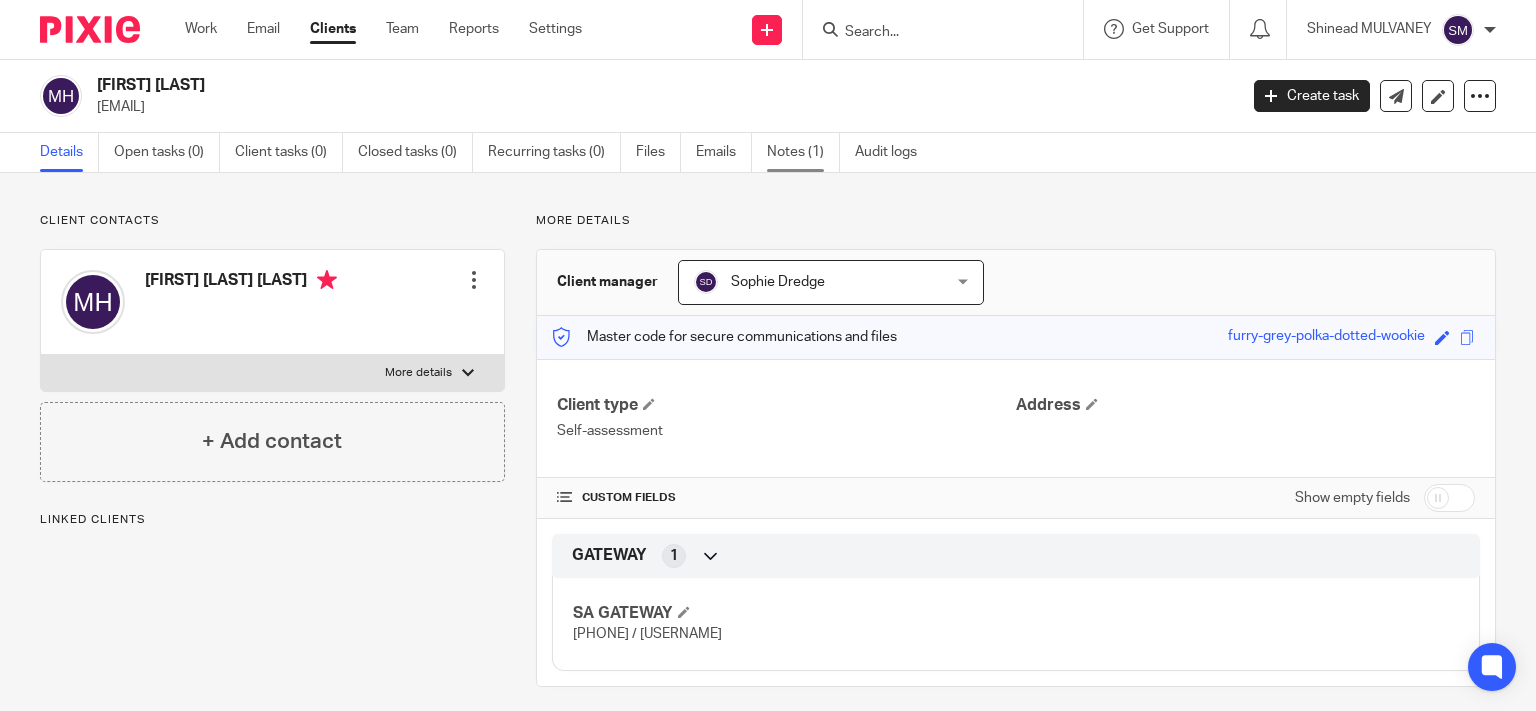click on "Notes (1)" at bounding box center [803, 152] 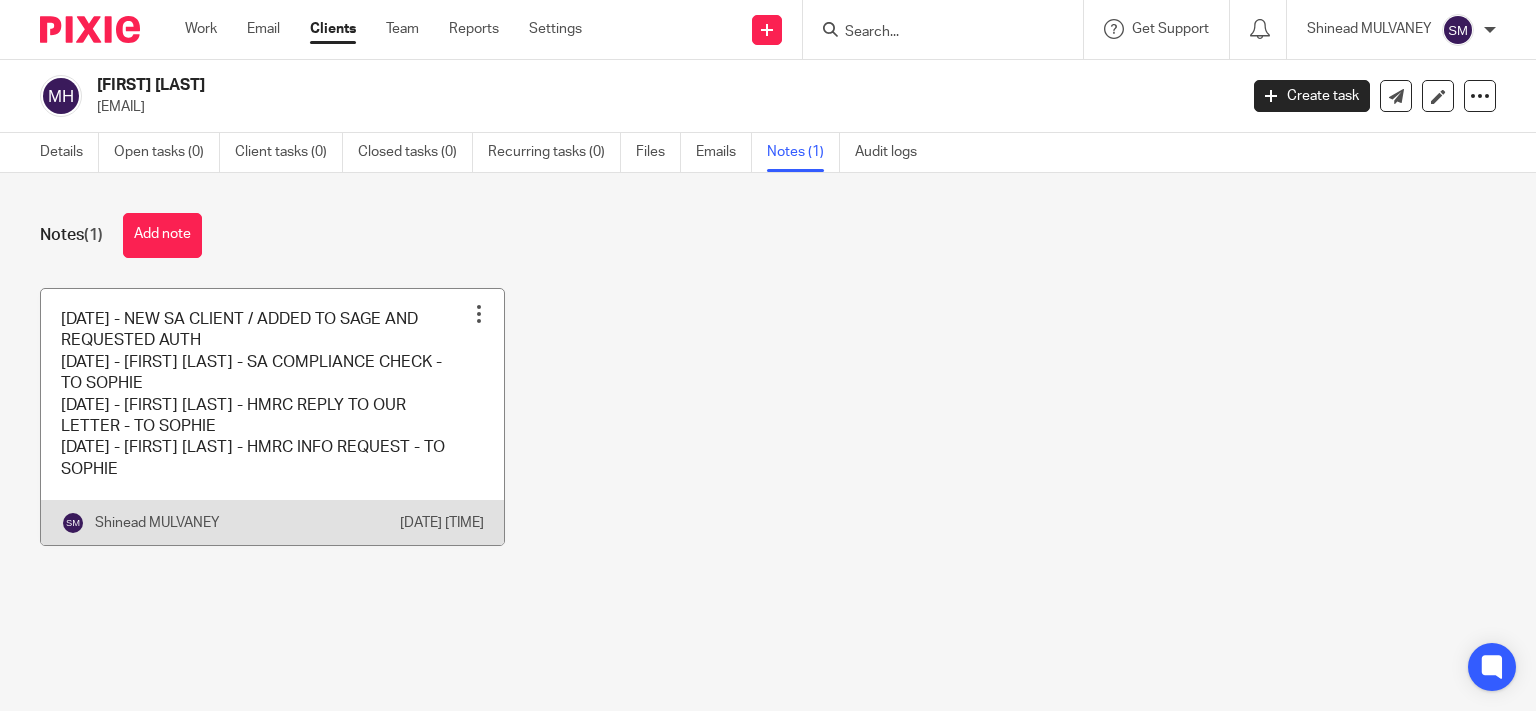 scroll, scrollTop: 0, scrollLeft: 0, axis: both 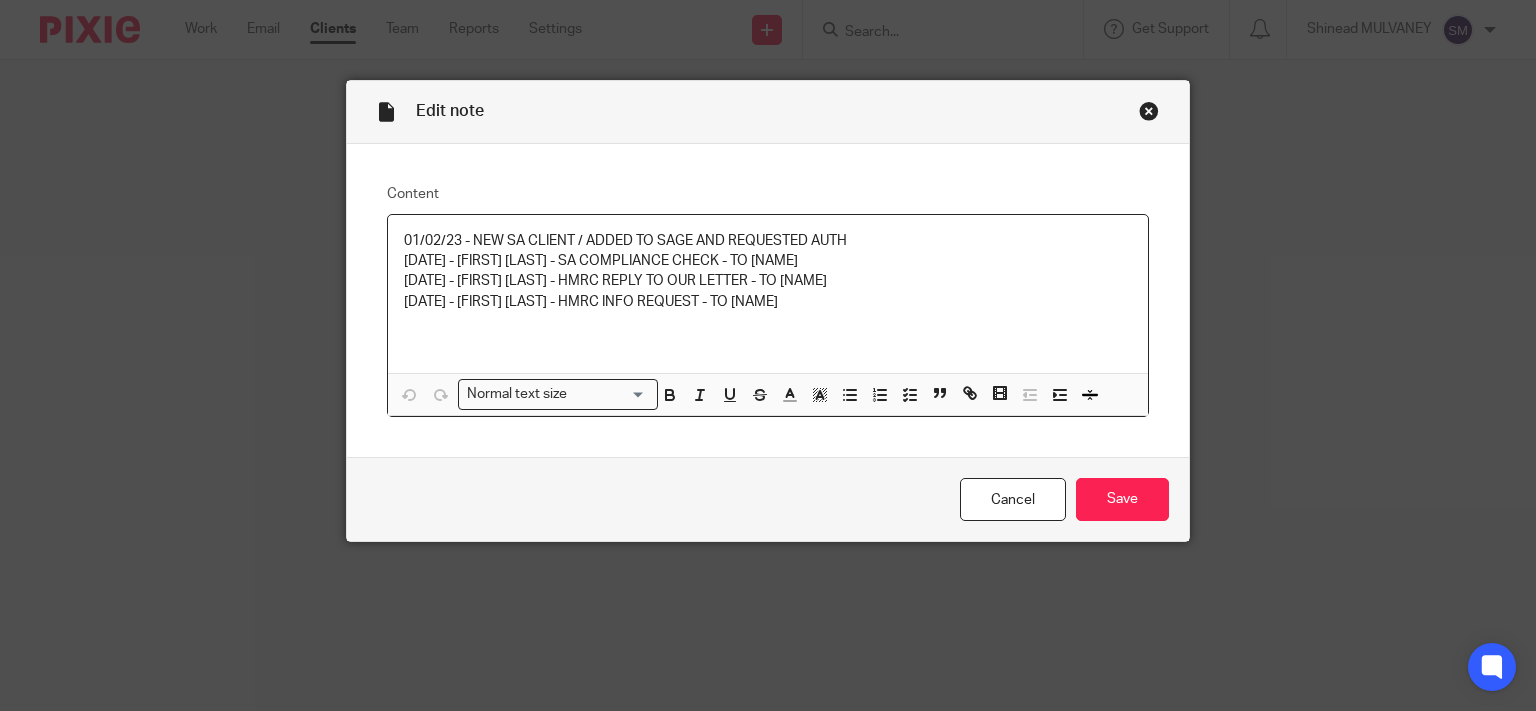 drag, startPoint x: 851, startPoint y: 306, endPoint x: 461, endPoint y: 309, distance: 390.01154 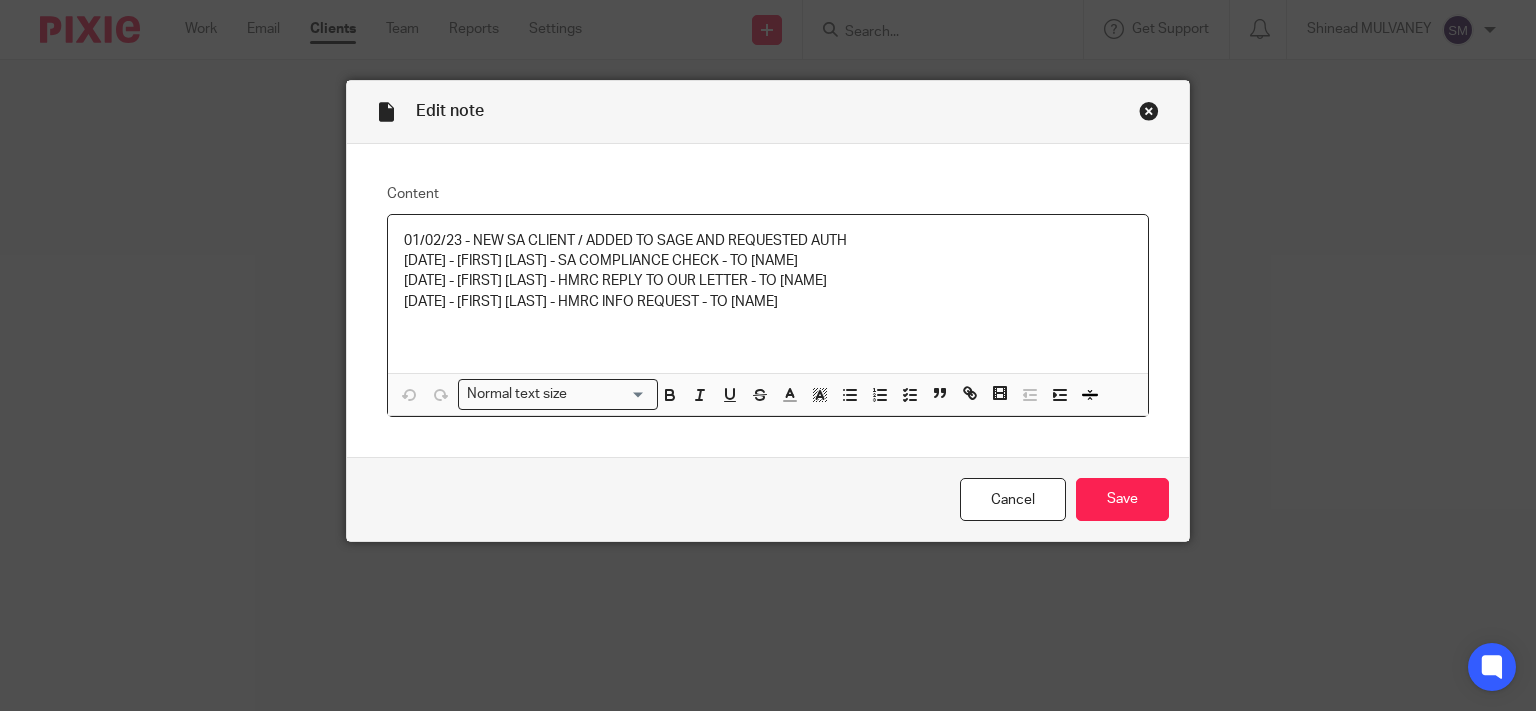click on "[DATE] - [FIRST] [LAST] - HMRC INFO REQUEST - TO [NAME]" at bounding box center [768, 302] 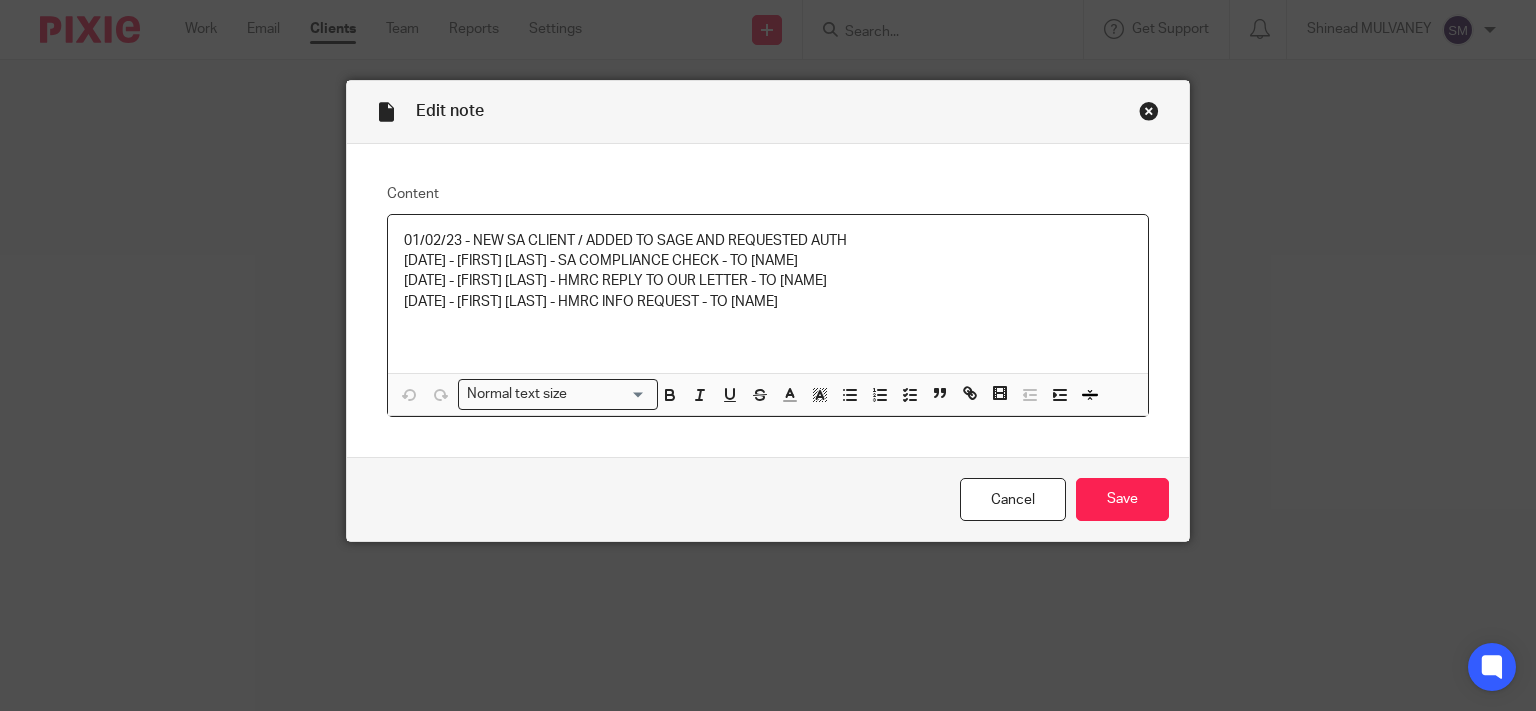 copy on "MARK HOWARTSON - HMRC INFO REQUEST - TO SOPHIE" 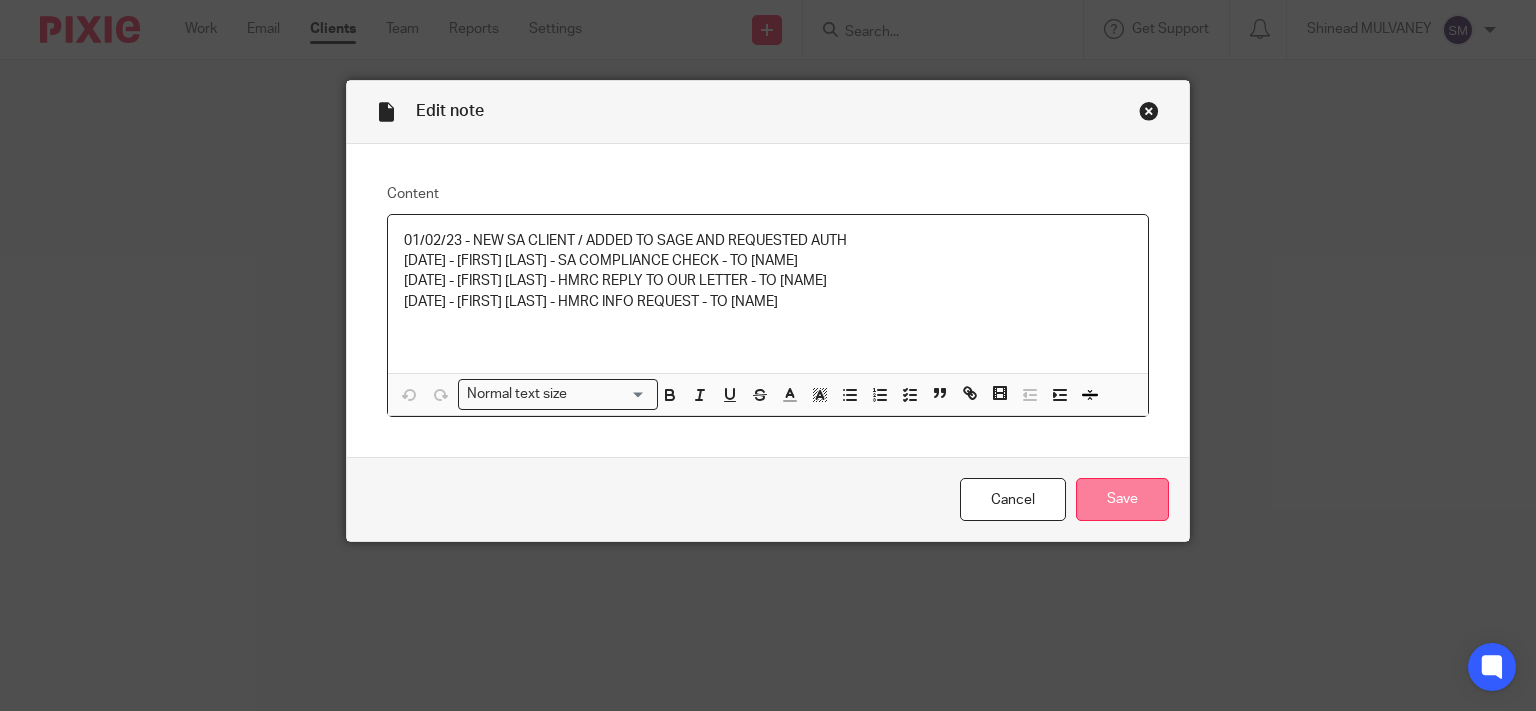 click on "Save" at bounding box center [1122, 499] 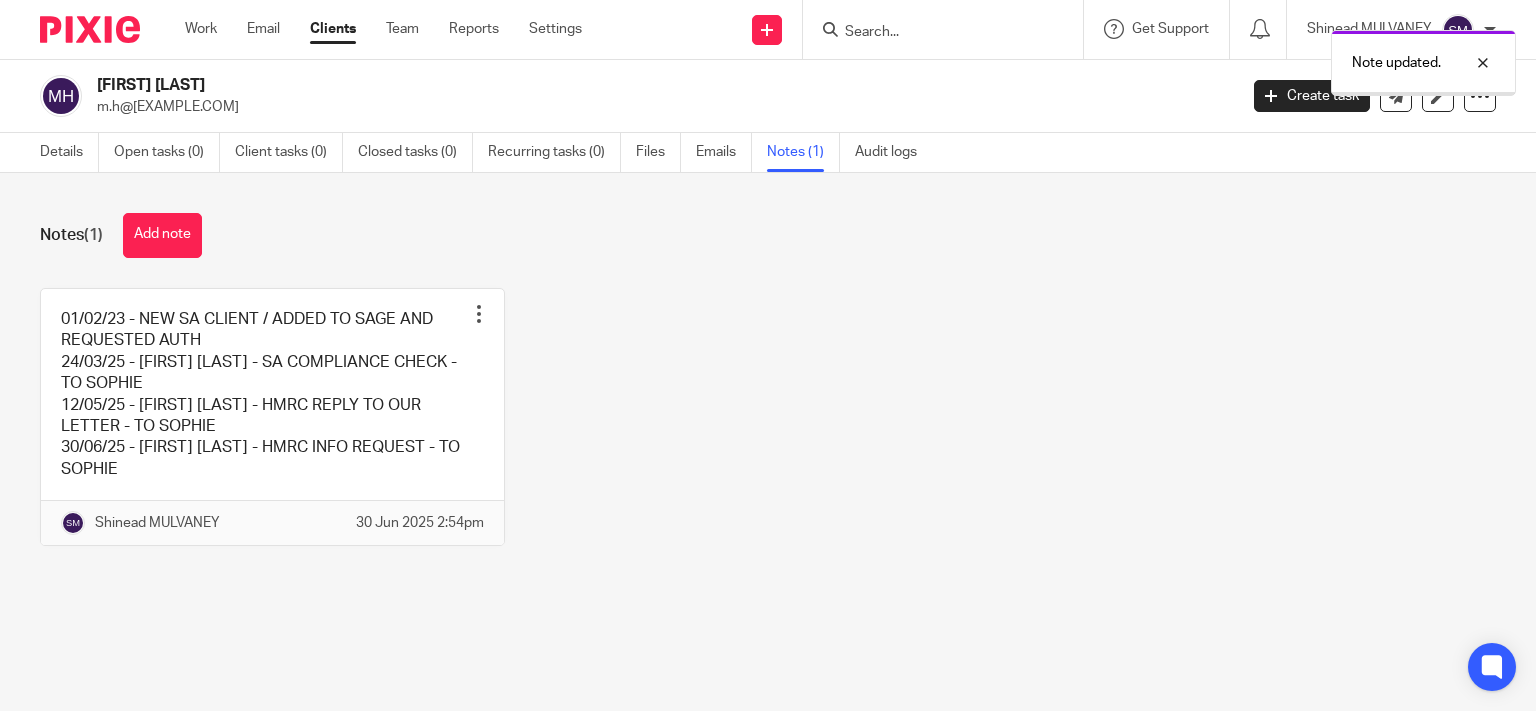 scroll, scrollTop: 0, scrollLeft: 0, axis: both 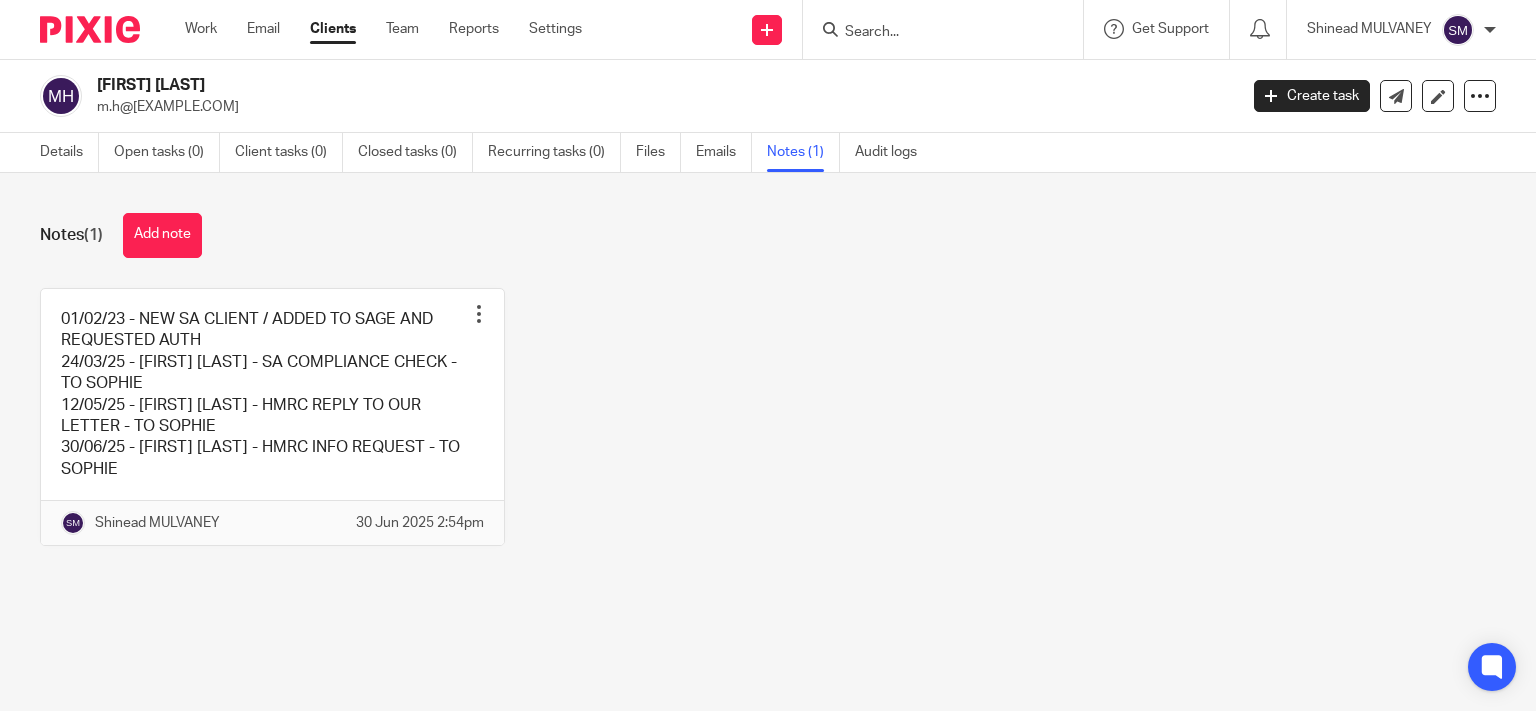 click at bounding box center [933, 33] 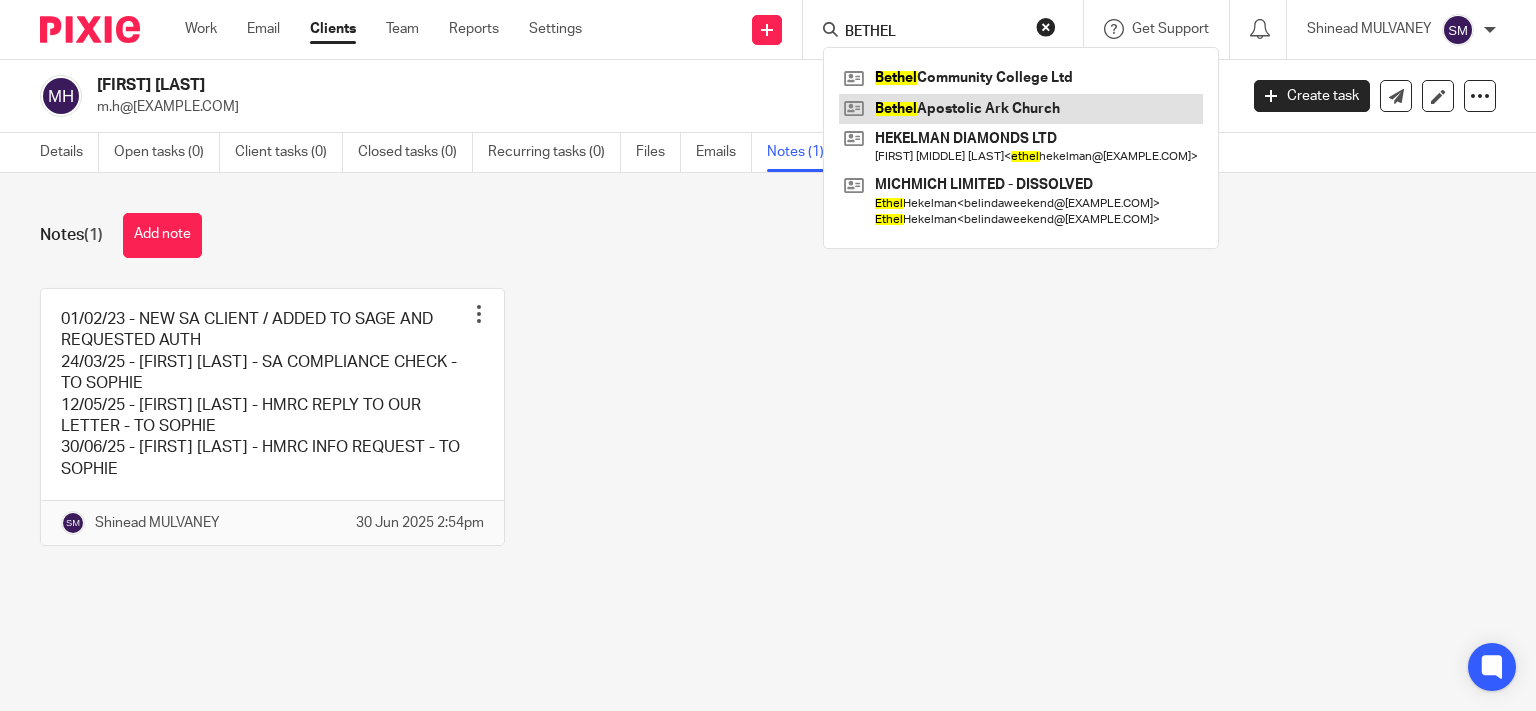 type on "BETHEL" 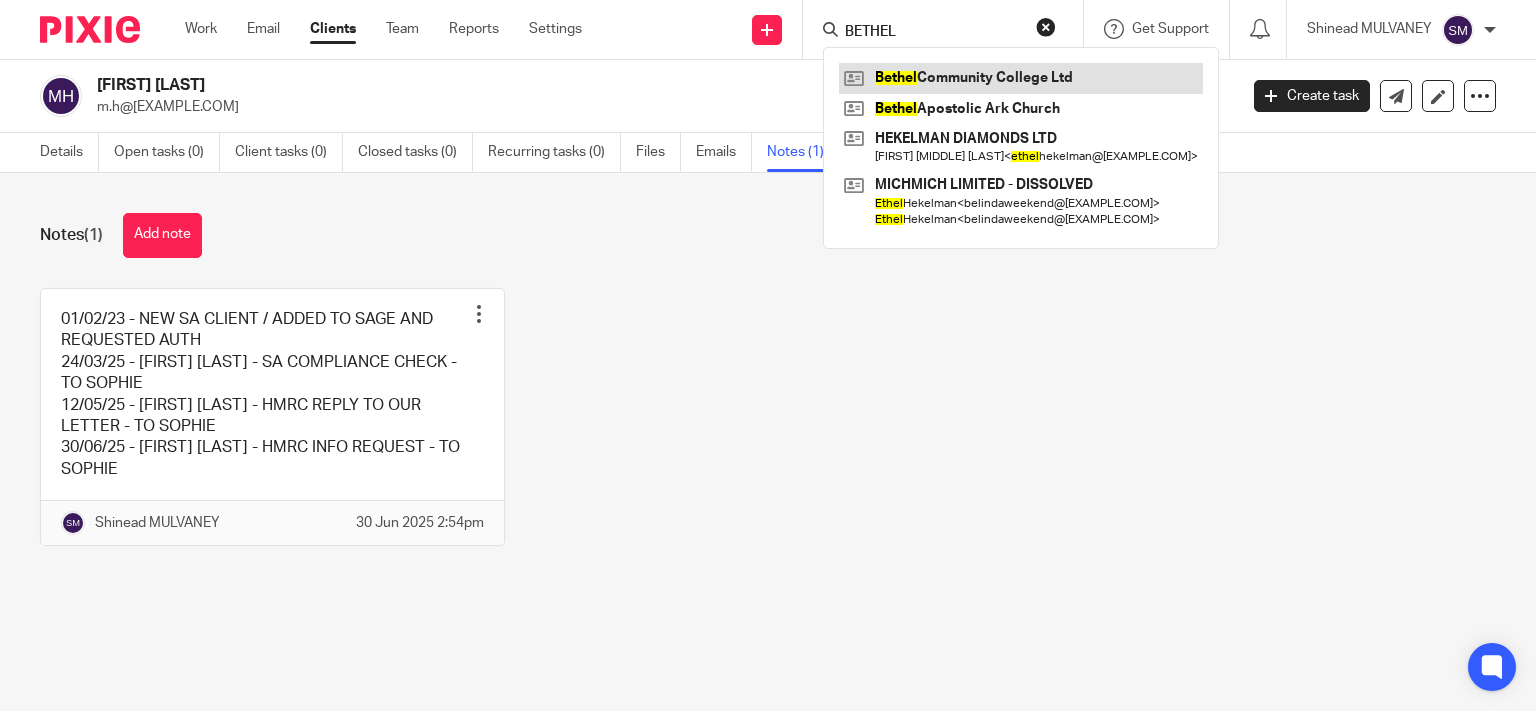 click at bounding box center [1021, 78] 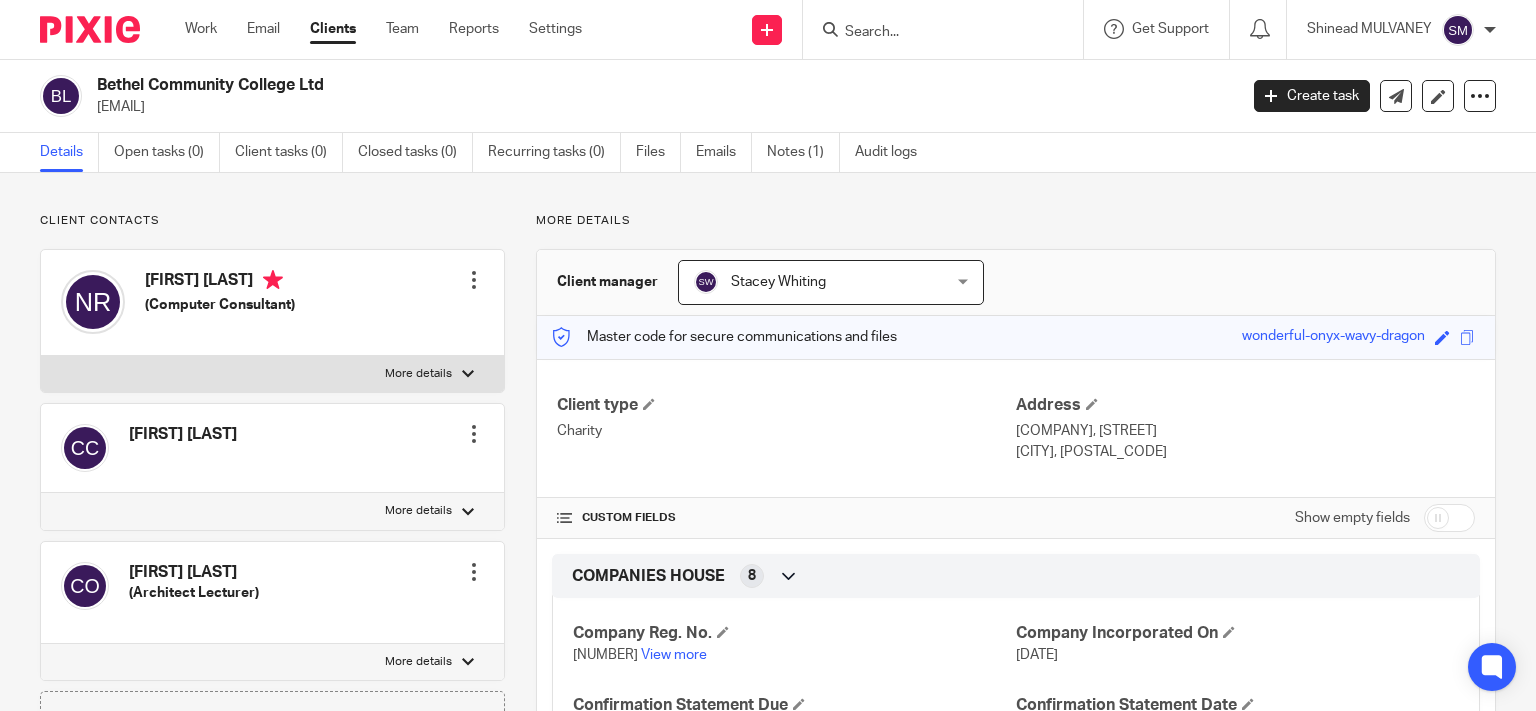 scroll, scrollTop: 0, scrollLeft: 0, axis: both 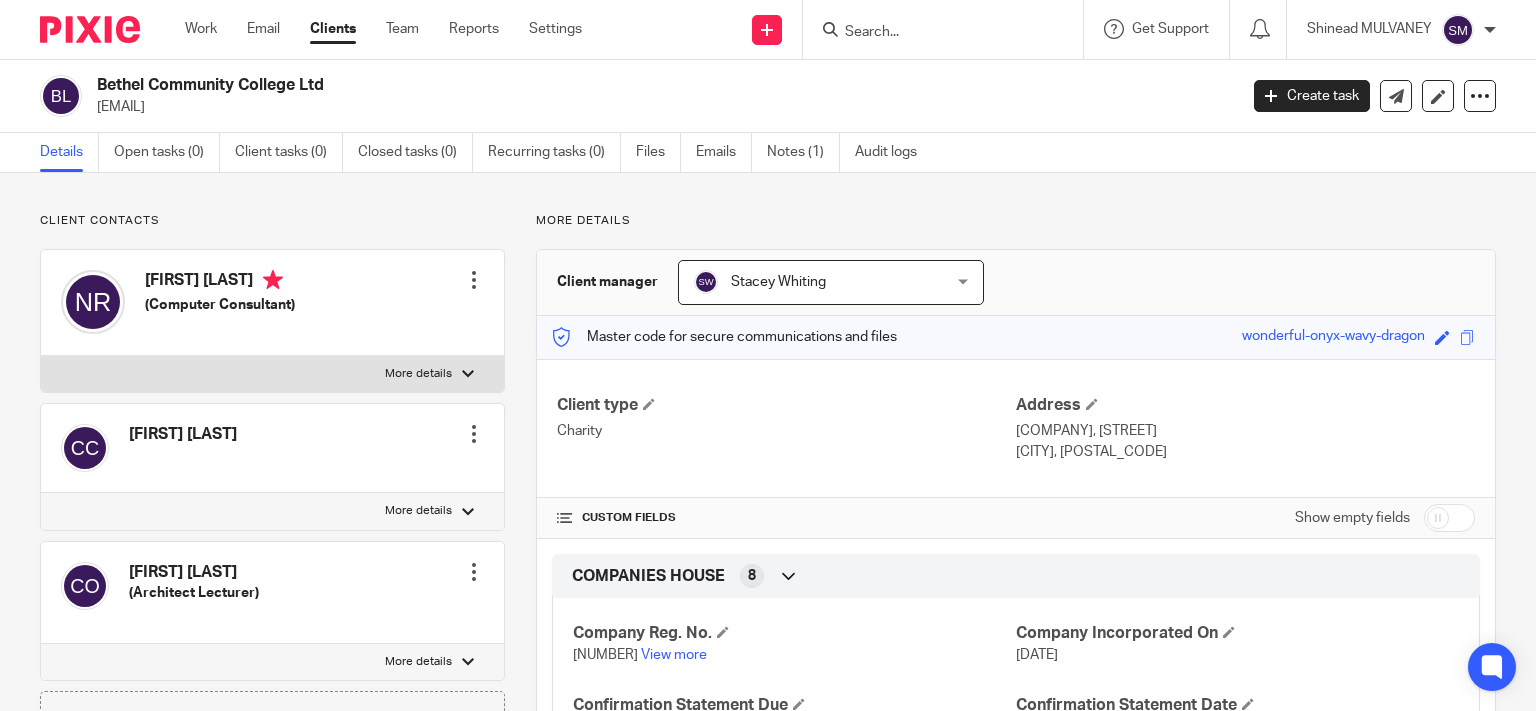 drag, startPoint x: 302, startPoint y: 87, endPoint x: 96, endPoint y: 73, distance: 206.47517 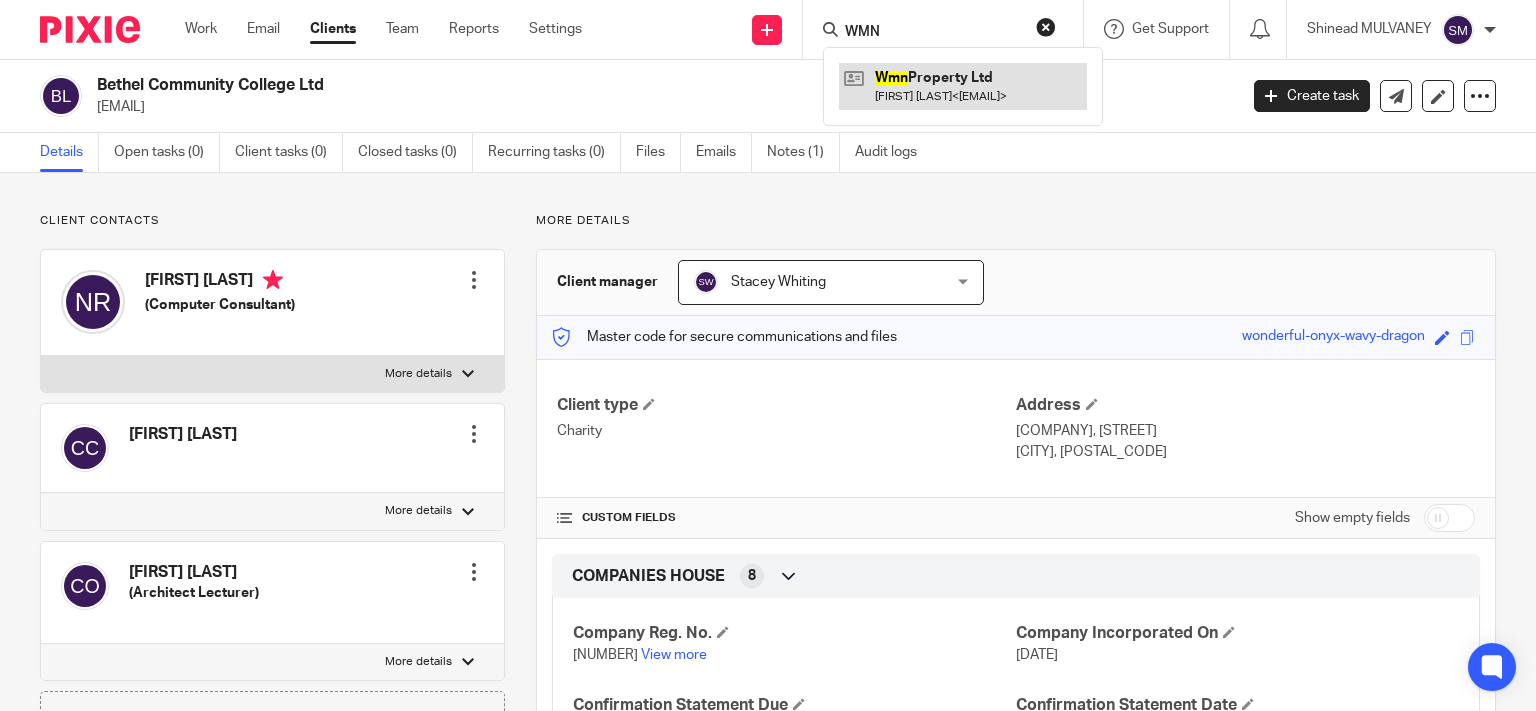 type on "WMN" 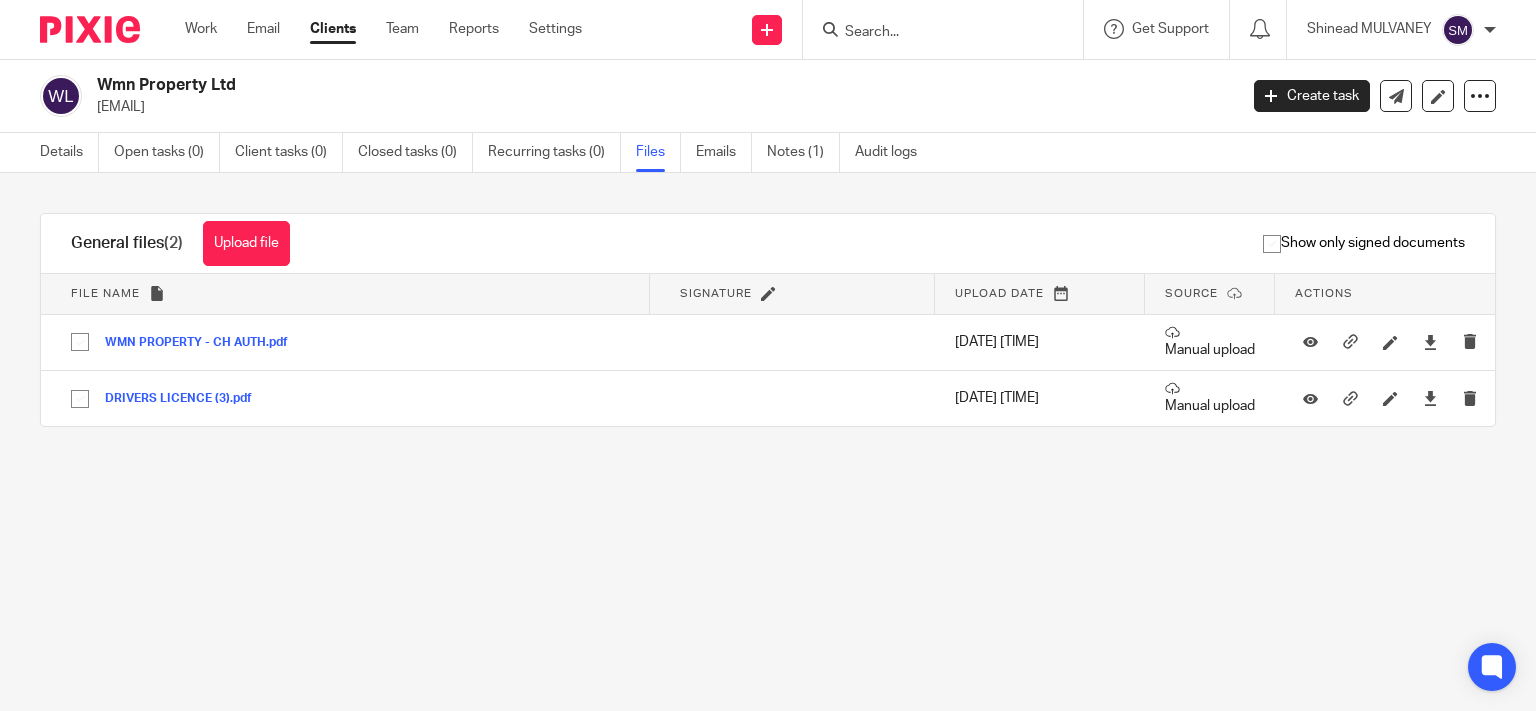 scroll, scrollTop: 0, scrollLeft: 0, axis: both 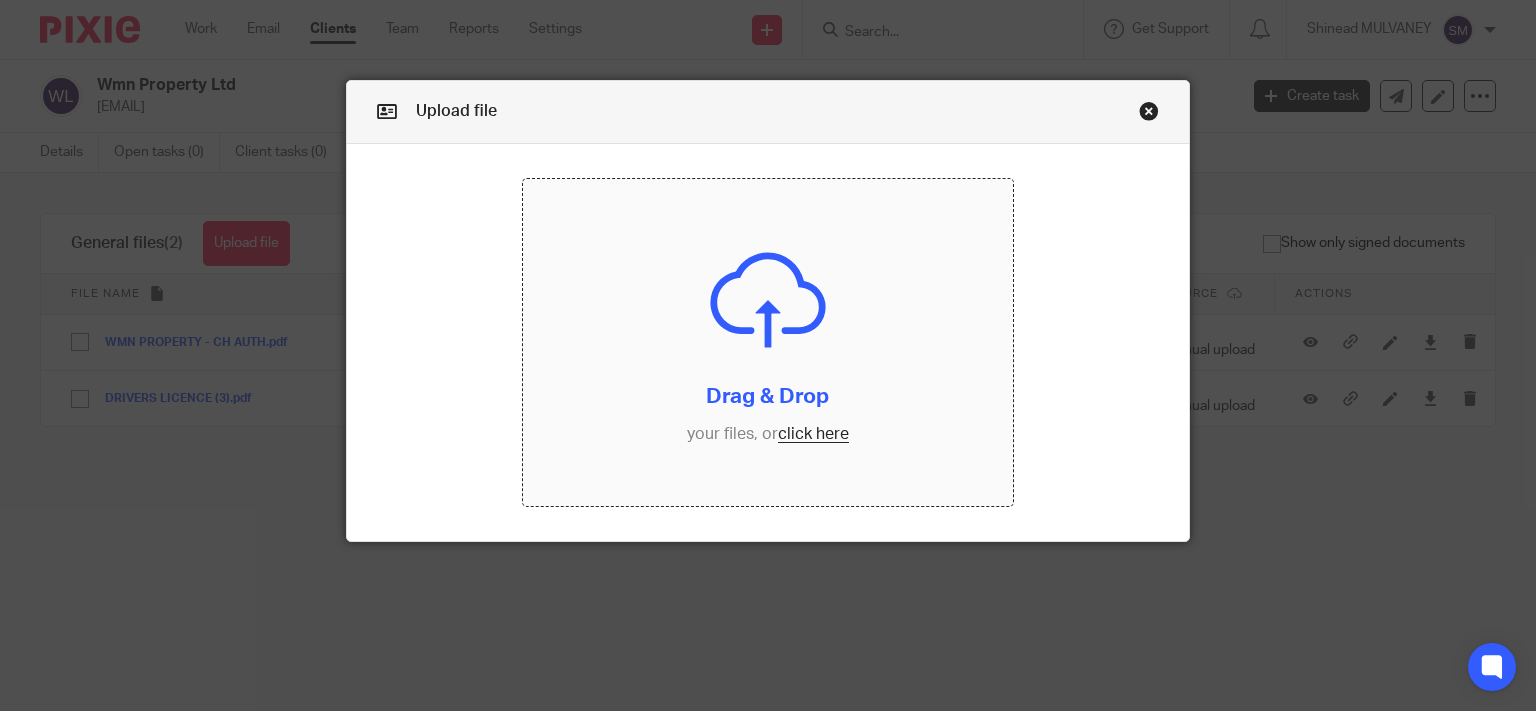 click at bounding box center (768, 342) 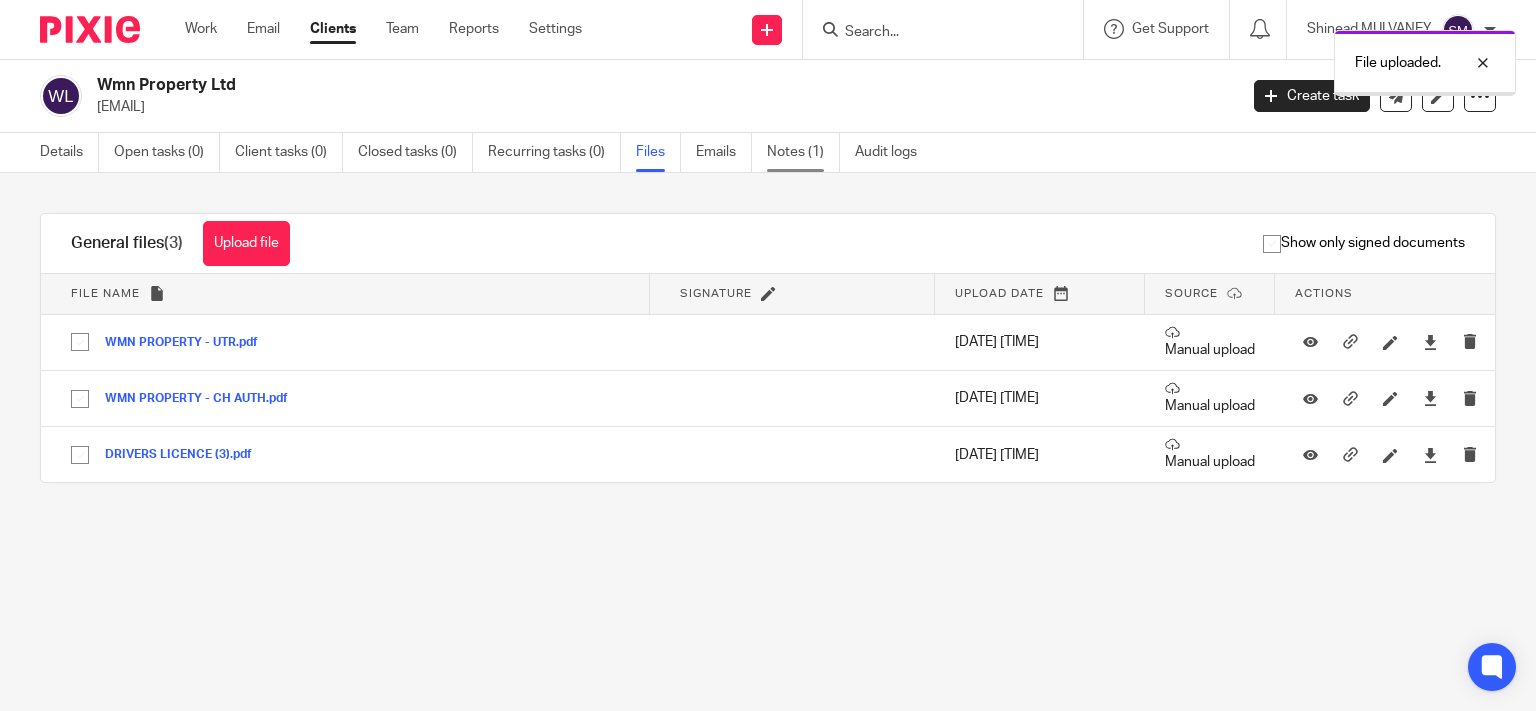 scroll, scrollTop: 0, scrollLeft: 0, axis: both 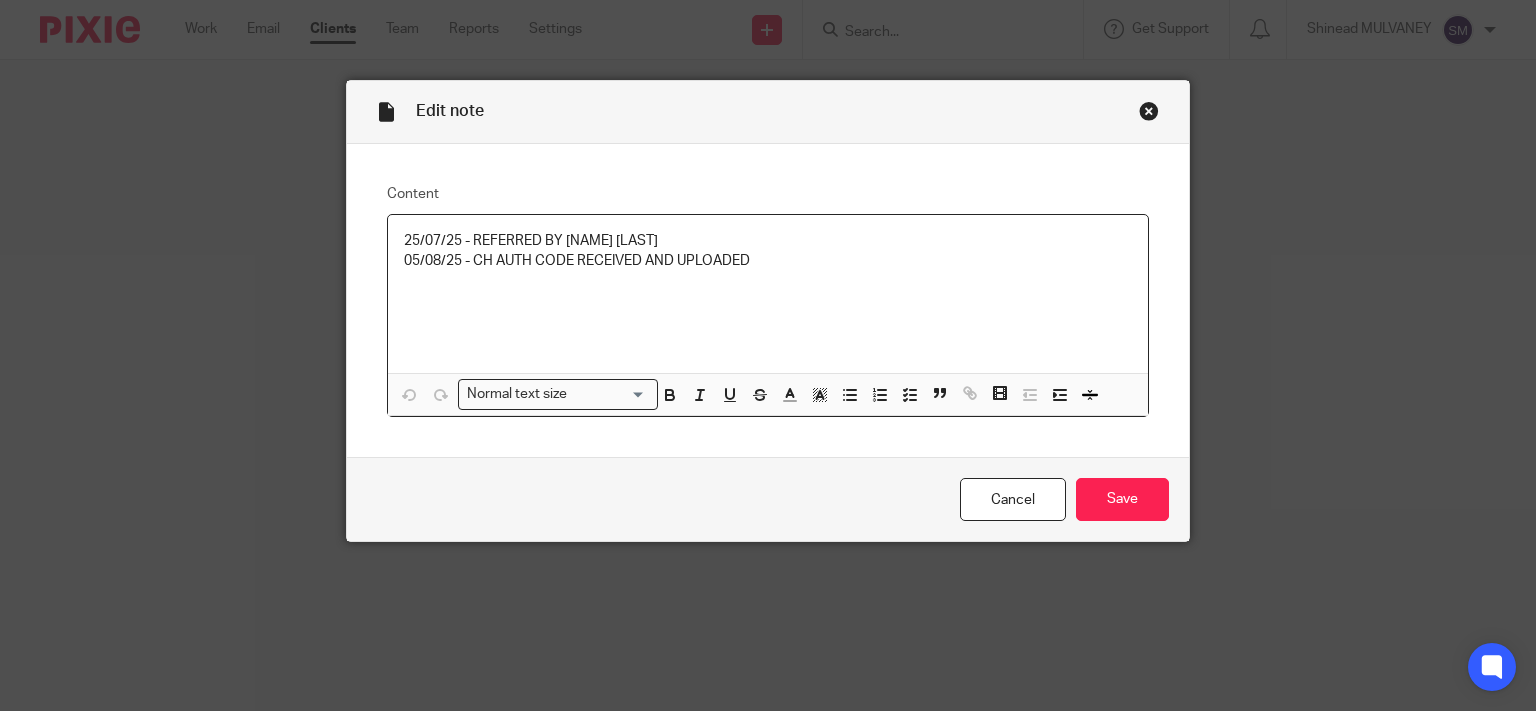 click on "05/08/25 - CH AUTH CODE RECEIVED AND UPLOADED" at bounding box center (768, 261) 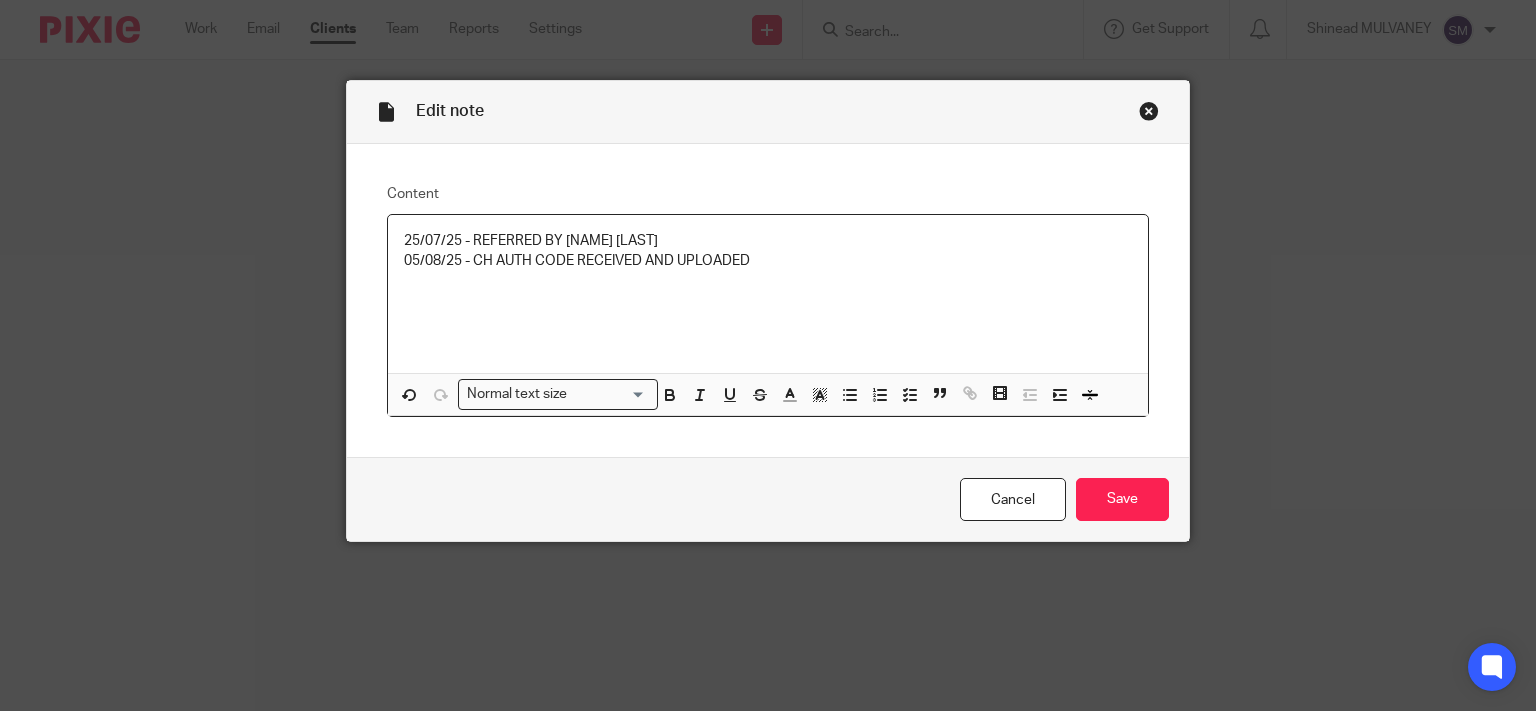 type 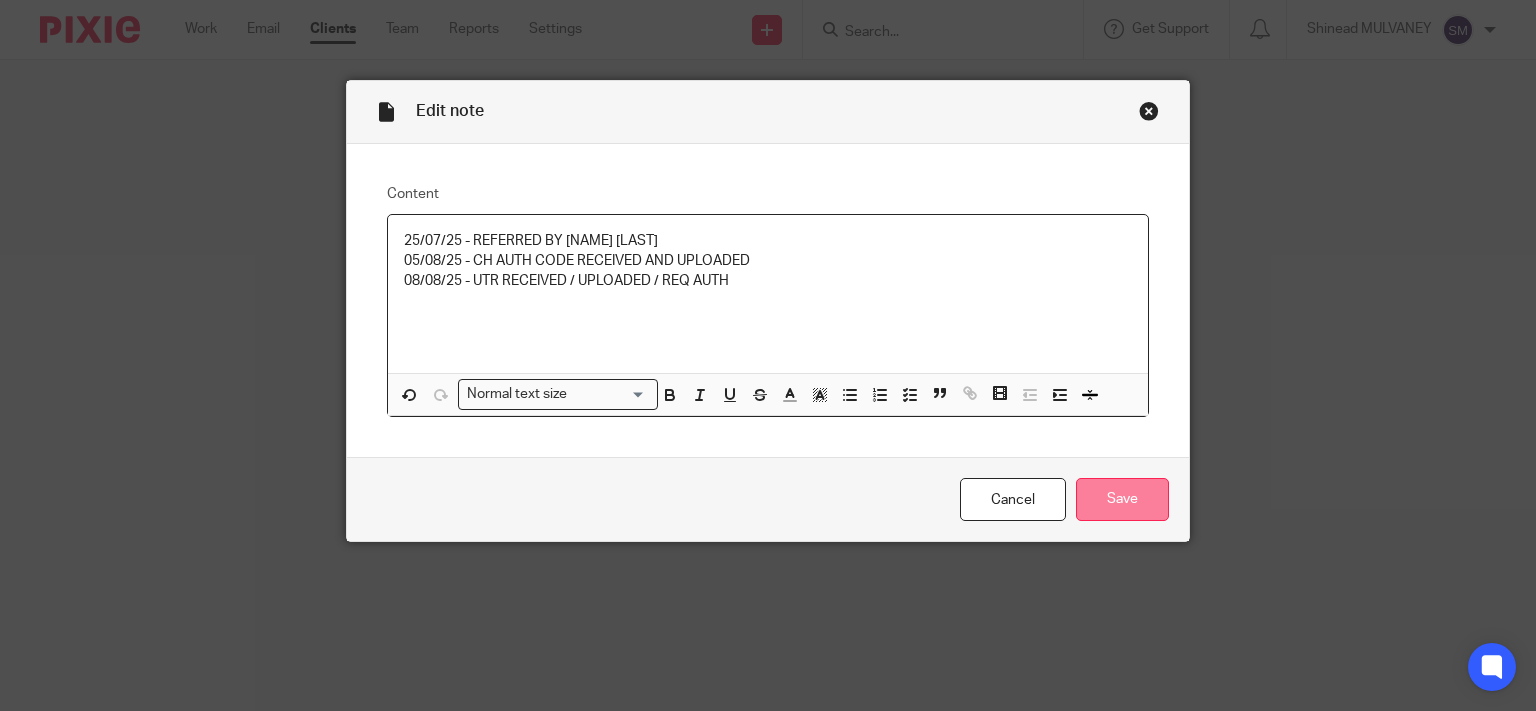 click on "Save" at bounding box center (1122, 499) 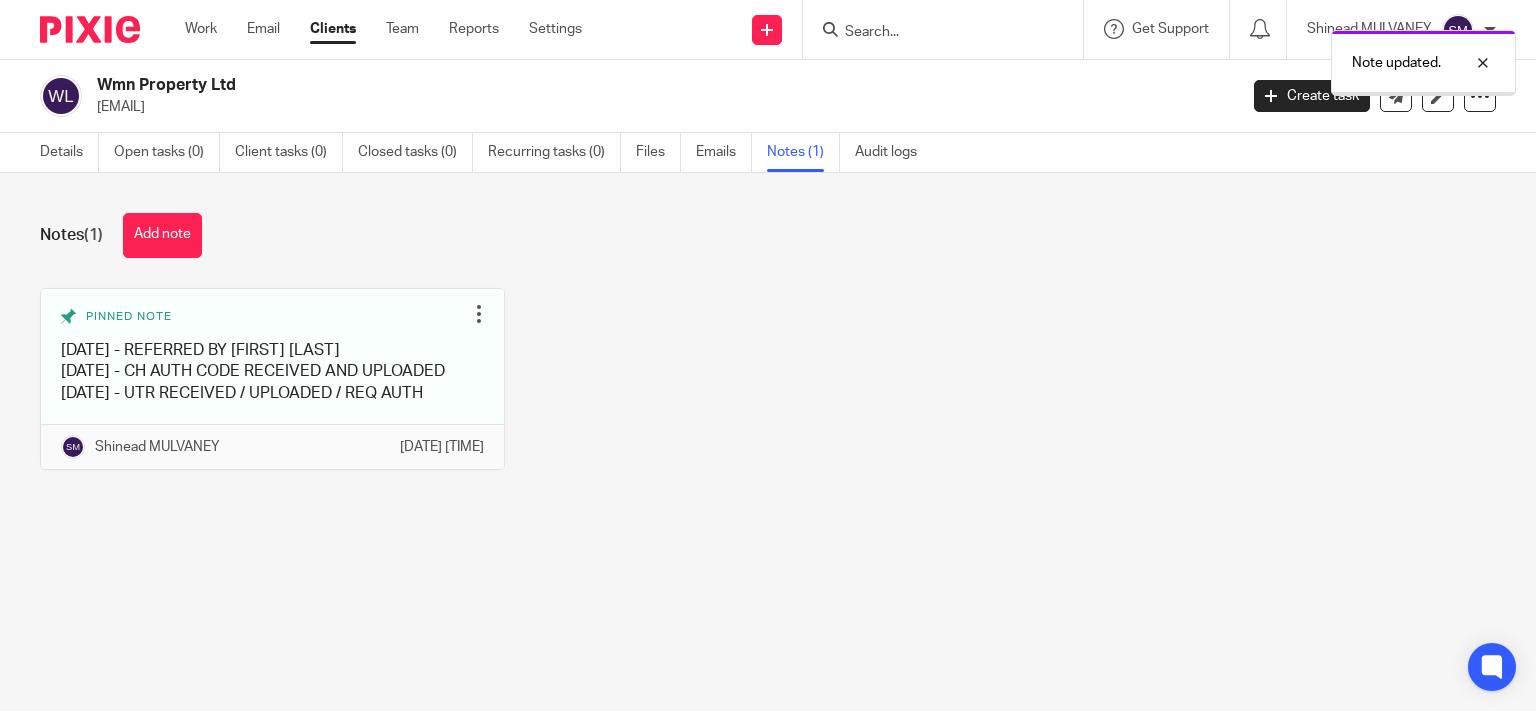 scroll, scrollTop: 0, scrollLeft: 0, axis: both 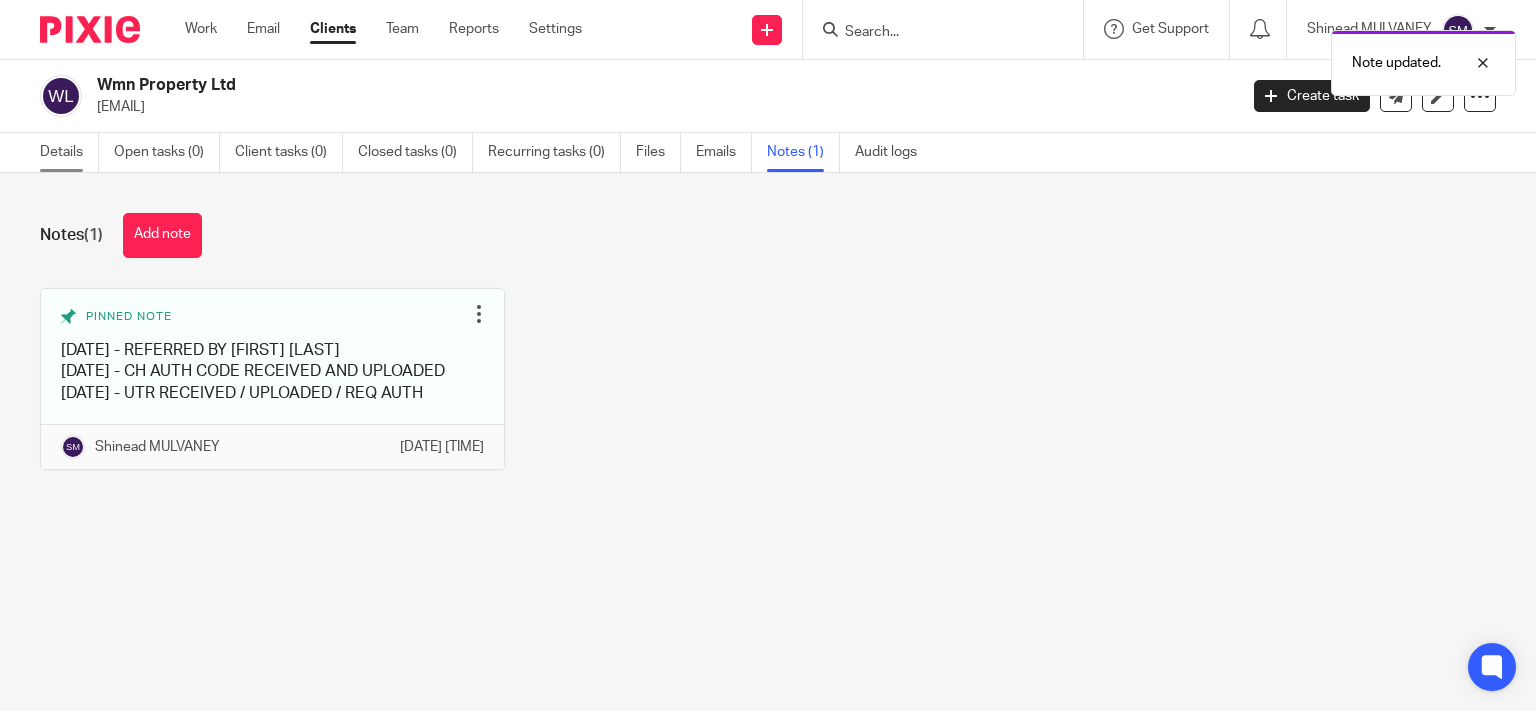 click on "Details" at bounding box center (69, 152) 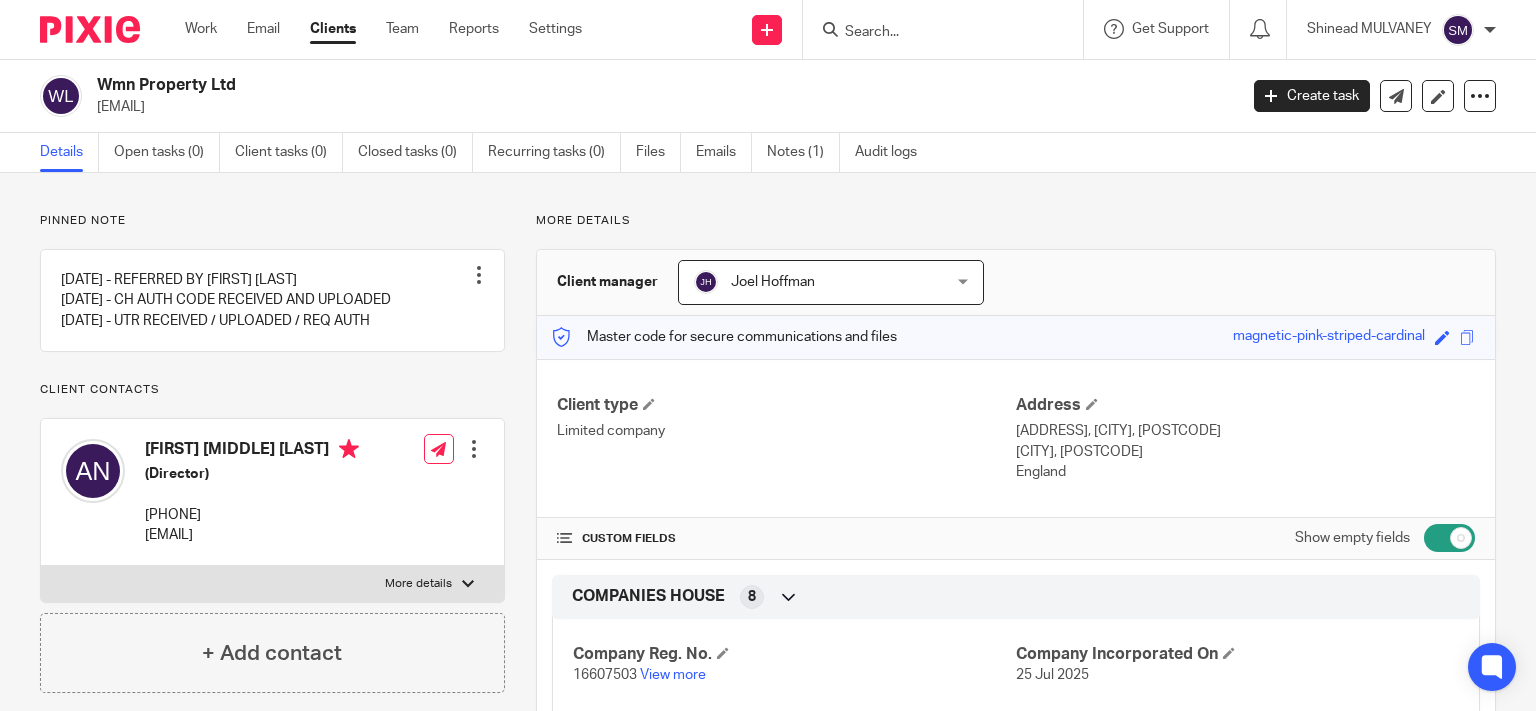 scroll, scrollTop: 0, scrollLeft: 0, axis: both 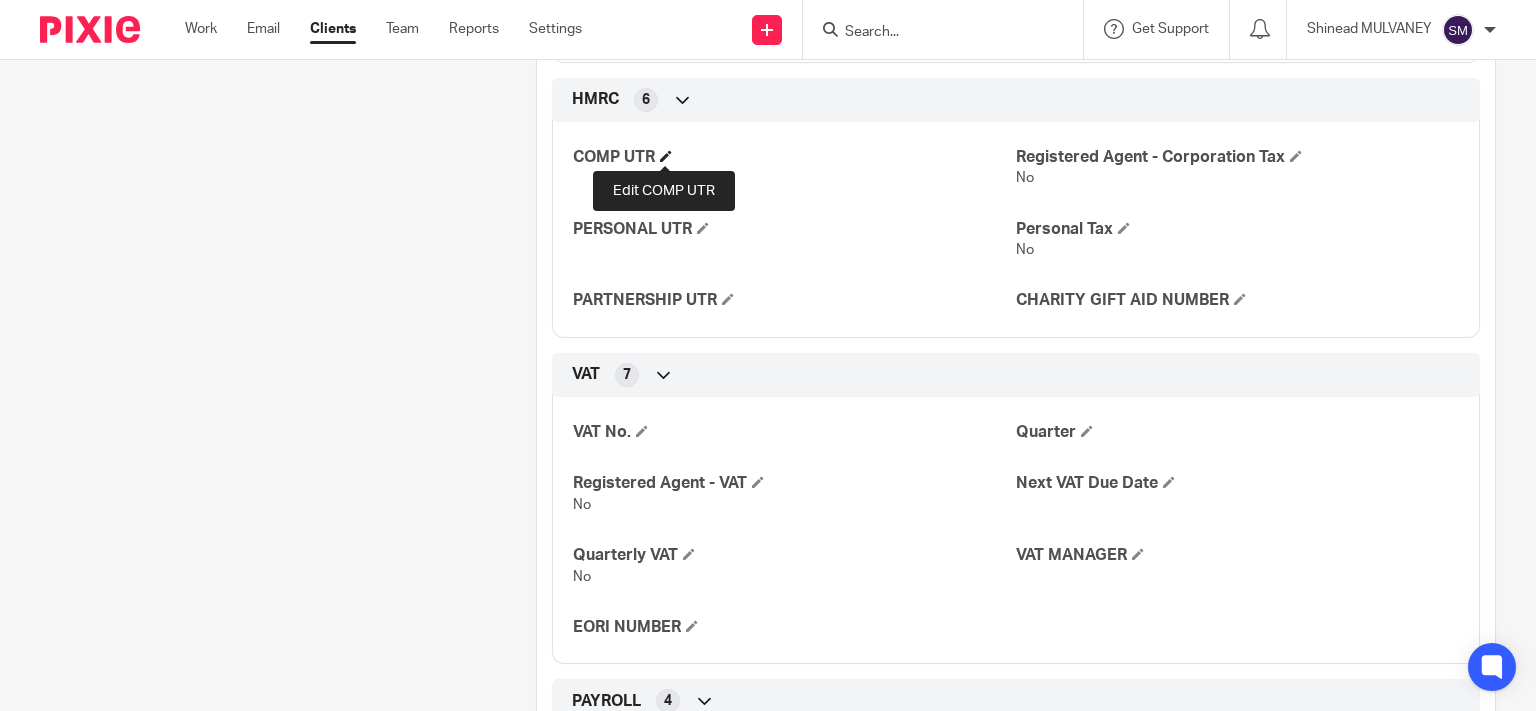 click at bounding box center (666, 156) 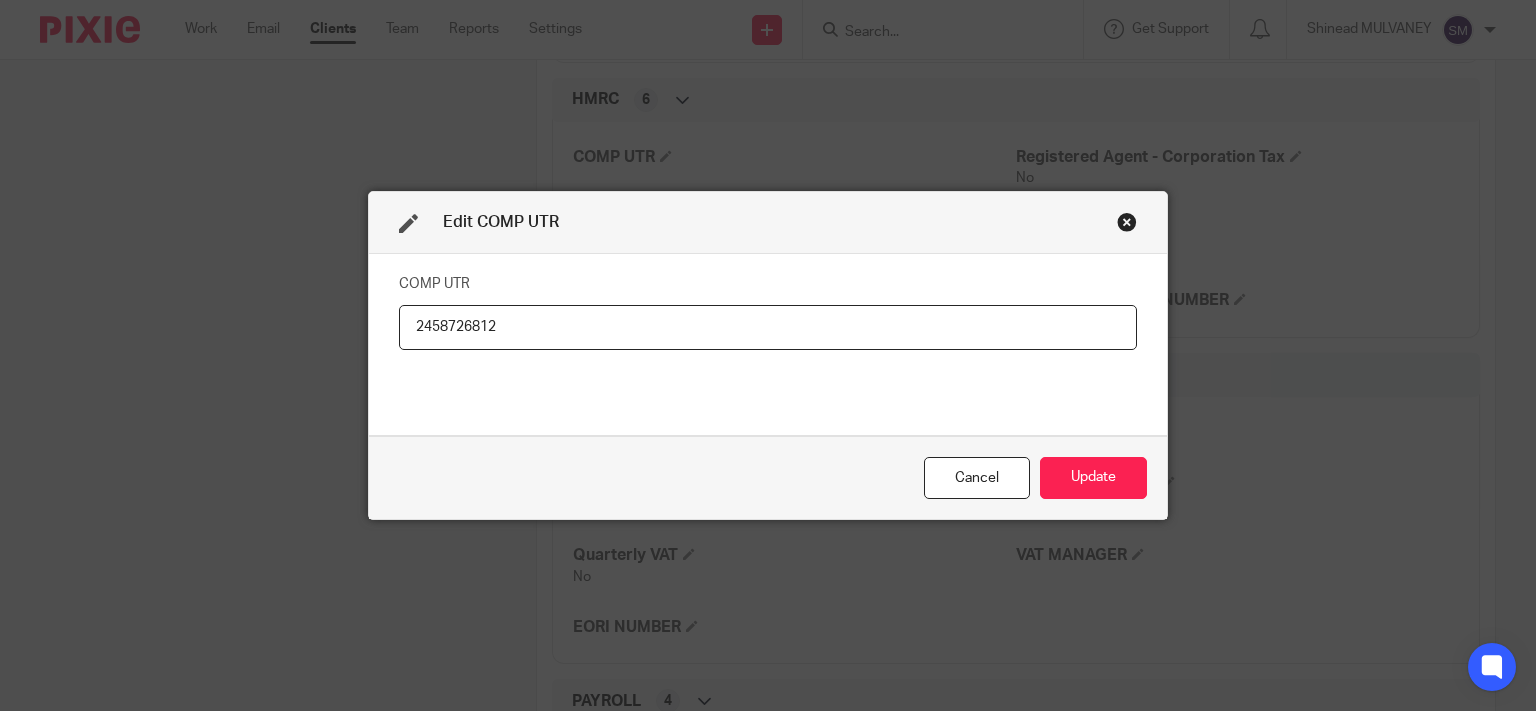 click on "2458726812" at bounding box center (768, 327) 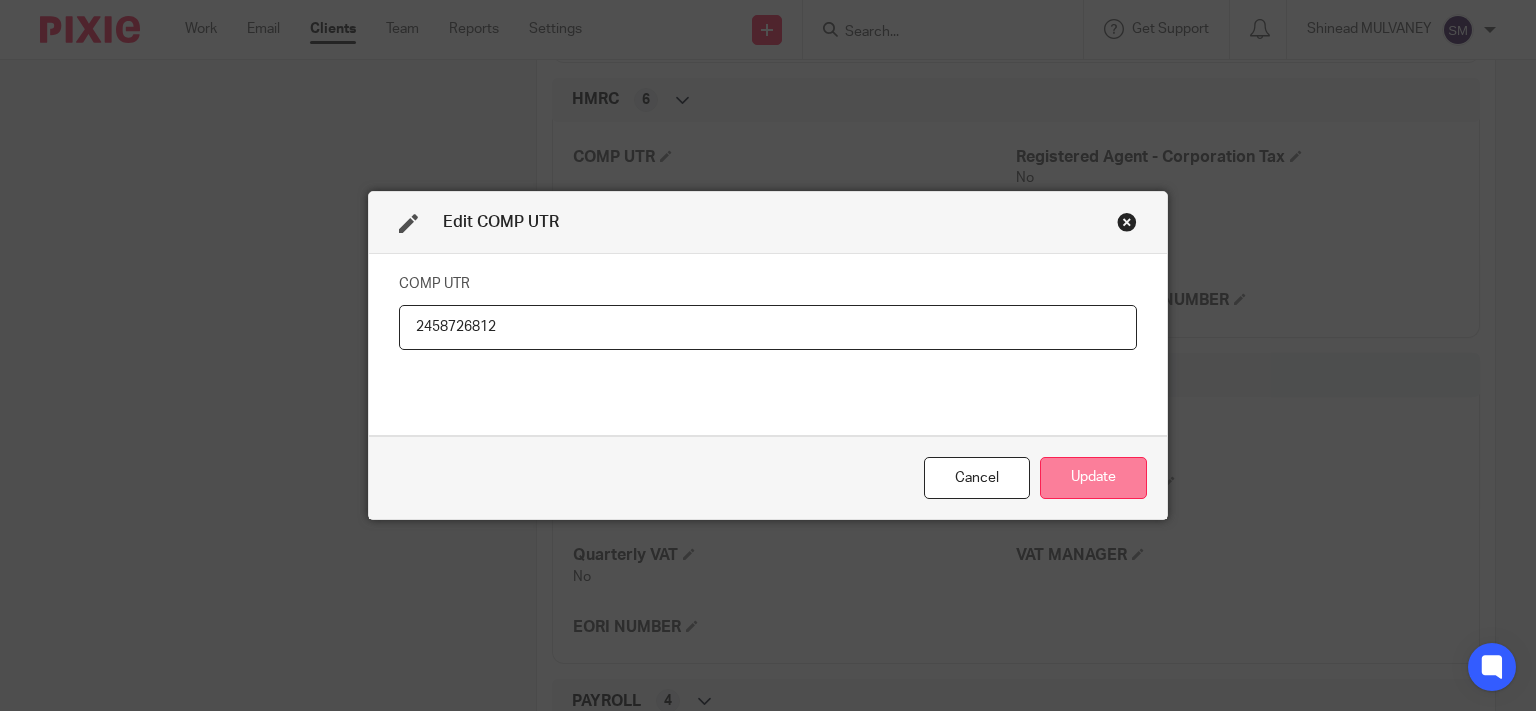 type on "2458726812" 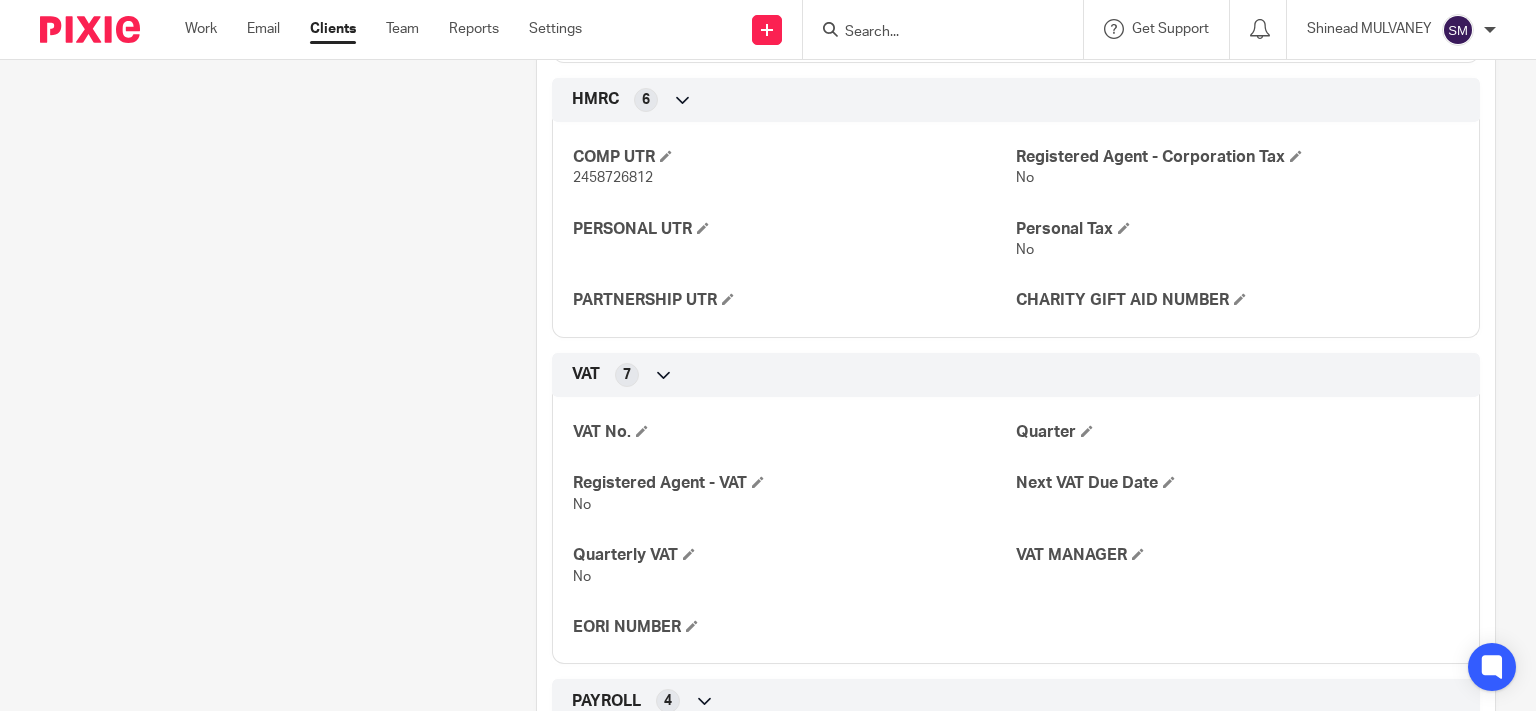 click at bounding box center (933, 33) 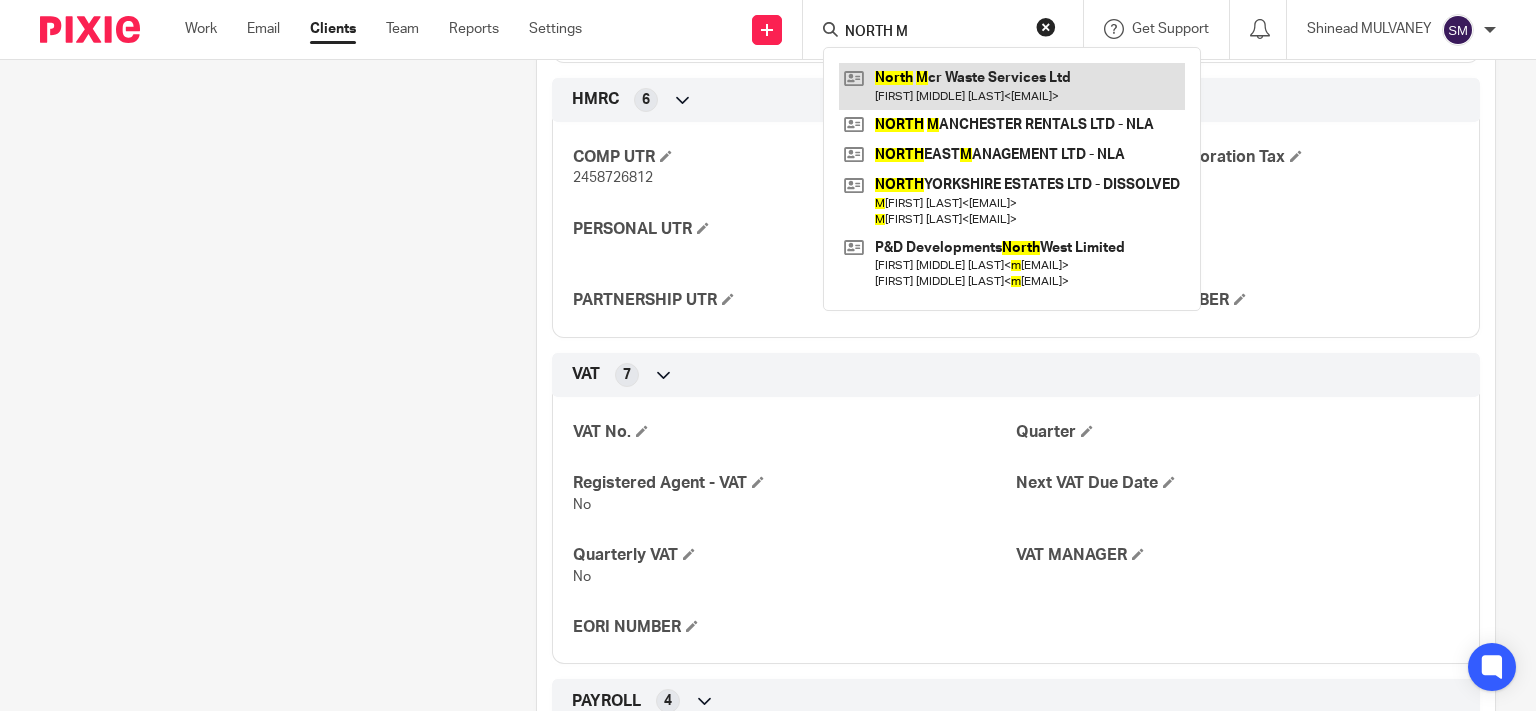 type on "NORTH M" 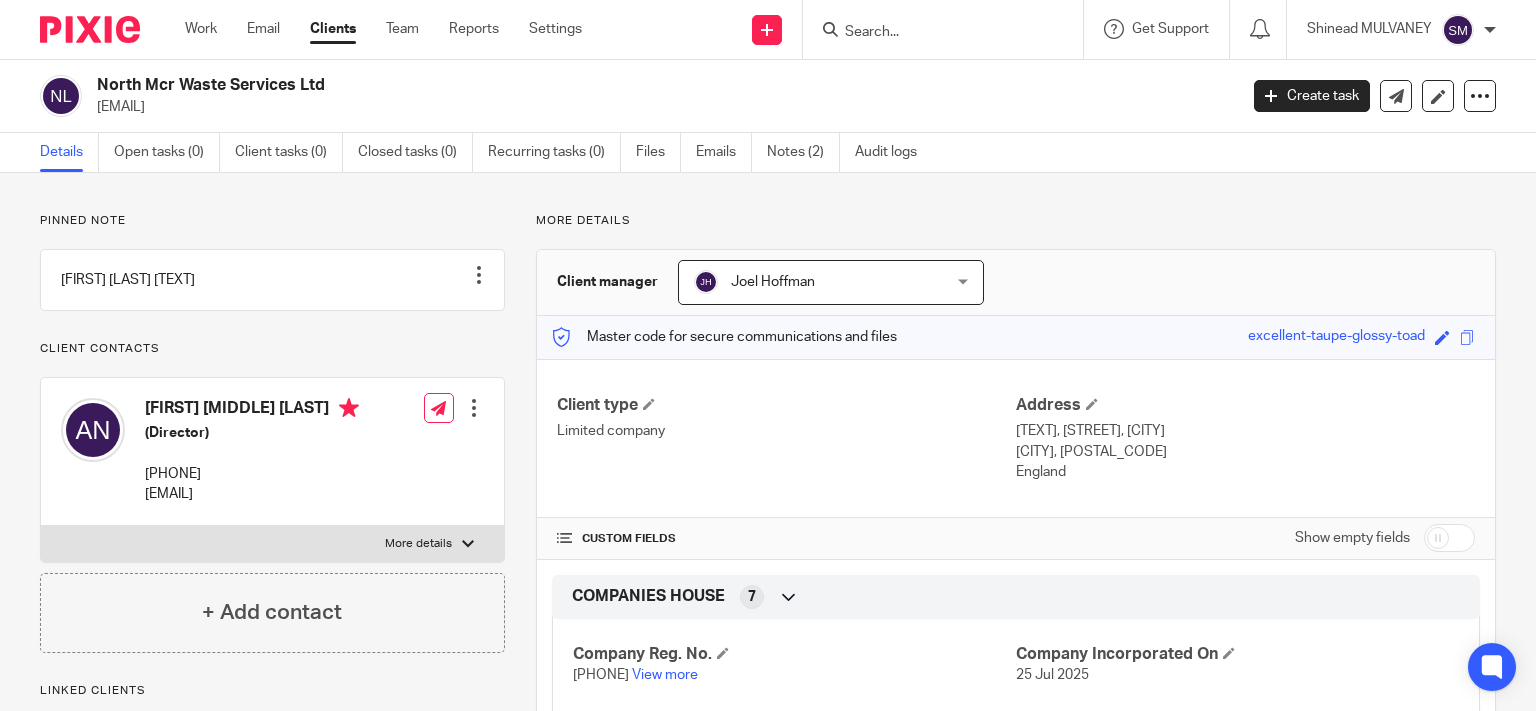 scroll, scrollTop: 0, scrollLeft: 0, axis: both 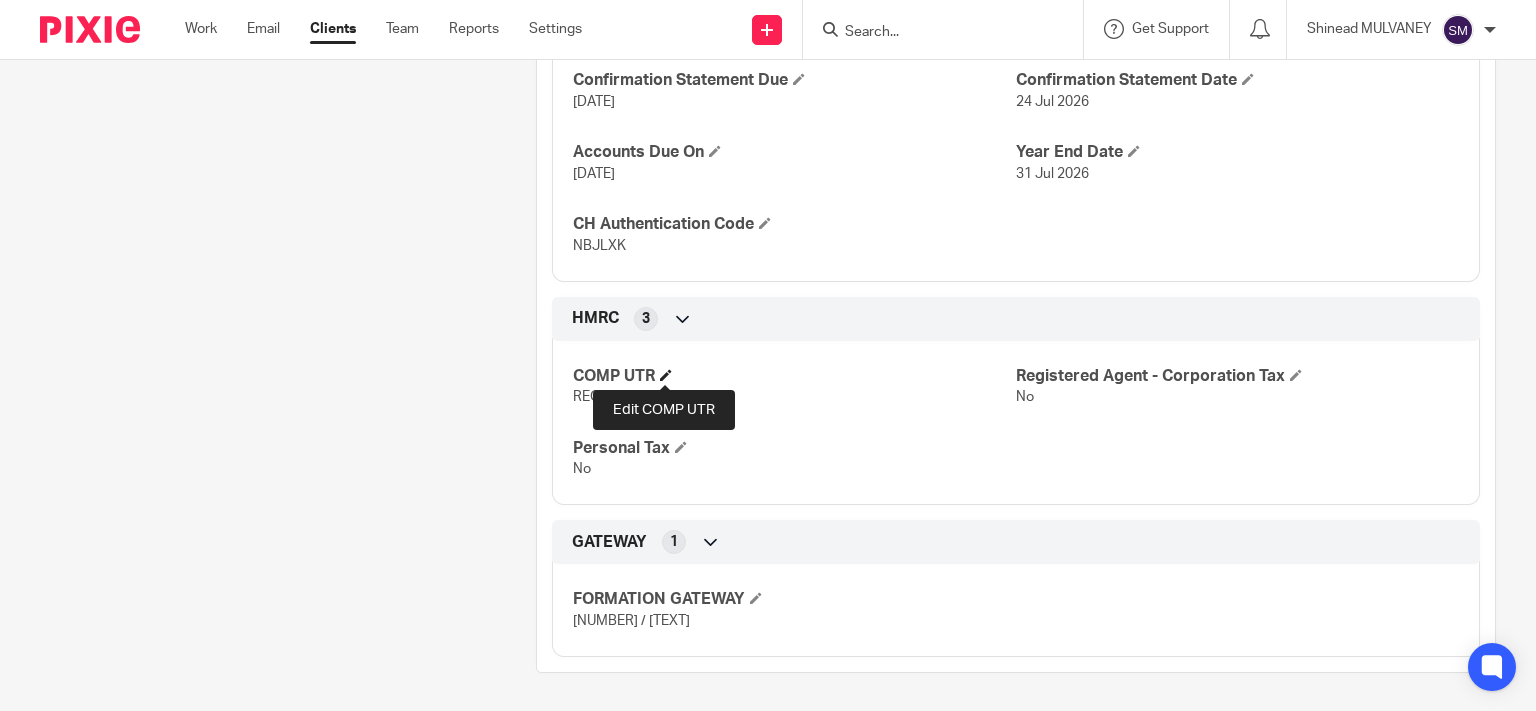 click at bounding box center (666, 375) 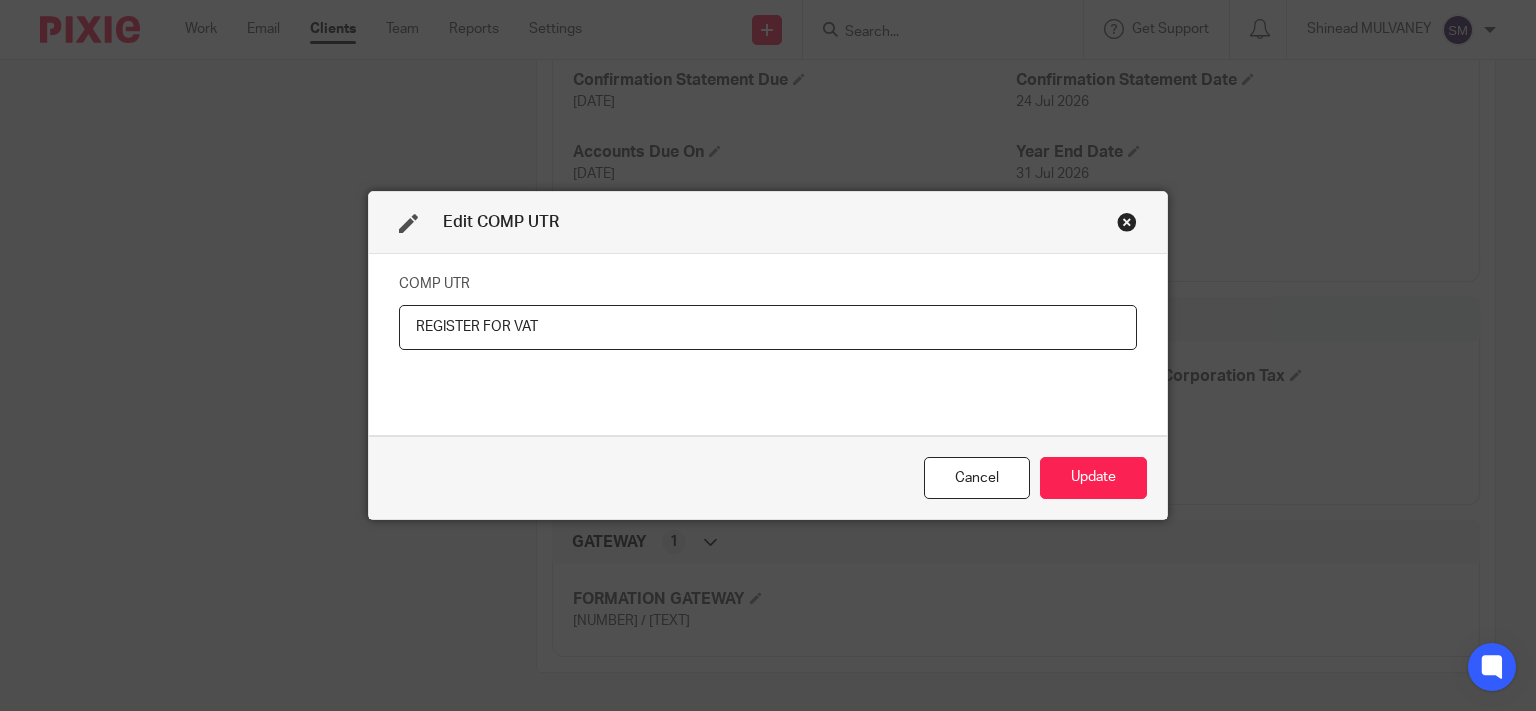 drag, startPoint x: 596, startPoint y: 315, endPoint x: 307, endPoint y: 315, distance: 289 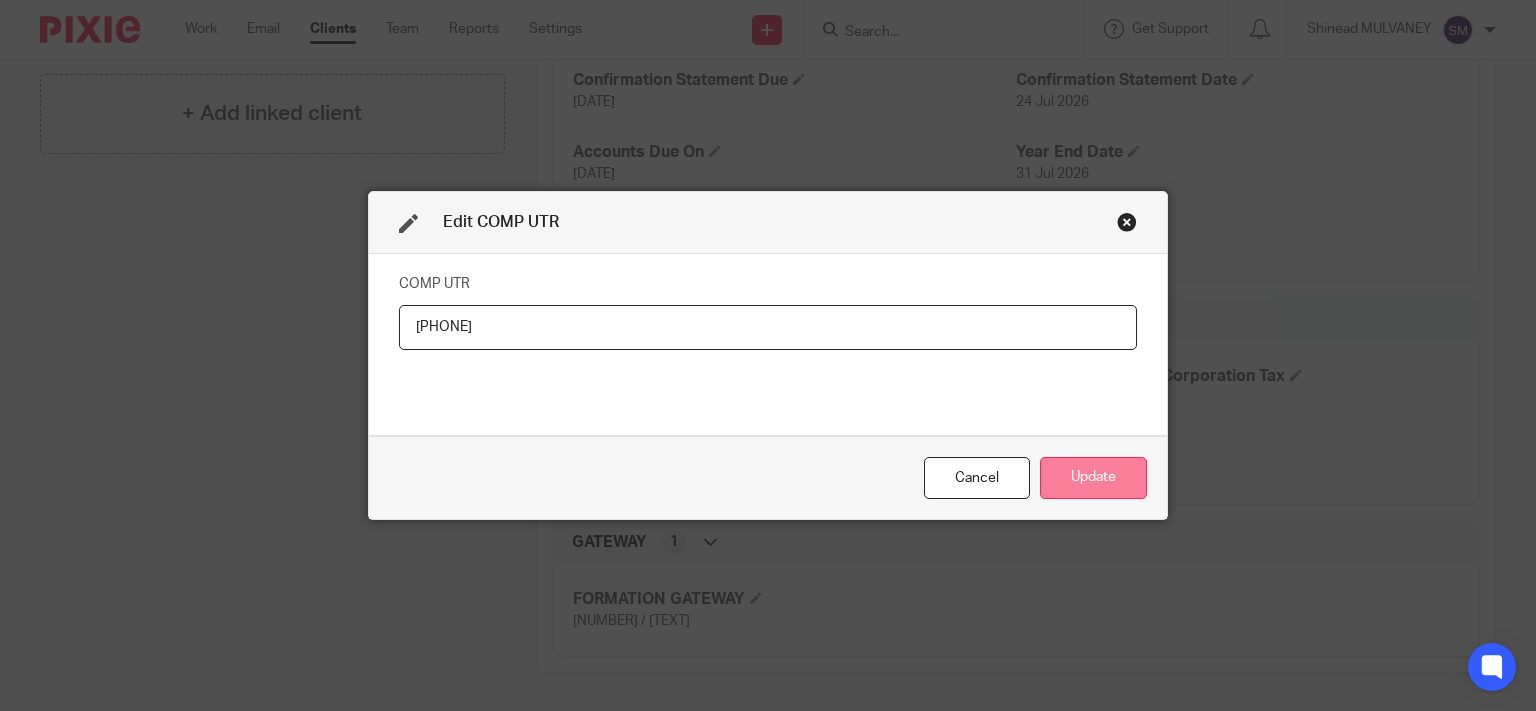 type on "7193820745" 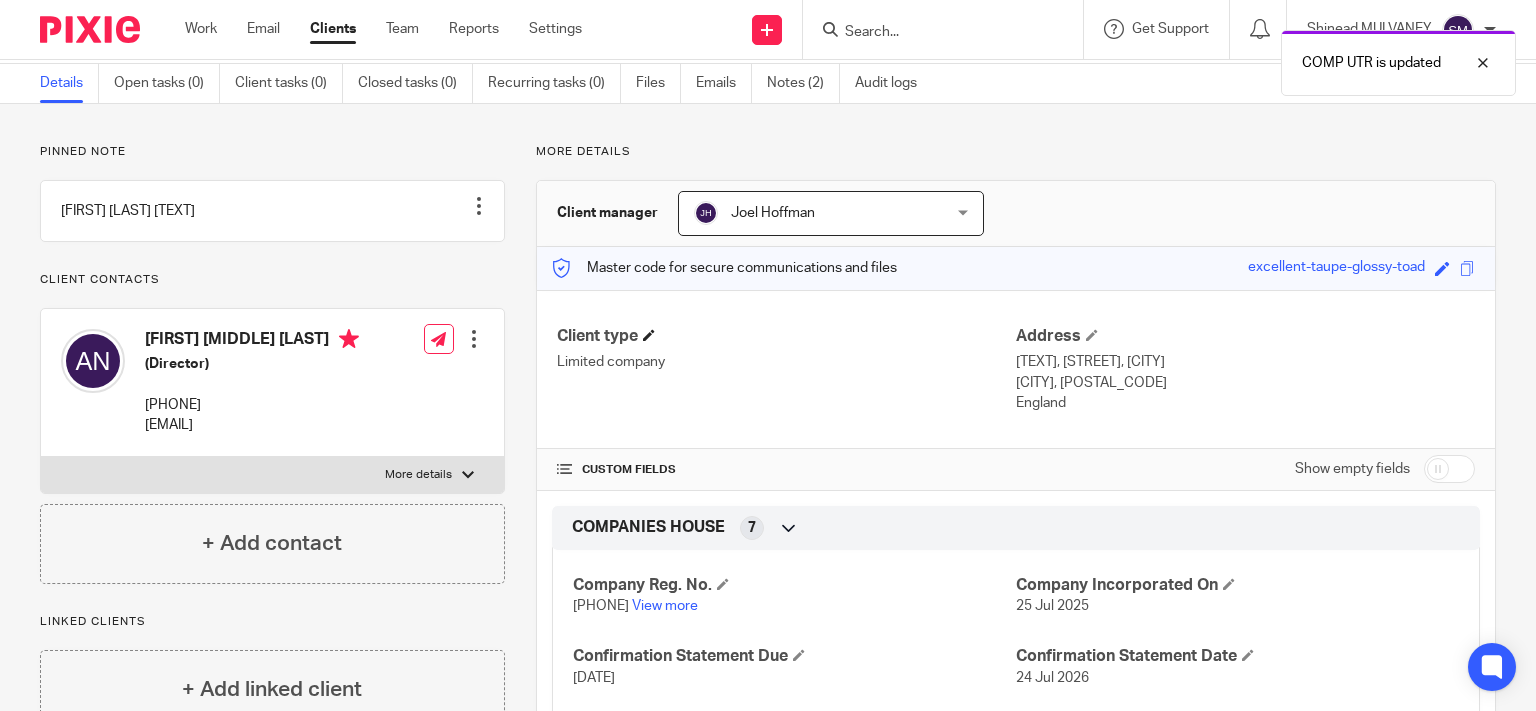 scroll, scrollTop: 0, scrollLeft: 0, axis: both 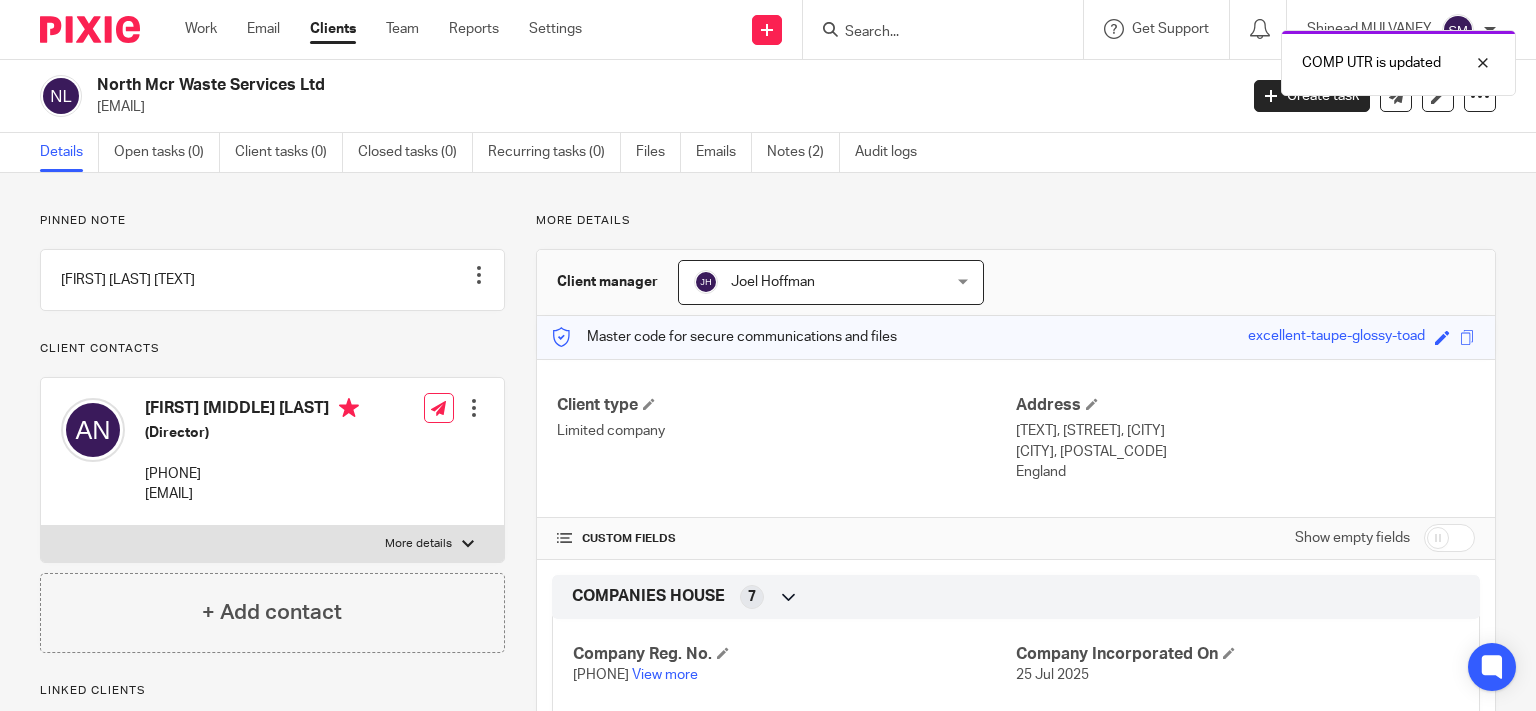 click on "Details
Open tasks (0)
Client tasks (0)
Closed tasks (0)
Recurring tasks (0)
Files
Emails
Notes (2)
Audit logs" at bounding box center [493, 152] 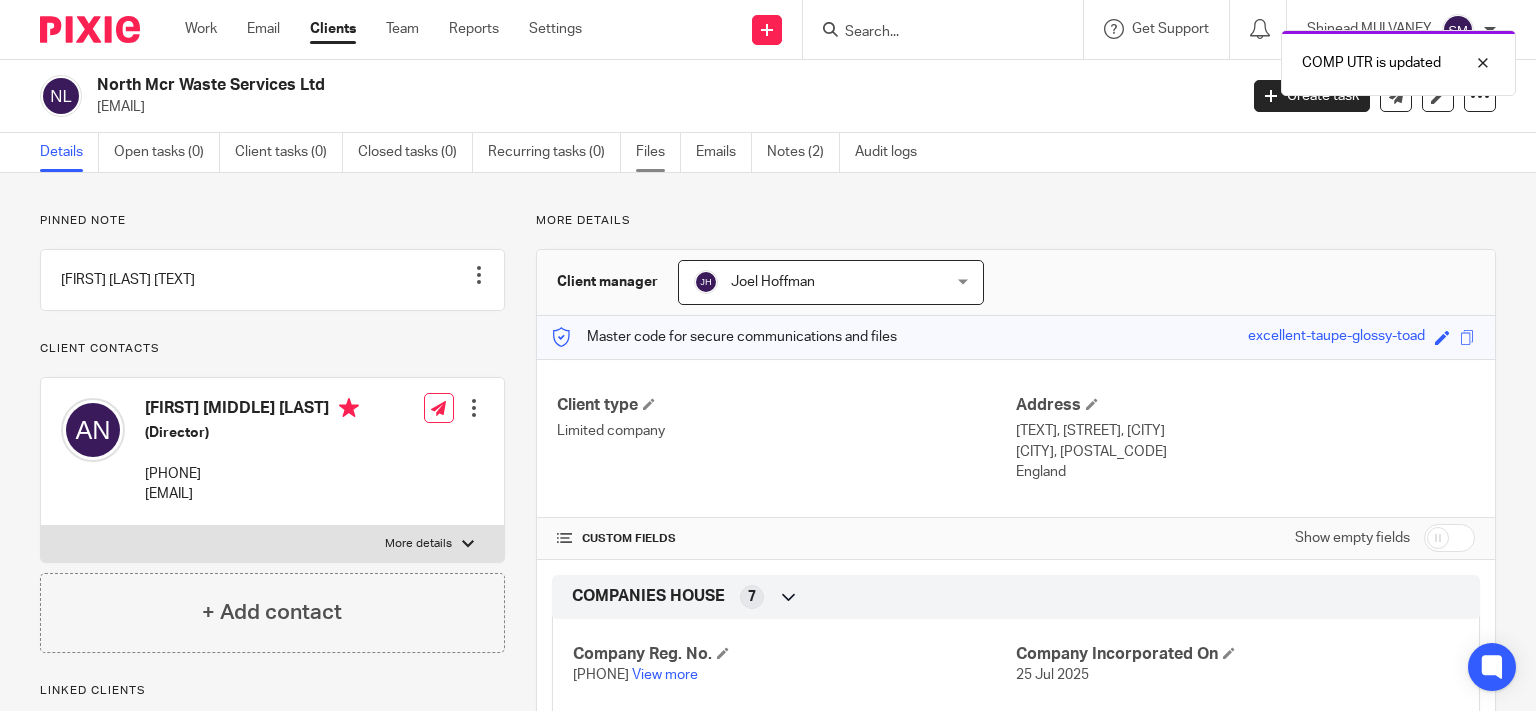 click on "Files" at bounding box center [658, 152] 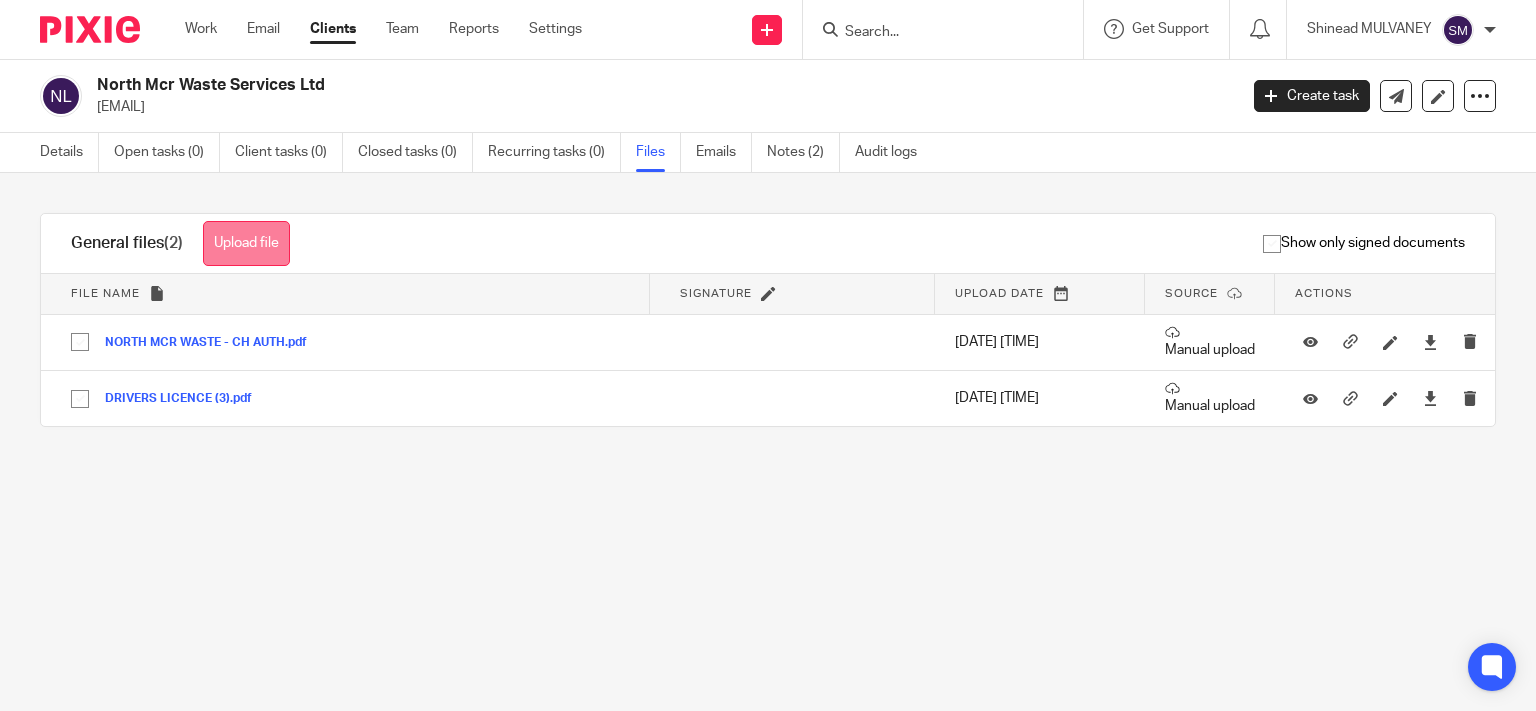 scroll, scrollTop: 0, scrollLeft: 0, axis: both 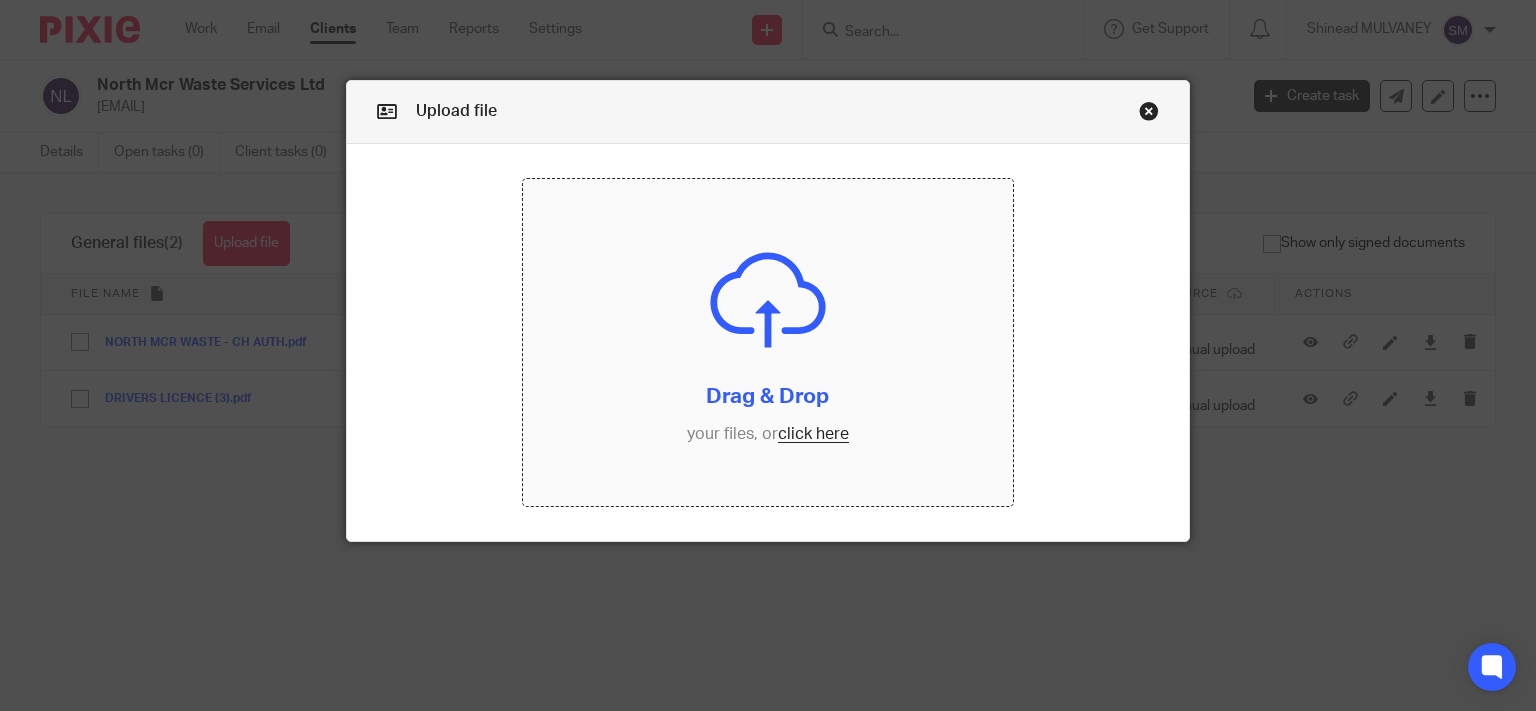 click at bounding box center [768, 342] 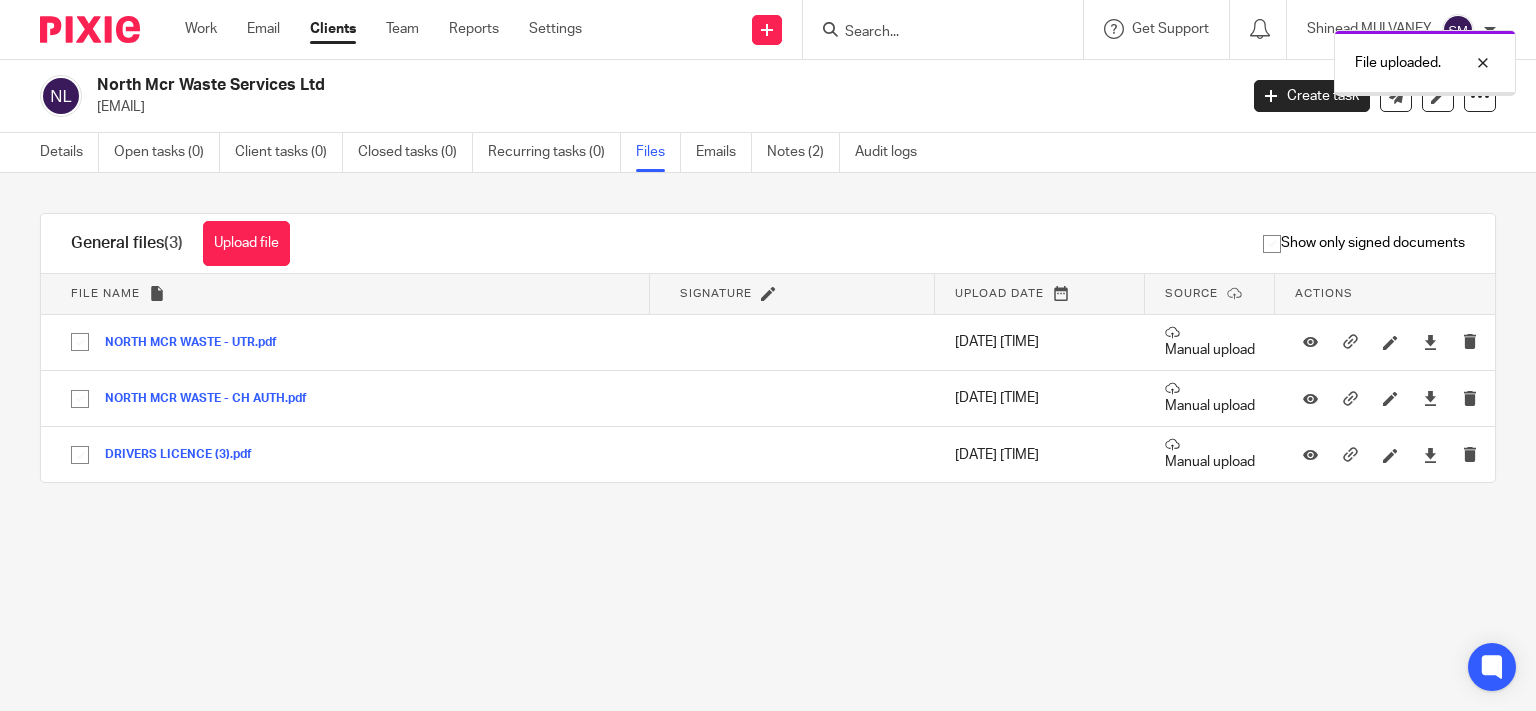 scroll, scrollTop: 0, scrollLeft: 0, axis: both 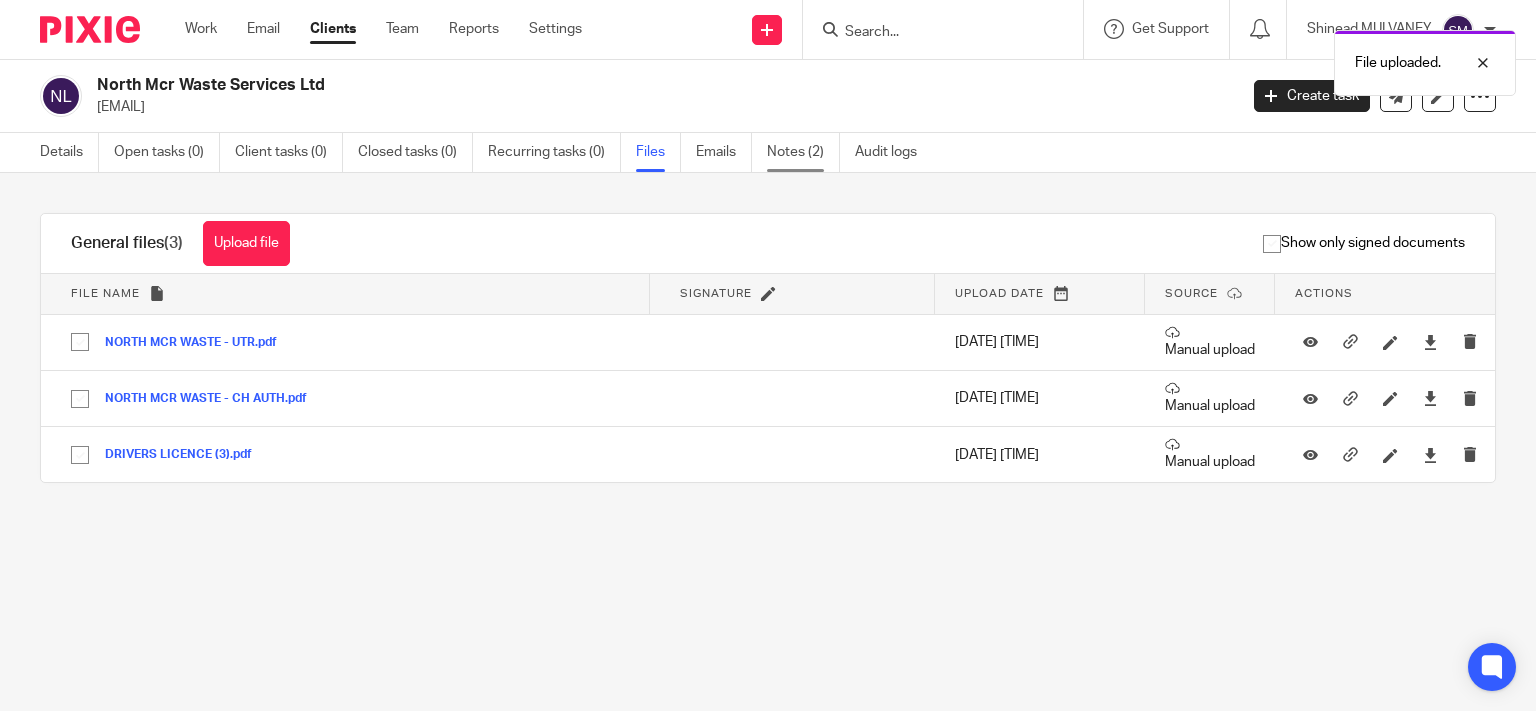 click on "Notes (2)" at bounding box center (803, 152) 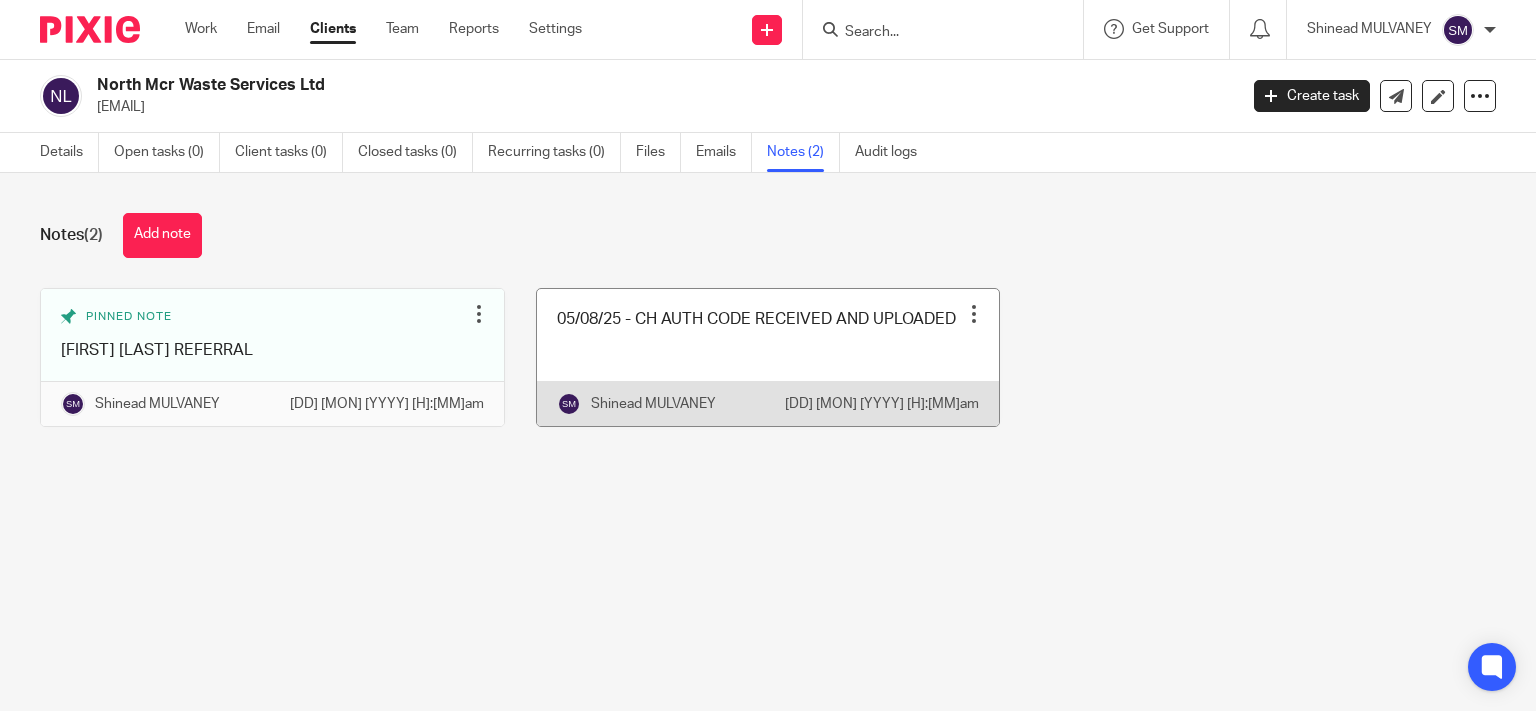 scroll, scrollTop: 0, scrollLeft: 0, axis: both 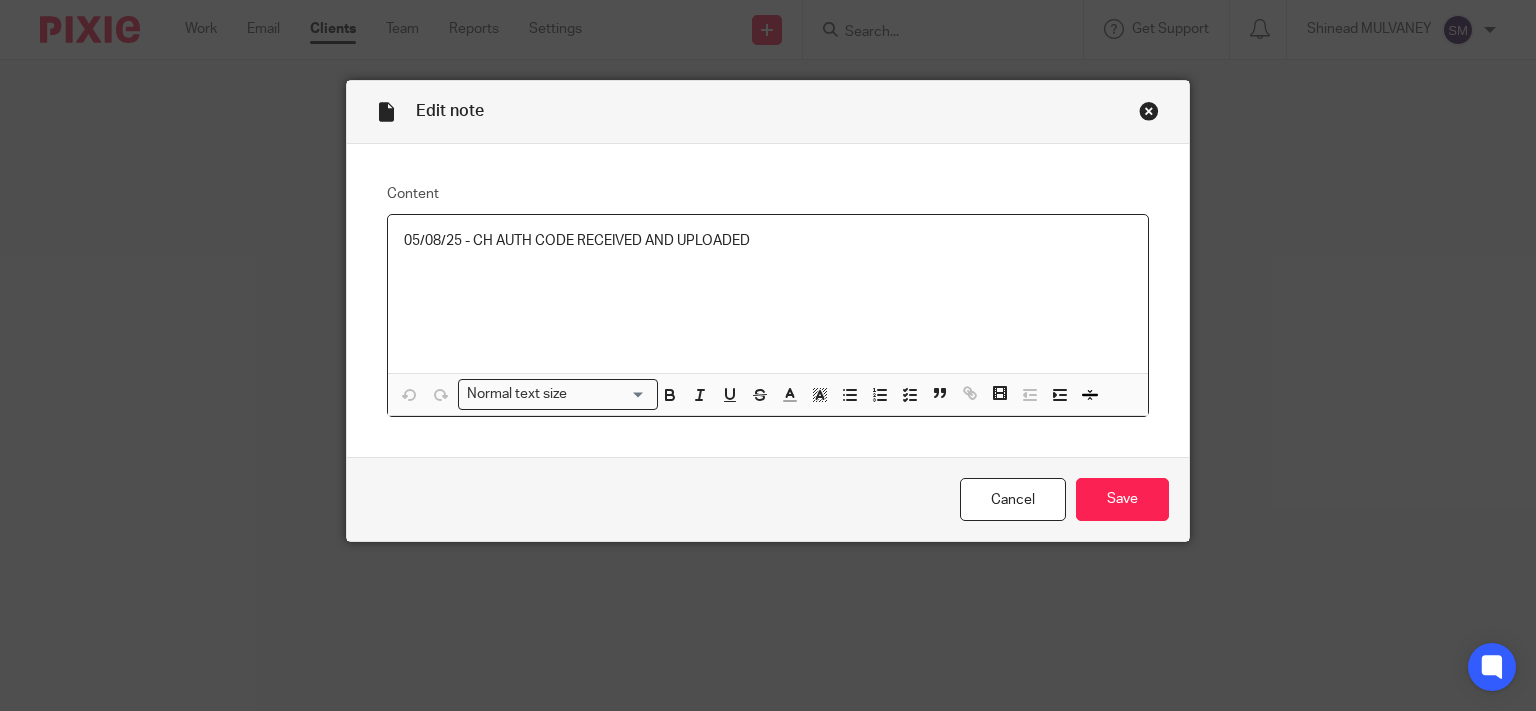 click on "05/08/25 - CH AUTH CODE RECEIVED AND UPLOADED" at bounding box center (768, 294) 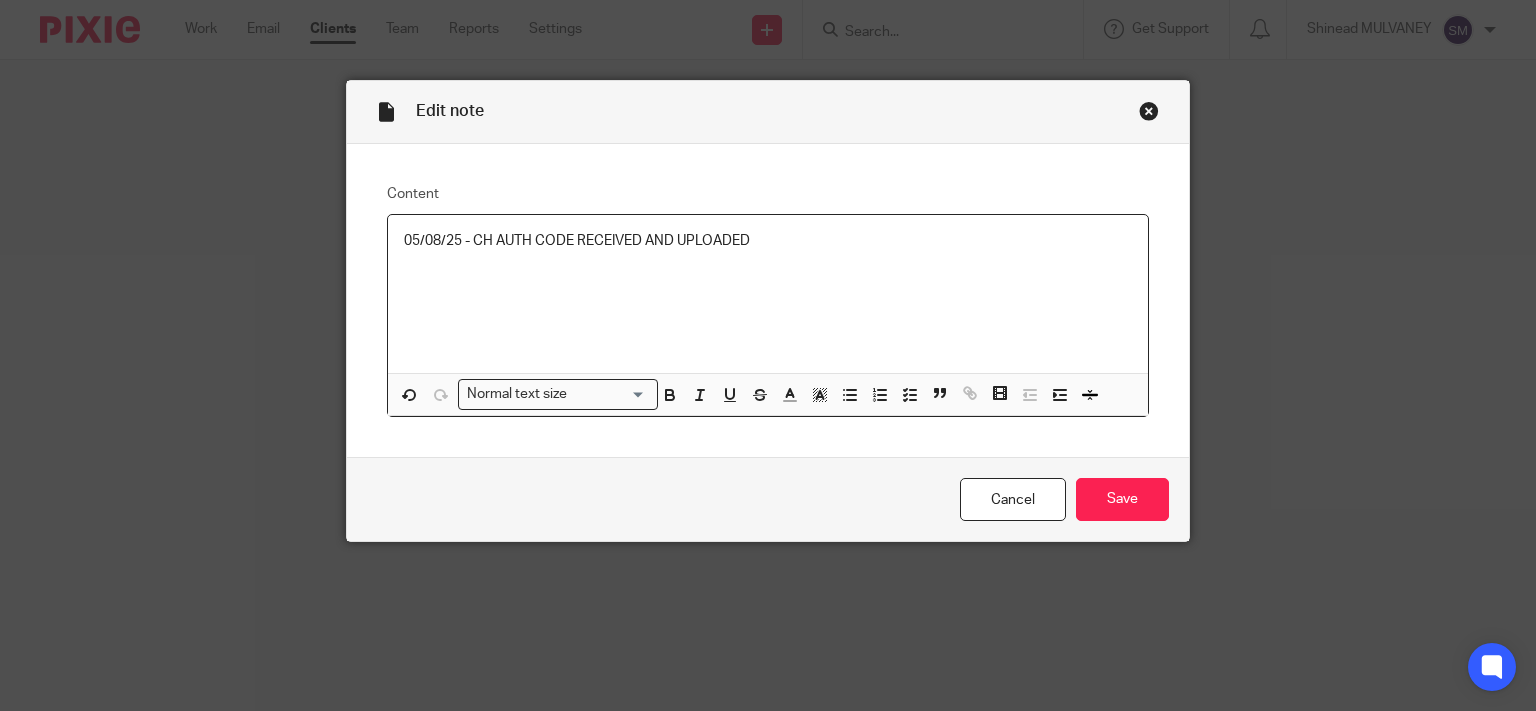 type 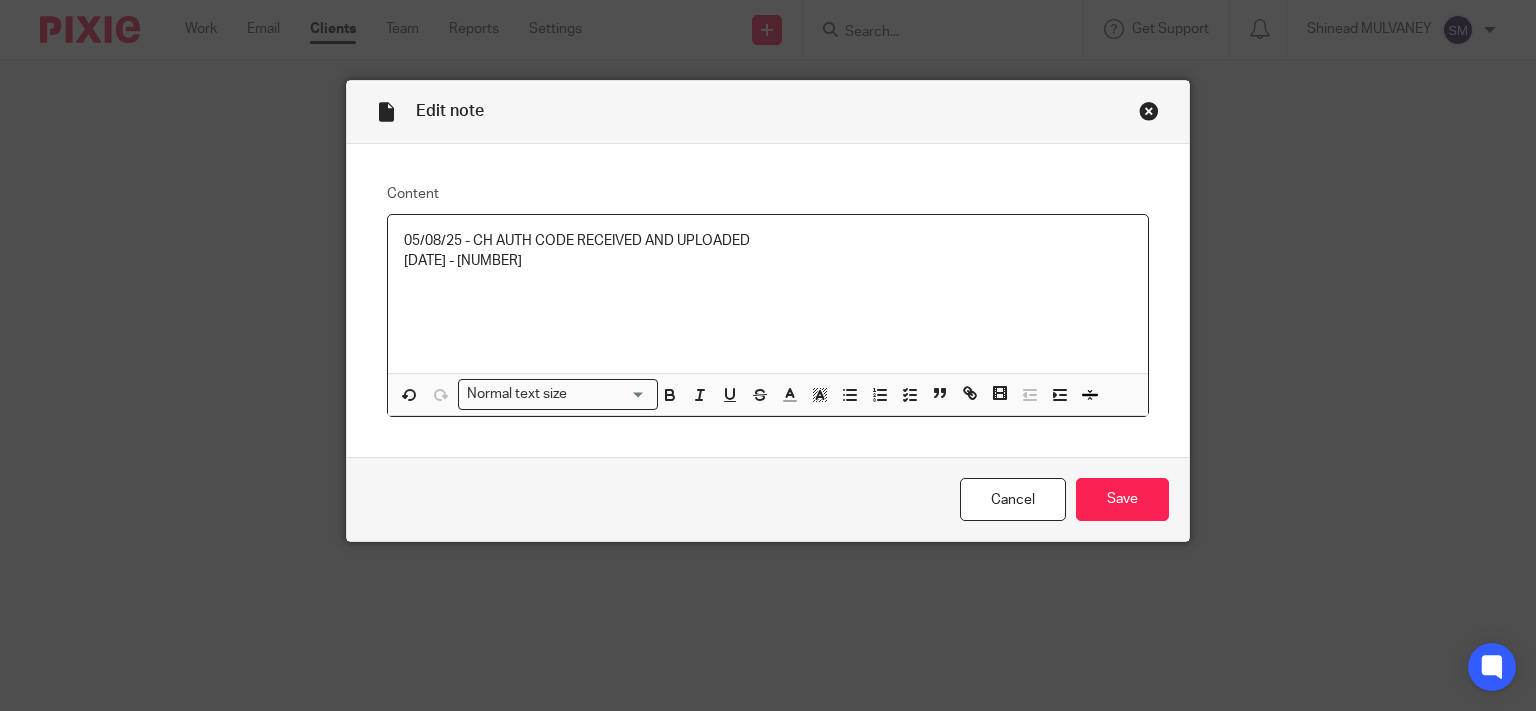 drag, startPoint x: 578, startPoint y: 257, endPoint x: 462, endPoint y: 265, distance: 116.275536 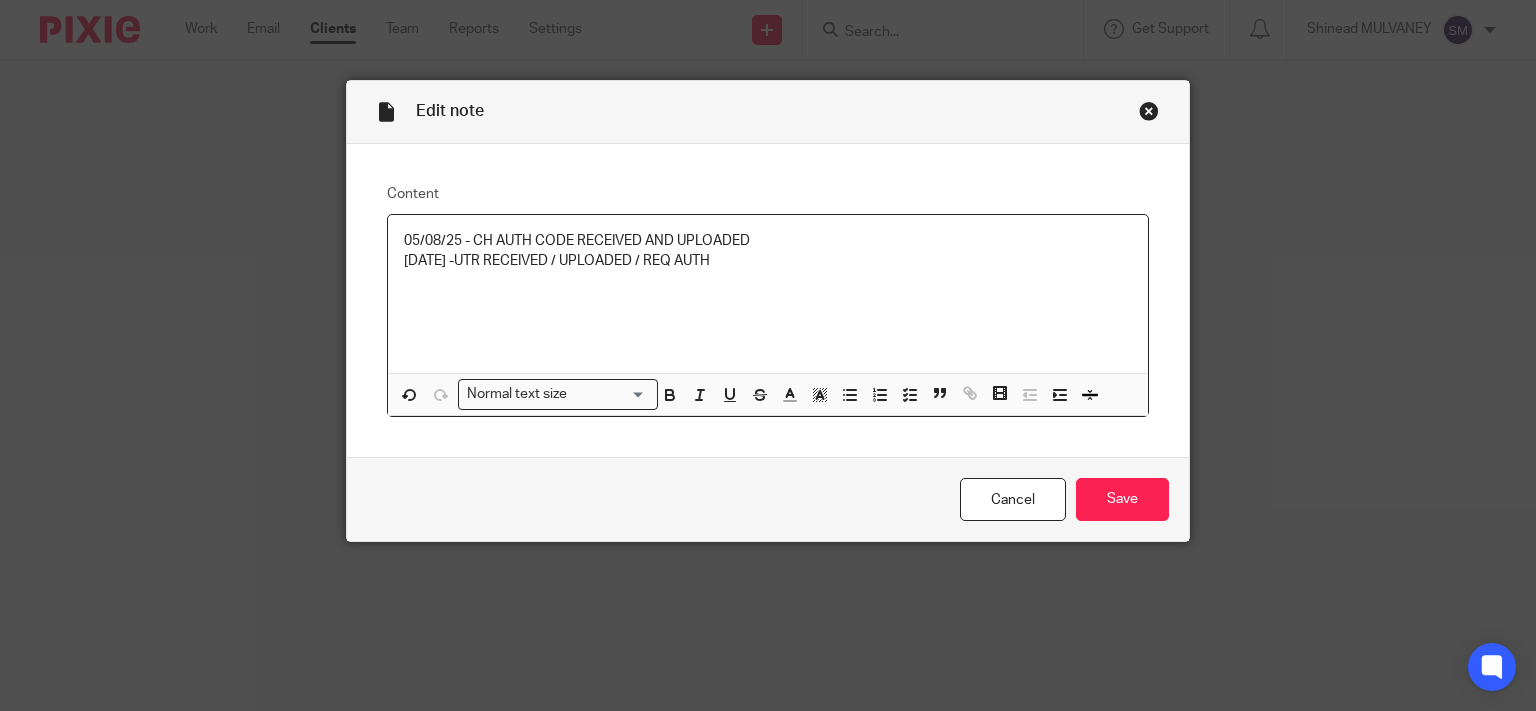 click on "Cancel
Save" at bounding box center (768, 499) 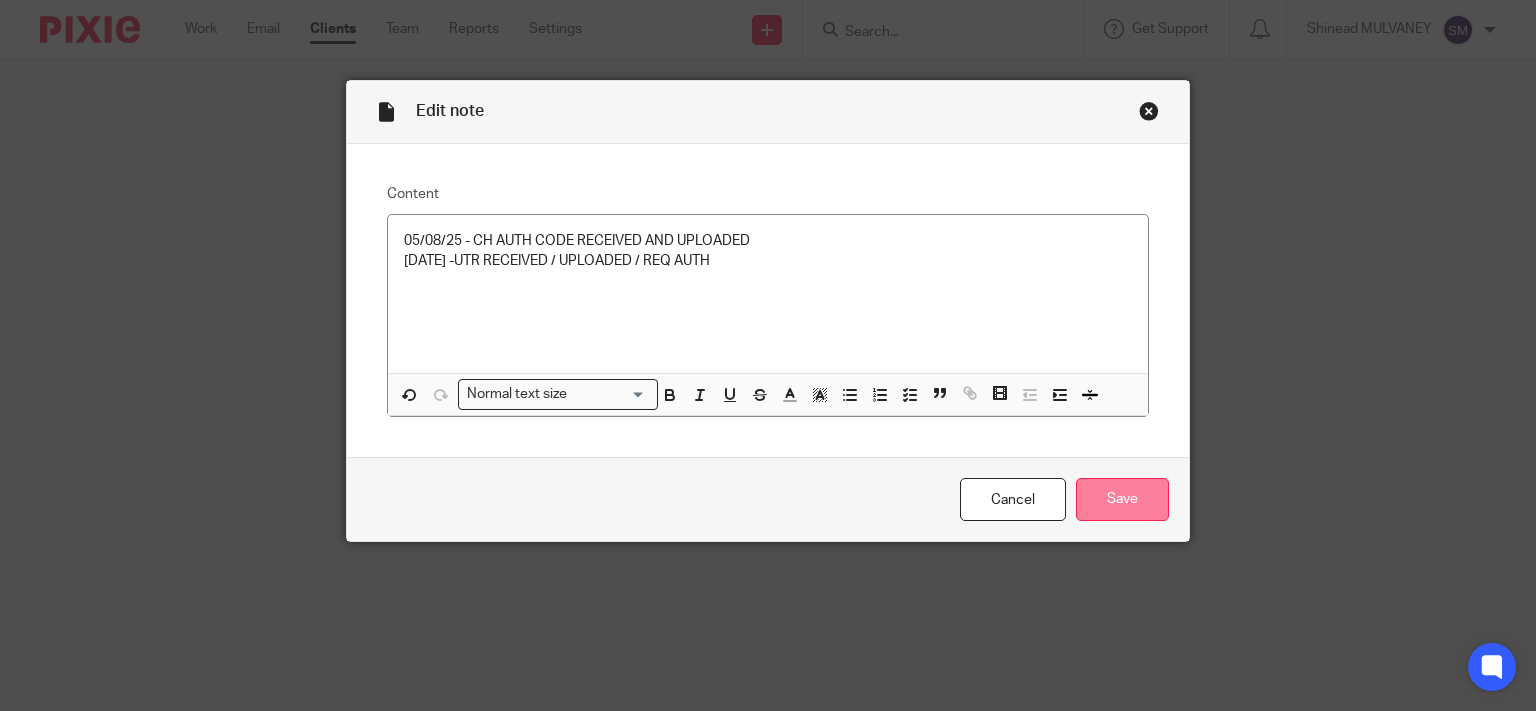 click on "Save" at bounding box center [1122, 499] 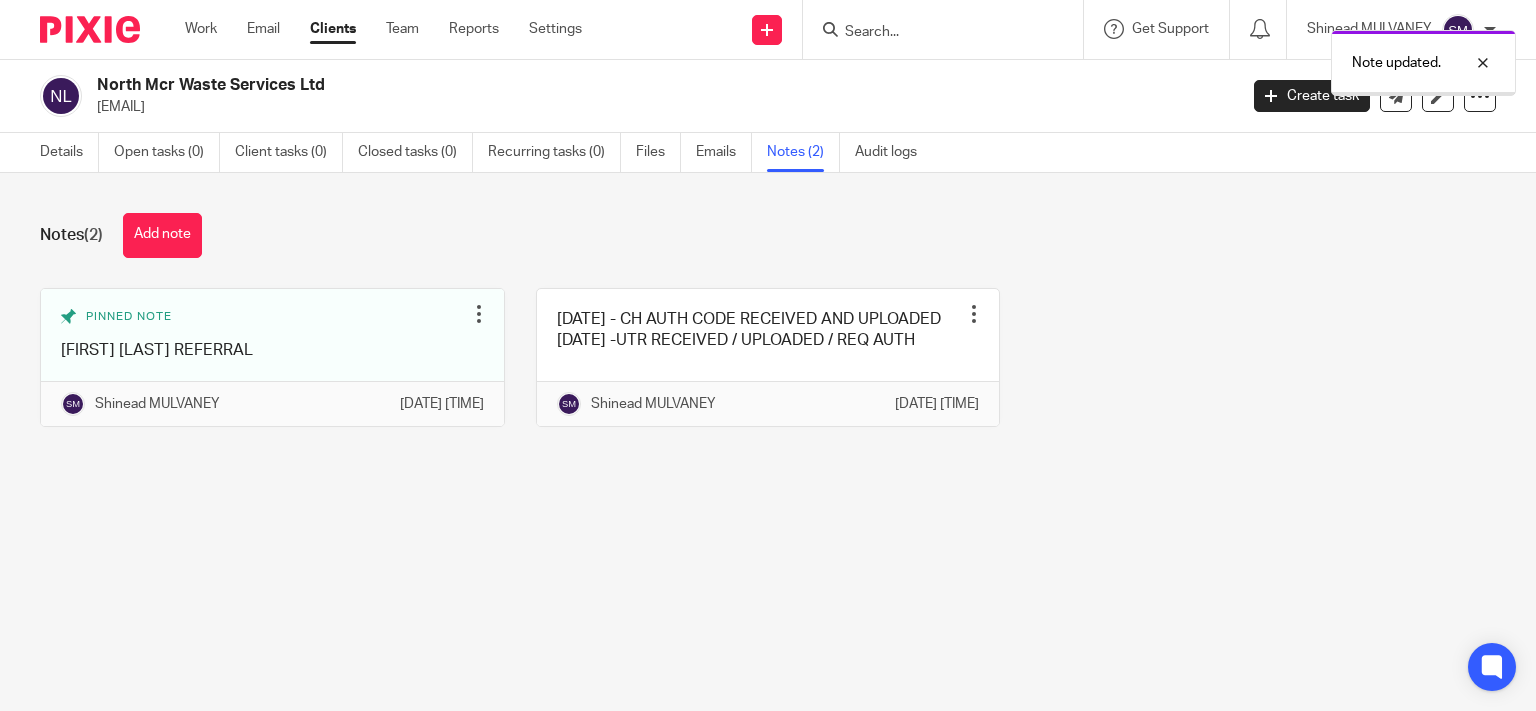 scroll, scrollTop: 0, scrollLeft: 0, axis: both 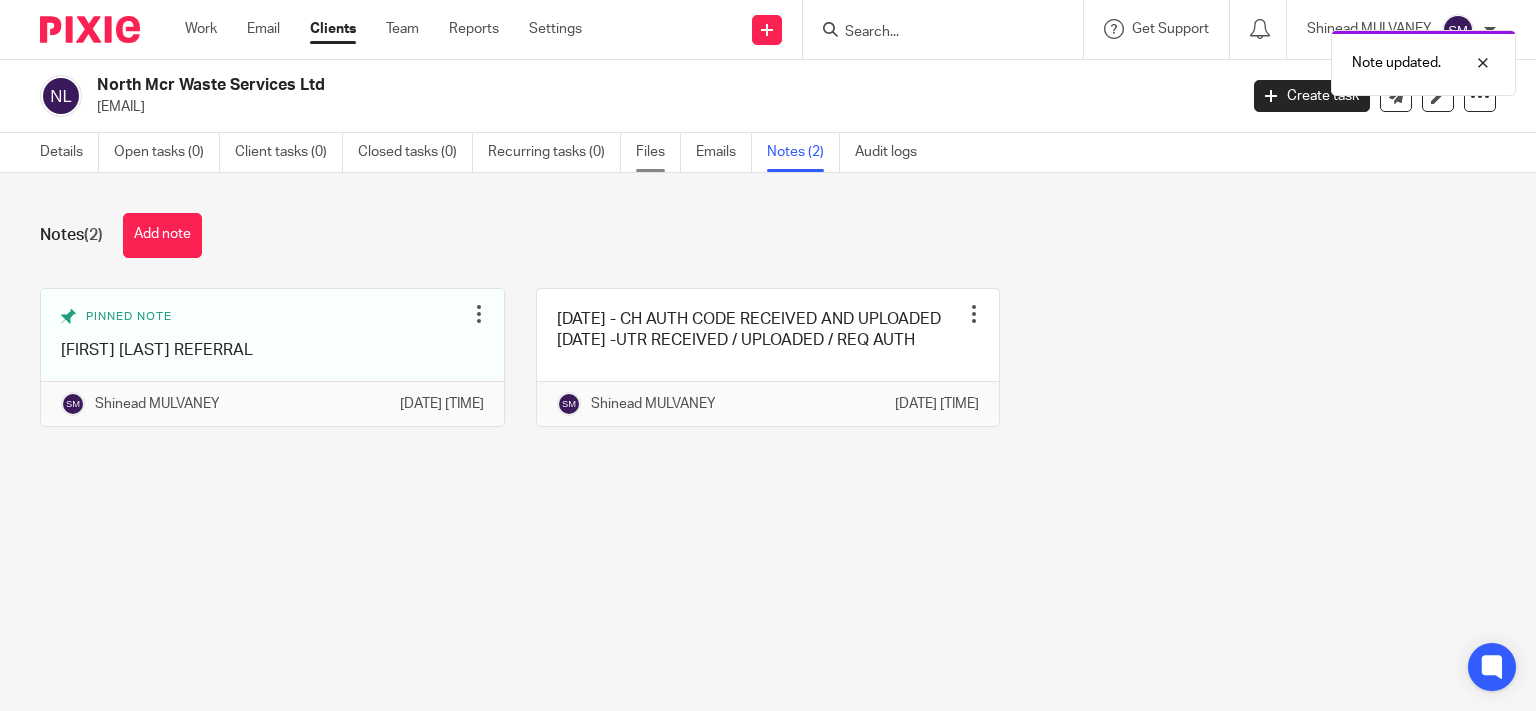 click on "Files" at bounding box center (658, 152) 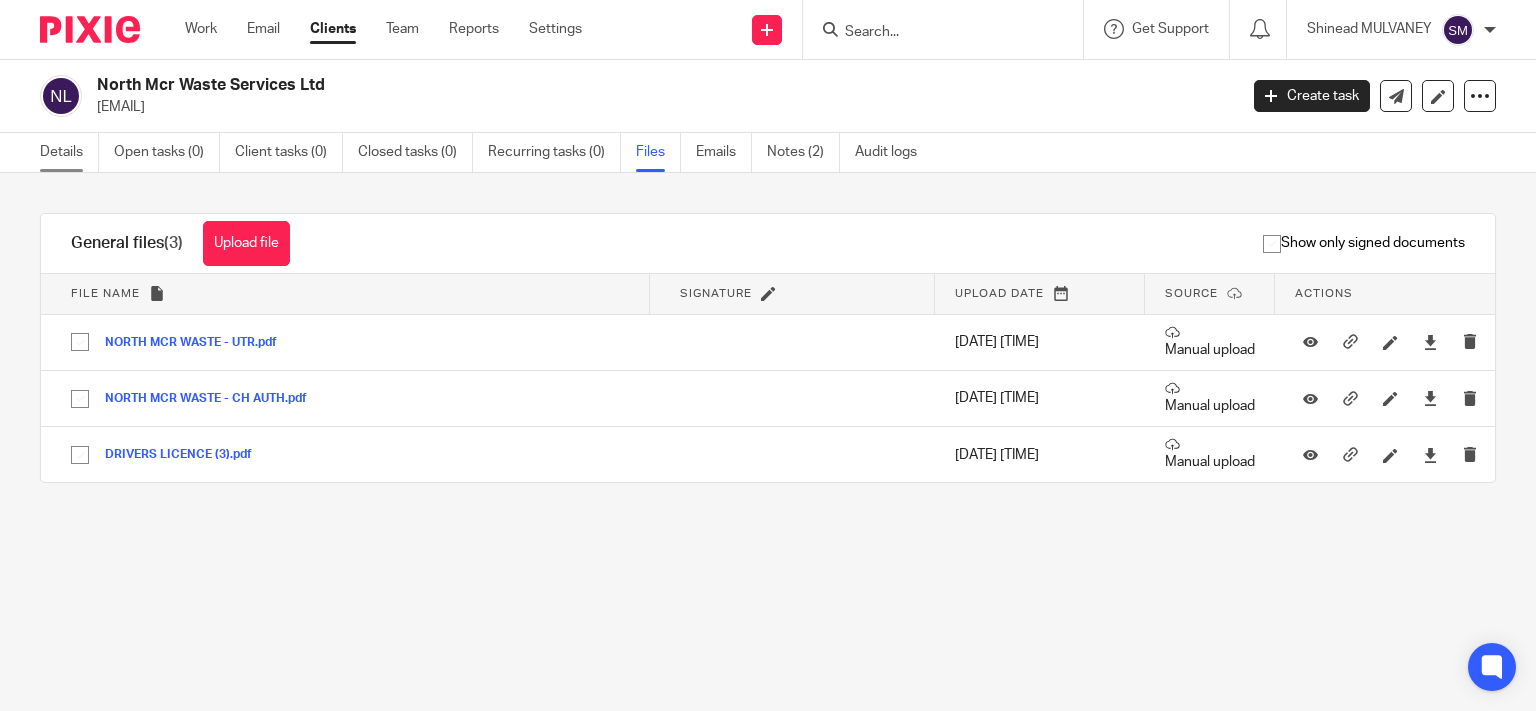 scroll, scrollTop: 0, scrollLeft: 0, axis: both 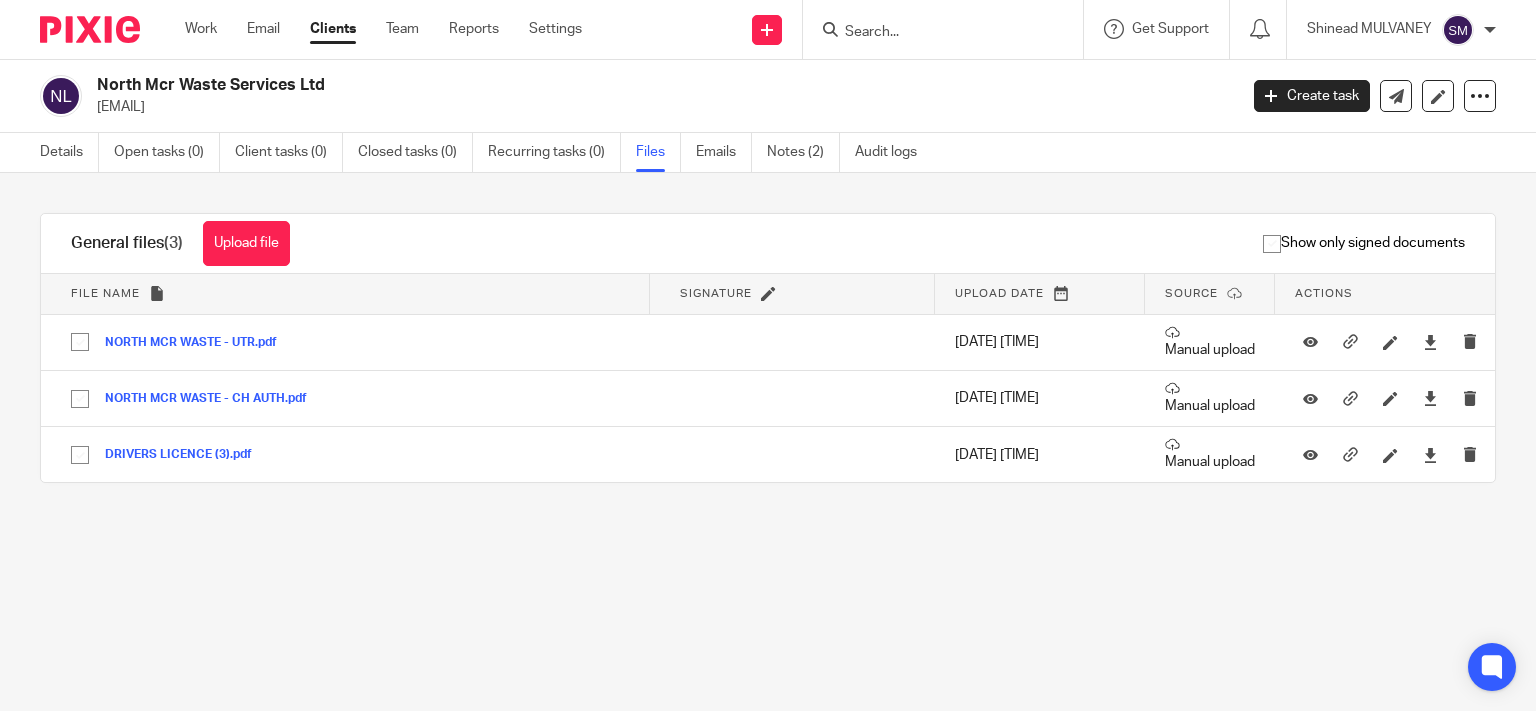 click on "Details
Open tasks (0)
Client tasks (0)
Closed tasks (0)
Recurring tasks (0)
Files
Emails
Notes (2)
Audit logs" at bounding box center (483, 152) 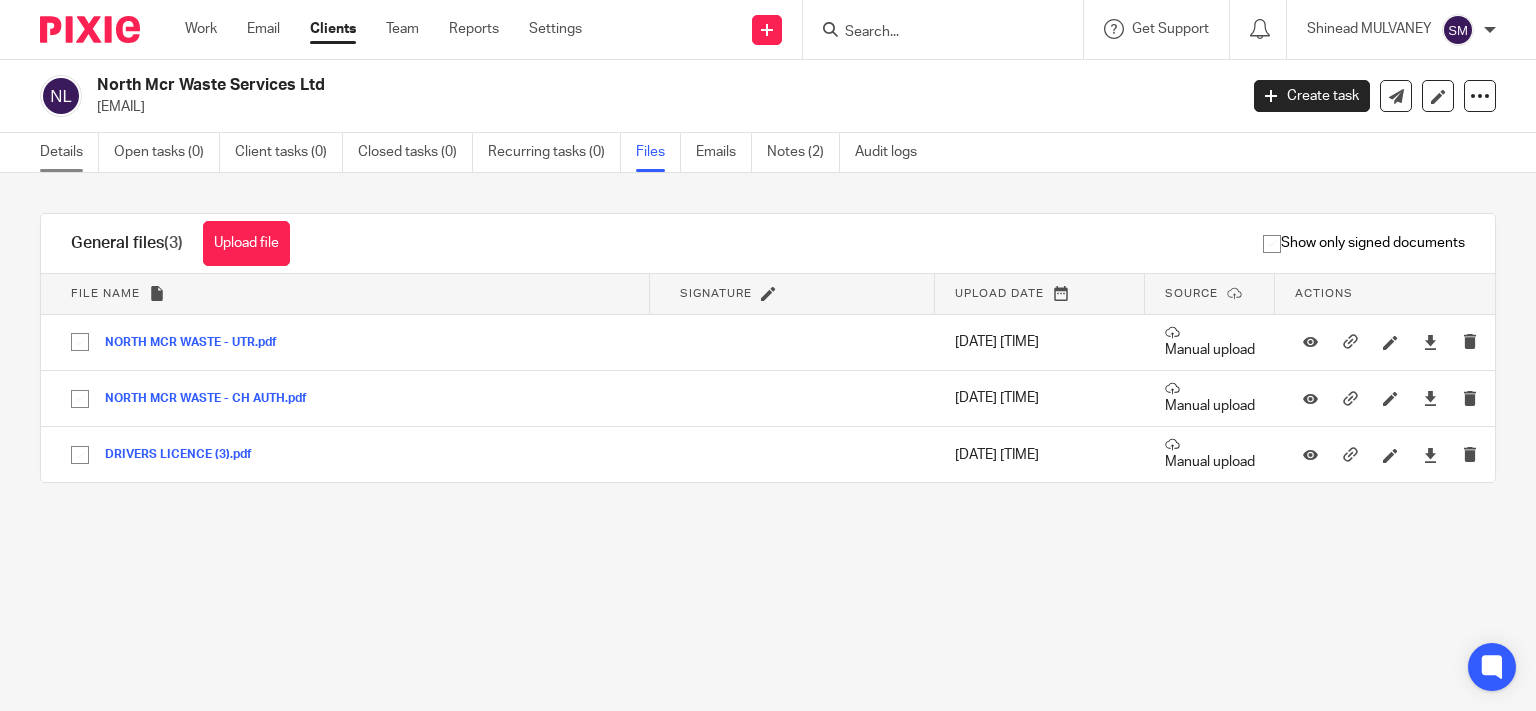 click on "Details" at bounding box center [69, 152] 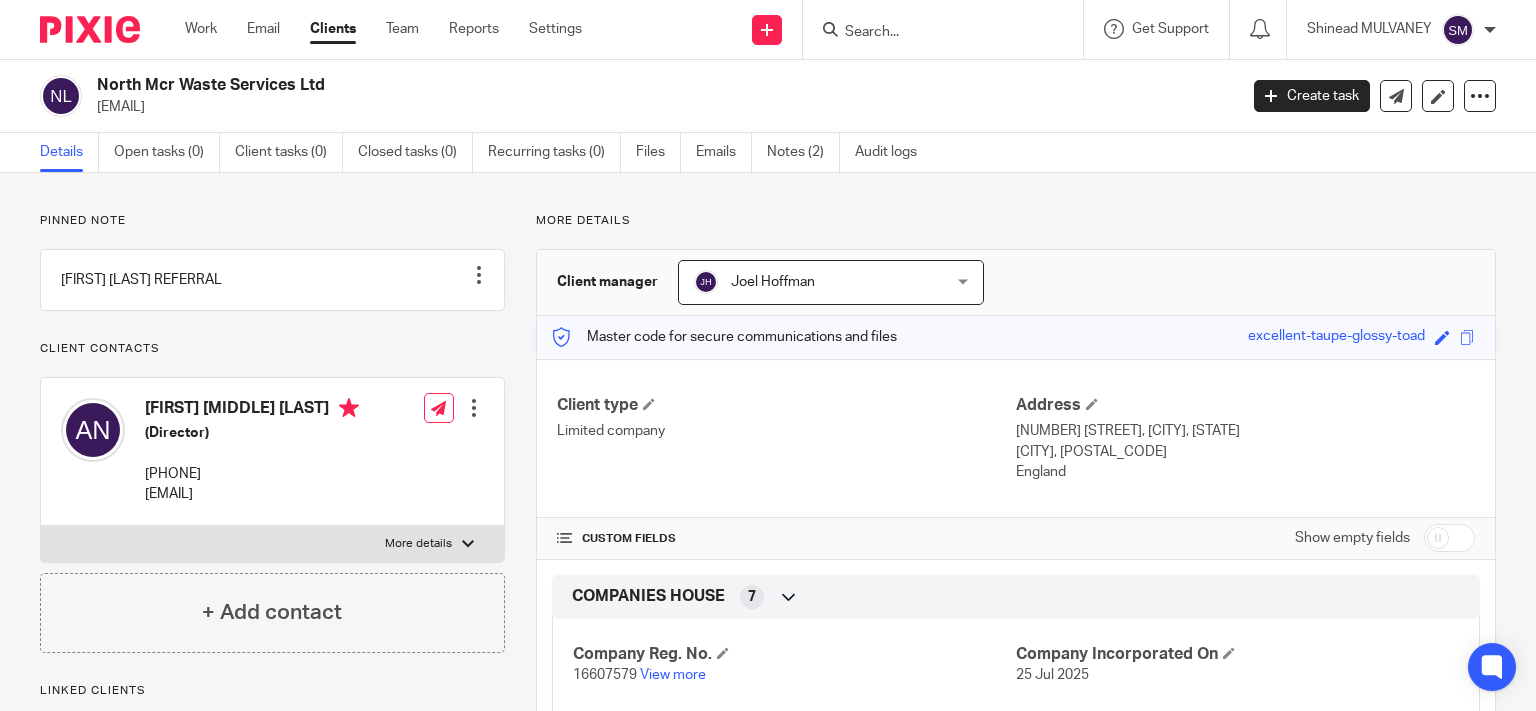 scroll, scrollTop: 0, scrollLeft: 0, axis: both 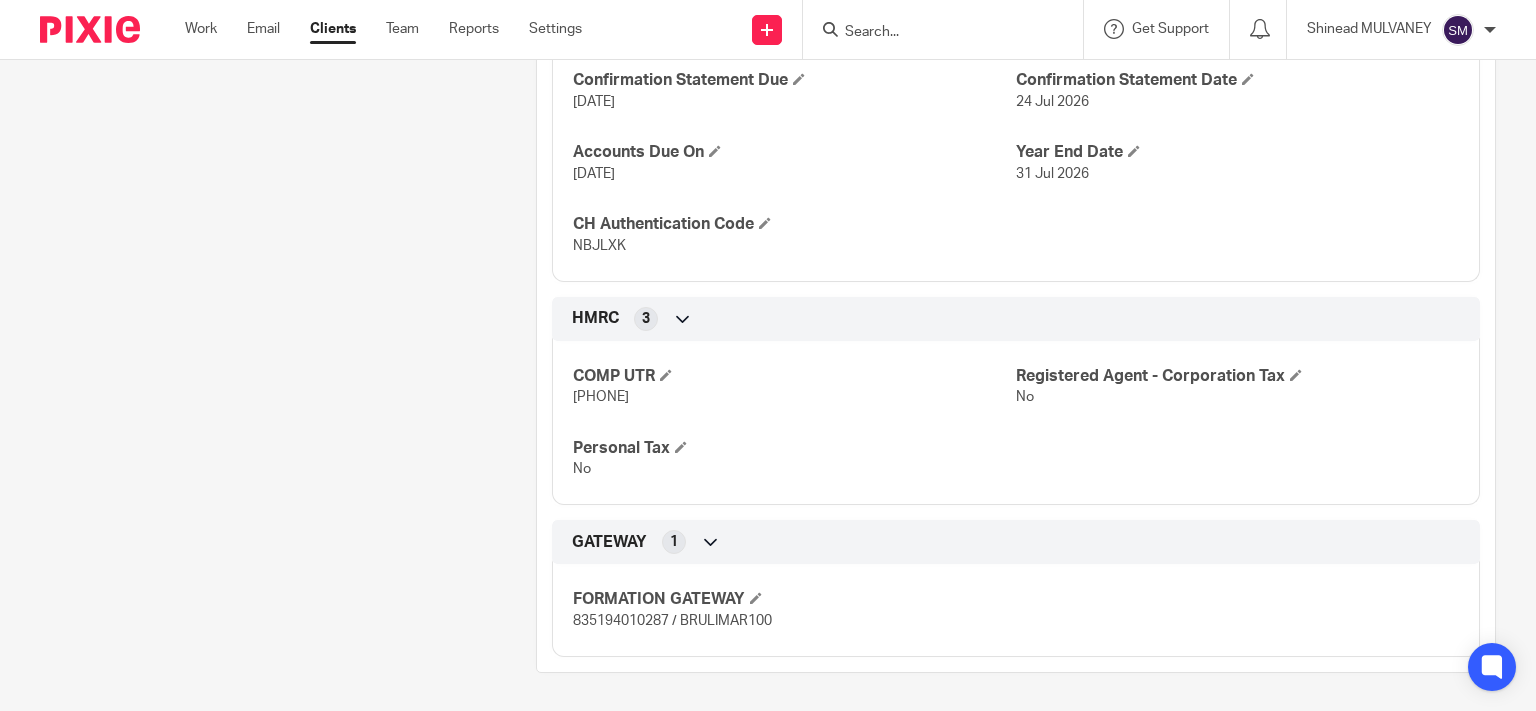 click on "[PHONE]" at bounding box center (601, 397) 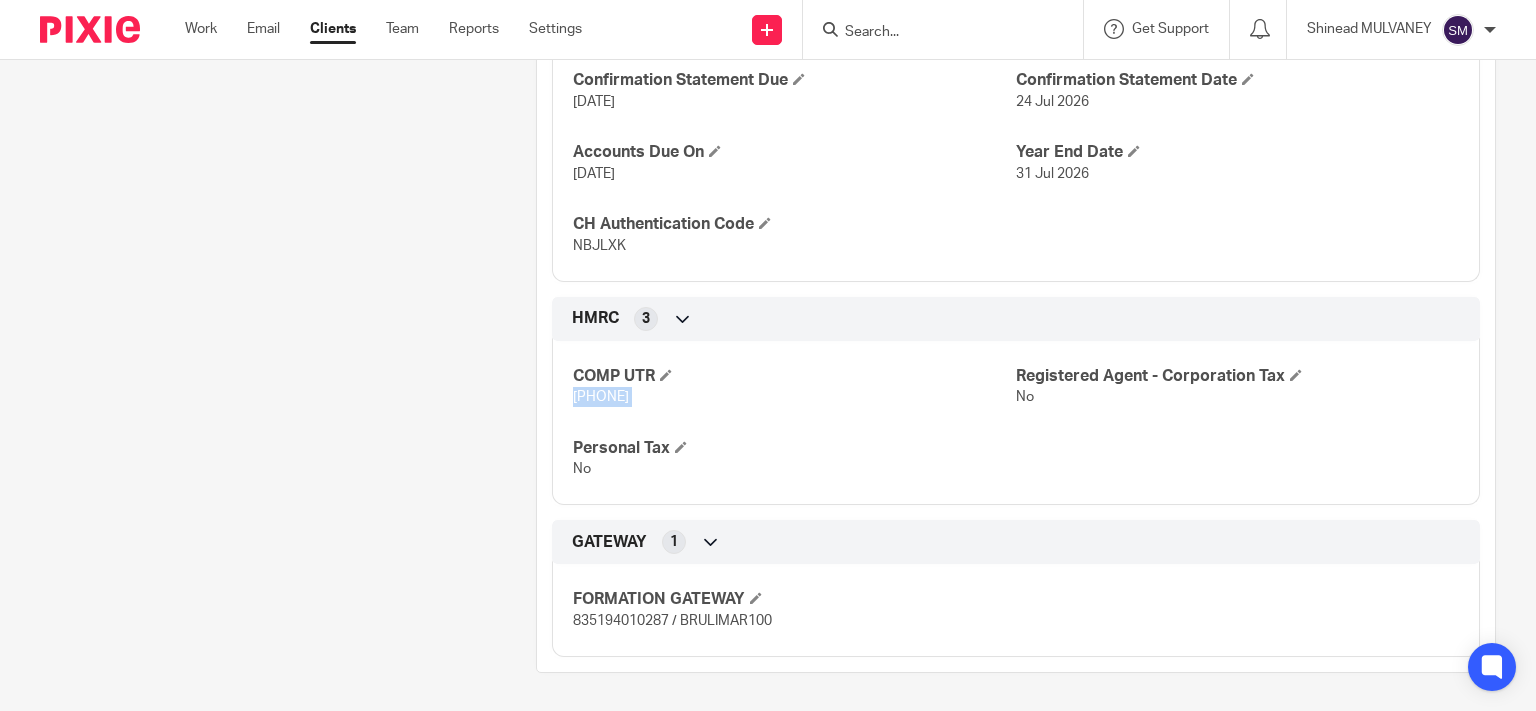 click on "7193820745" at bounding box center [601, 397] 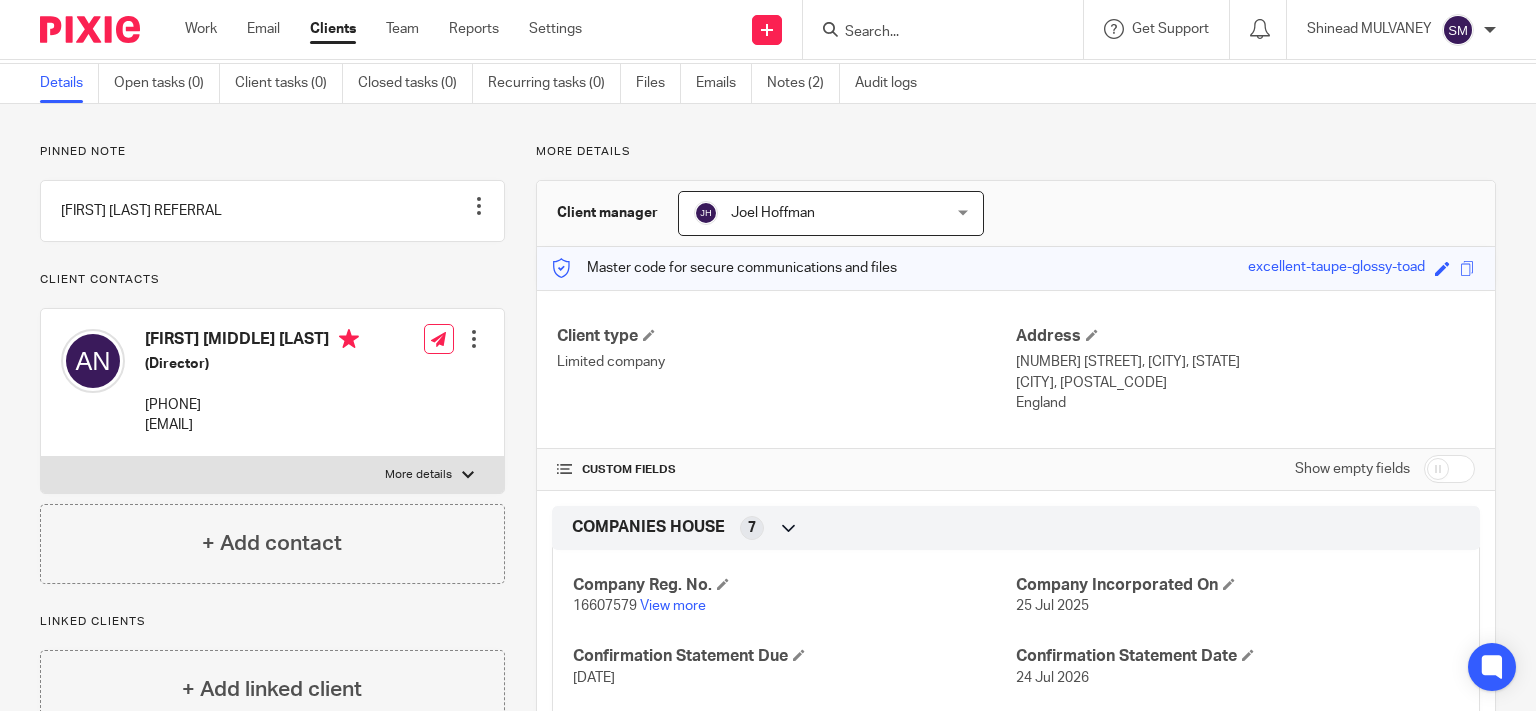 scroll, scrollTop: 0, scrollLeft: 0, axis: both 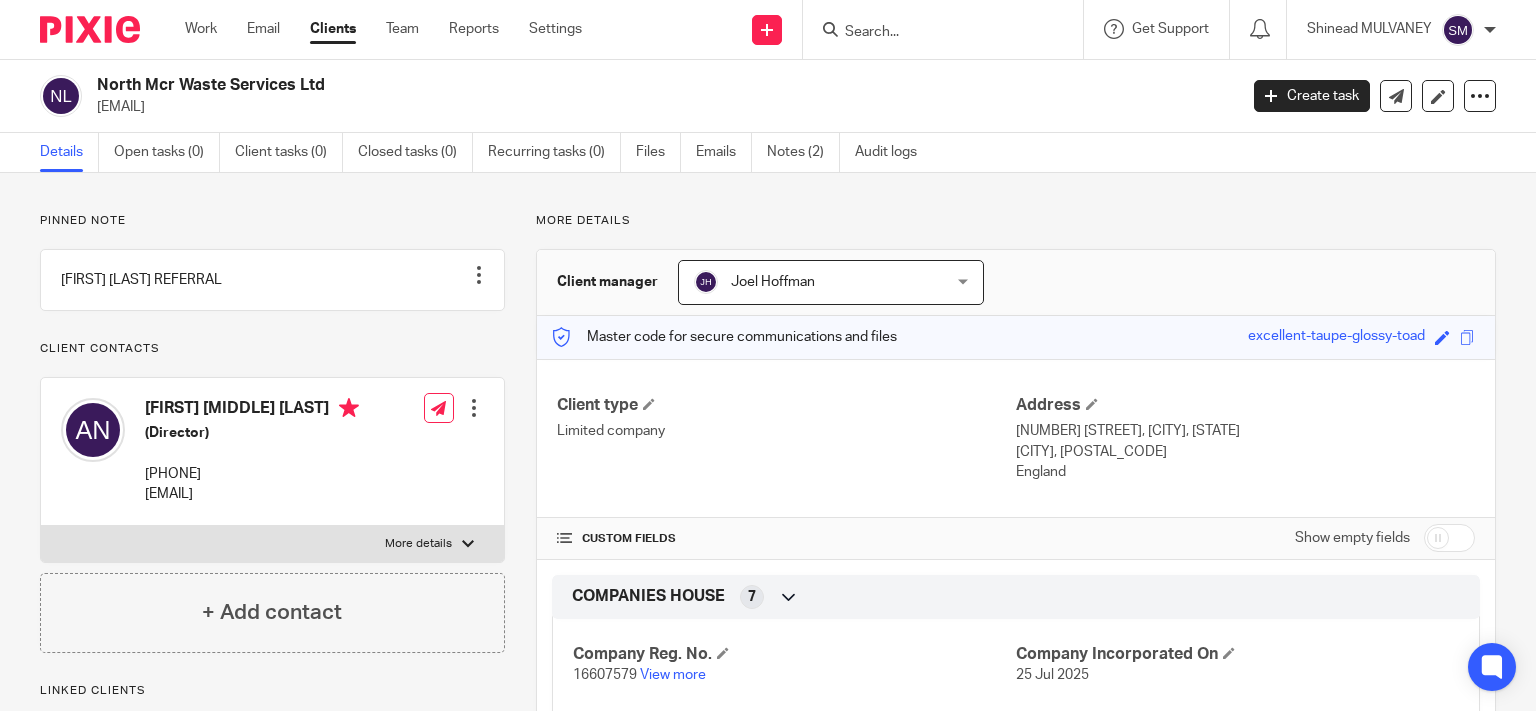 click on "Clients" at bounding box center (333, 29) 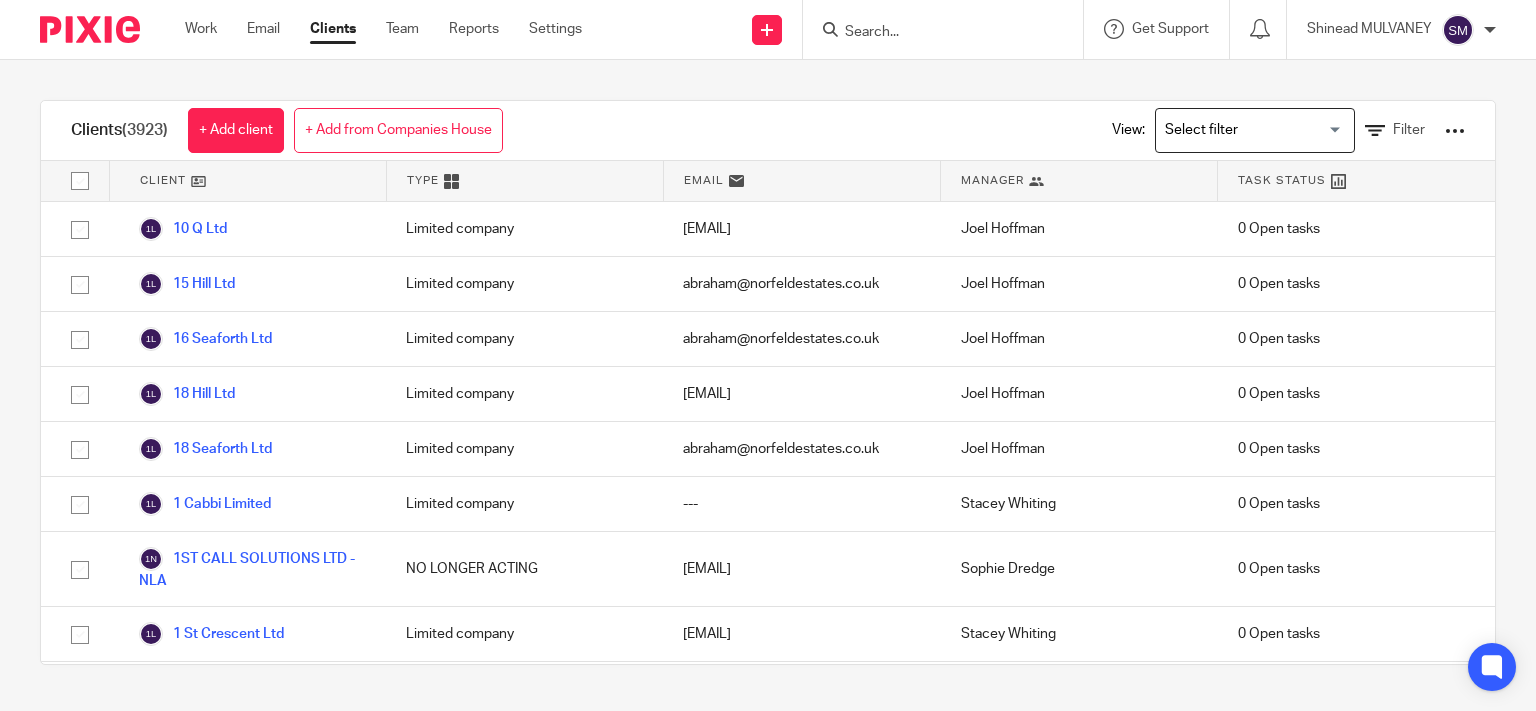 scroll, scrollTop: 0, scrollLeft: 0, axis: both 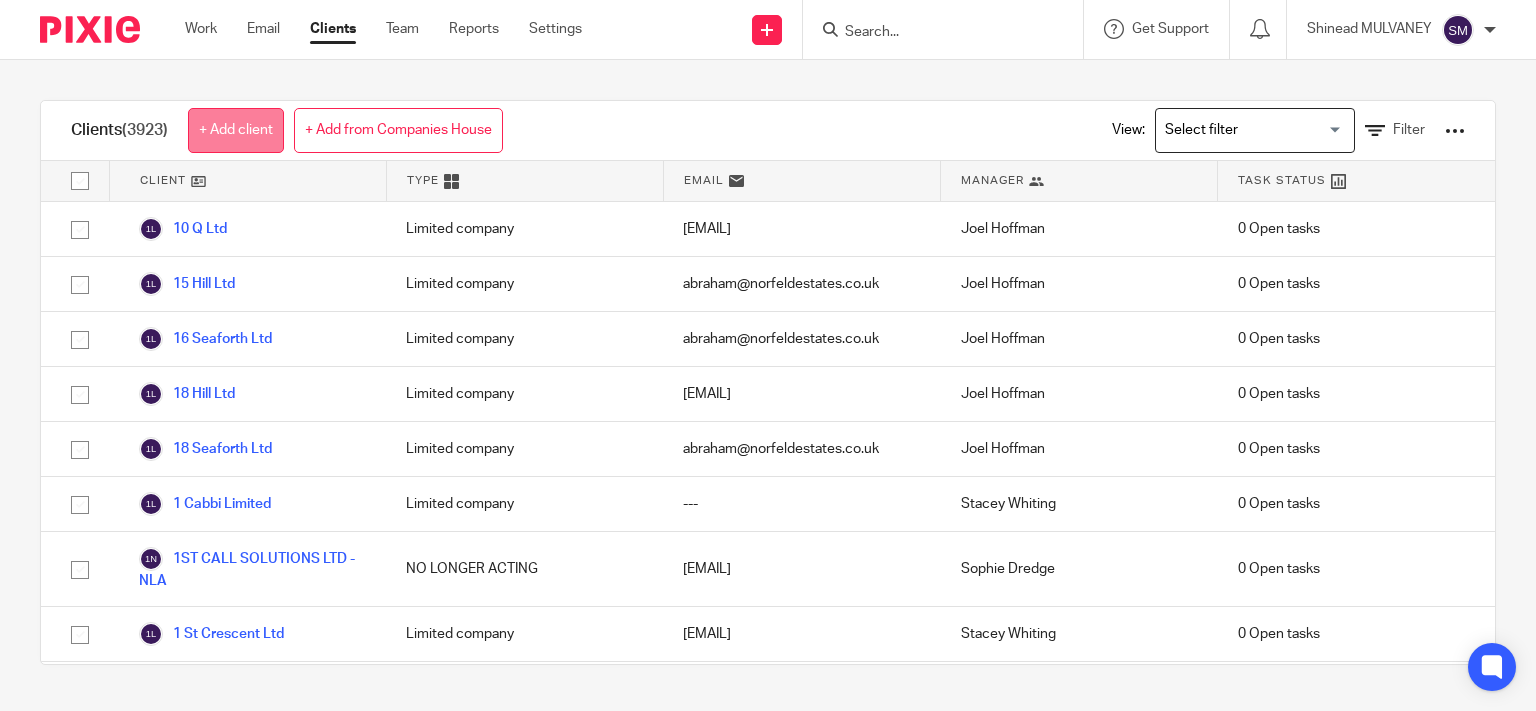 click on "+ Add client" at bounding box center (236, 130) 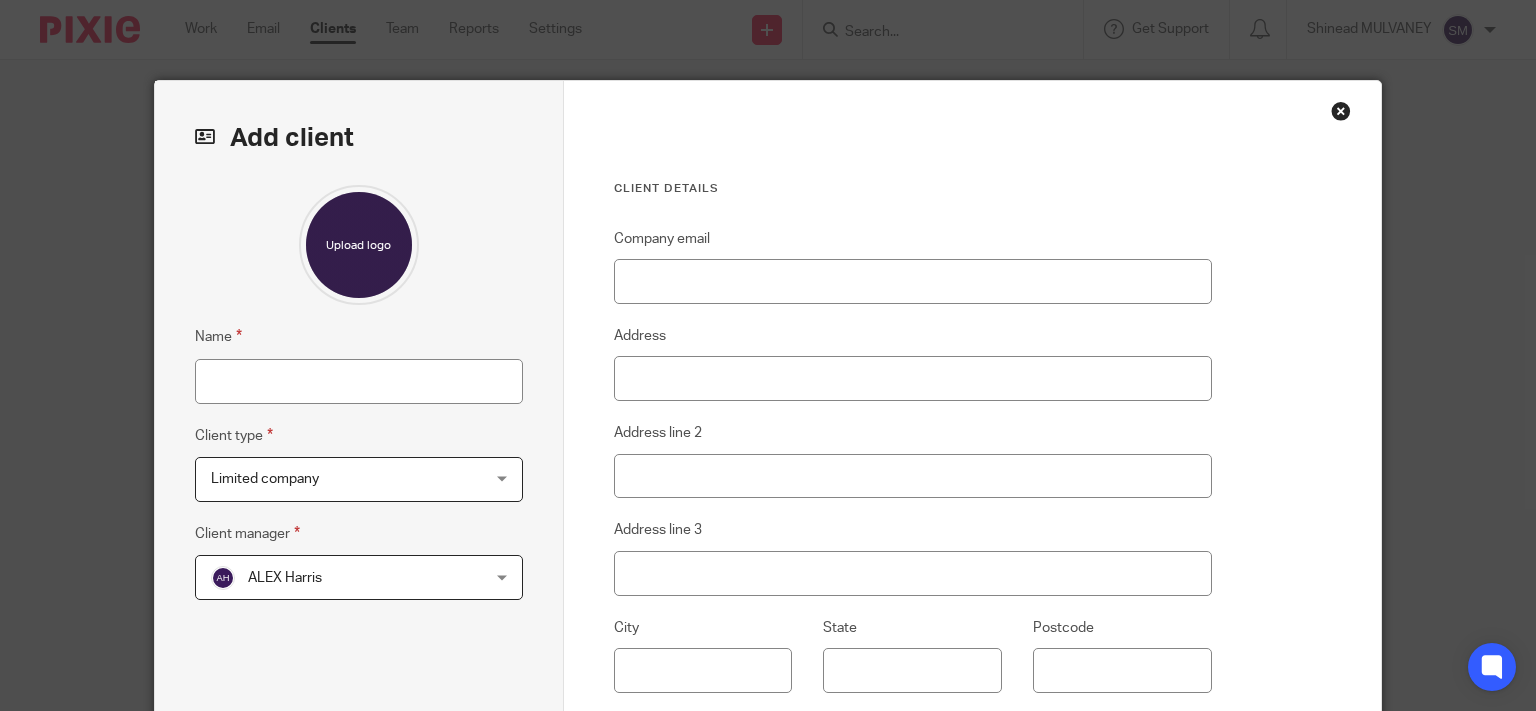 scroll, scrollTop: 0, scrollLeft: 0, axis: both 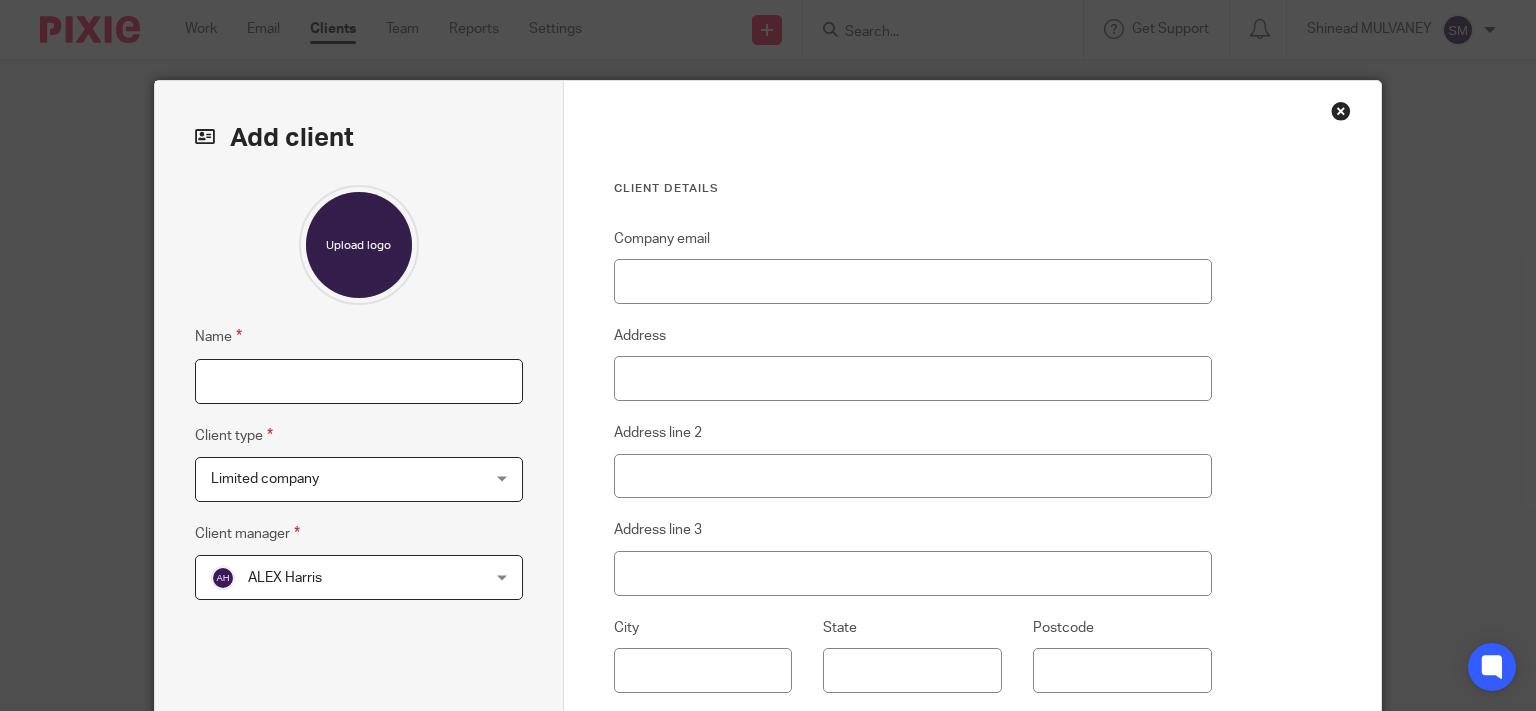 click on "Name" at bounding box center (359, 381) 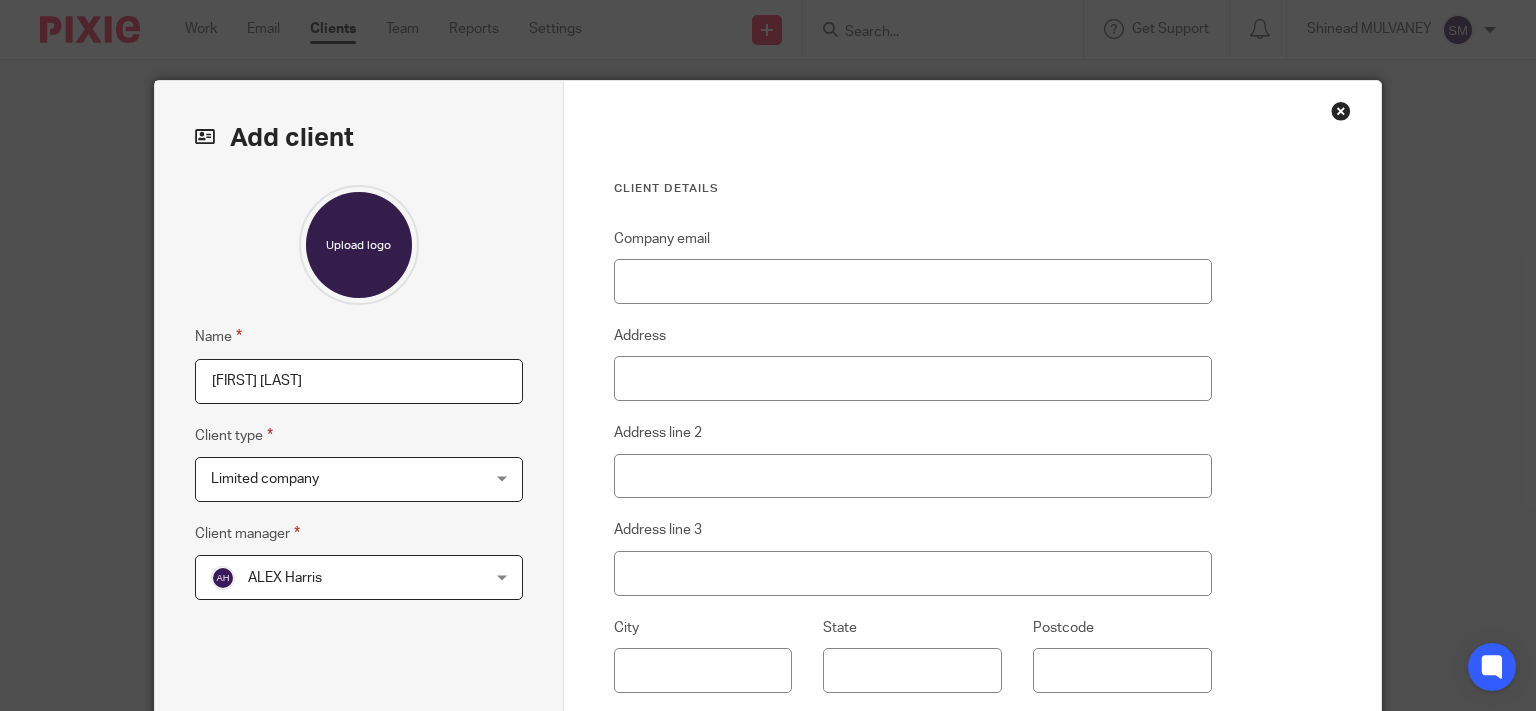 type on "NICK BARNES" 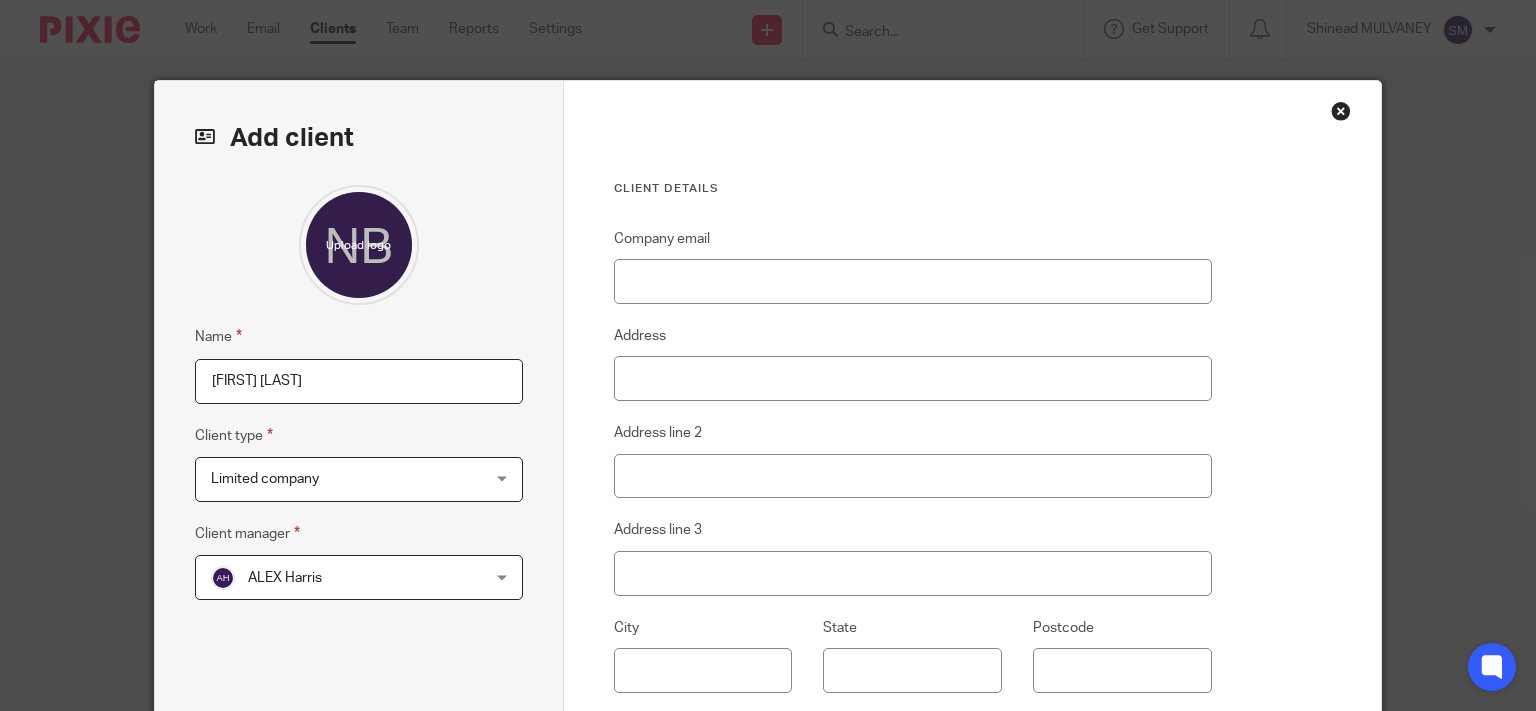 click on "Limited company" at bounding box center [335, 479] 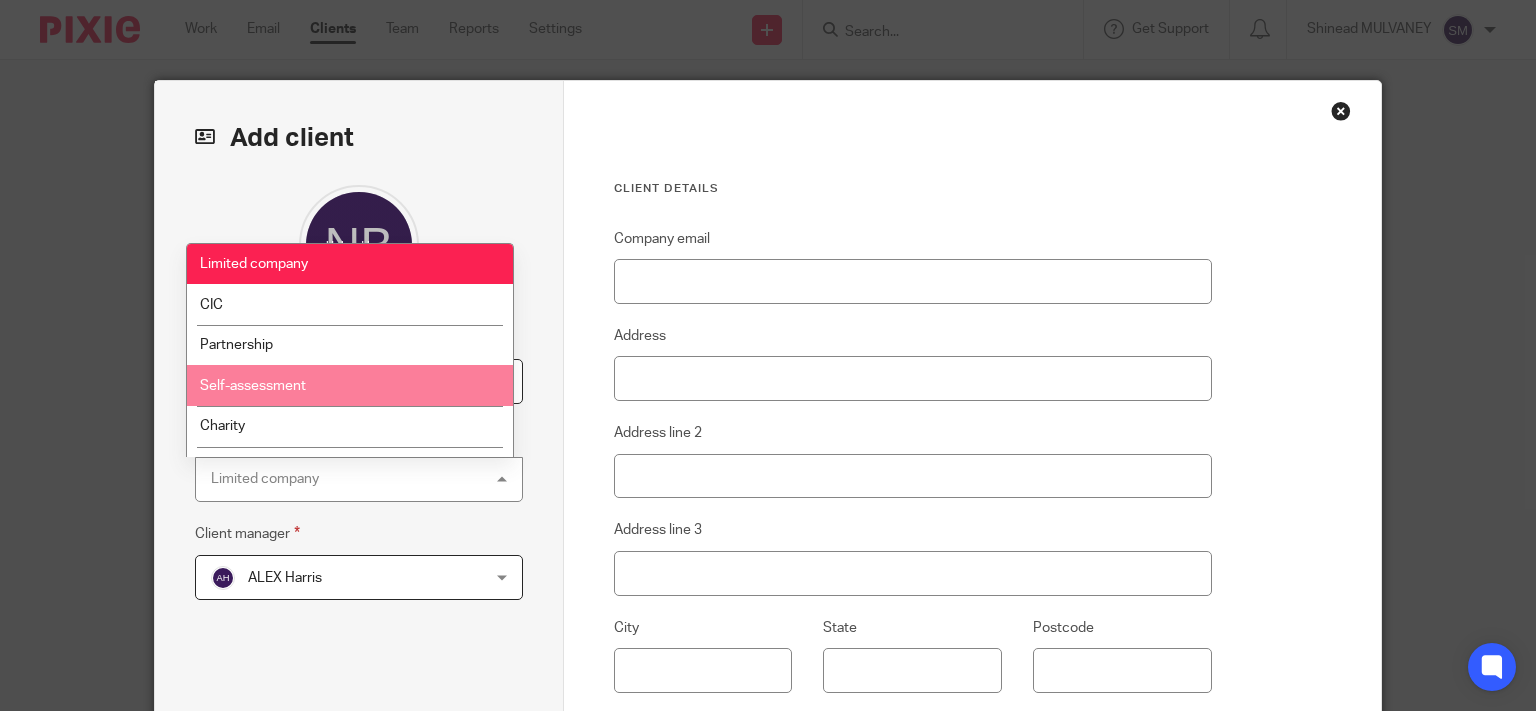 click on "Self-assessment" at bounding box center (350, 385) 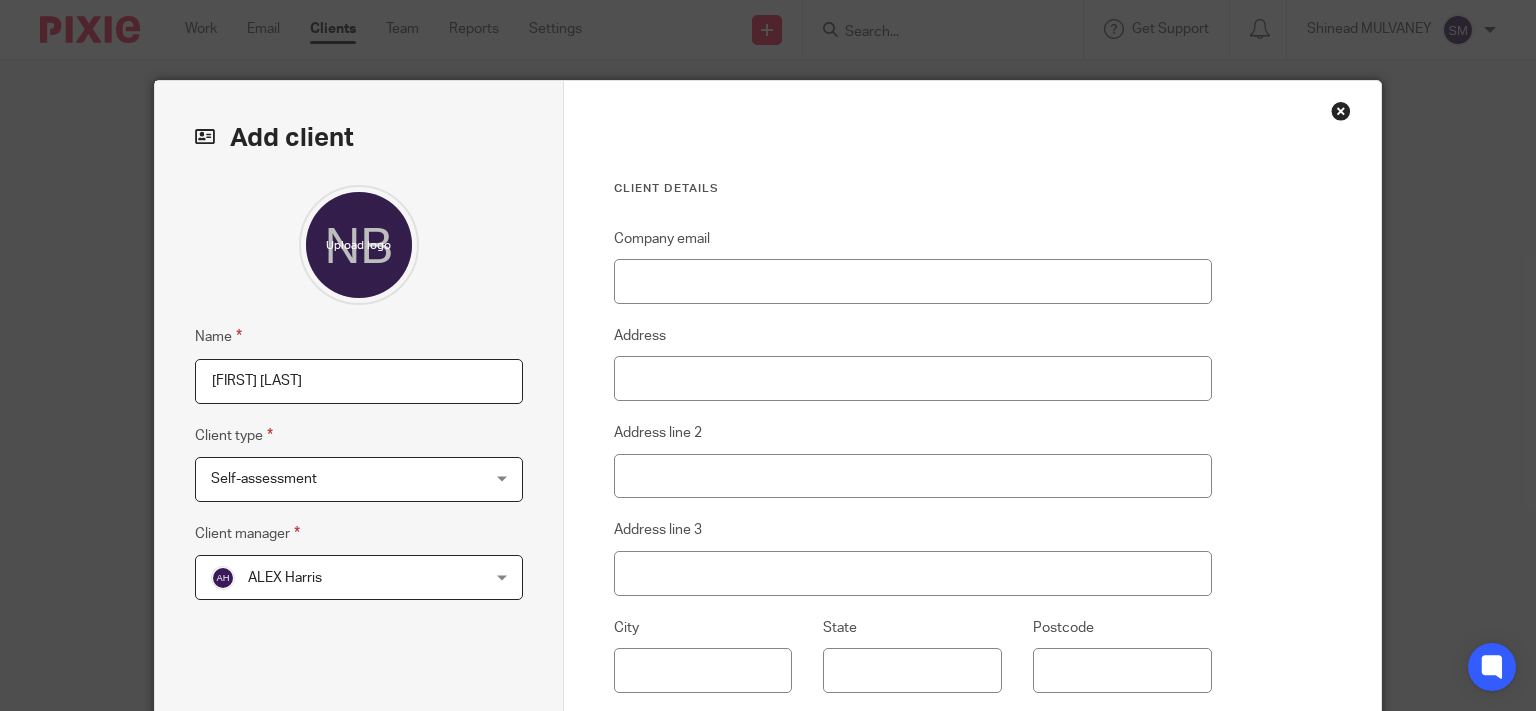 click on "ALEX Harris" at bounding box center [335, 577] 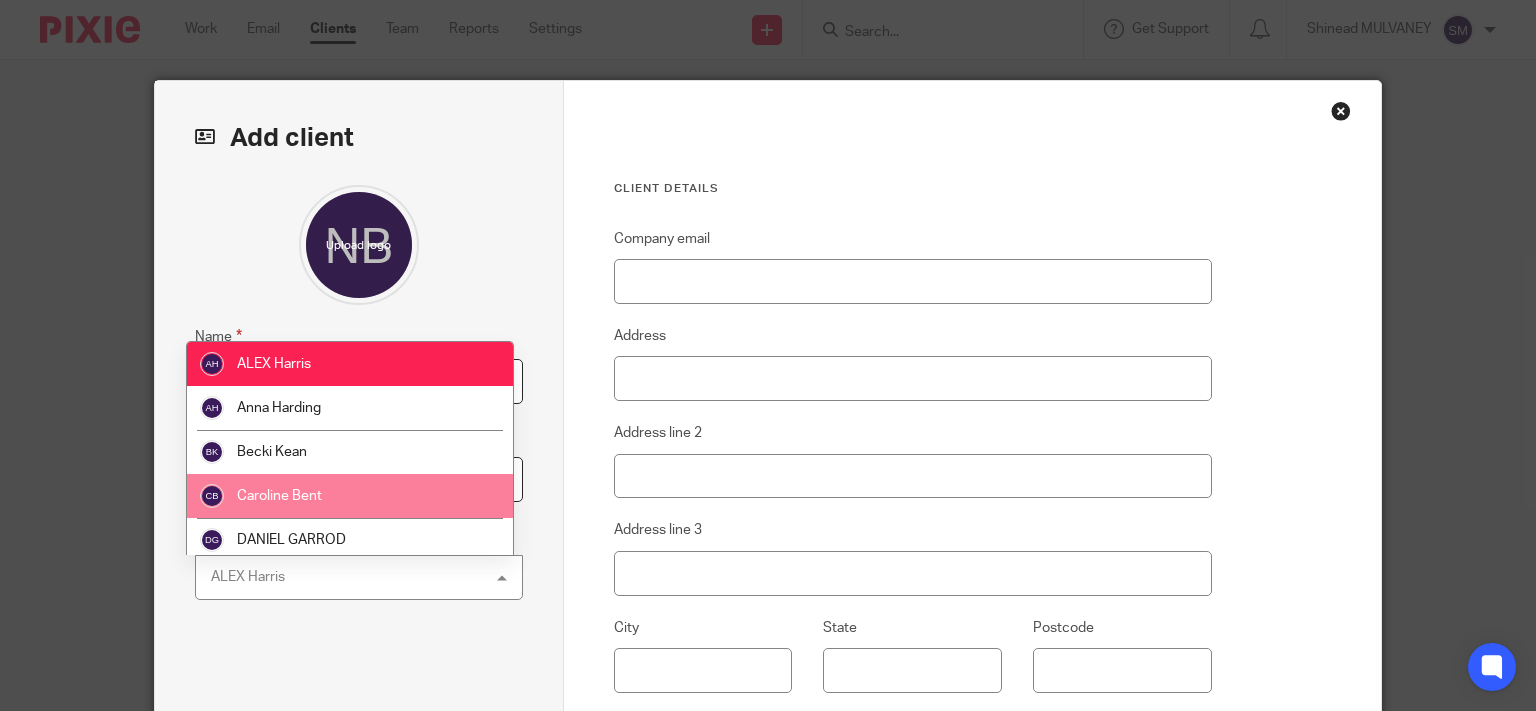 scroll, scrollTop: 480, scrollLeft: 0, axis: vertical 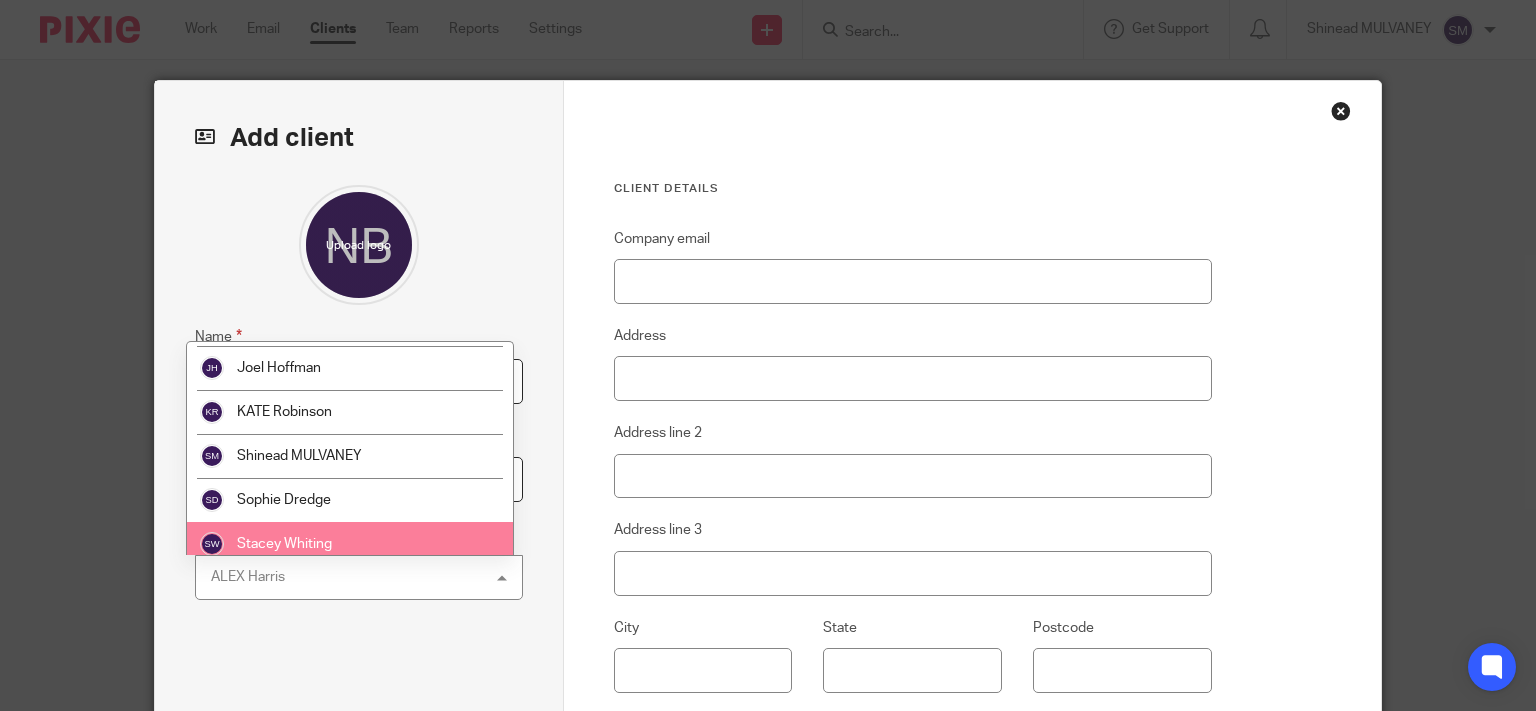 click on "Stacey Whiting" at bounding box center (284, 544) 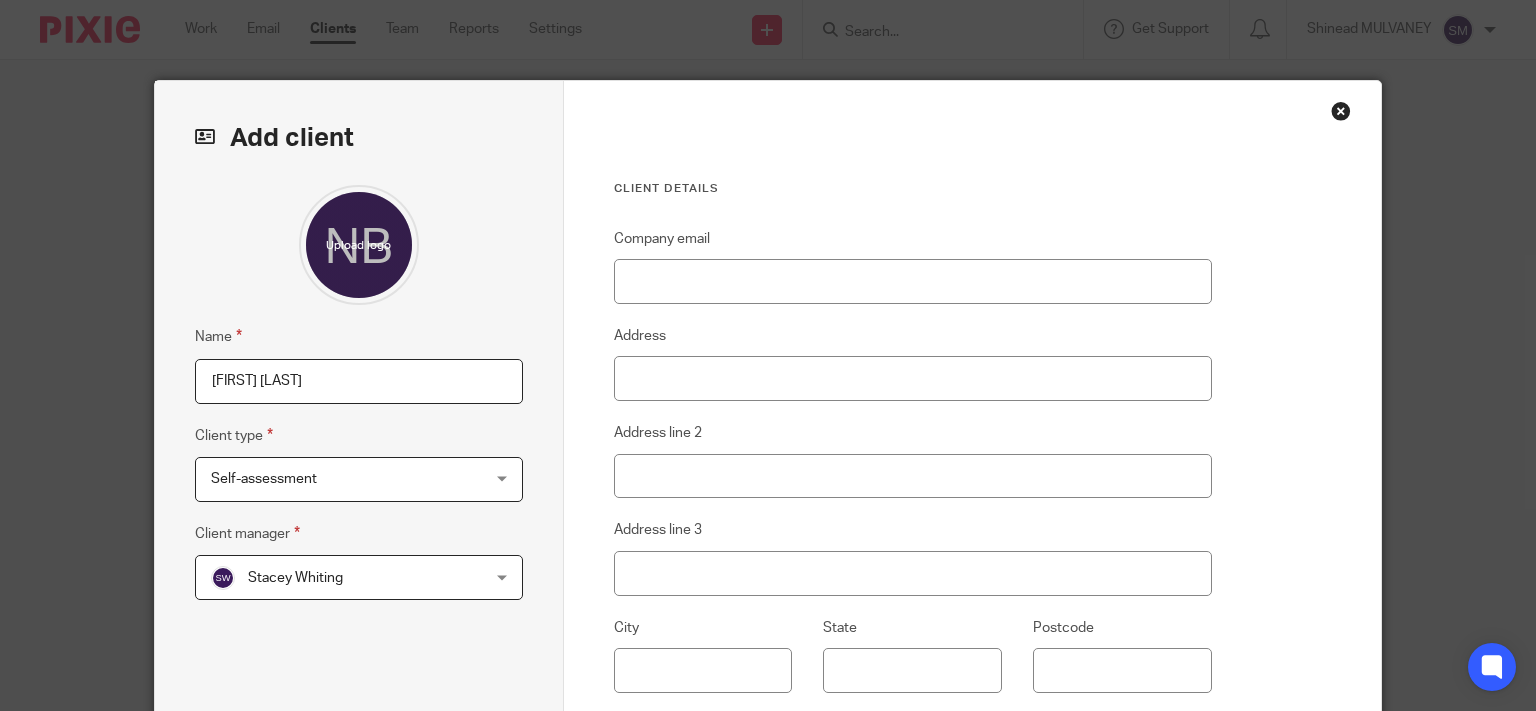 scroll, scrollTop: 321, scrollLeft: 0, axis: vertical 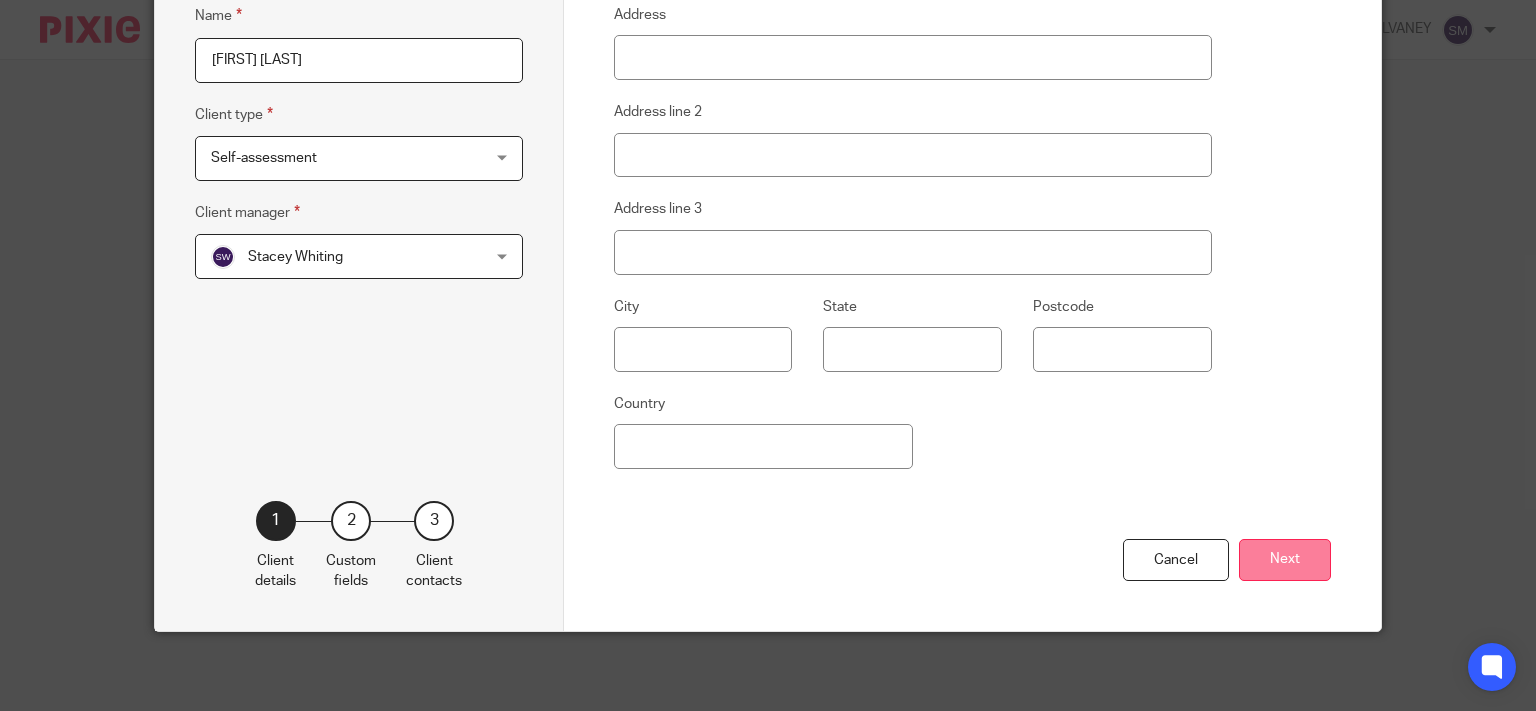 click on "Next" at bounding box center (1285, 560) 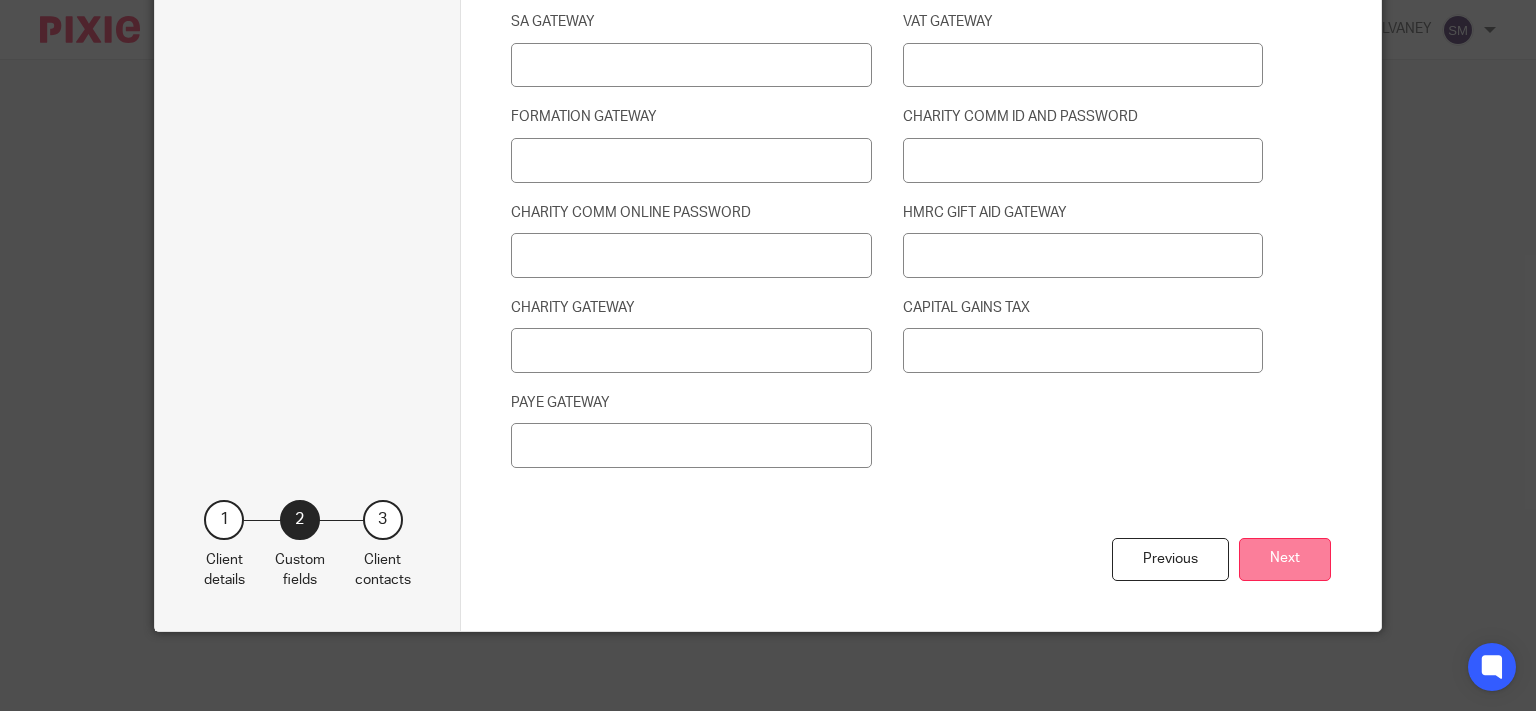click on "Next" at bounding box center (1285, 559) 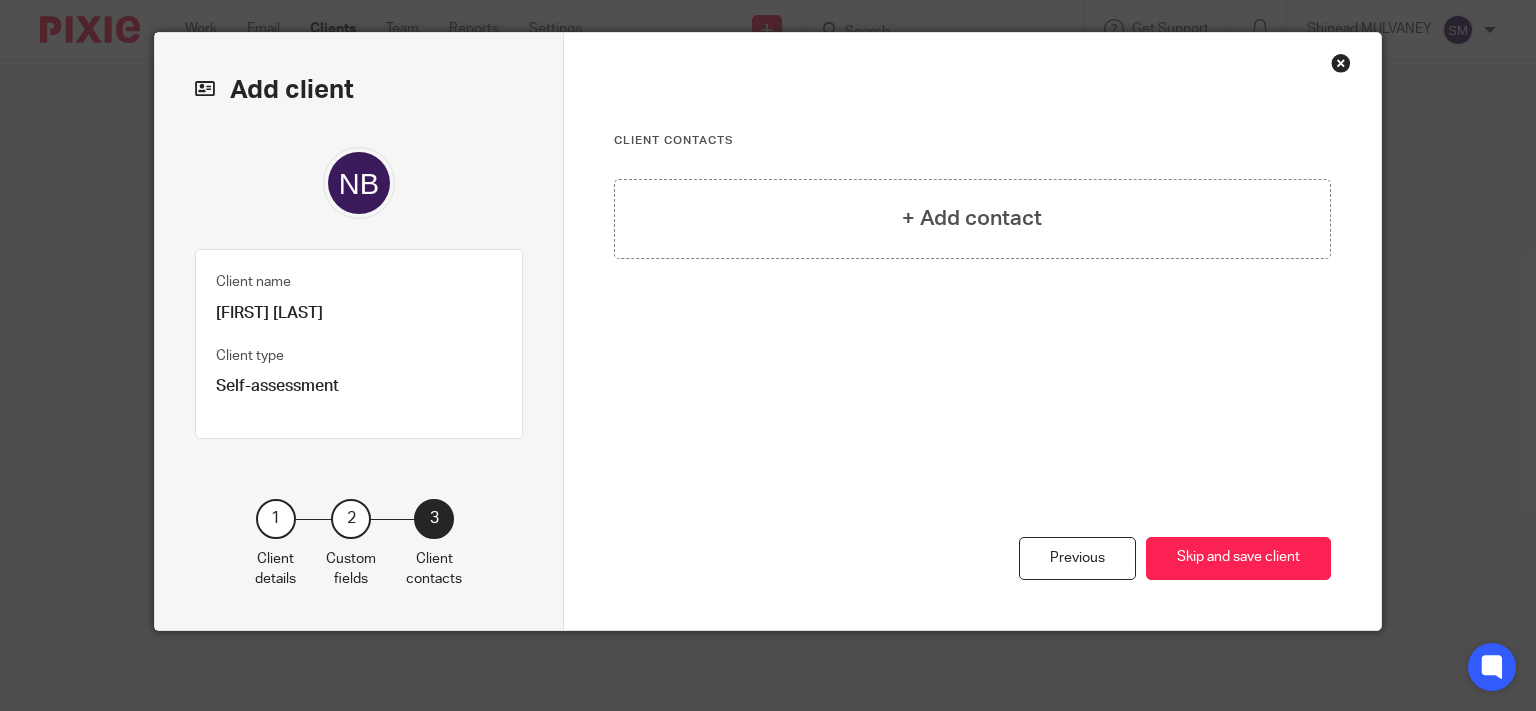 scroll, scrollTop: 46, scrollLeft: 0, axis: vertical 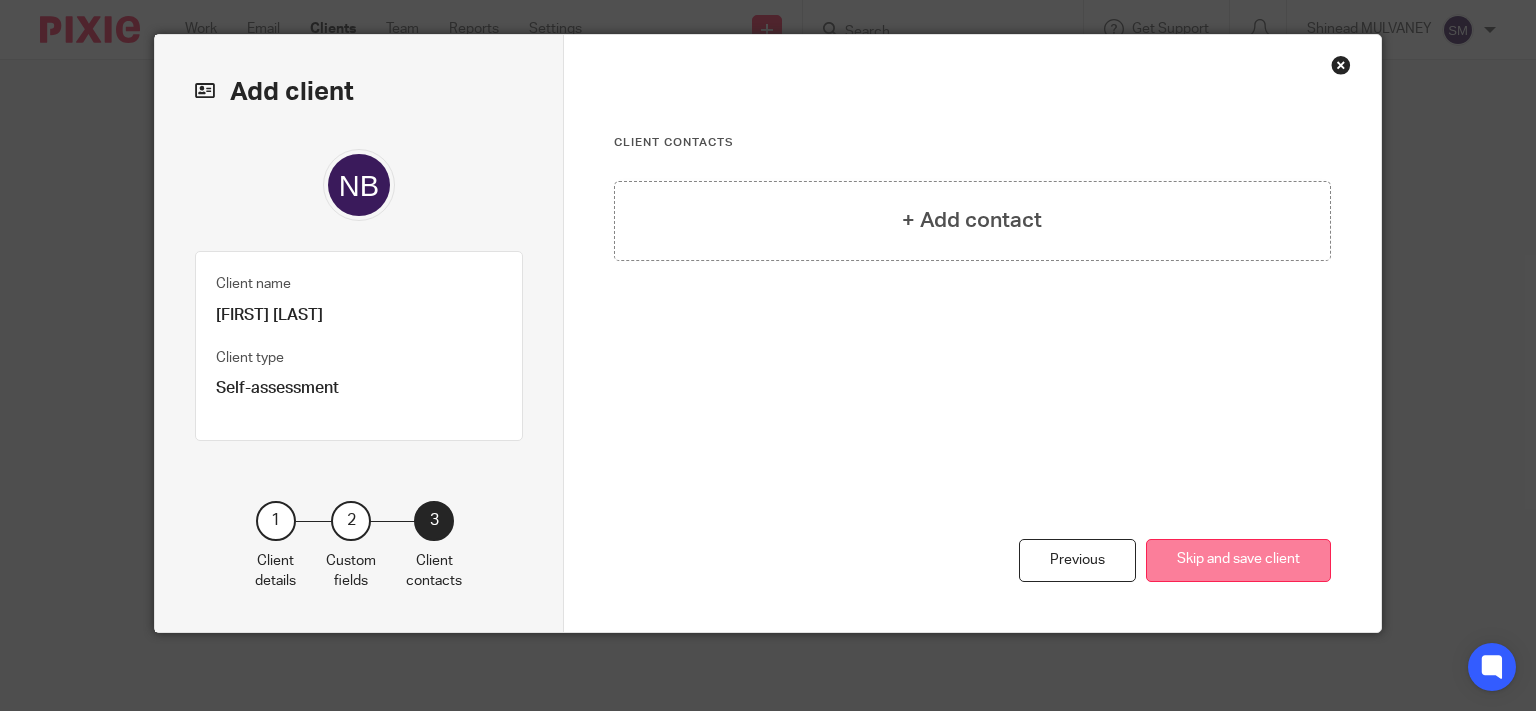 click on "Skip and save client" at bounding box center [1238, 560] 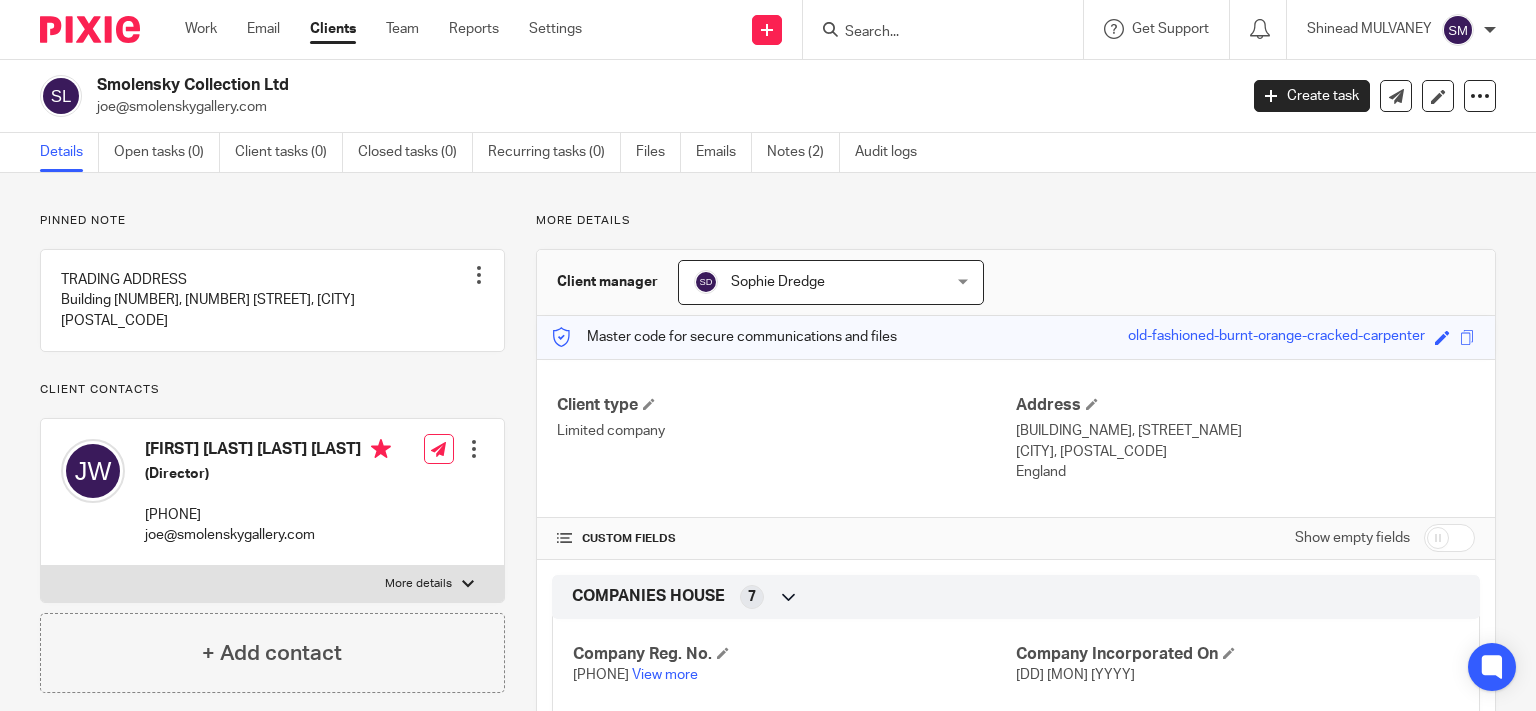 scroll, scrollTop: 0, scrollLeft: 0, axis: both 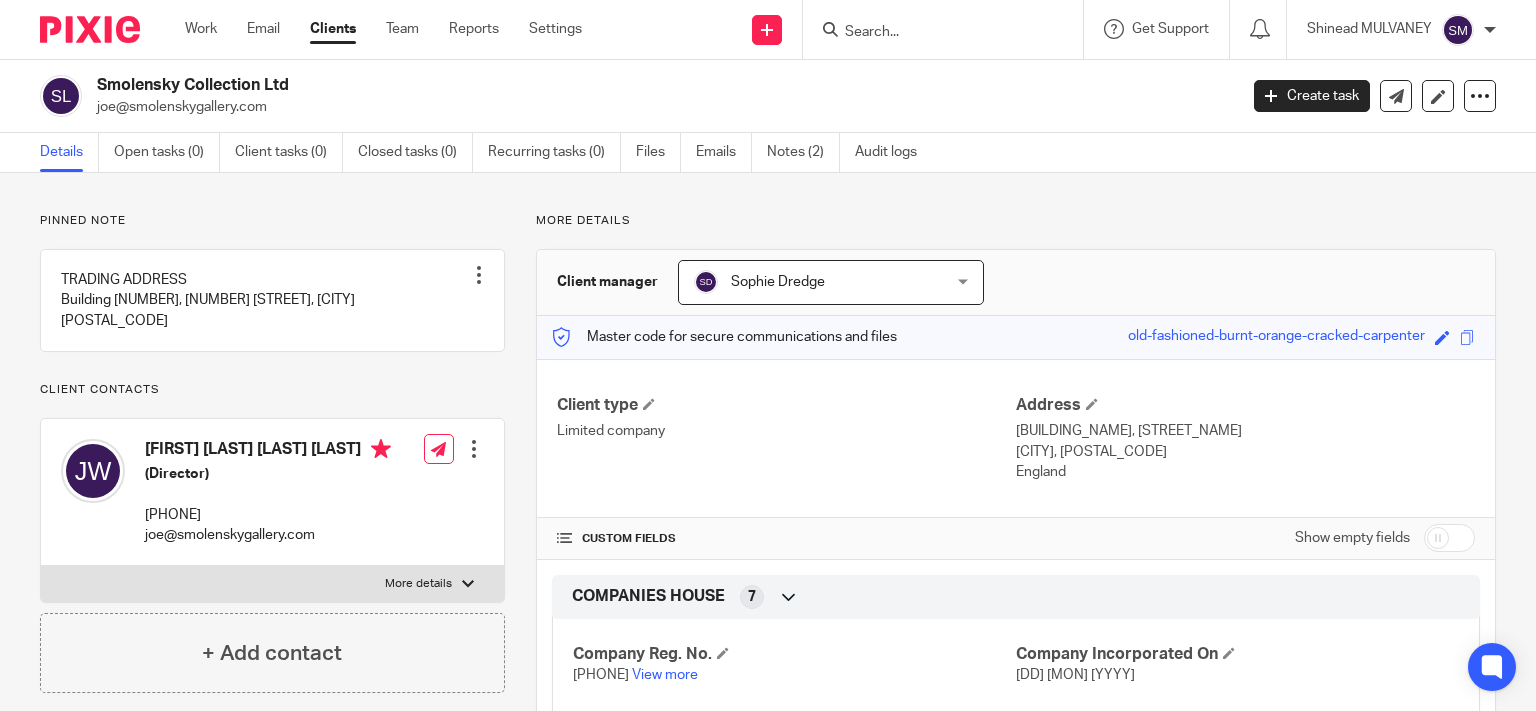 click at bounding box center [933, 33] 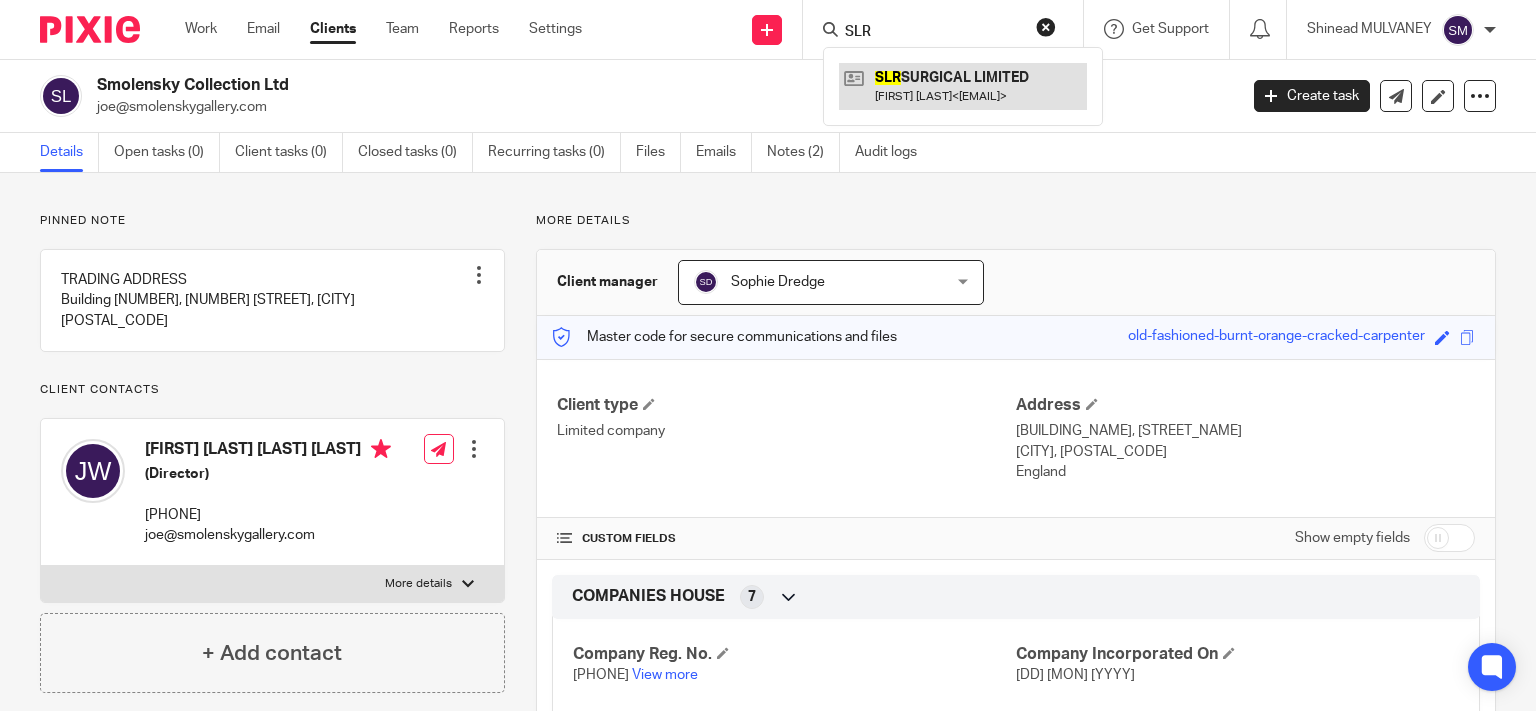 type on "SLR" 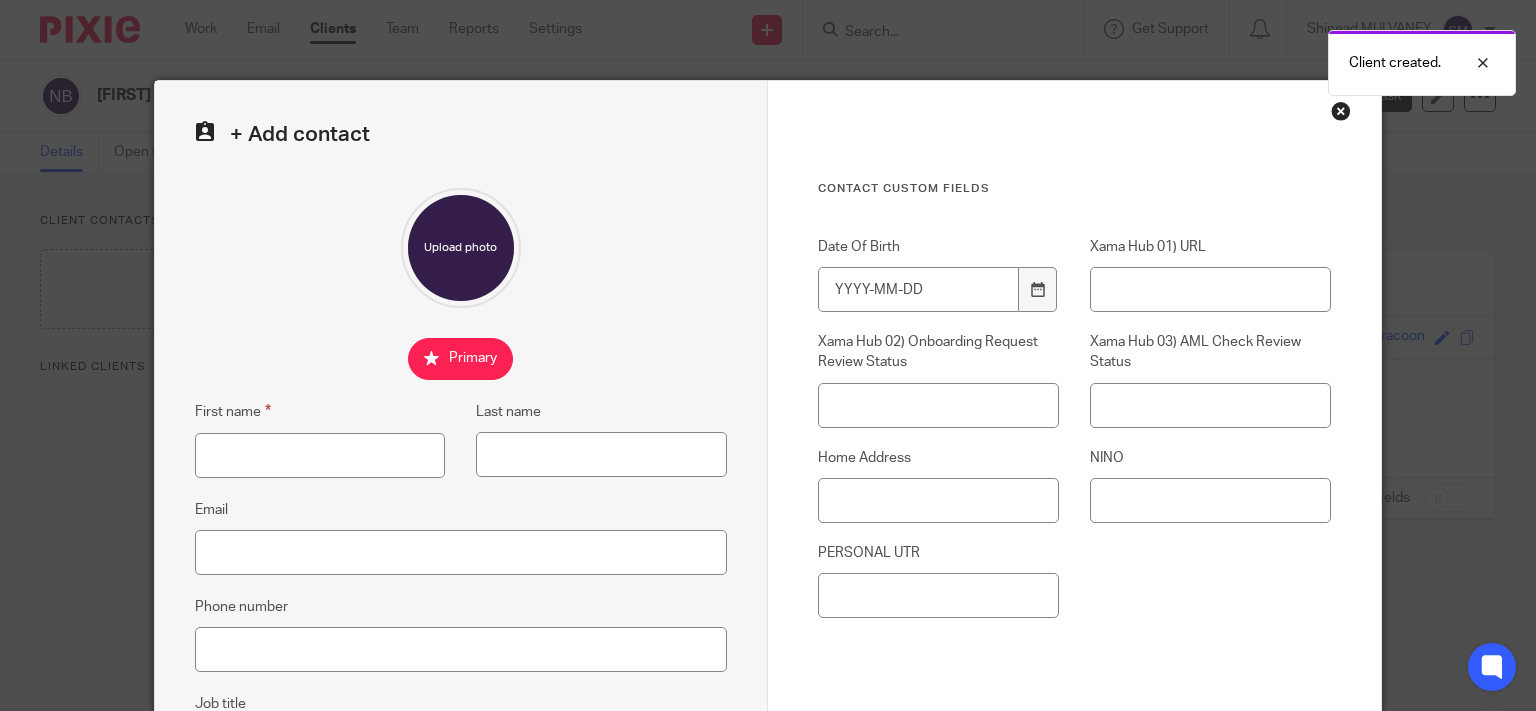 scroll, scrollTop: 0, scrollLeft: 0, axis: both 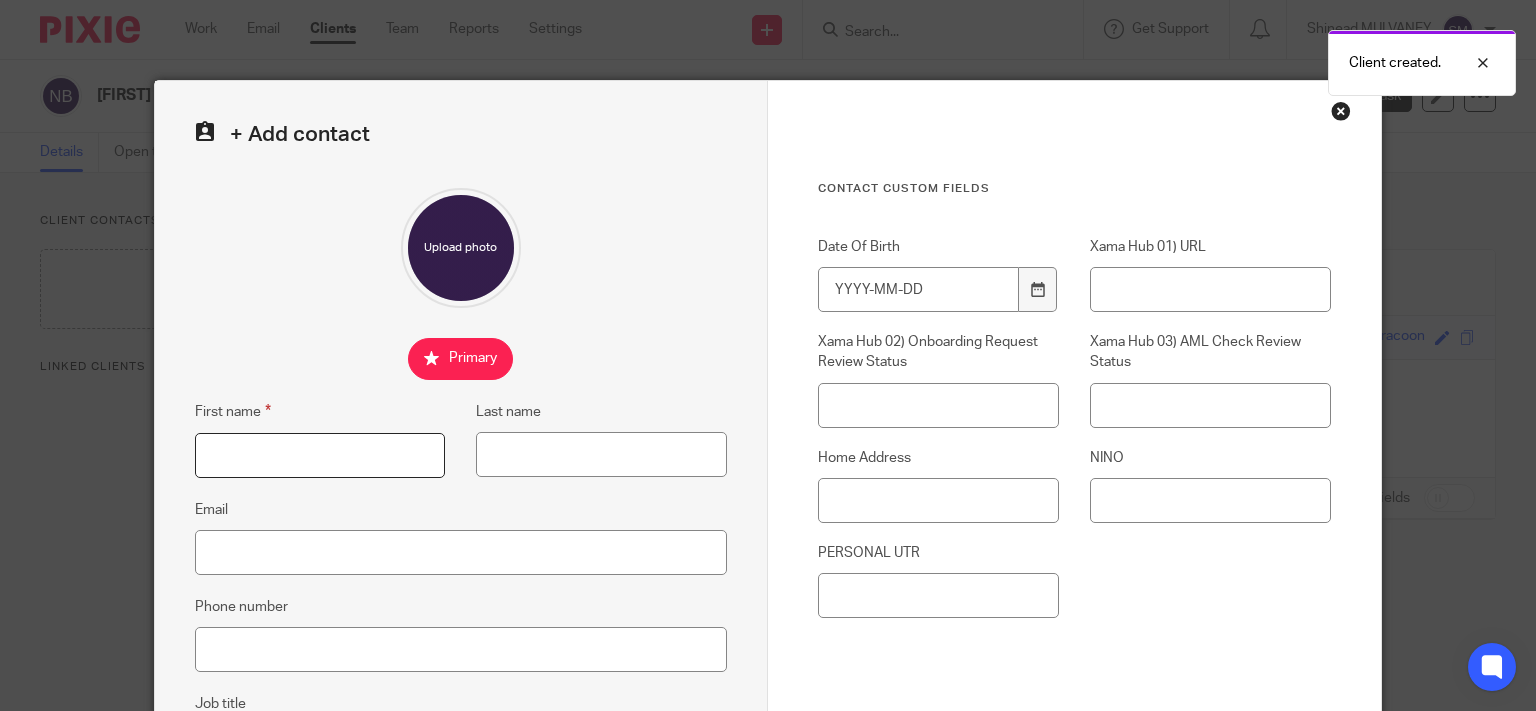 click on "First name" at bounding box center [320, 455] 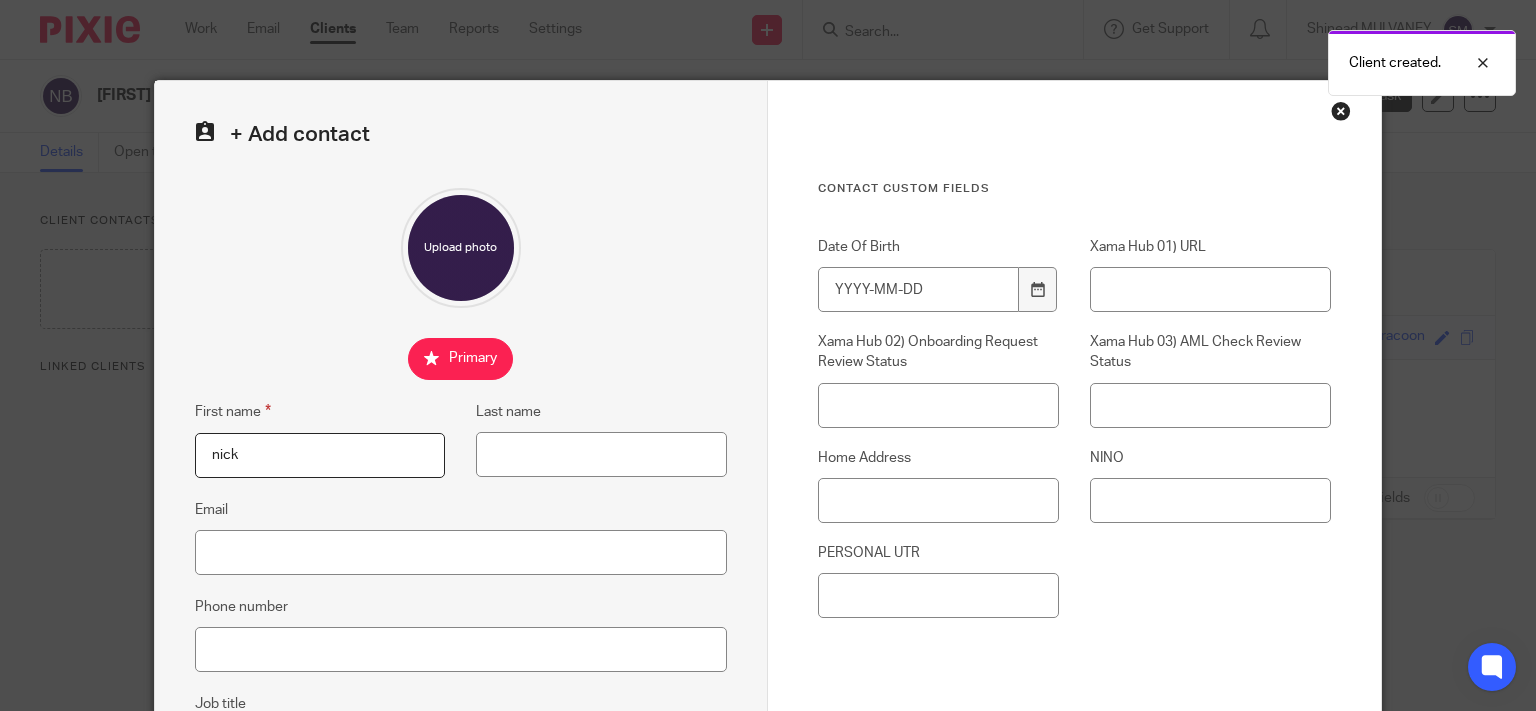 type on "nick" 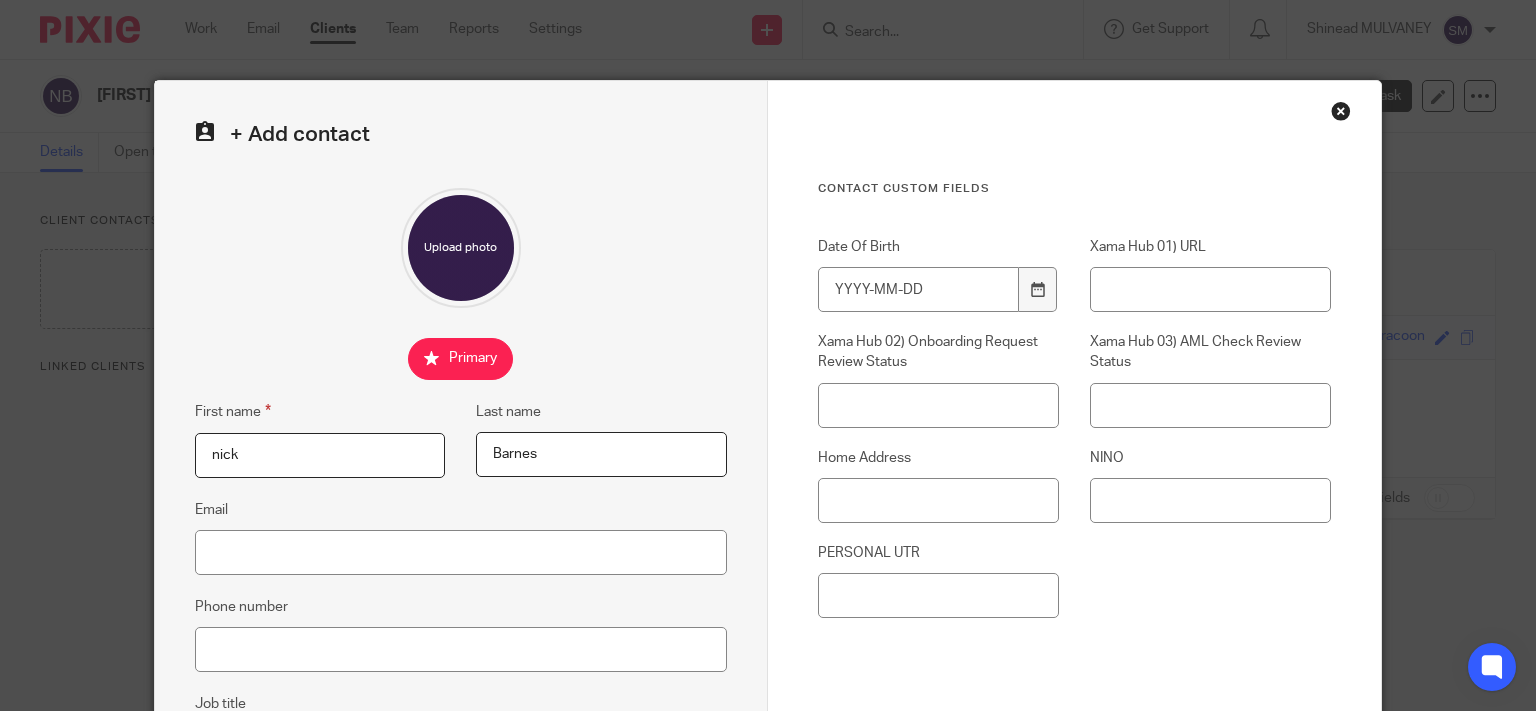type on "Barnes" 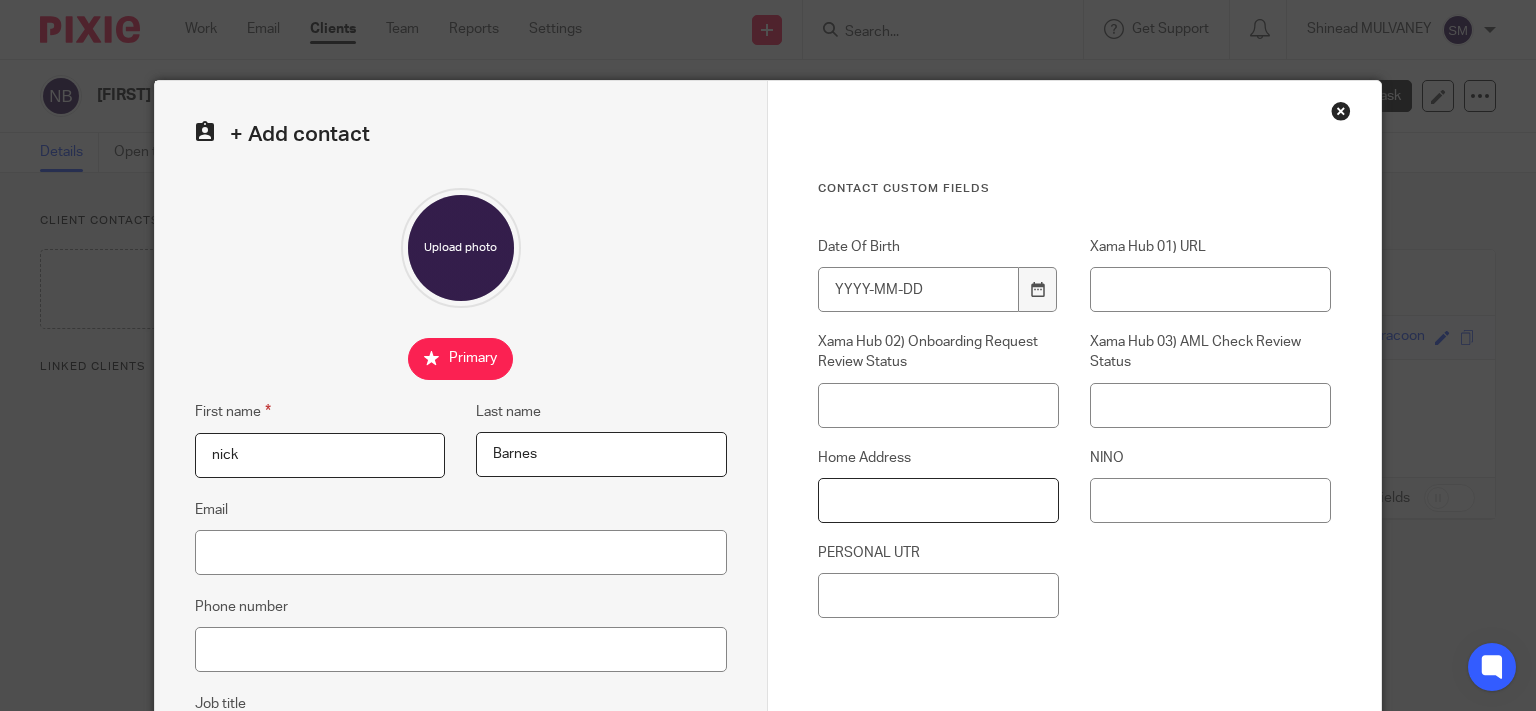 click on "Home Address" at bounding box center (938, 500) 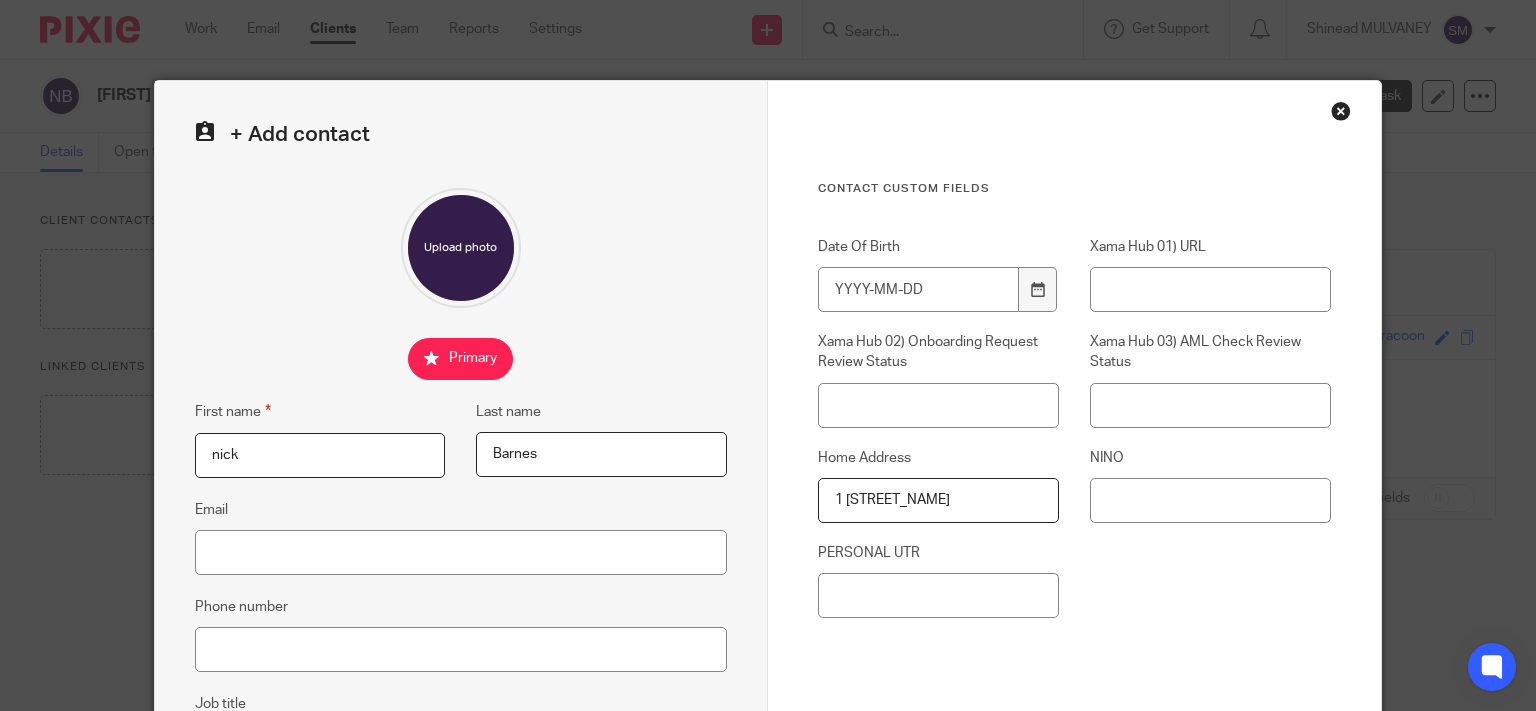 scroll, scrollTop: 0, scrollLeft: 19, axis: horizontal 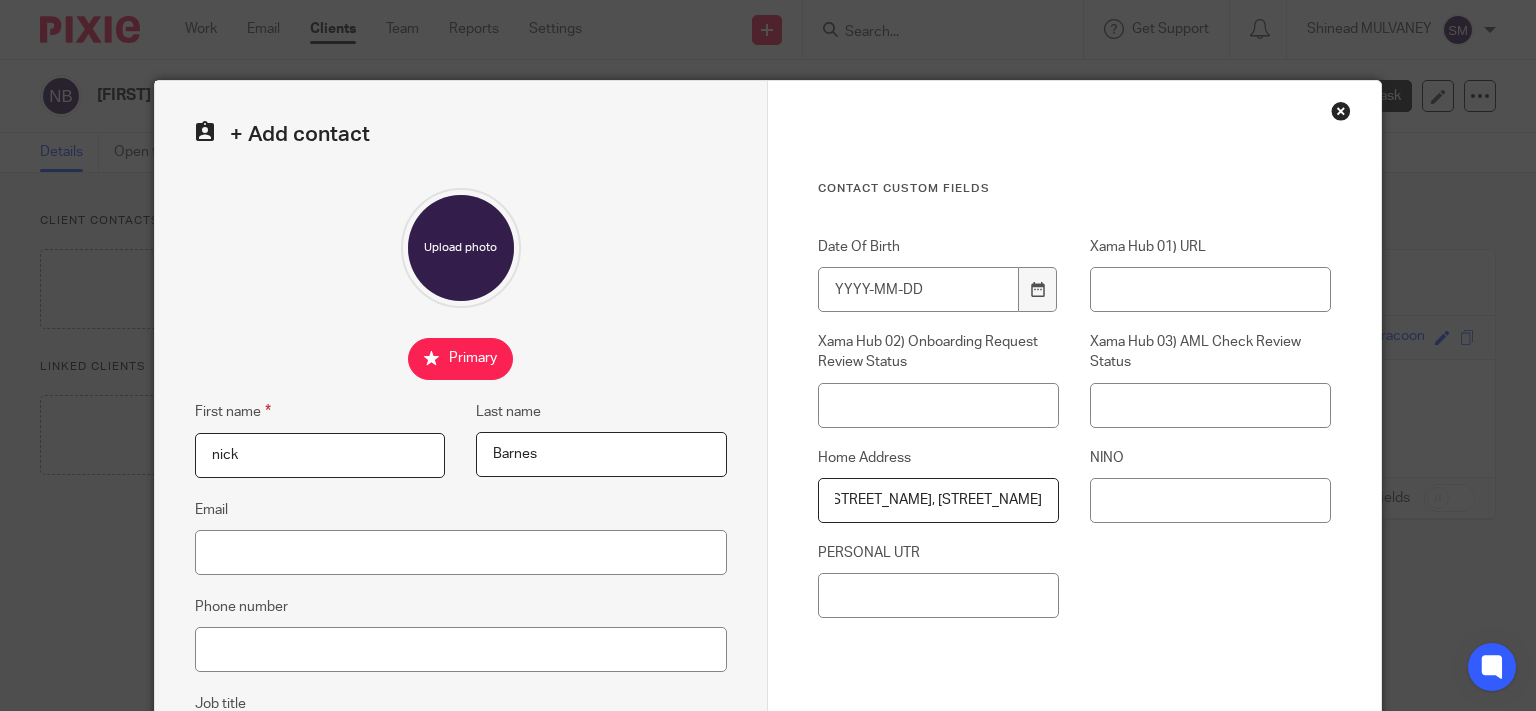 click on "1 EARNSLOW GRANGE COTTAGES, WHIREGATE LANE," at bounding box center [938, 500] 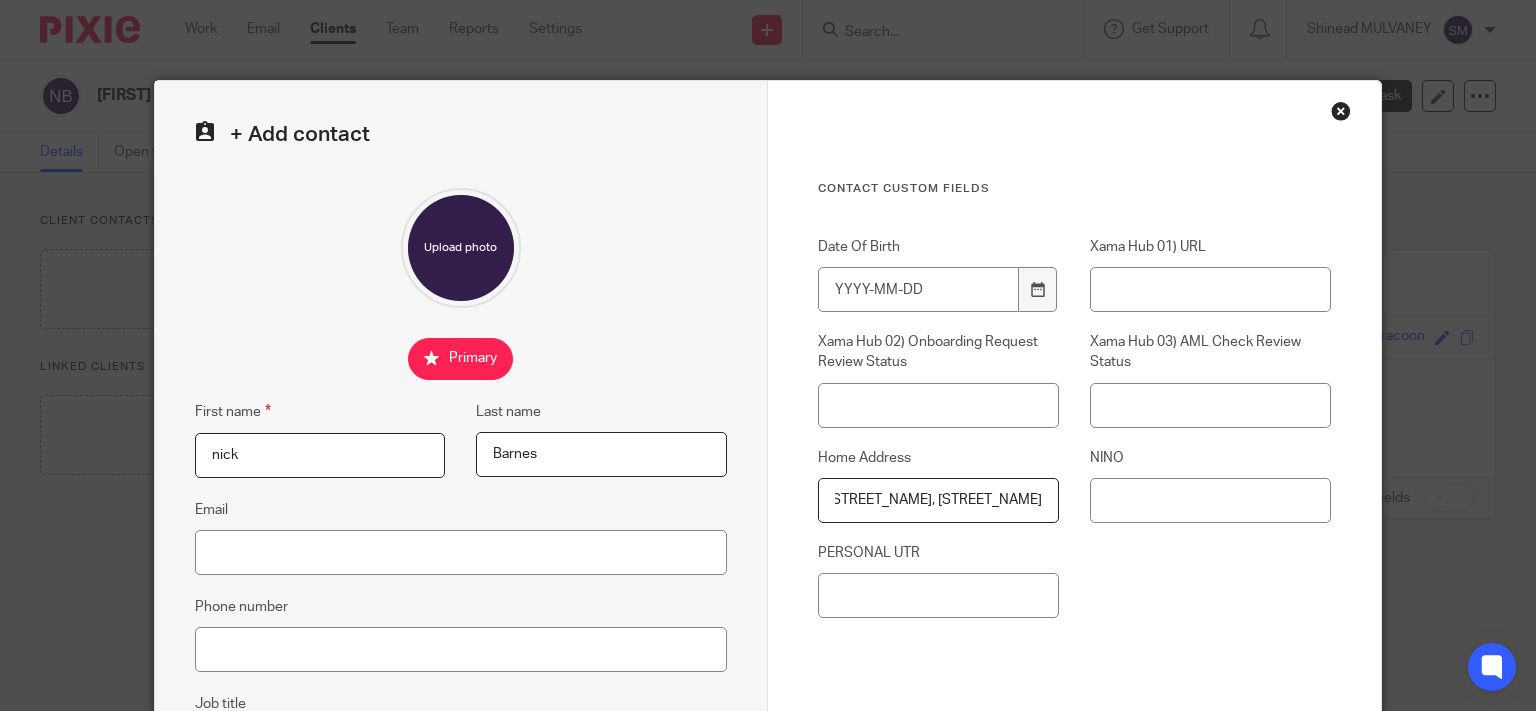 click on "1 EARNSLOW GRANGE COTTAGES, WHITEGATE LANE," at bounding box center (938, 500) 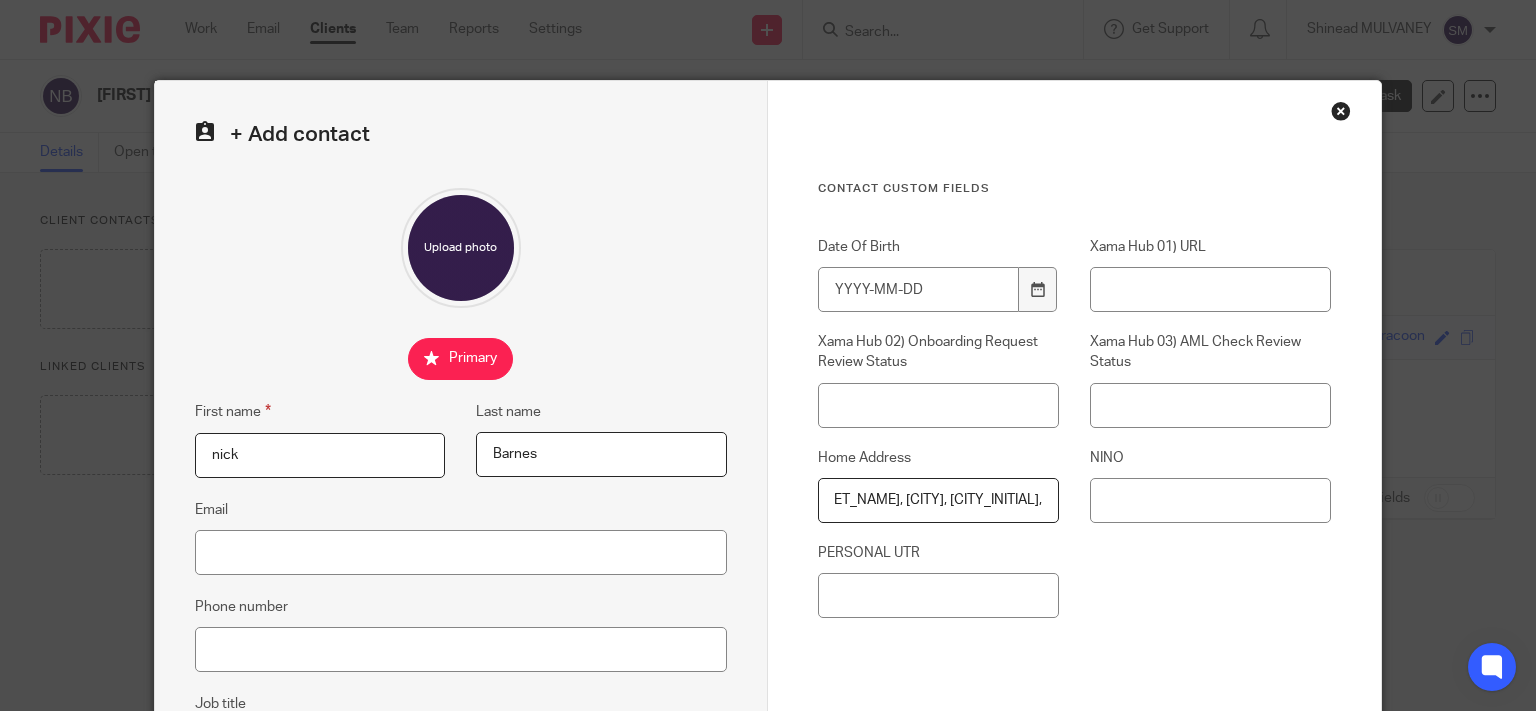 scroll, scrollTop: 0, scrollLeft: 300, axis: horizontal 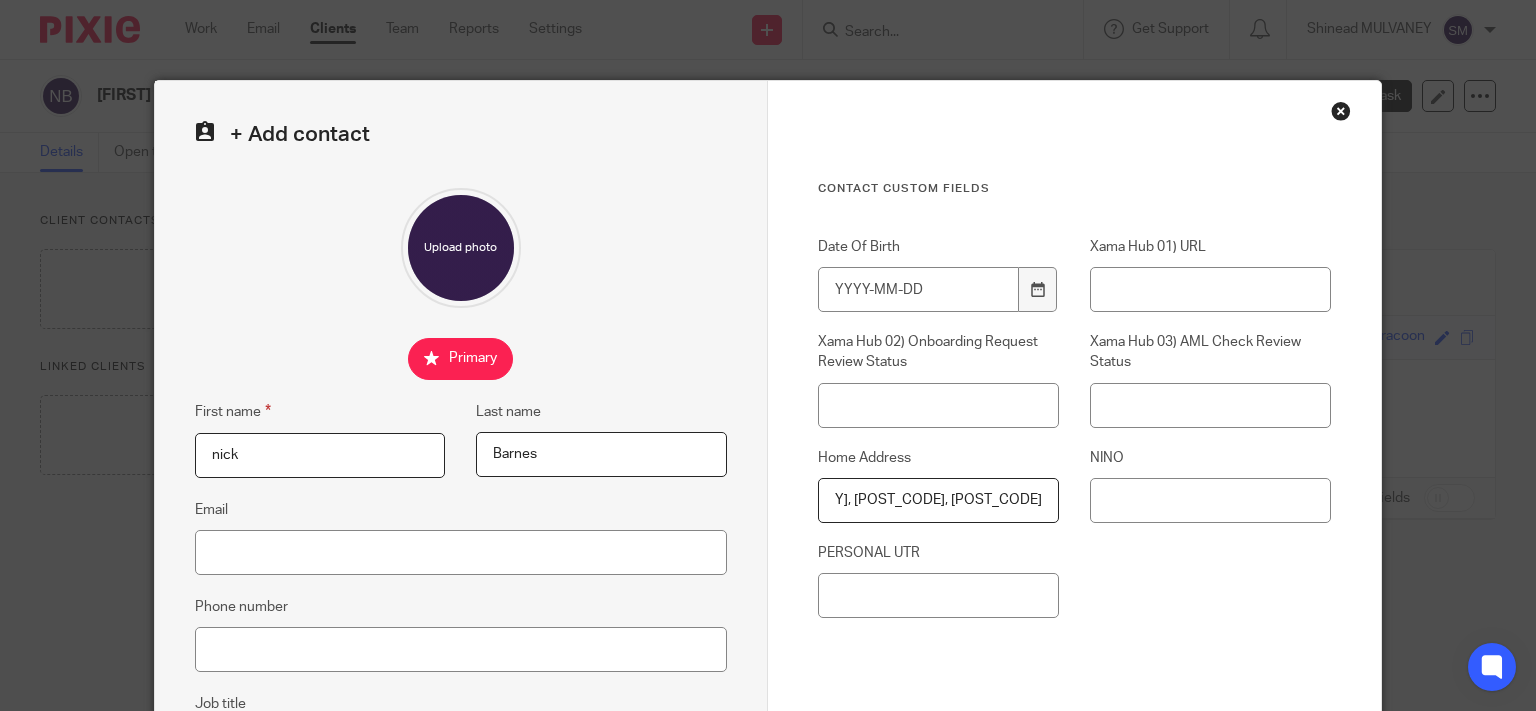 type on "1 EARNSLOW GRANGE COTTAGES, WHITEGATE LANE, SANDWAY, NORTHWICH, CW8 2AX," 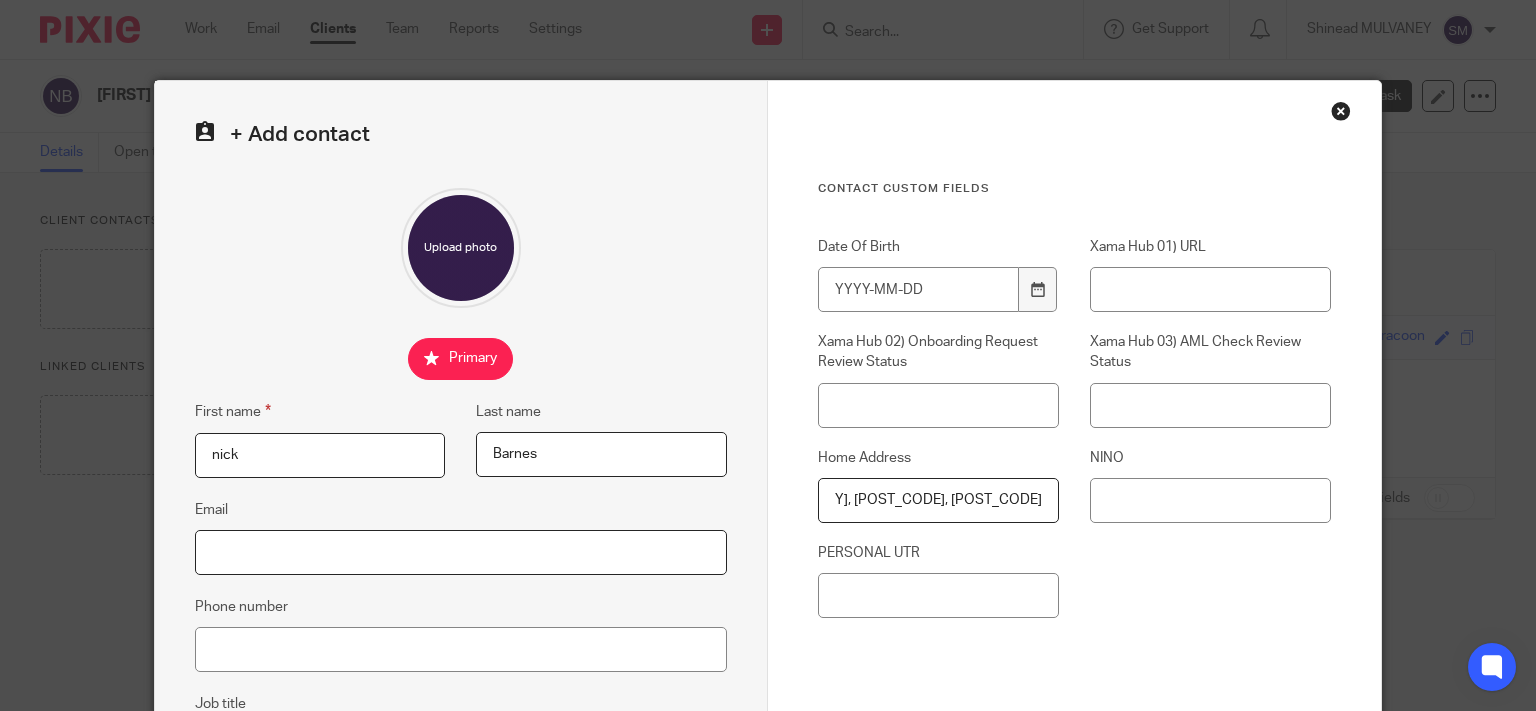 click on "Email" at bounding box center [461, 552] 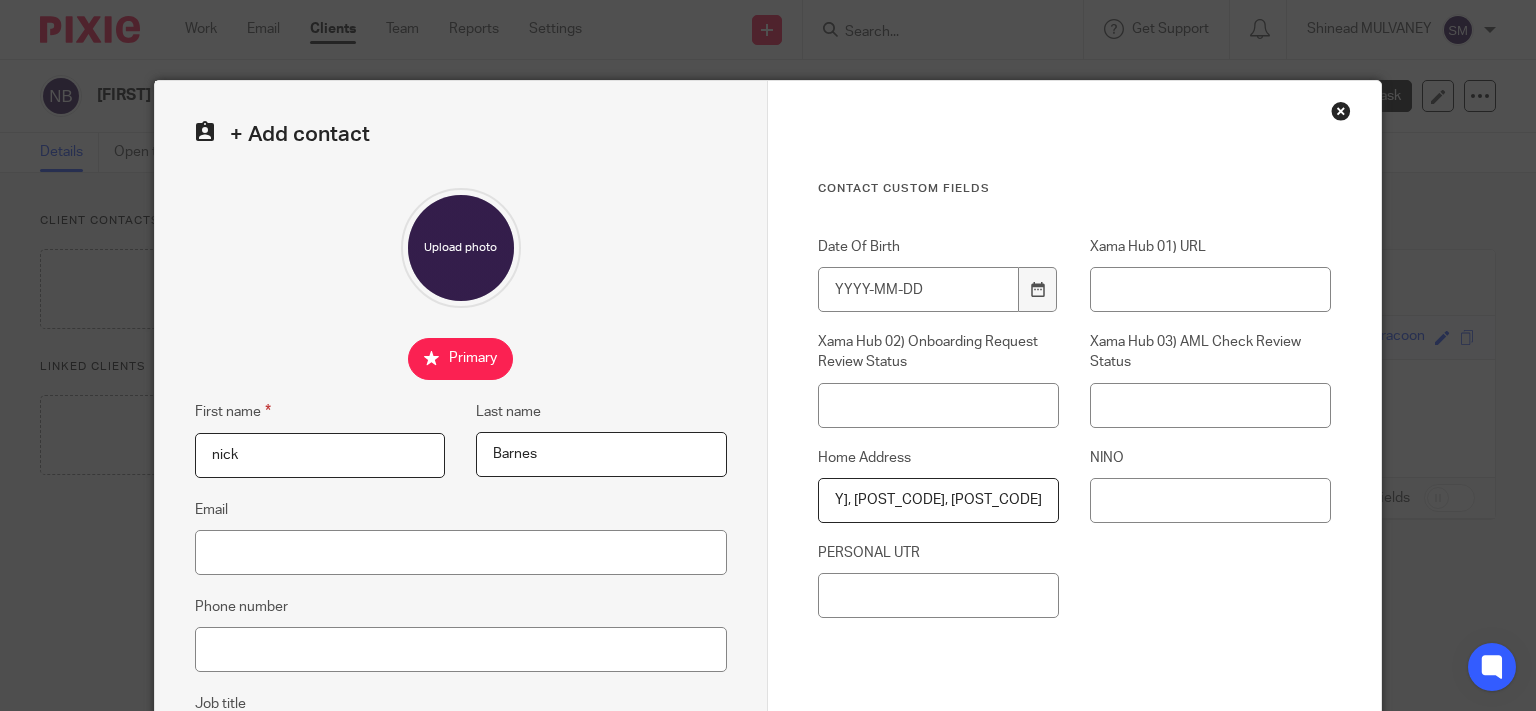 click on "nick" at bounding box center [320, 455] 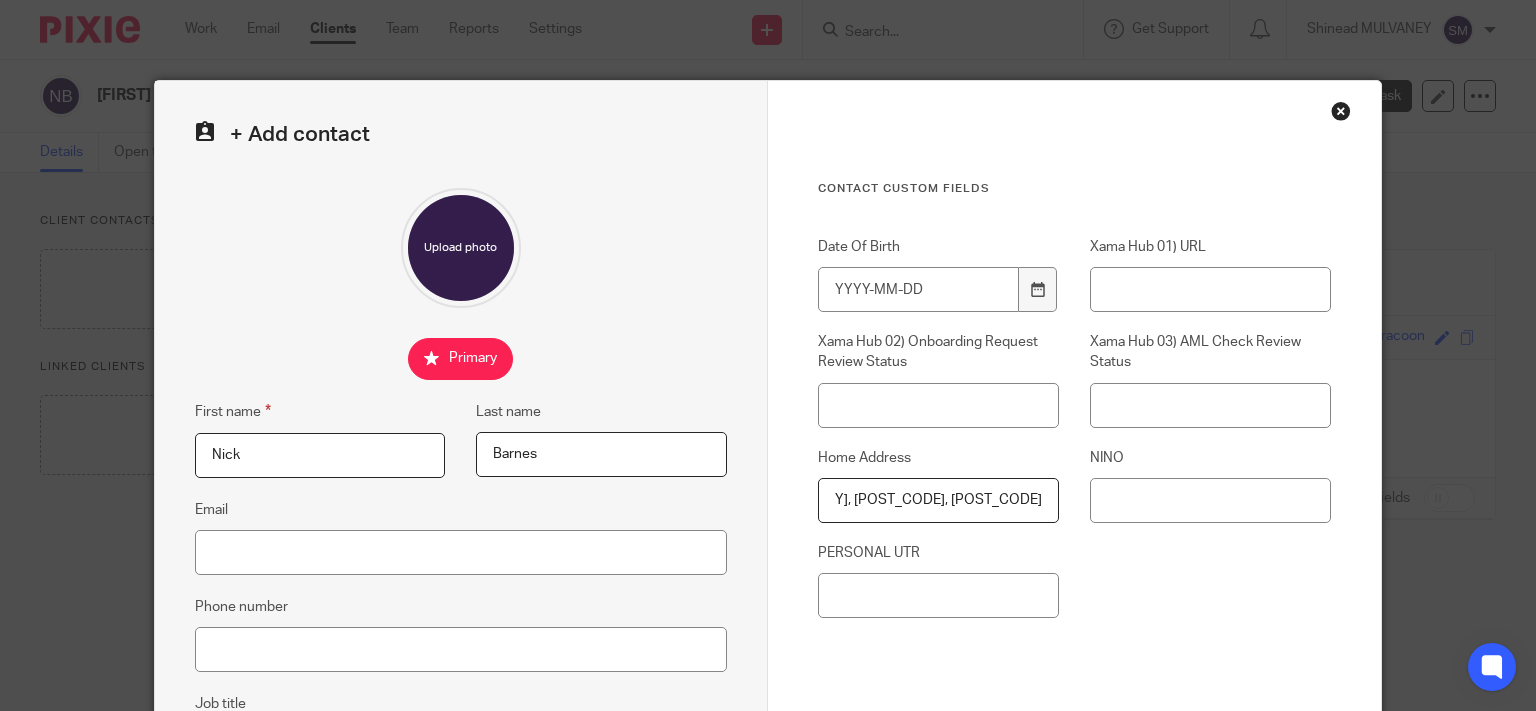 type on "Nick" 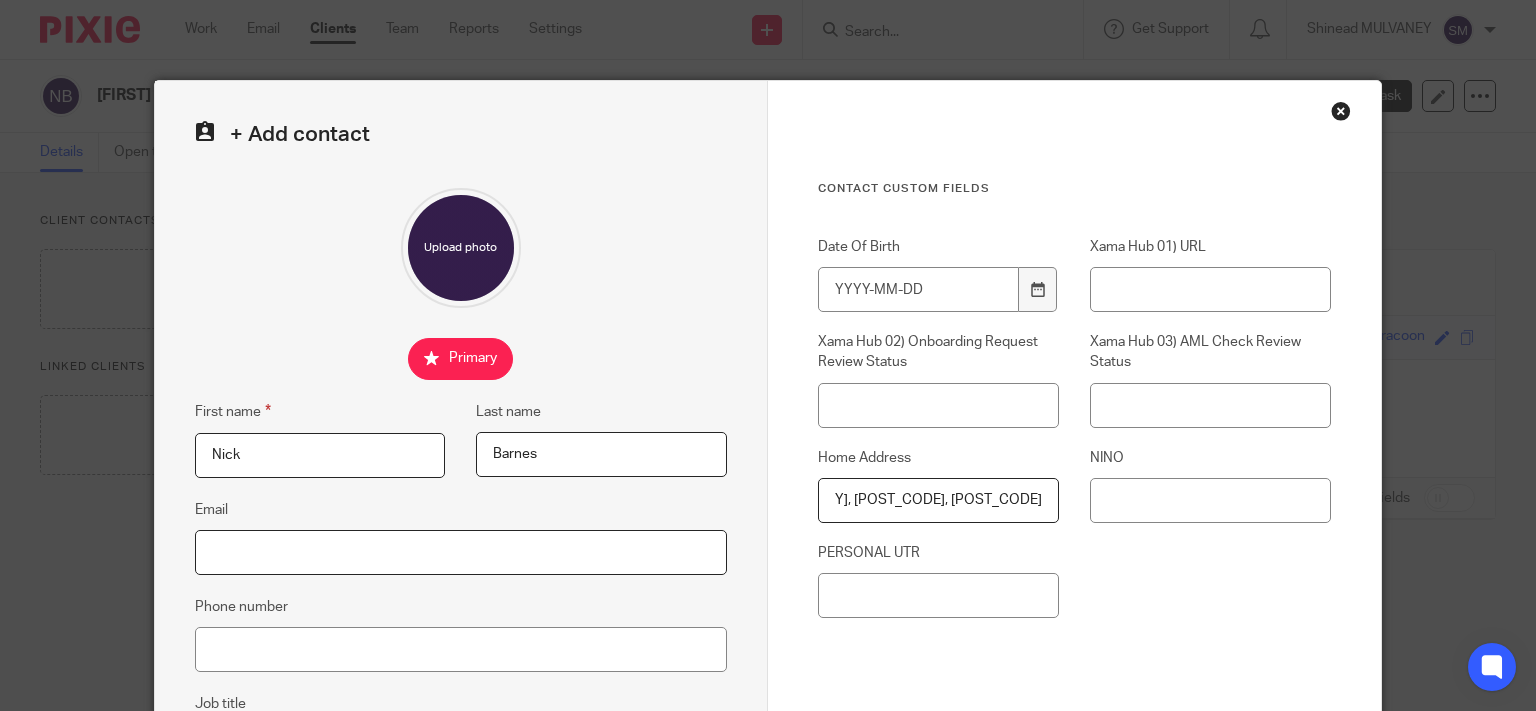 click on "Email" at bounding box center (461, 552) 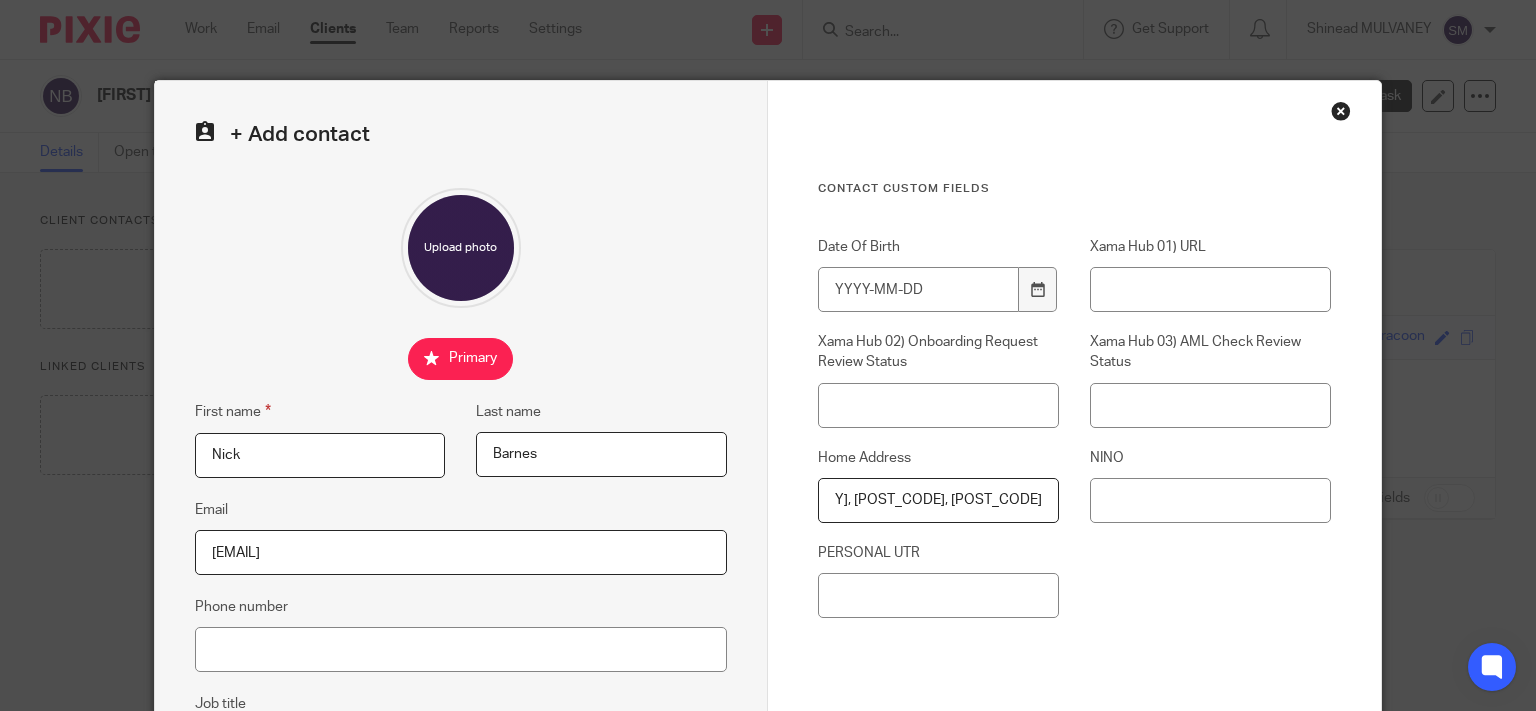 type on "sarahbarnes1107@gmail.com" 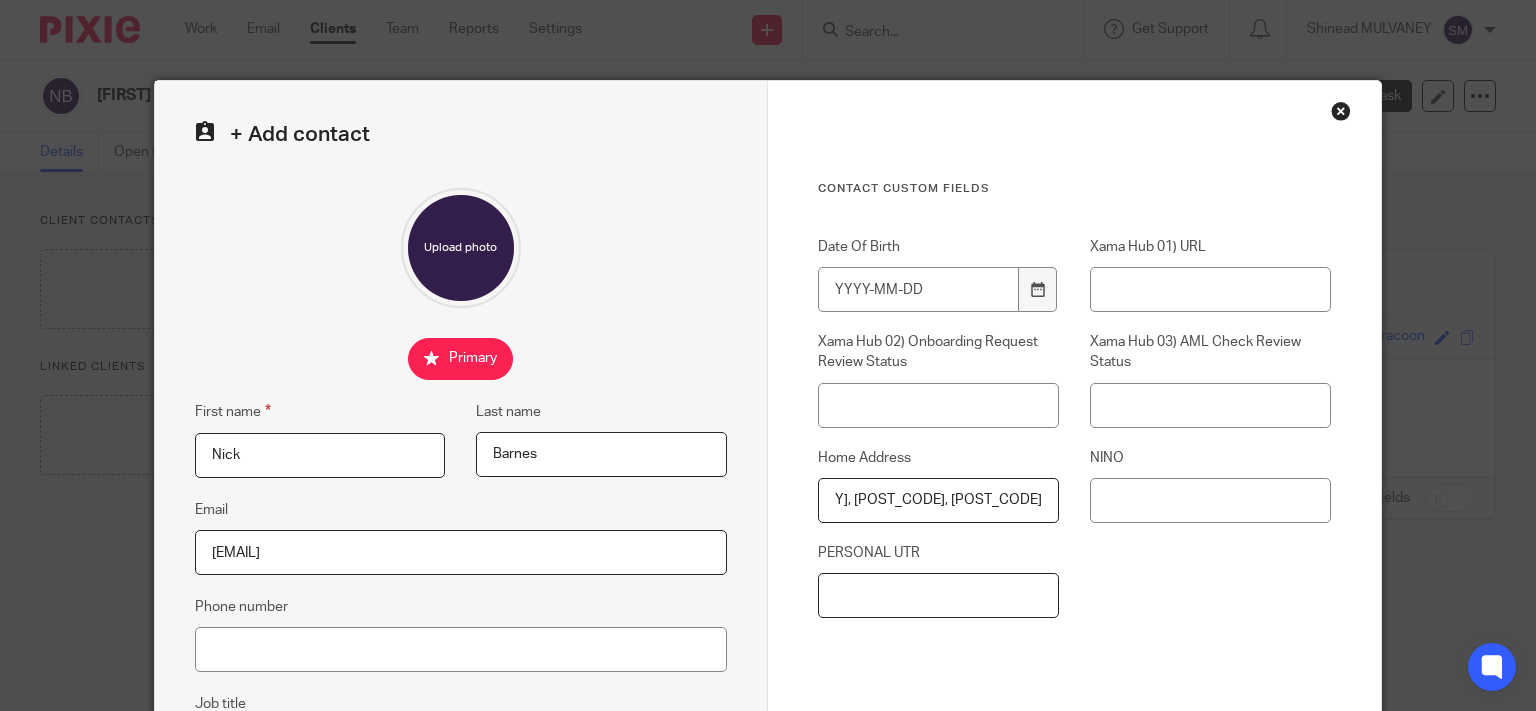click on "PERSONAL UTR" at bounding box center [938, 595] 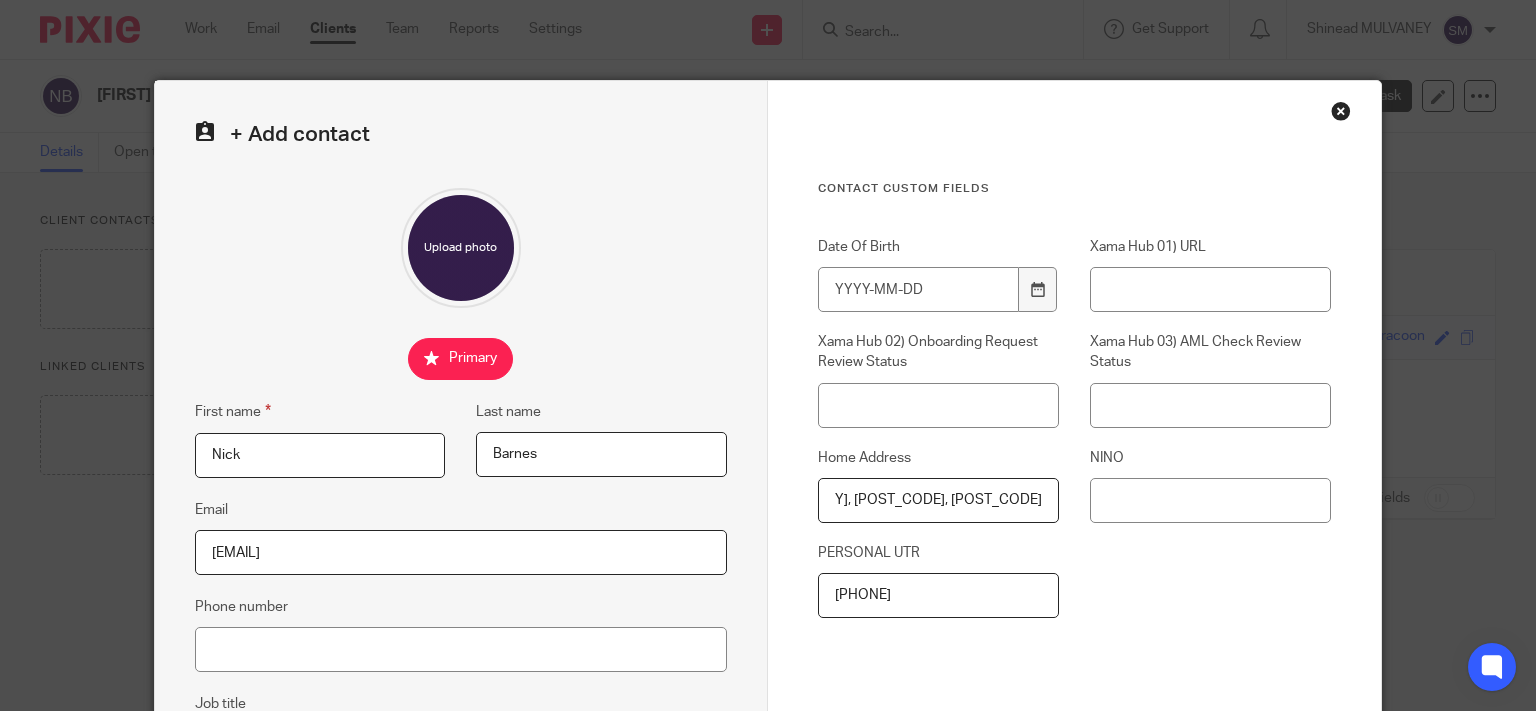 scroll, scrollTop: 416, scrollLeft: 0, axis: vertical 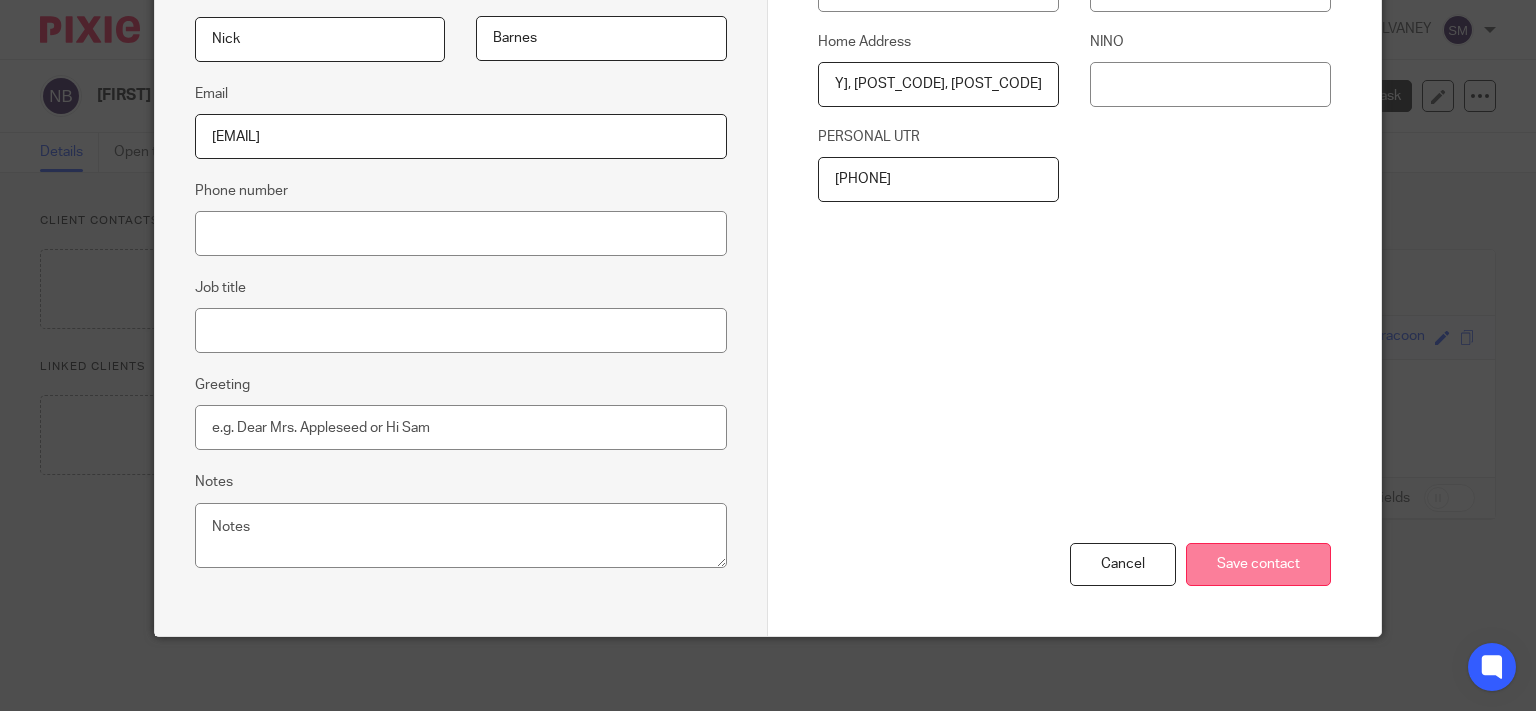 type on "1872770258" 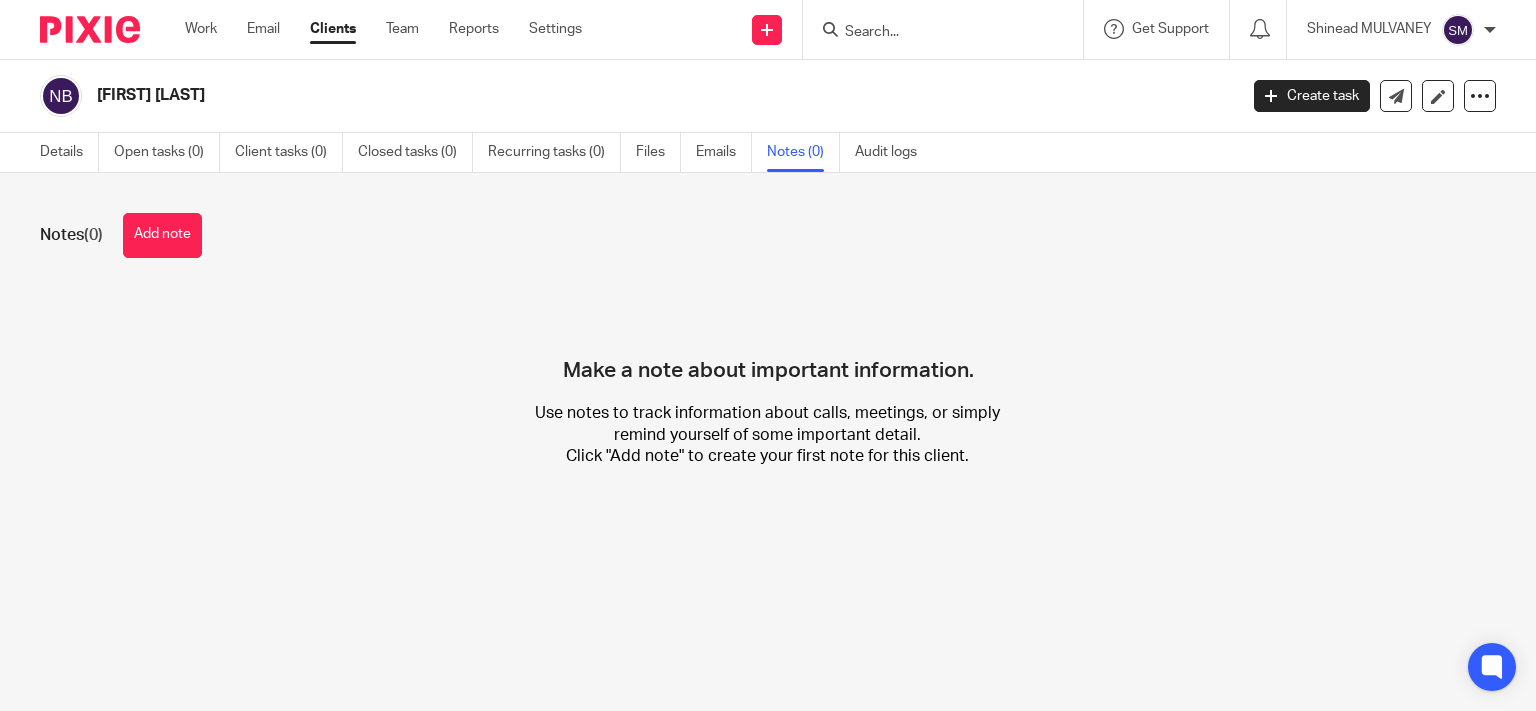 scroll, scrollTop: 0, scrollLeft: 0, axis: both 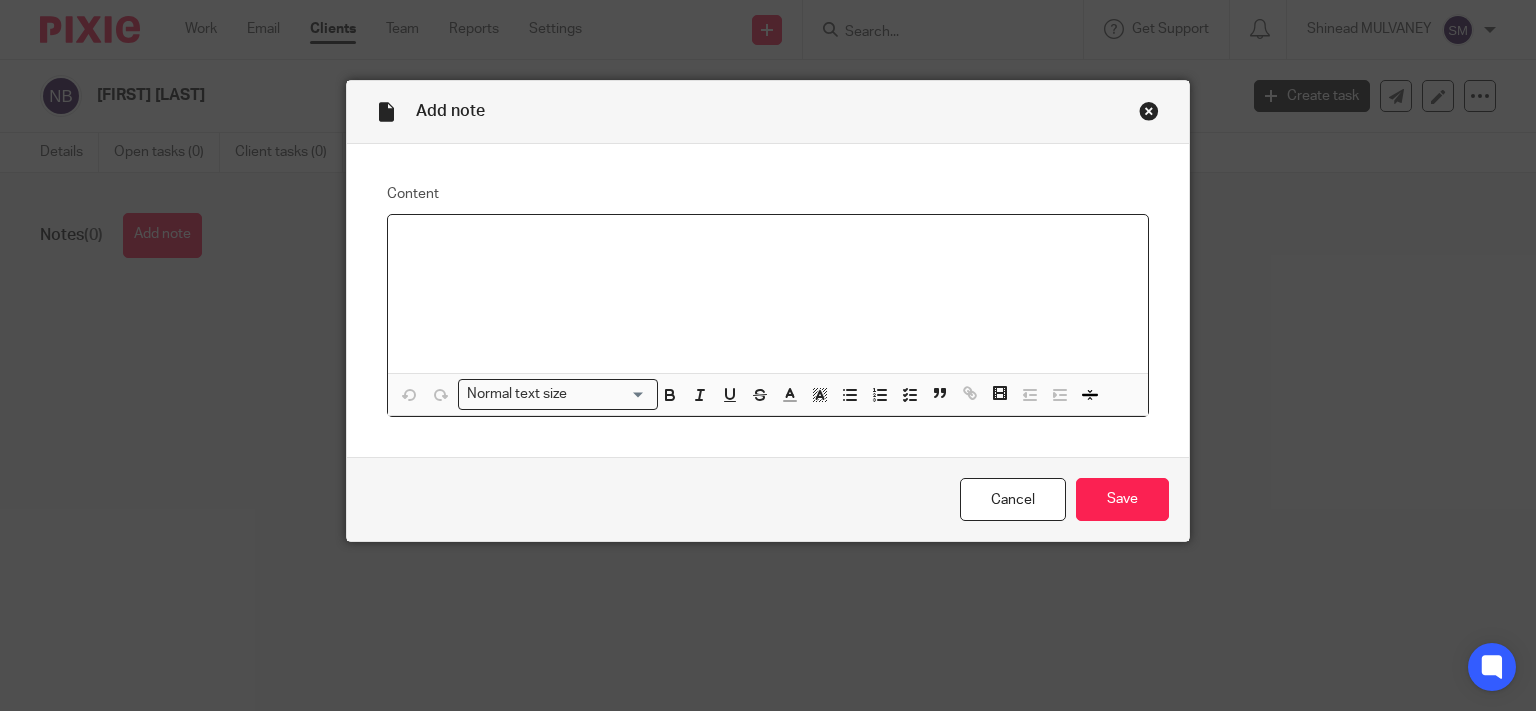 type 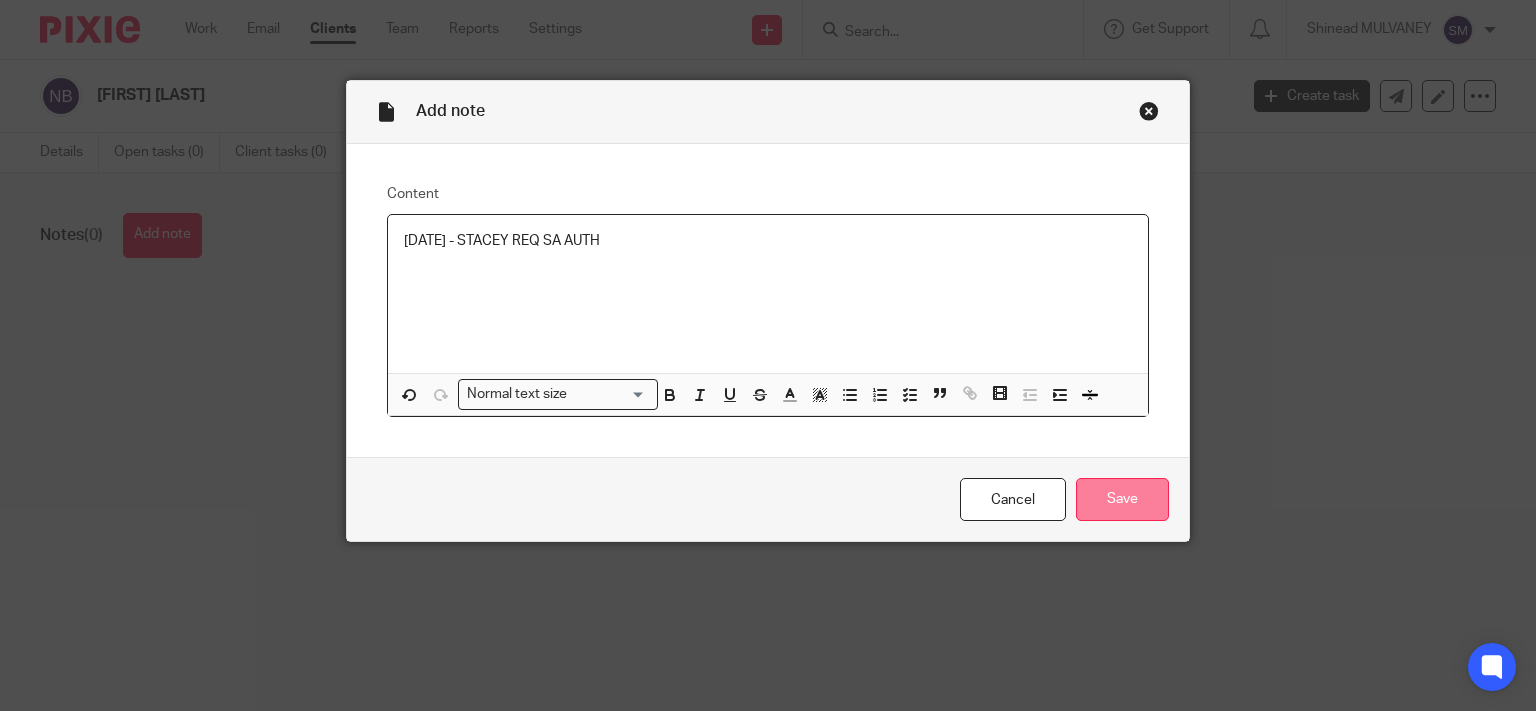 click on "Save" at bounding box center (1122, 499) 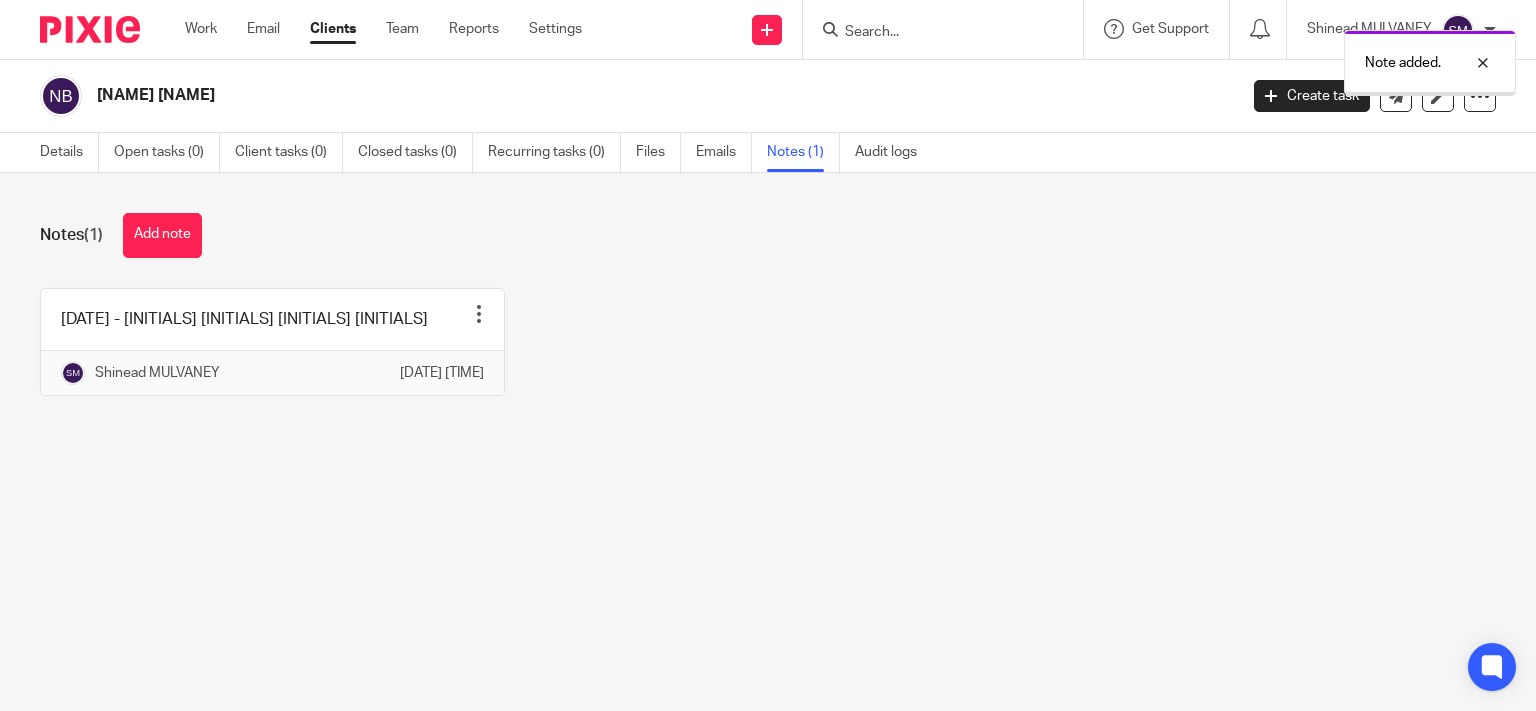 scroll, scrollTop: 0, scrollLeft: 0, axis: both 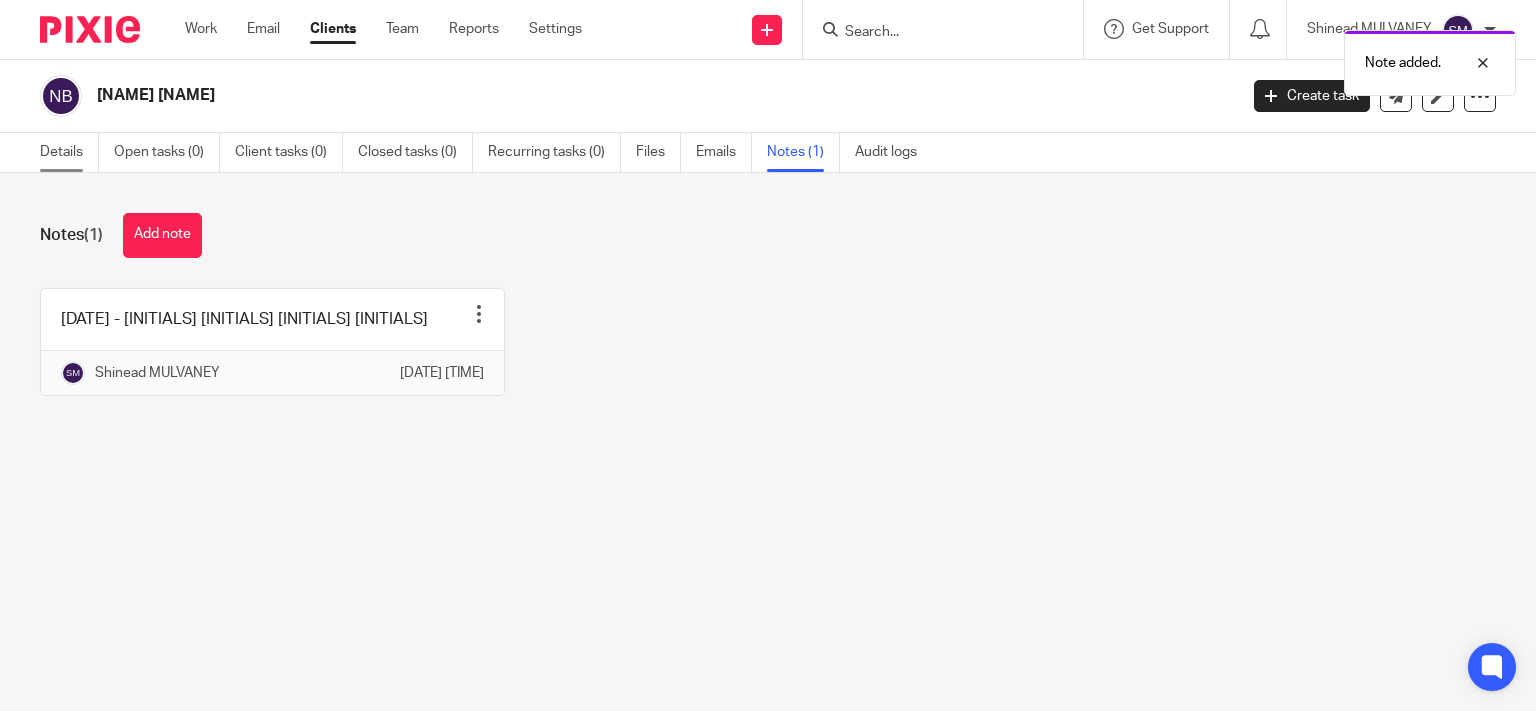 click on "Details" at bounding box center [69, 152] 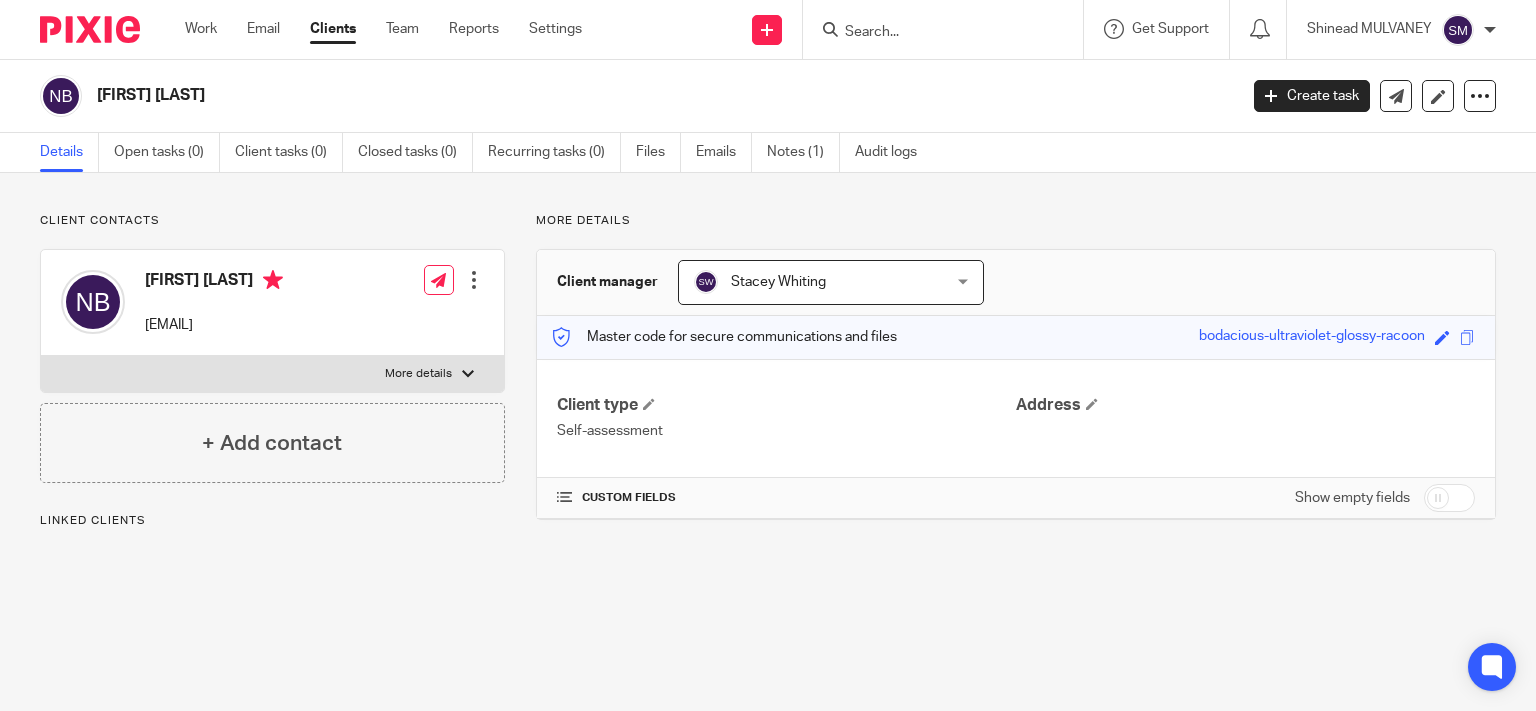 scroll, scrollTop: 0, scrollLeft: 0, axis: both 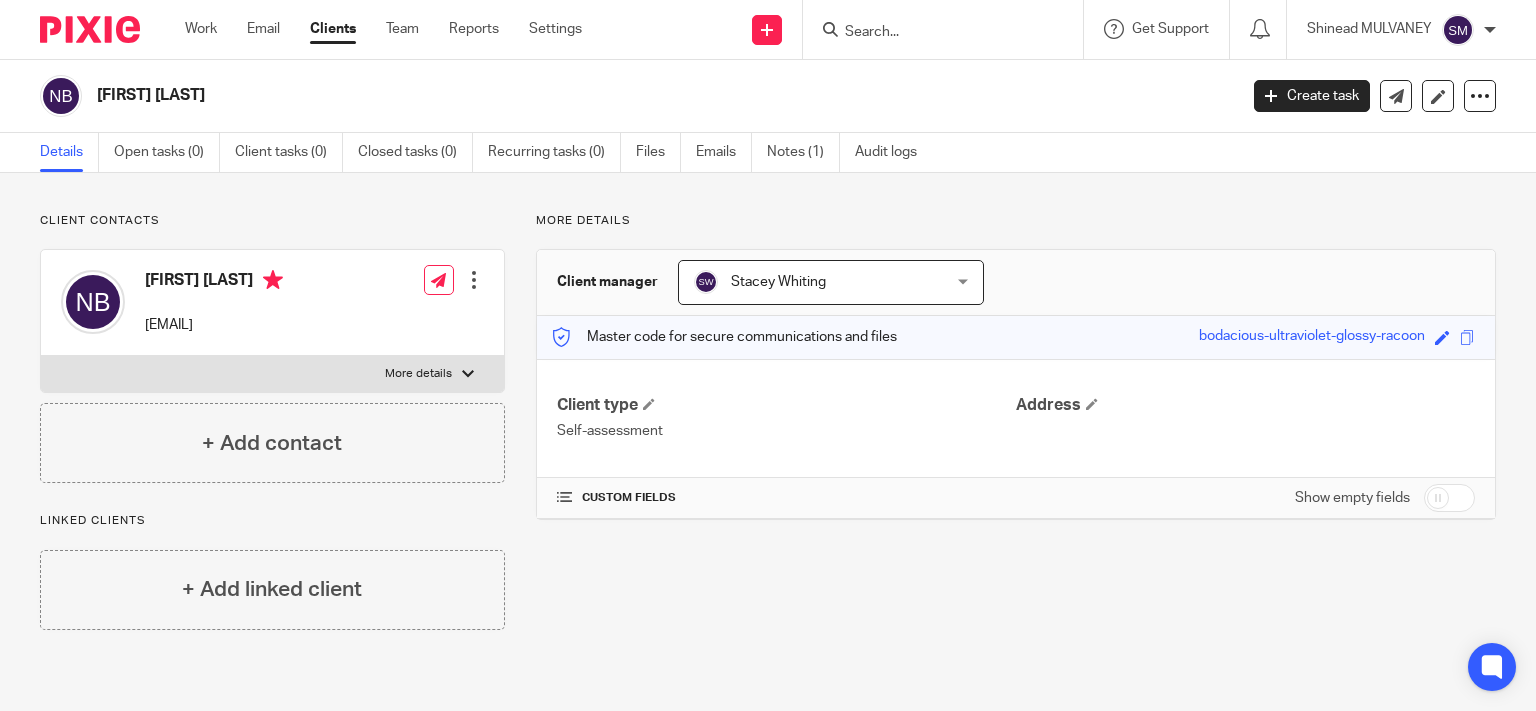 click on "Self-assessment" at bounding box center [786, 431] 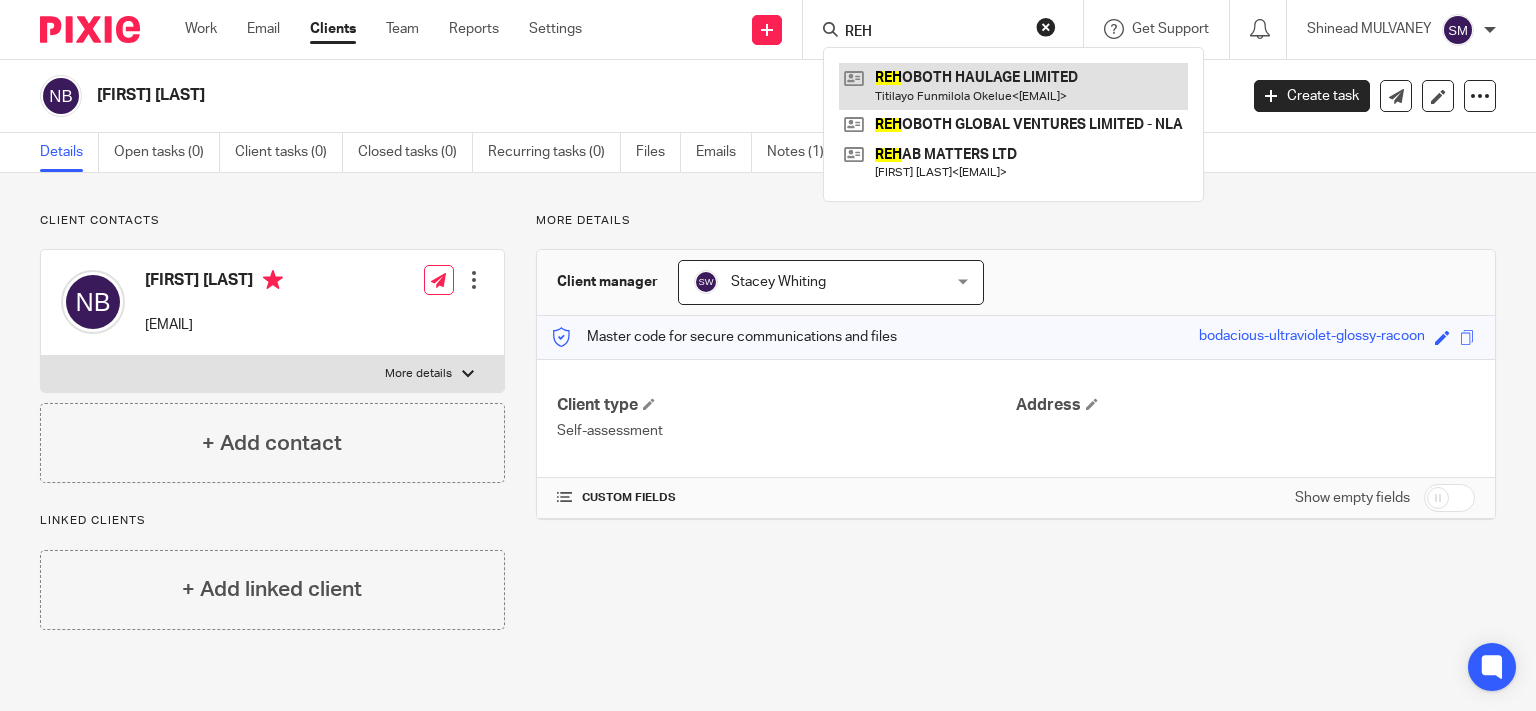 type on "REH" 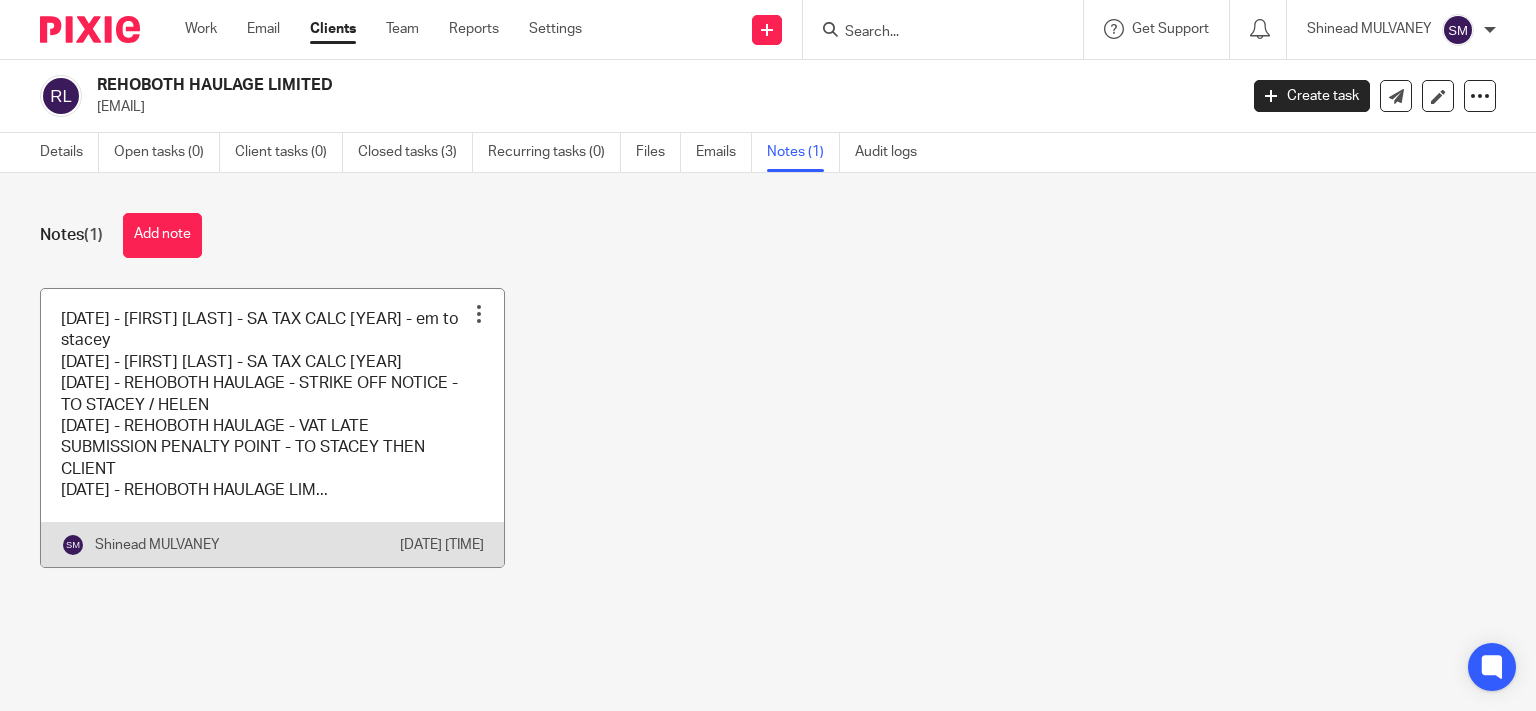 scroll, scrollTop: 0, scrollLeft: 0, axis: both 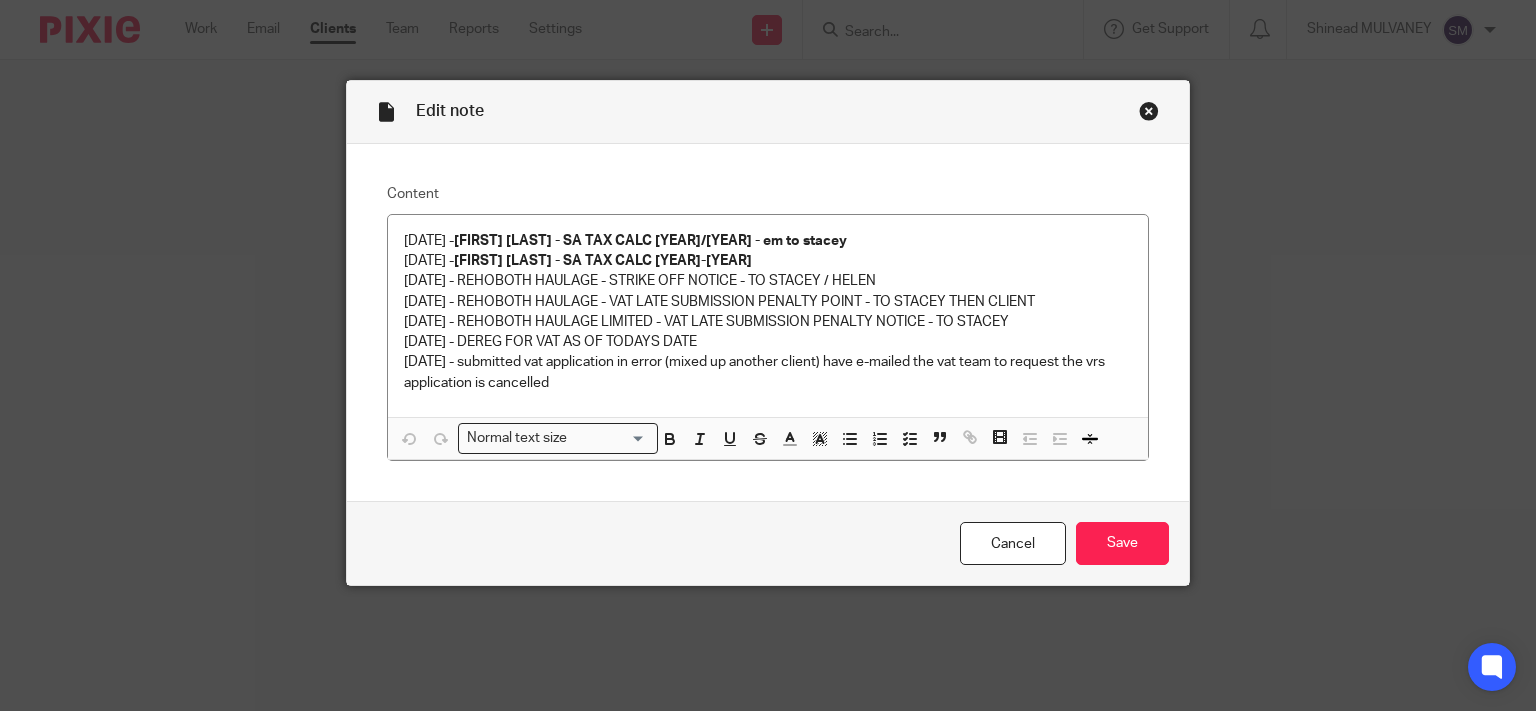 click at bounding box center (1149, 111) 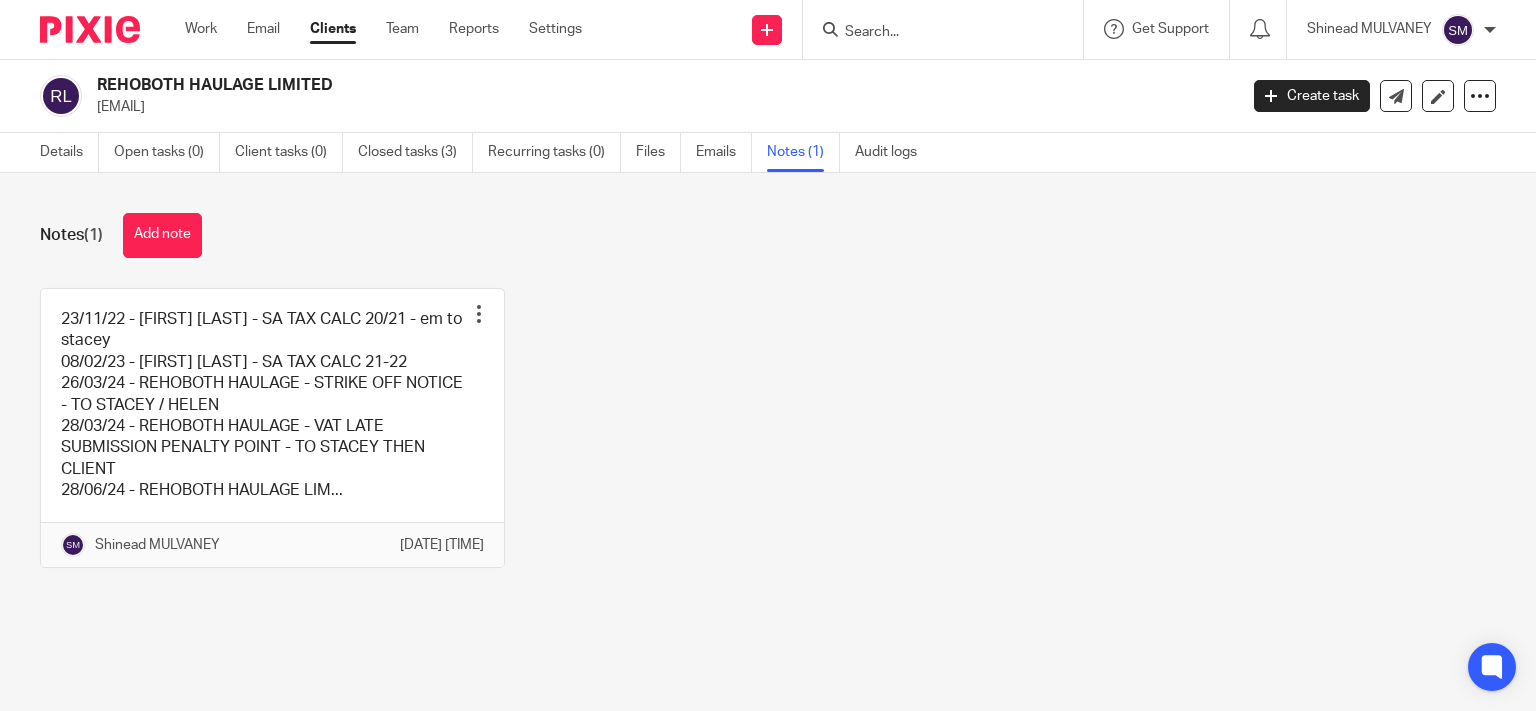 scroll, scrollTop: 0, scrollLeft: 0, axis: both 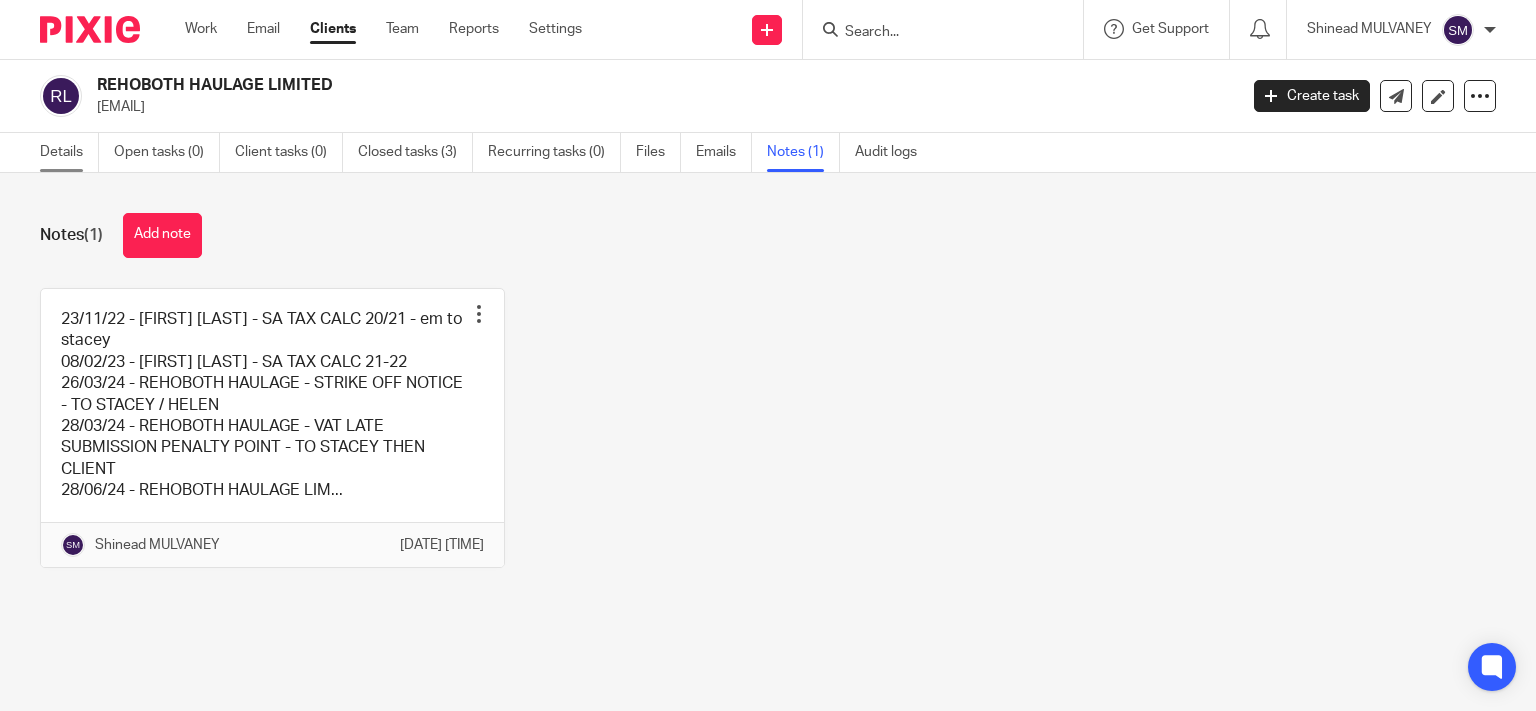 click on "Details
Open tasks (0)
Client tasks (0)
Closed tasks (3)
Recurring tasks (0)
Files
Emails
Notes (1)
Audit logs" at bounding box center [483, 152] 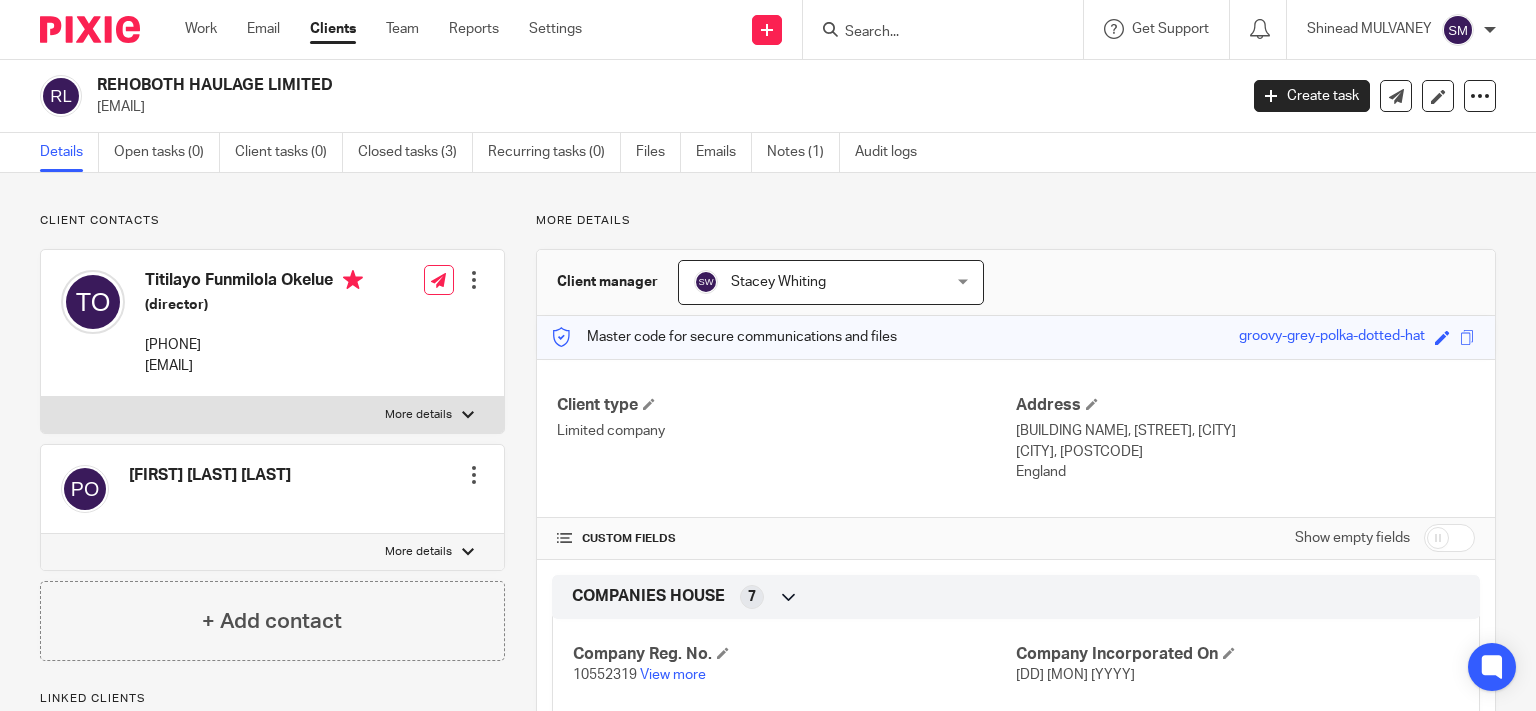 scroll, scrollTop: 0, scrollLeft: 0, axis: both 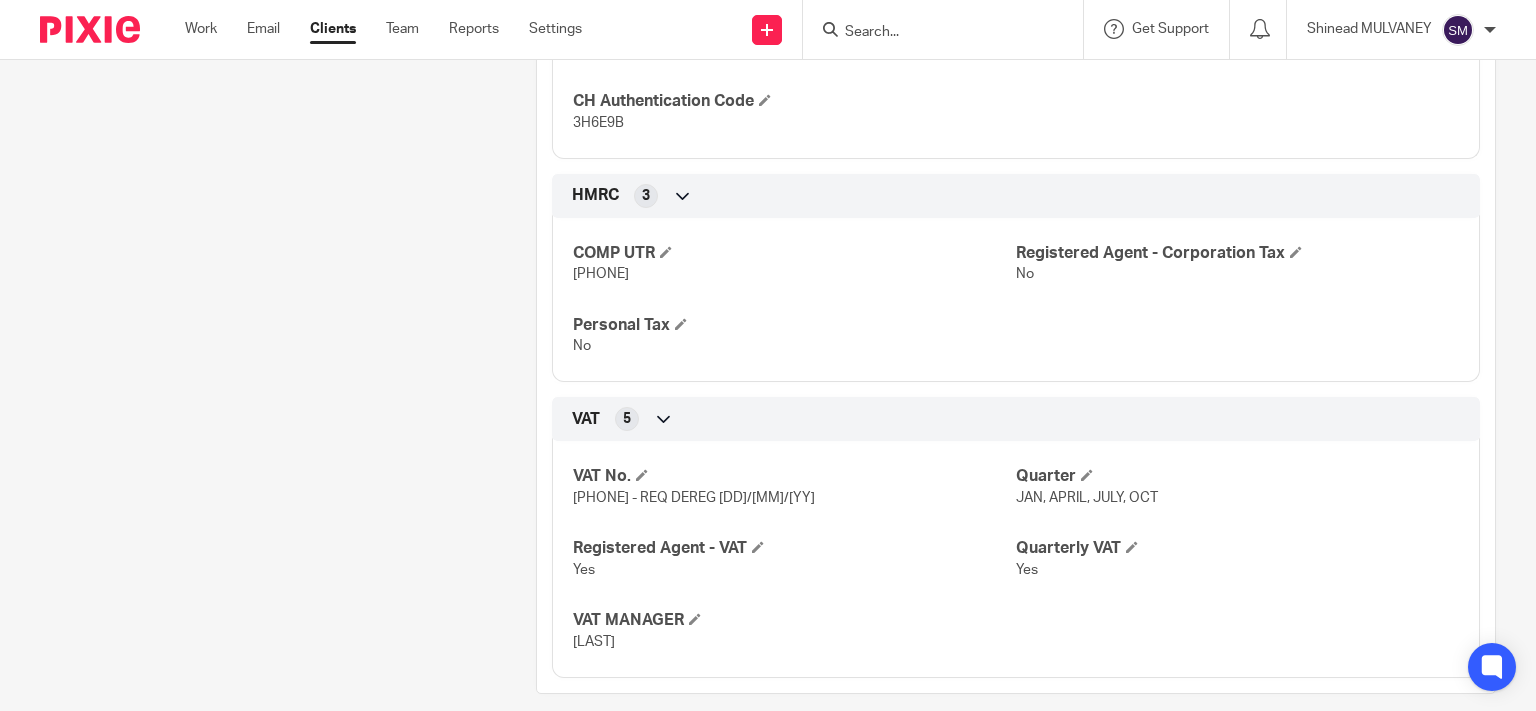 click on "[PHONE] - REQ DEREG [DD]/[MM]/[YY]" at bounding box center [694, 498] 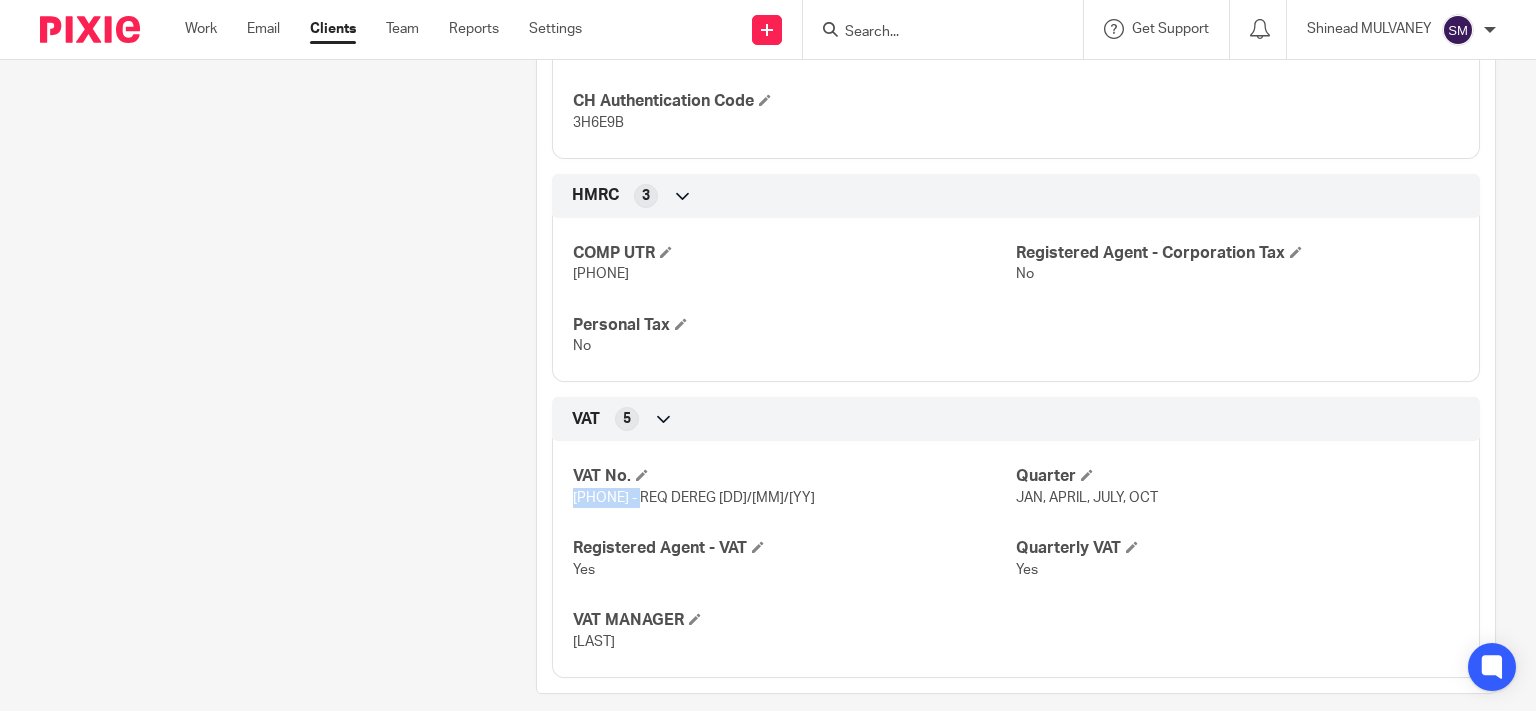 click on "[PHONE] - REQ DEREG [DD]/[MM]/[YY]" at bounding box center [694, 498] 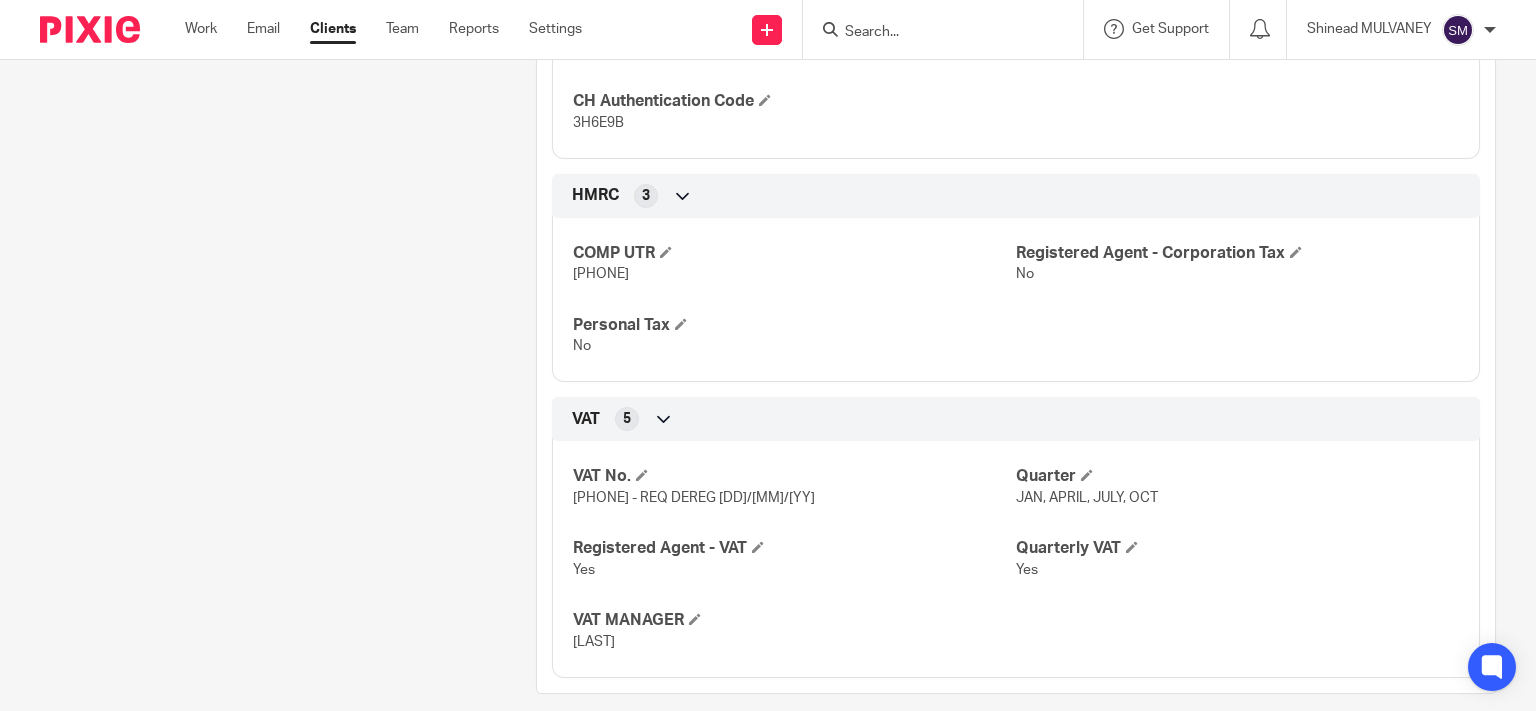 click at bounding box center (933, 33) 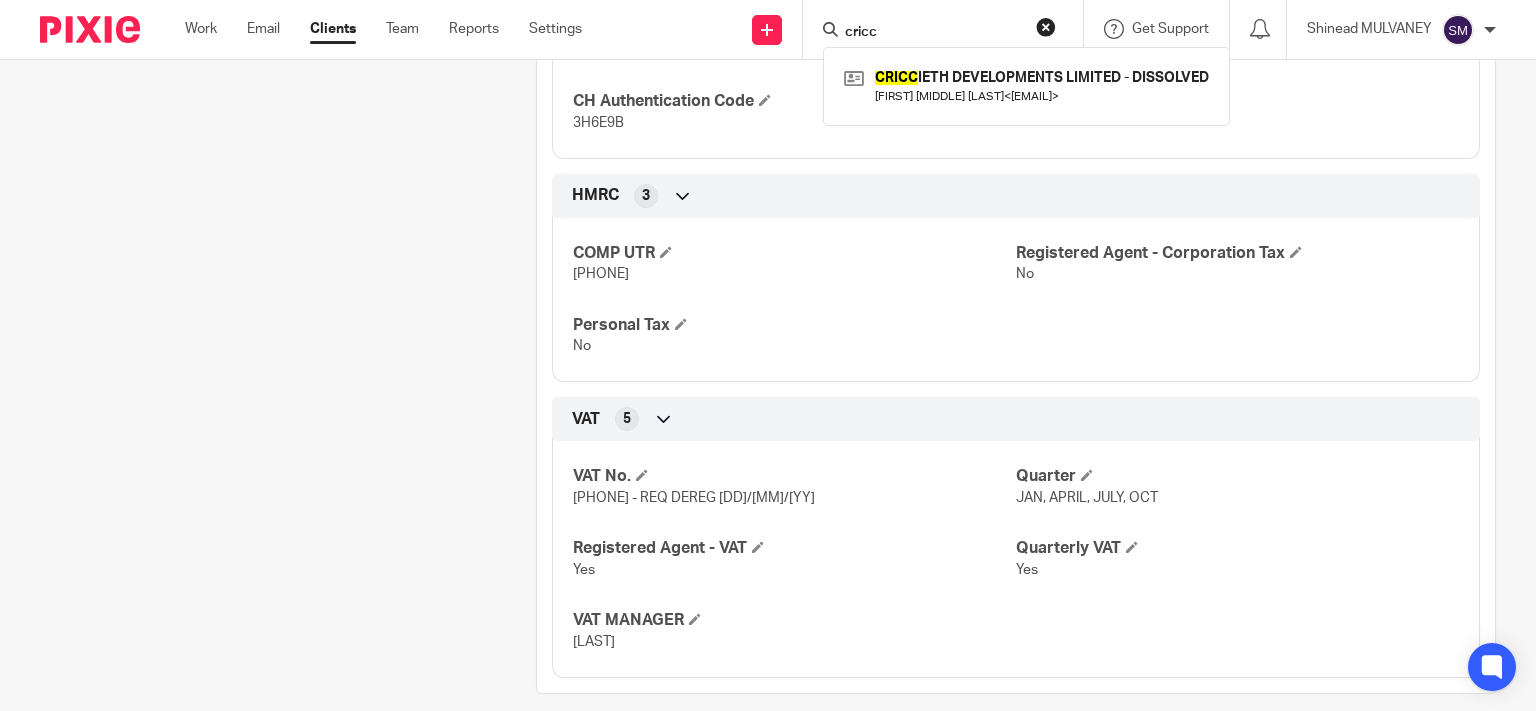 drag, startPoint x: 918, startPoint y: 26, endPoint x: 842, endPoint y: 26, distance: 76 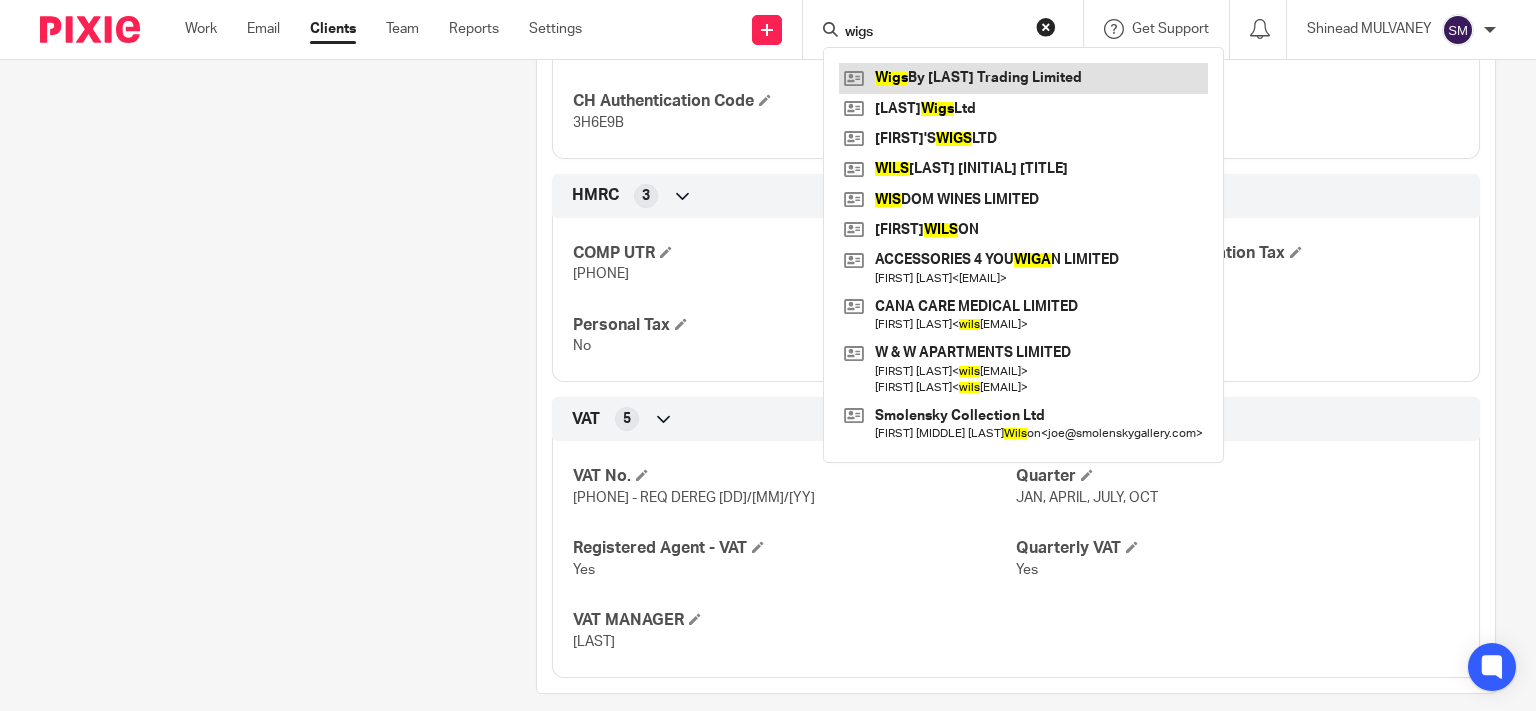 type on "wigs" 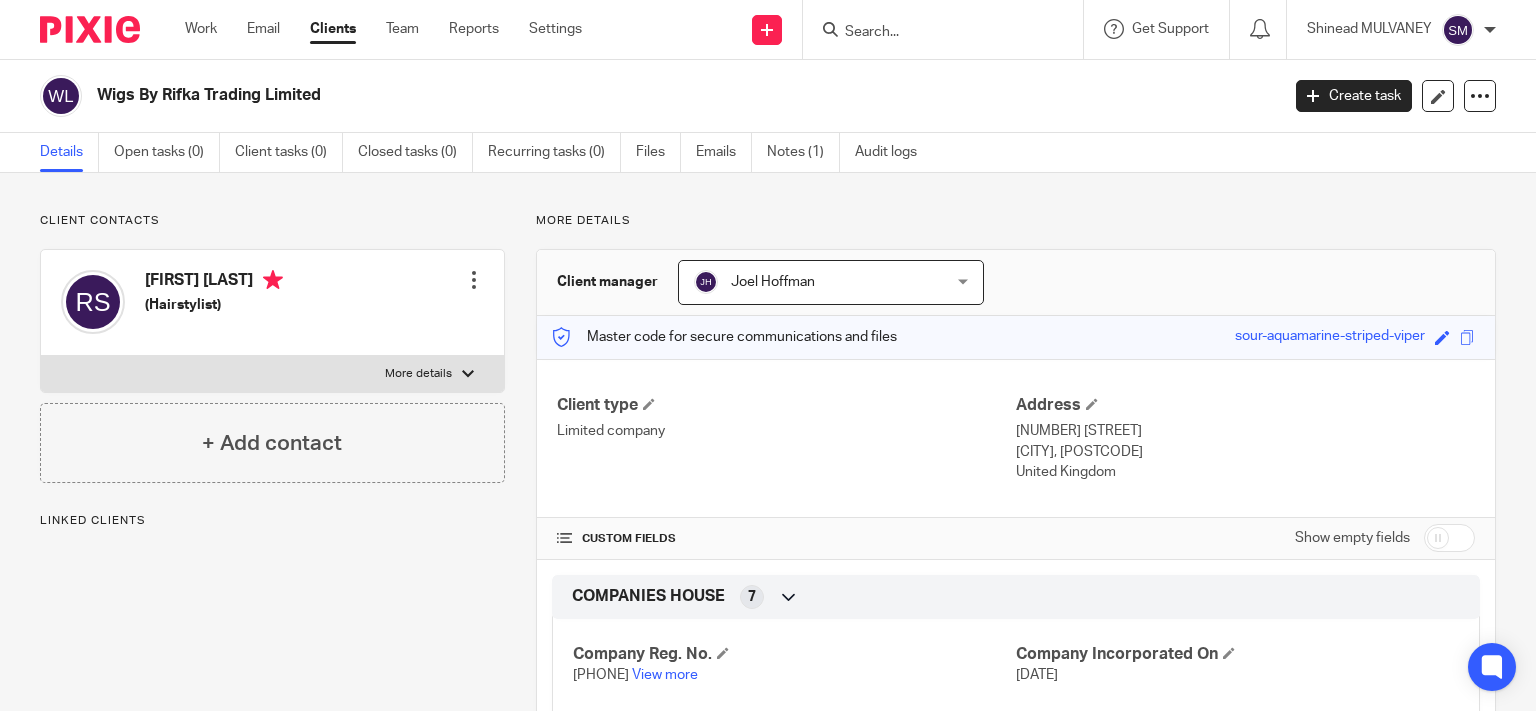 scroll, scrollTop: 0, scrollLeft: 0, axis: both 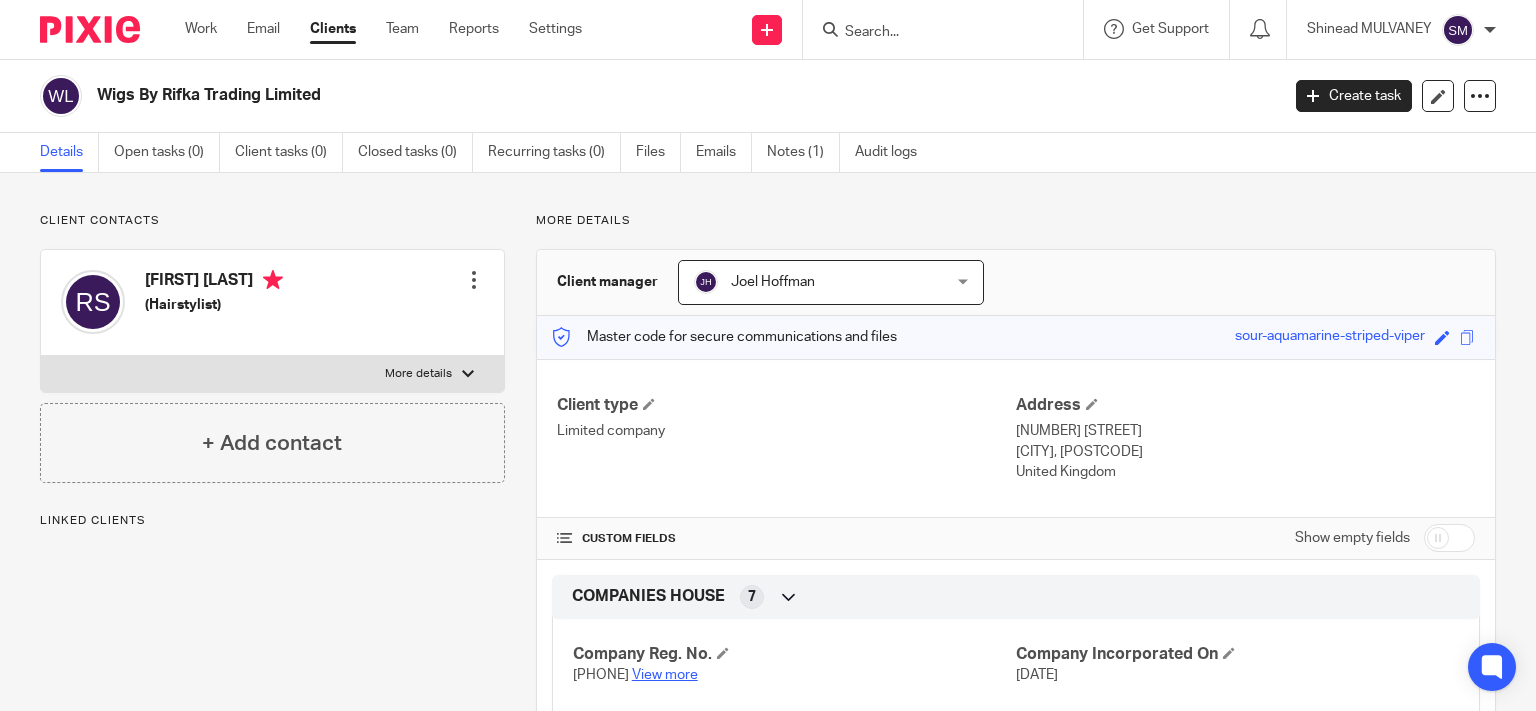 click on "View more" at bounding box center [665, 675] 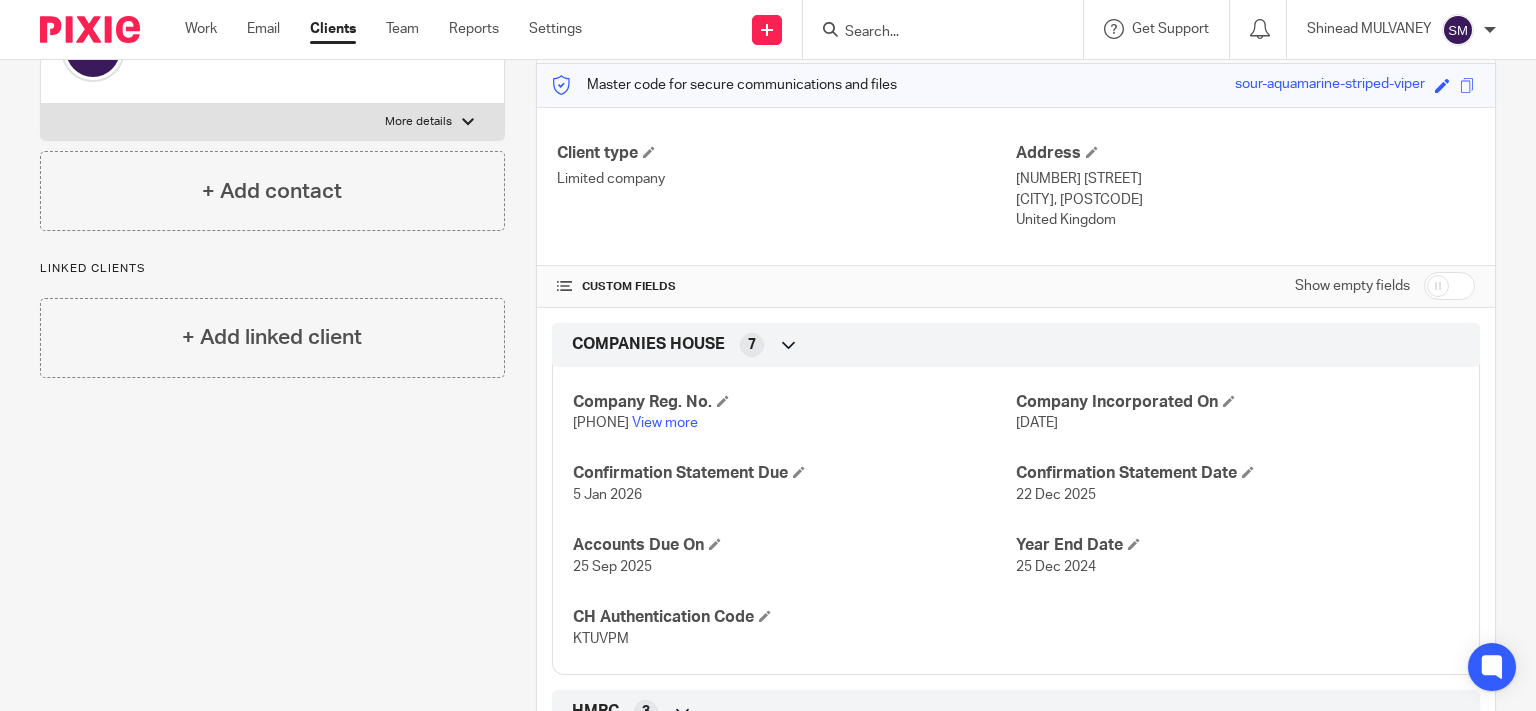 scroll, scrollTop: 0, scrollLeft: 0, axis: both 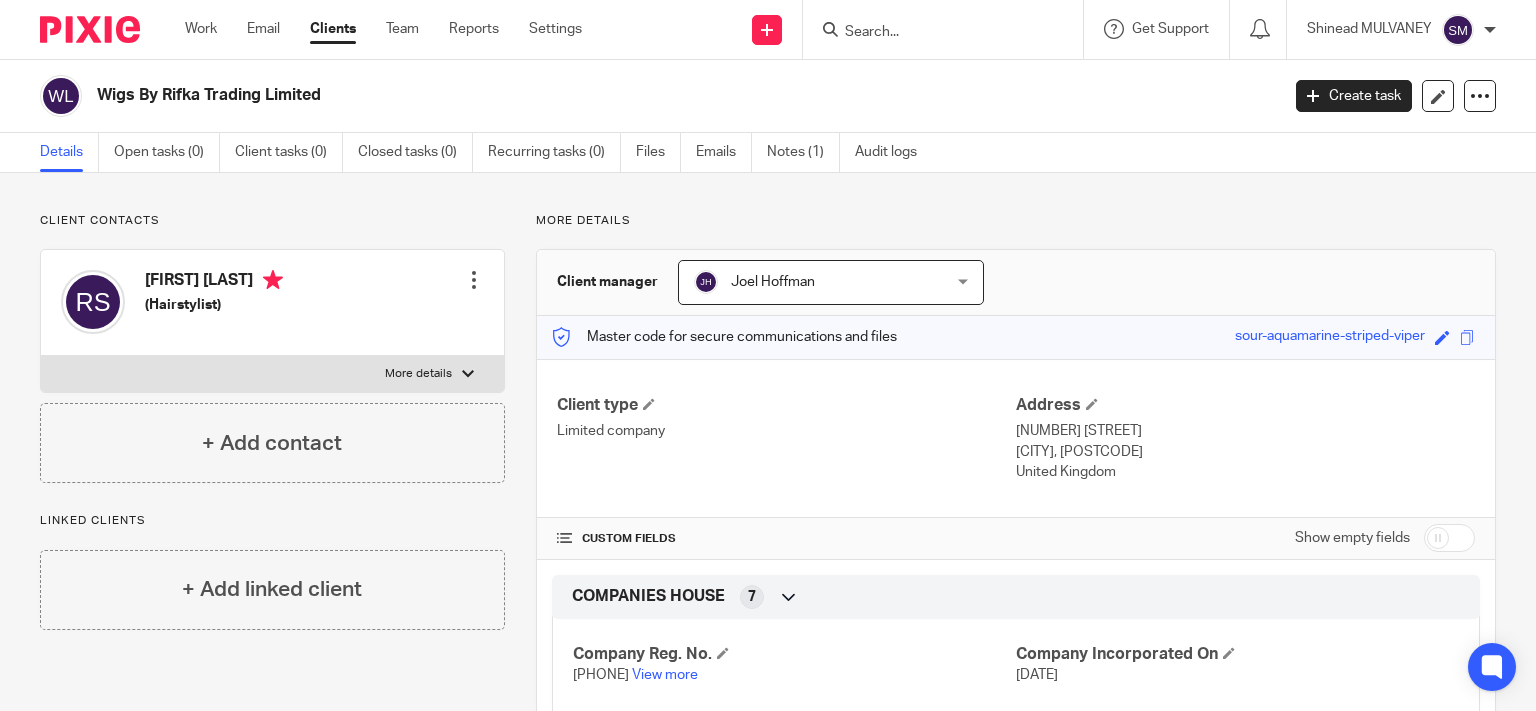click at bounding box center (933, 33) 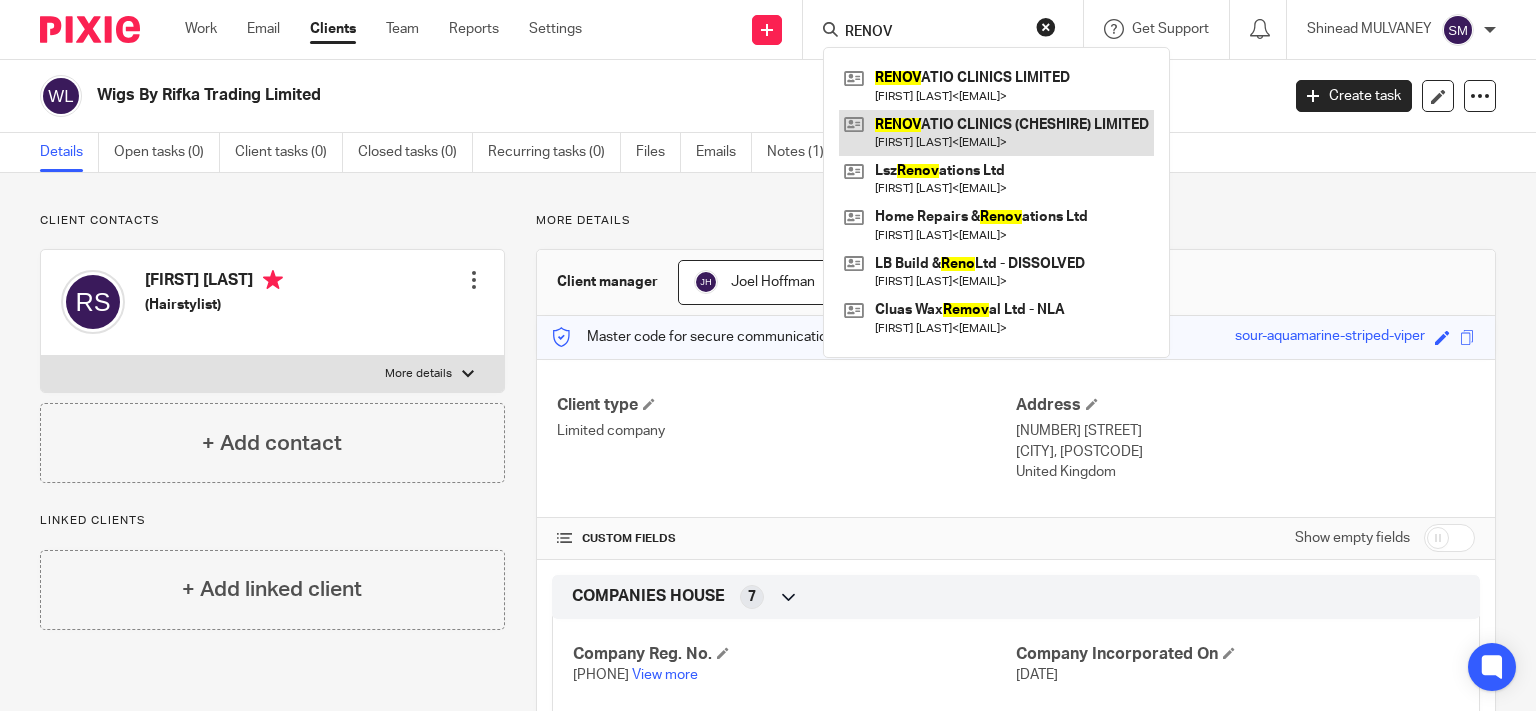 type on "RENOV" 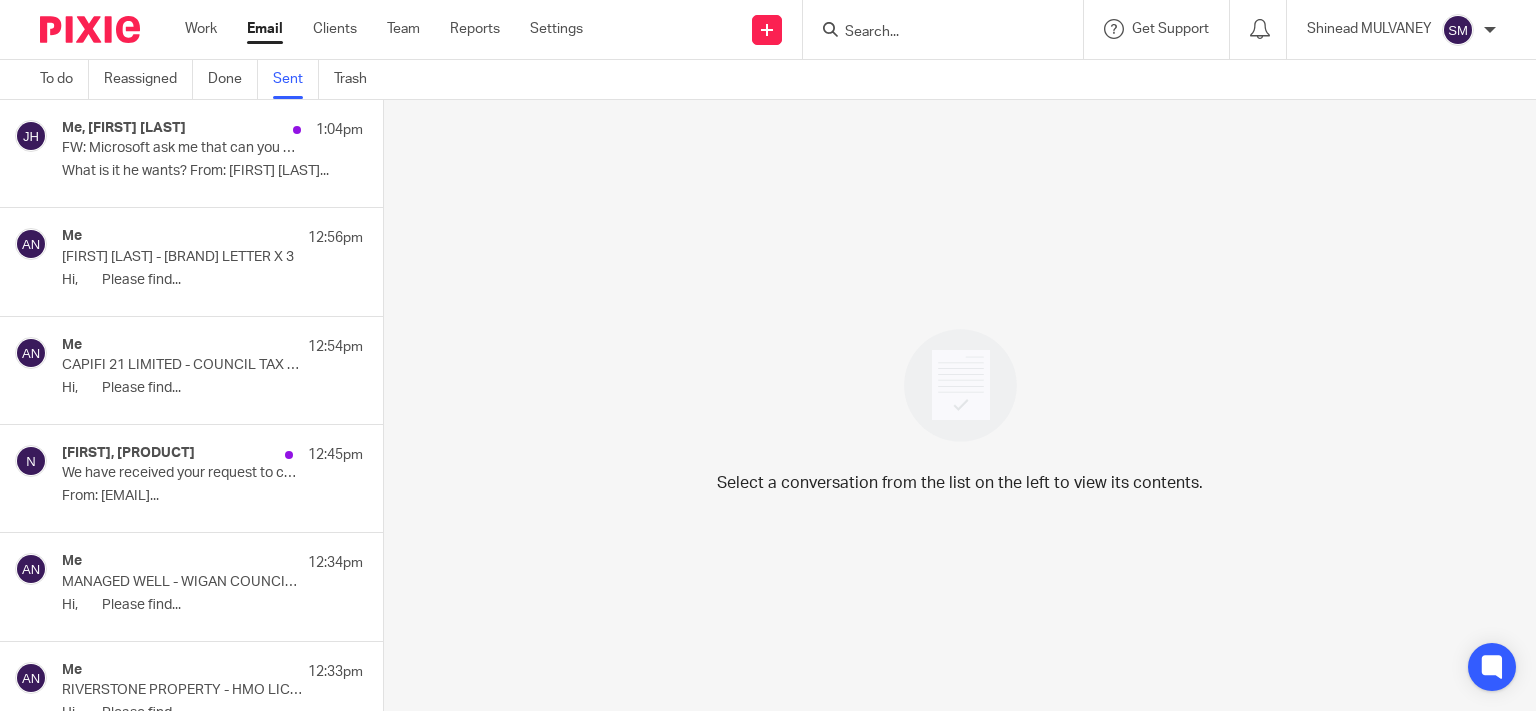 scroll, scrollTop: 0, scrollLeft: 0, axis: both 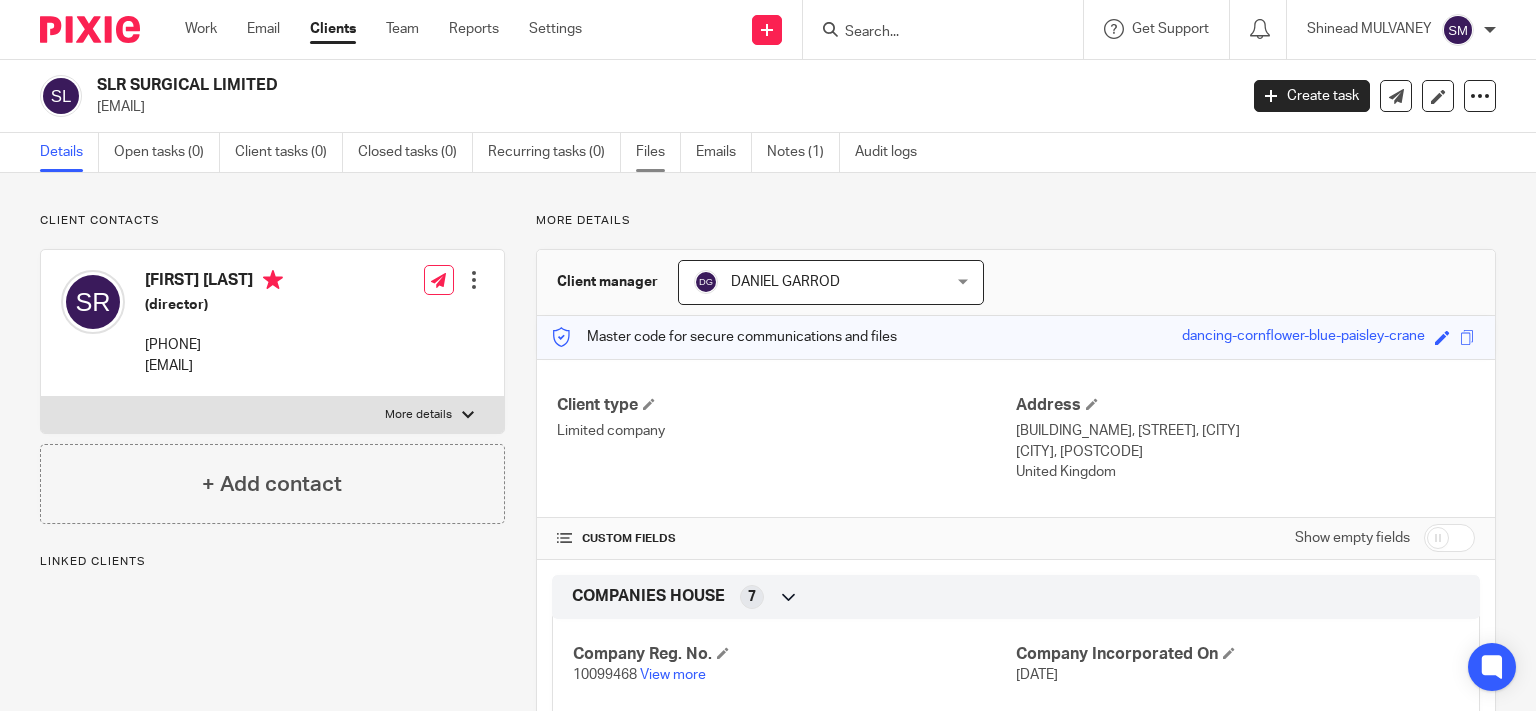 click on "Files" at bounding box center [658, 152] 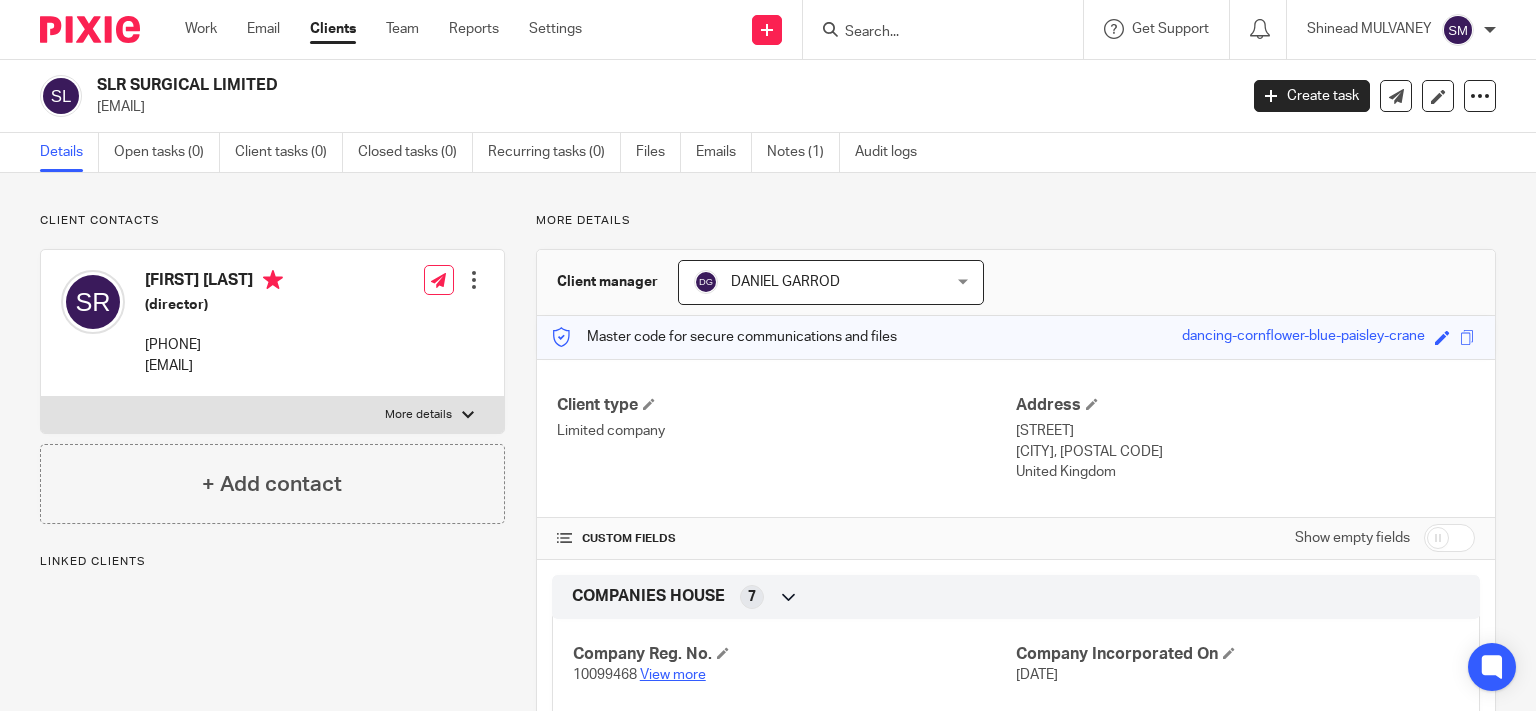scroll, scrollTop: 0, scrollLeft: 0, axis: both 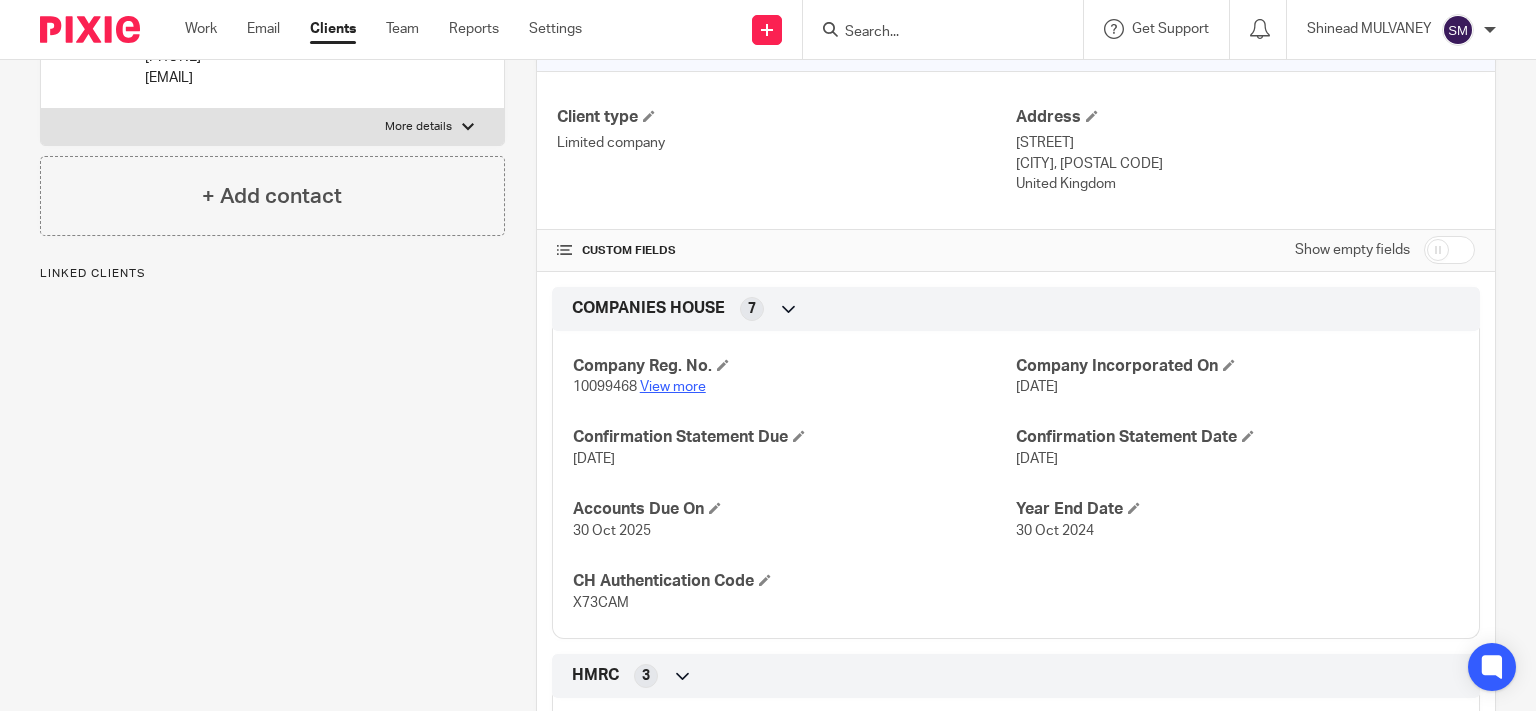 click on "View more" at bounding box center [673, 387] 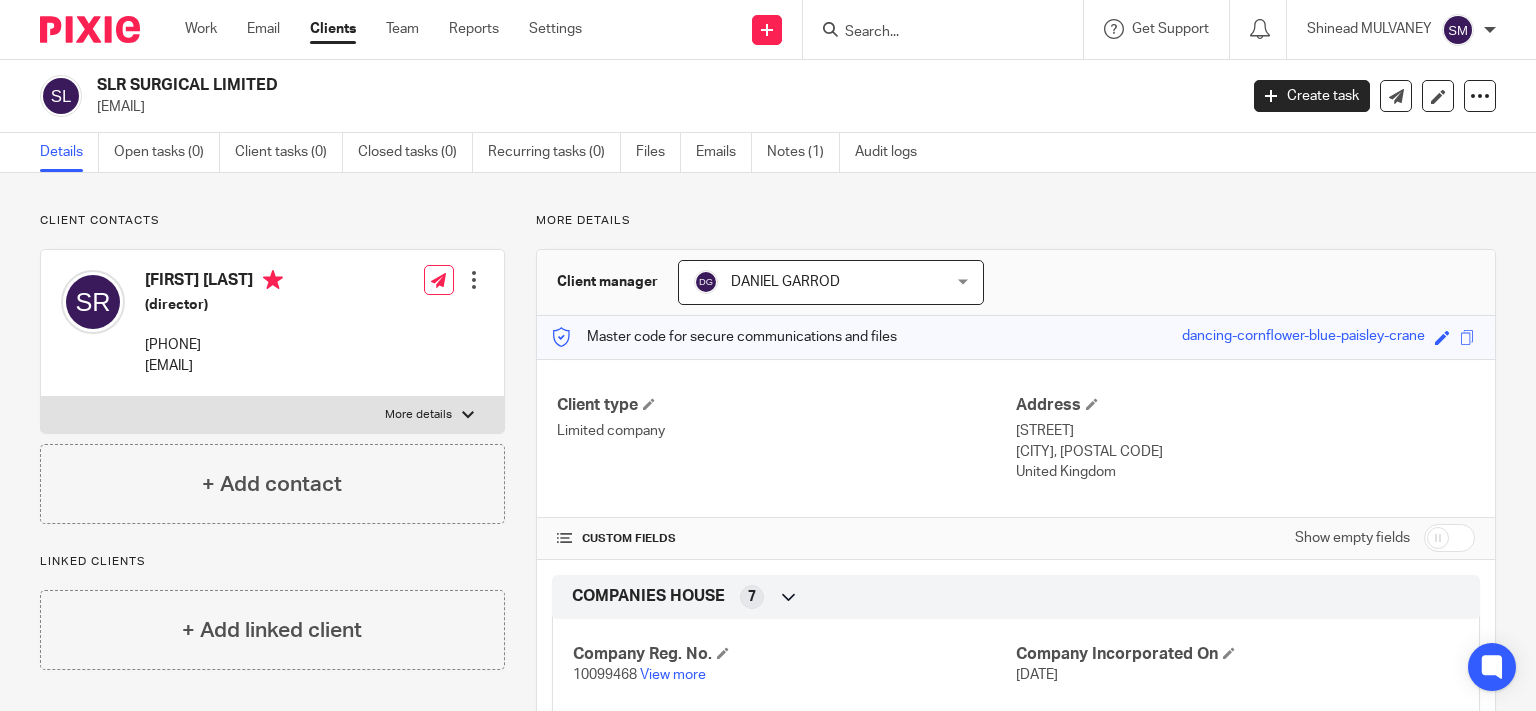 scroll, scrollTop: 288, scrollLeft: 0, axis: vertical 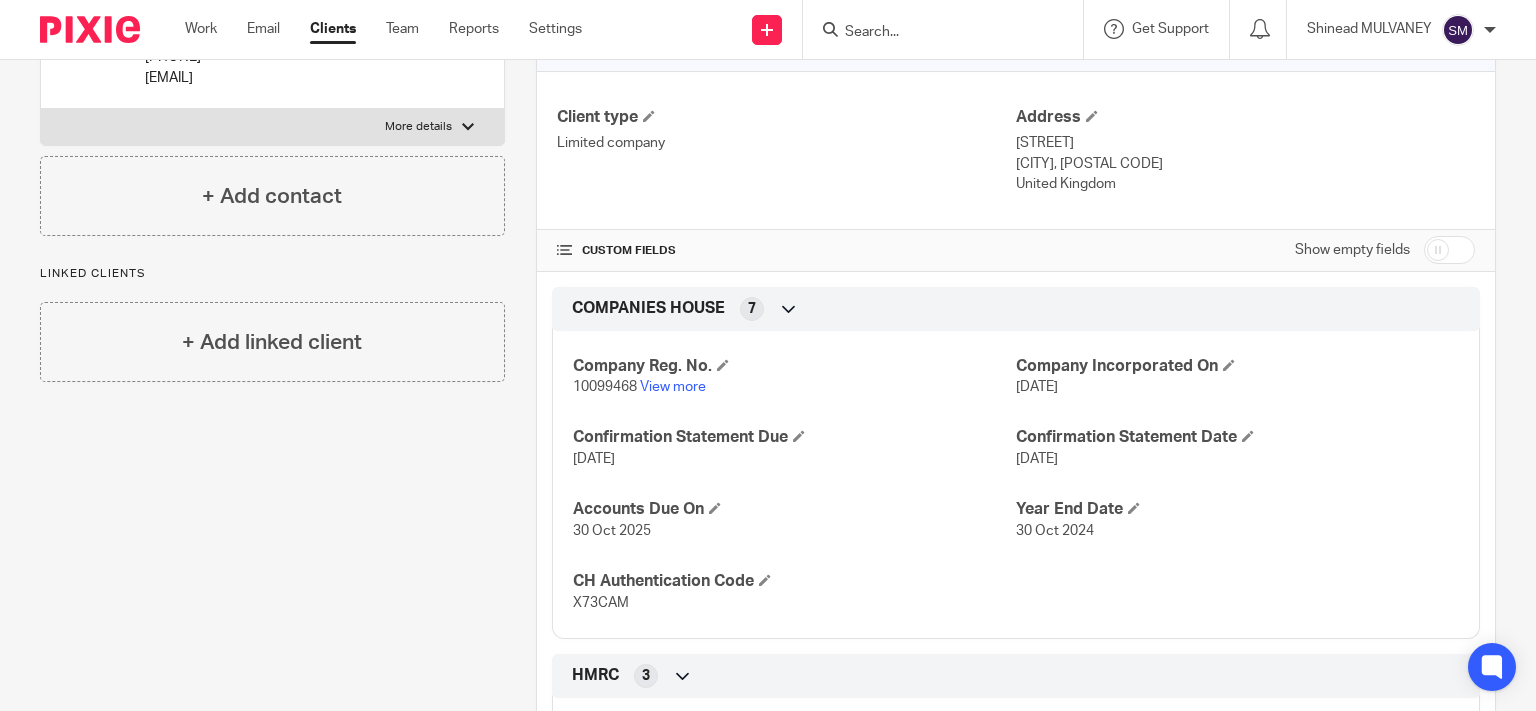 click on "10099468" at bounding box center (605, 387) 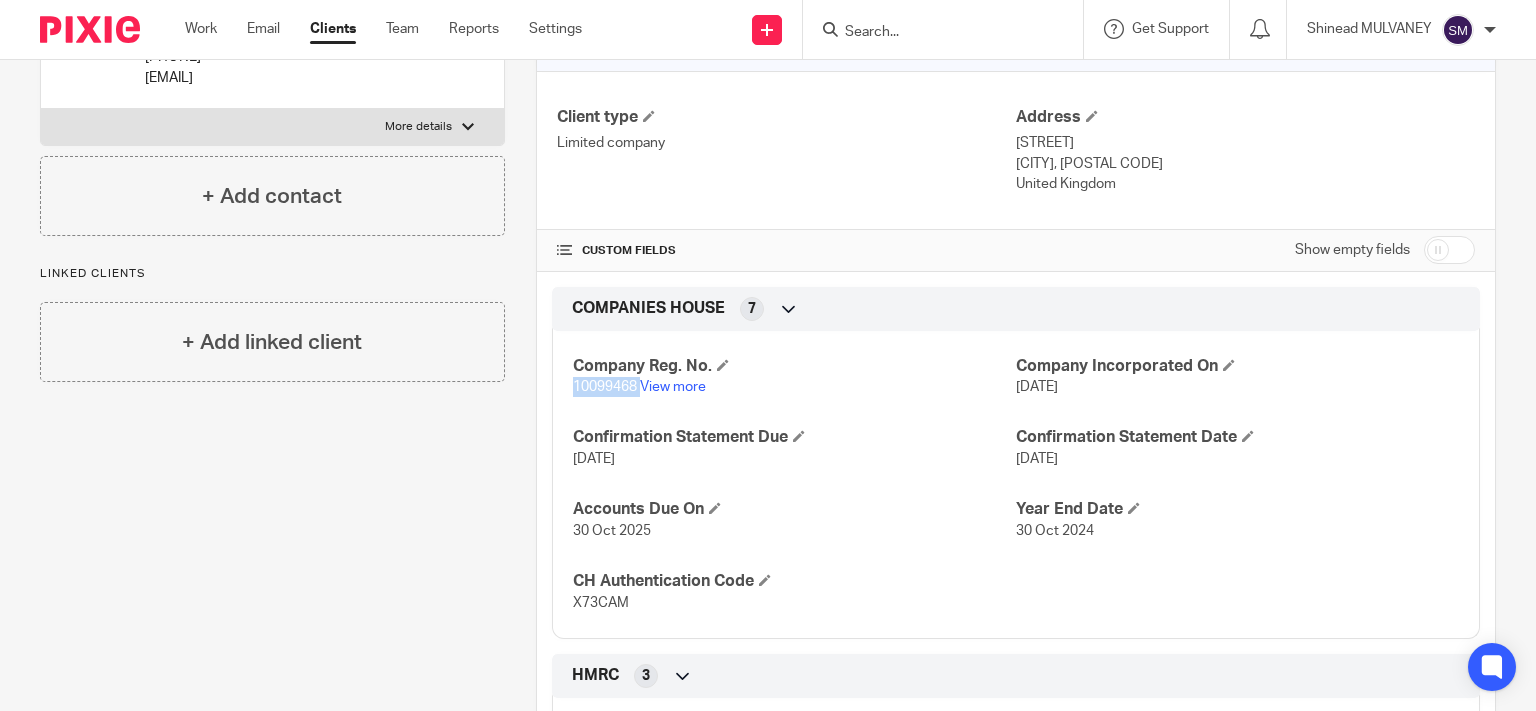 click on "10099468" at bounding box center [605, 387] 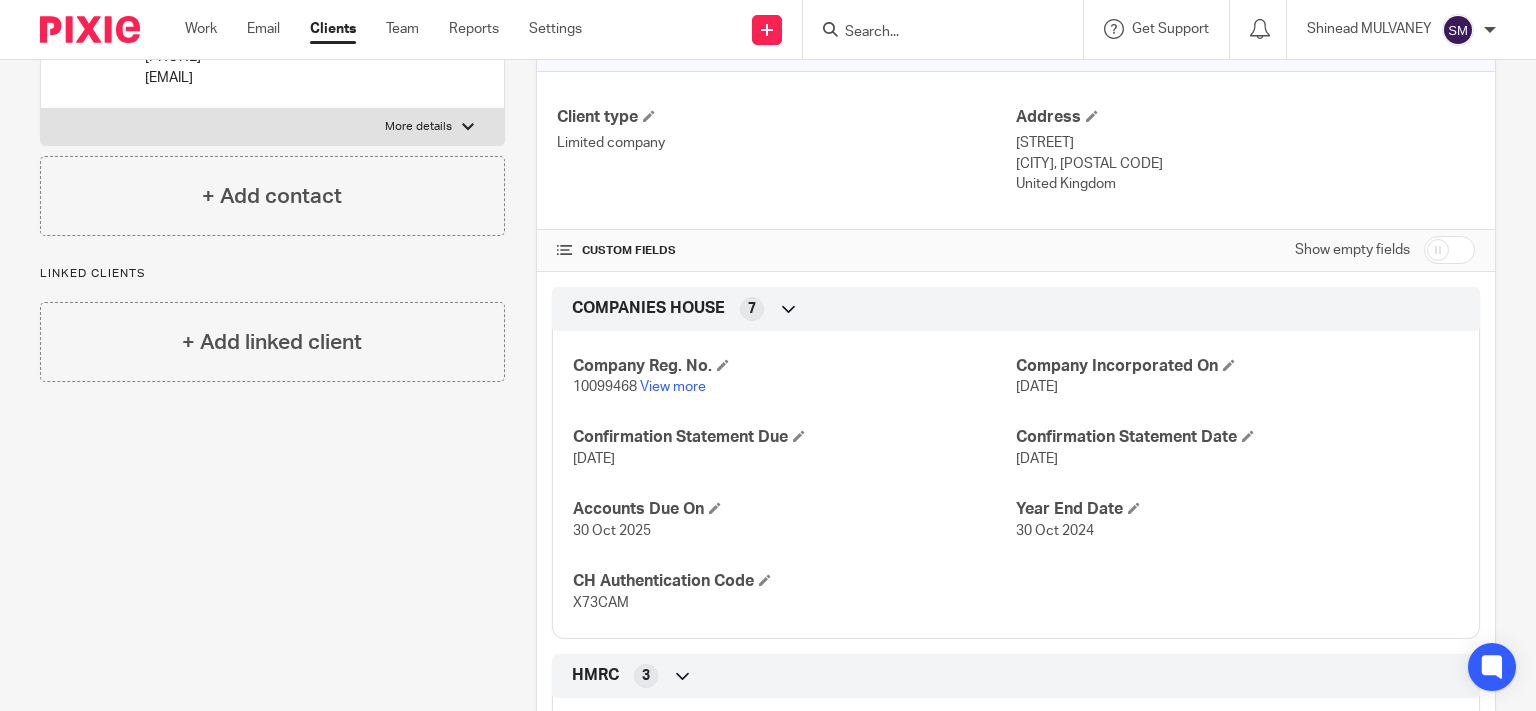 click on "Client contacts
Sofiane Rimouche
(director)
07944 987812
srimouche@doctors.org.uk
Edit contact
Create client from contact
Export data
Delete contact
More details
Date Of Birth" at bounding box center [257, 477] 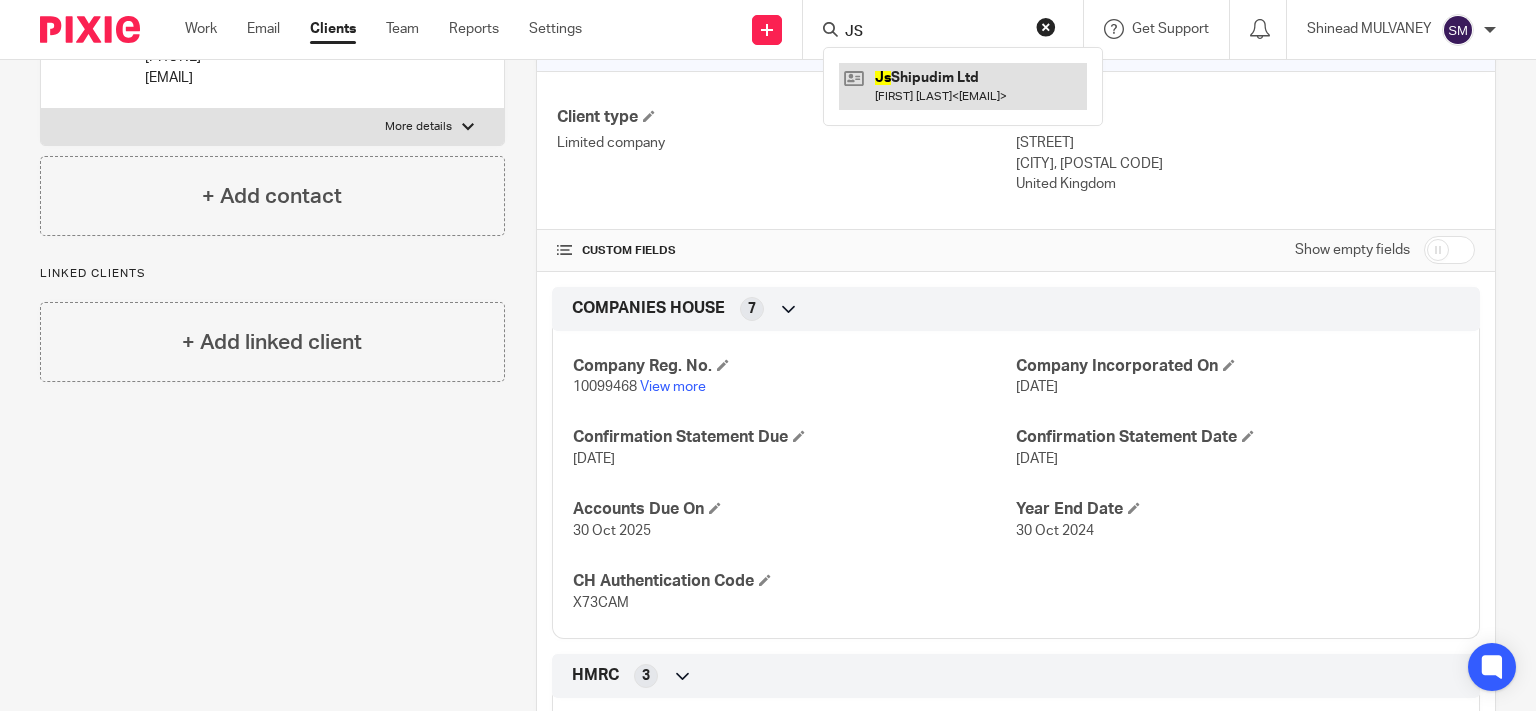 type on "JS" 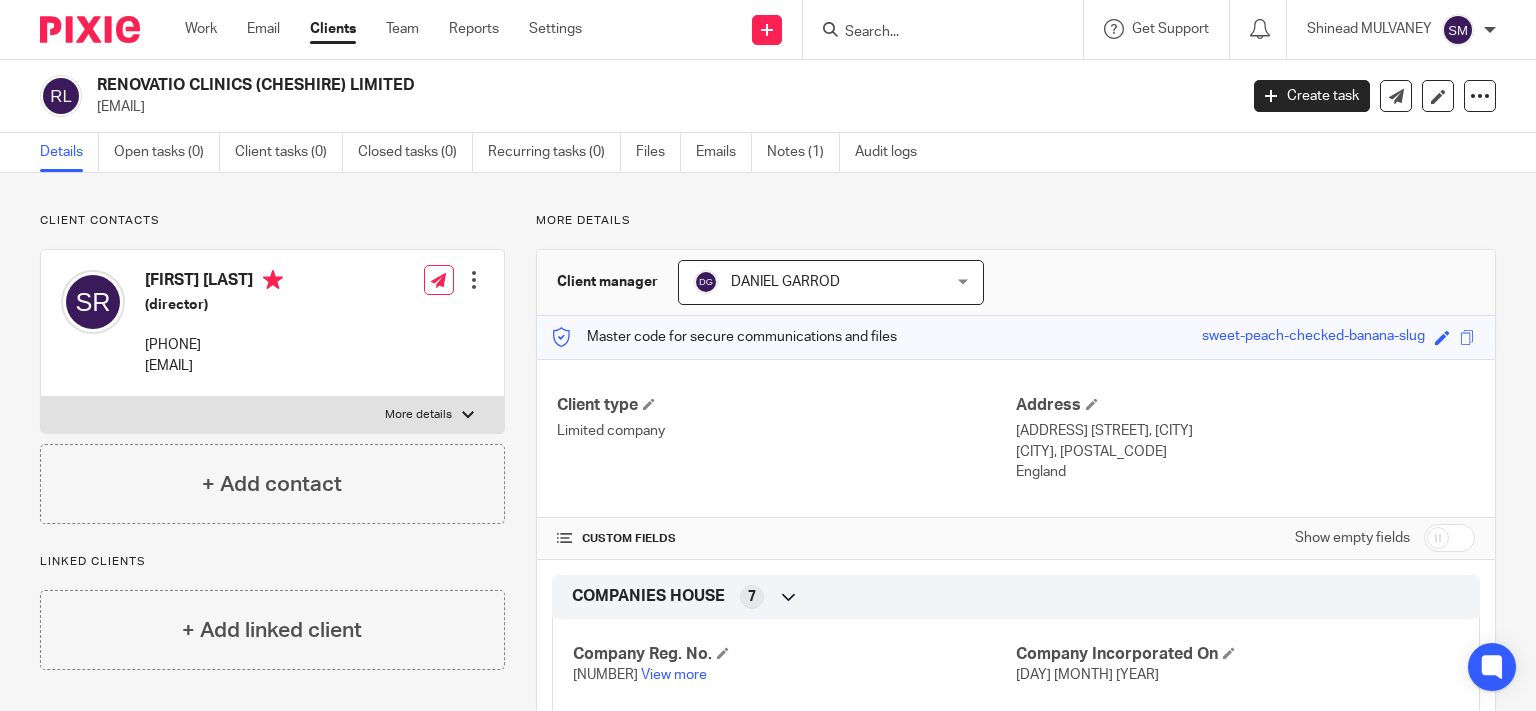 scroll, scrollTop: 0, scrollLeft: 0, axis: both 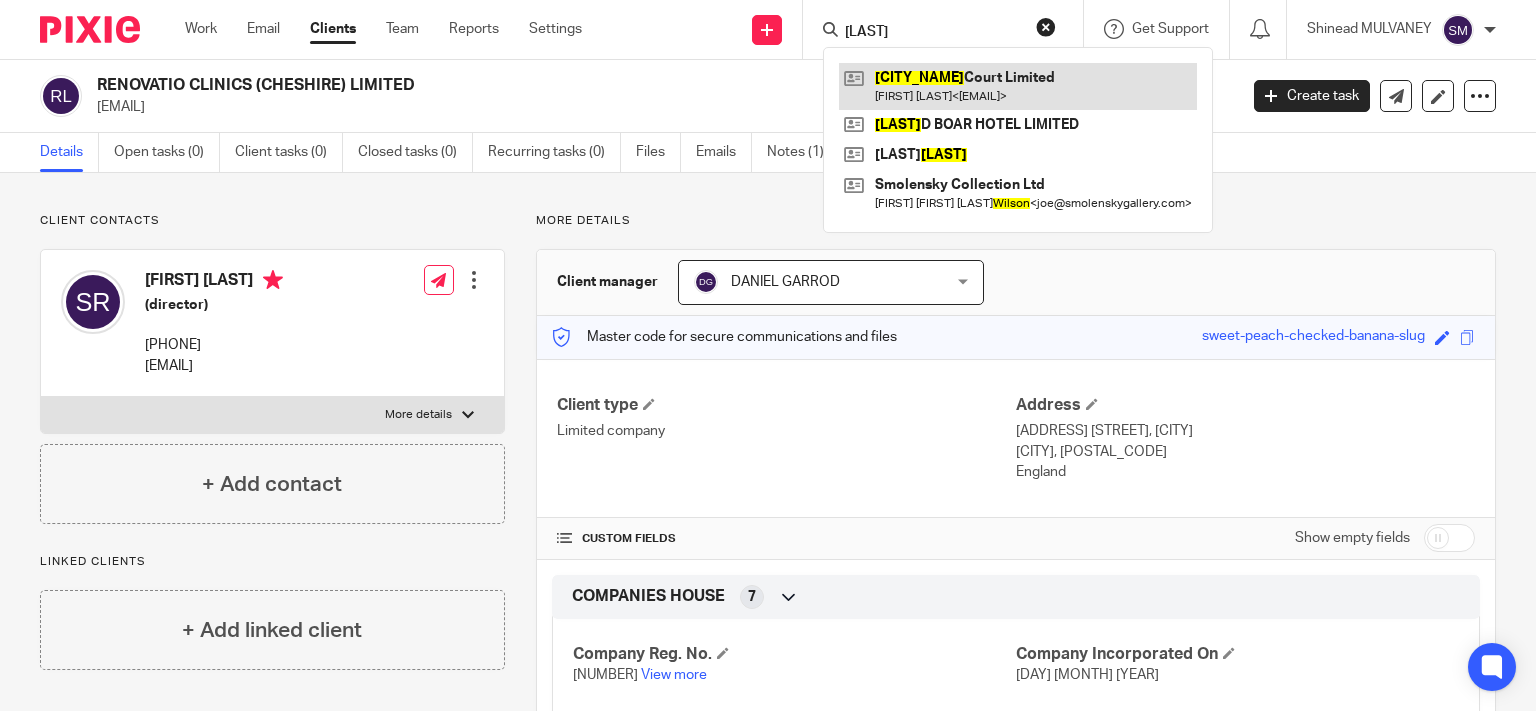 type on "[LAST]" 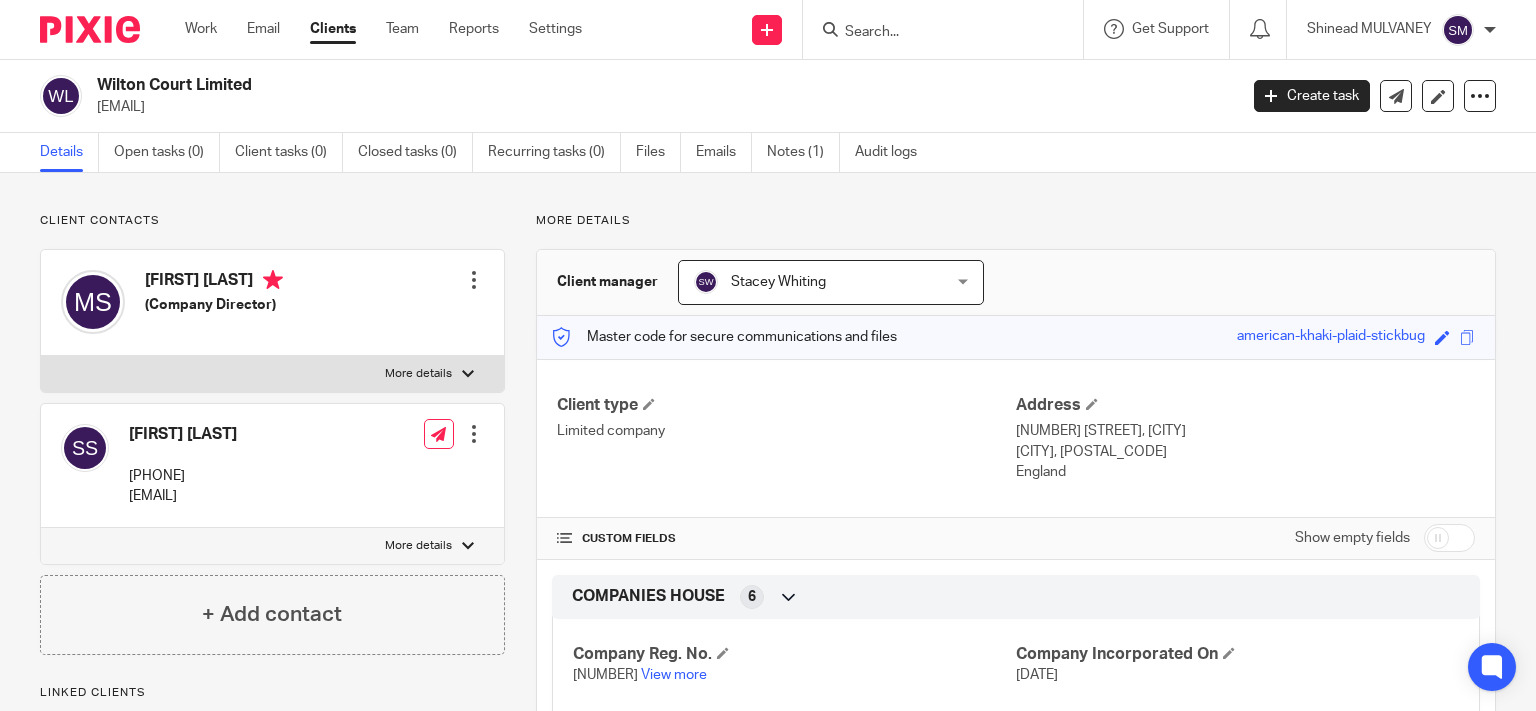 scroll, scrollTop: 0, scrollLeft: 0, axis: both 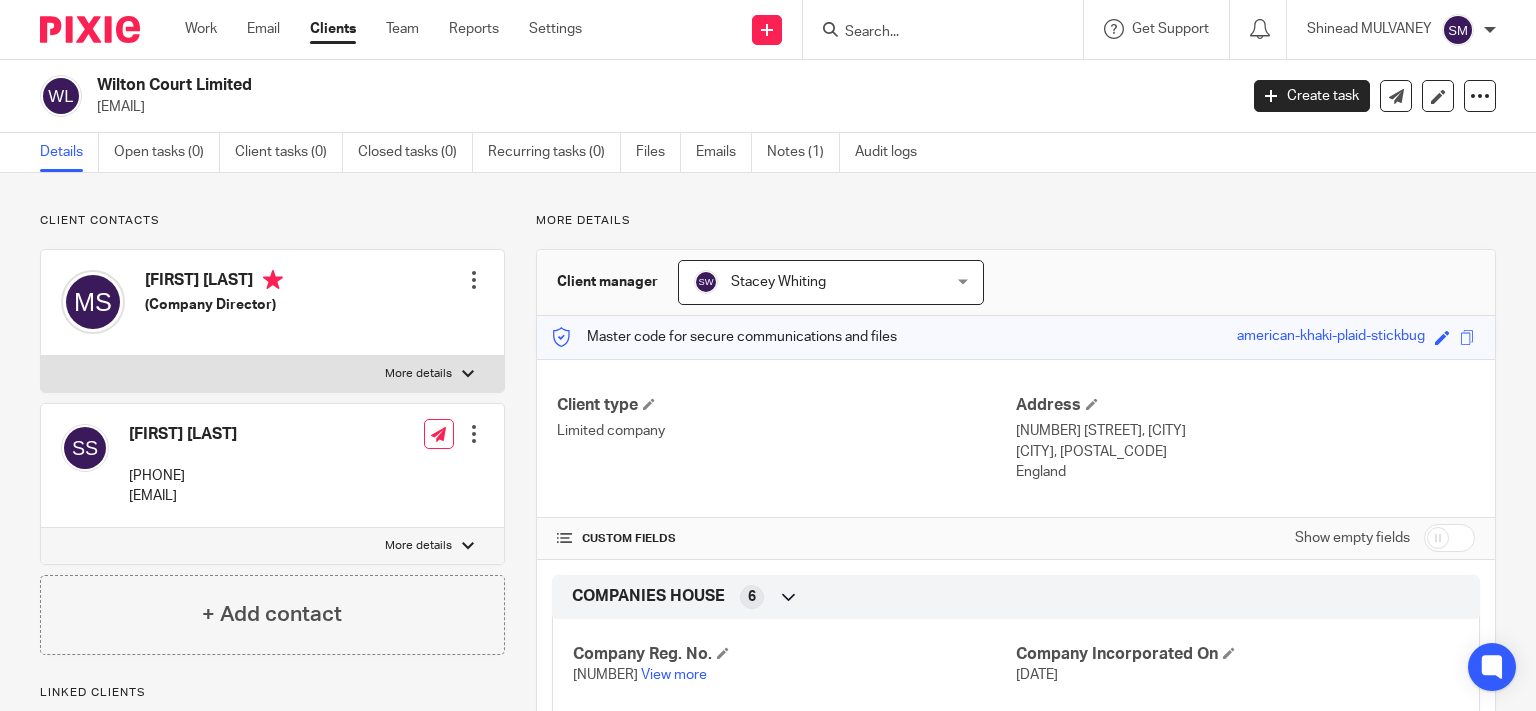 click at bounding box center (933, 33) 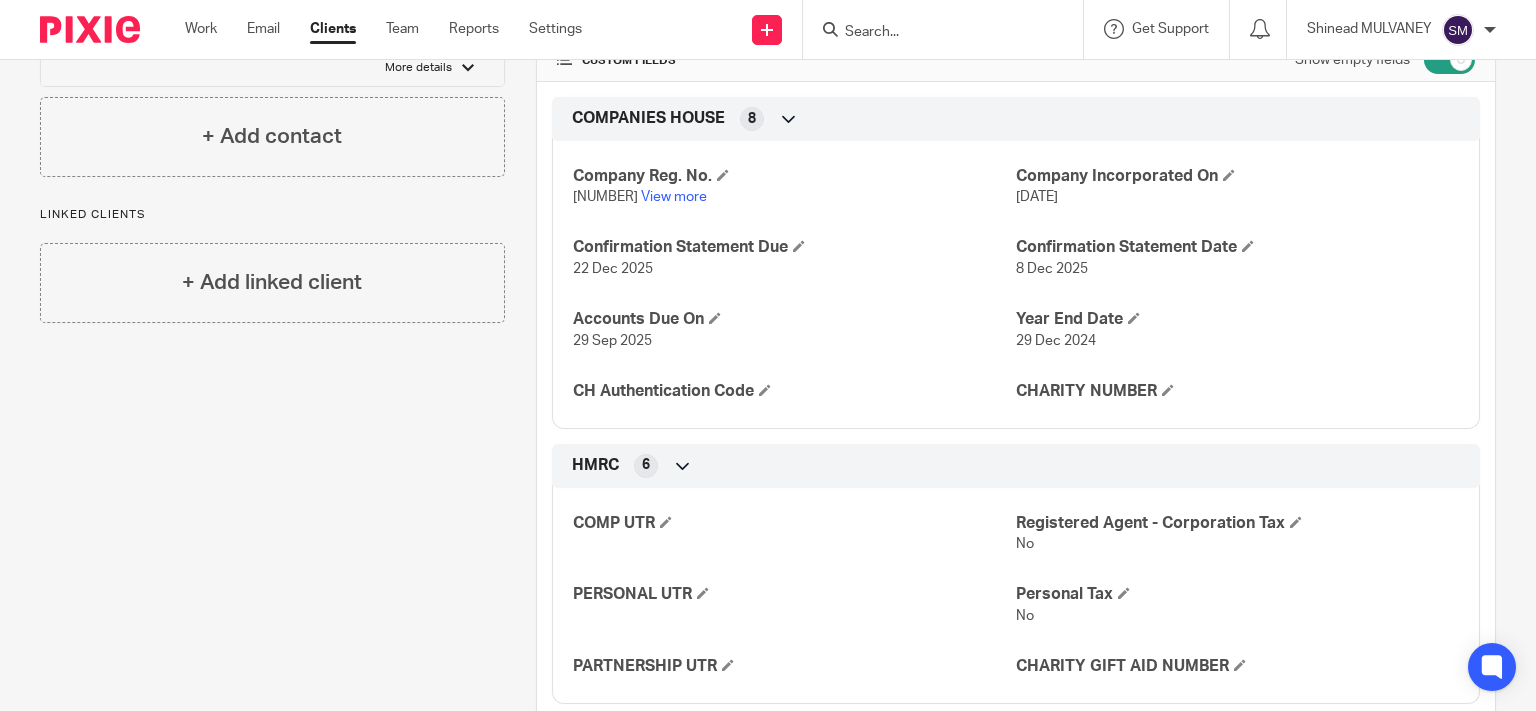 scroll, scrollTop: 480, scrollLeft: 0, axis: vertical 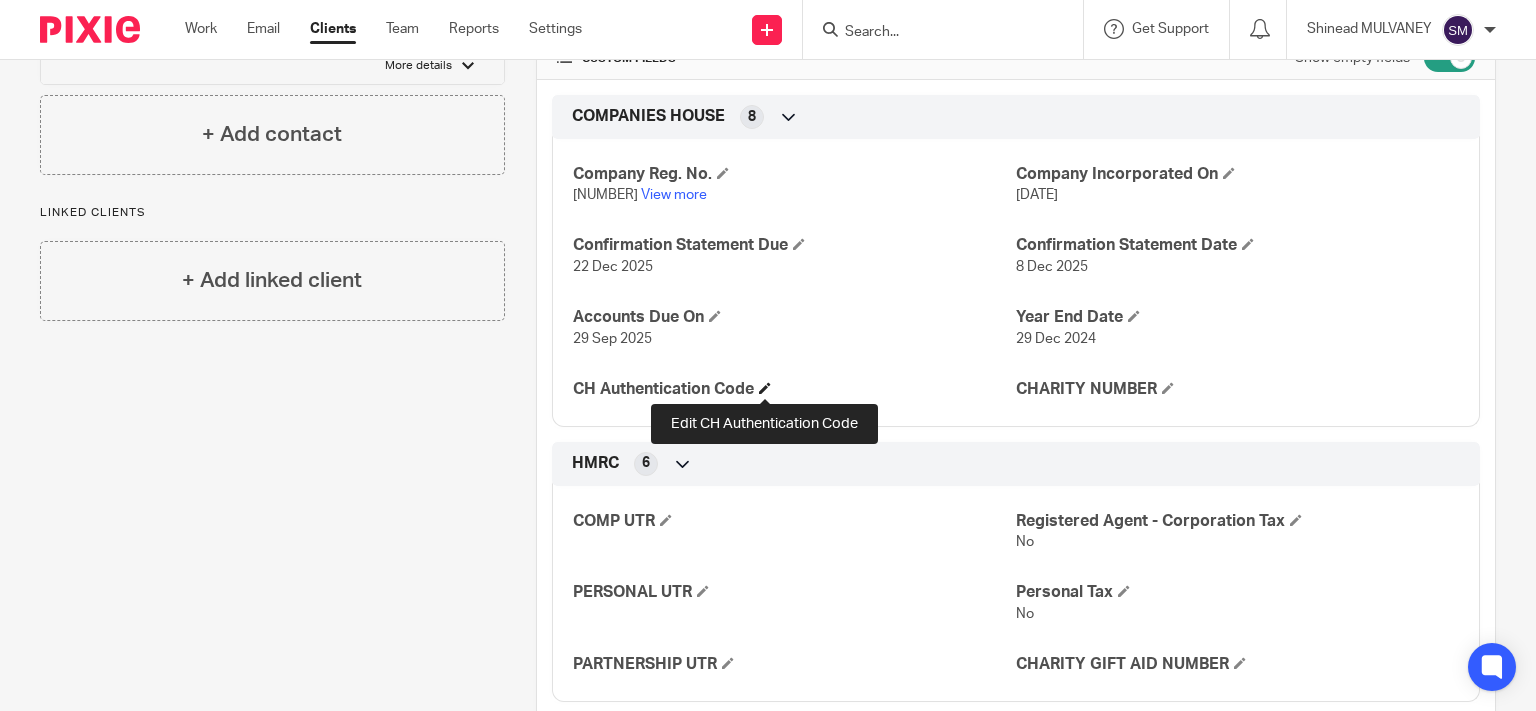 click at bounding box center (765, 388) 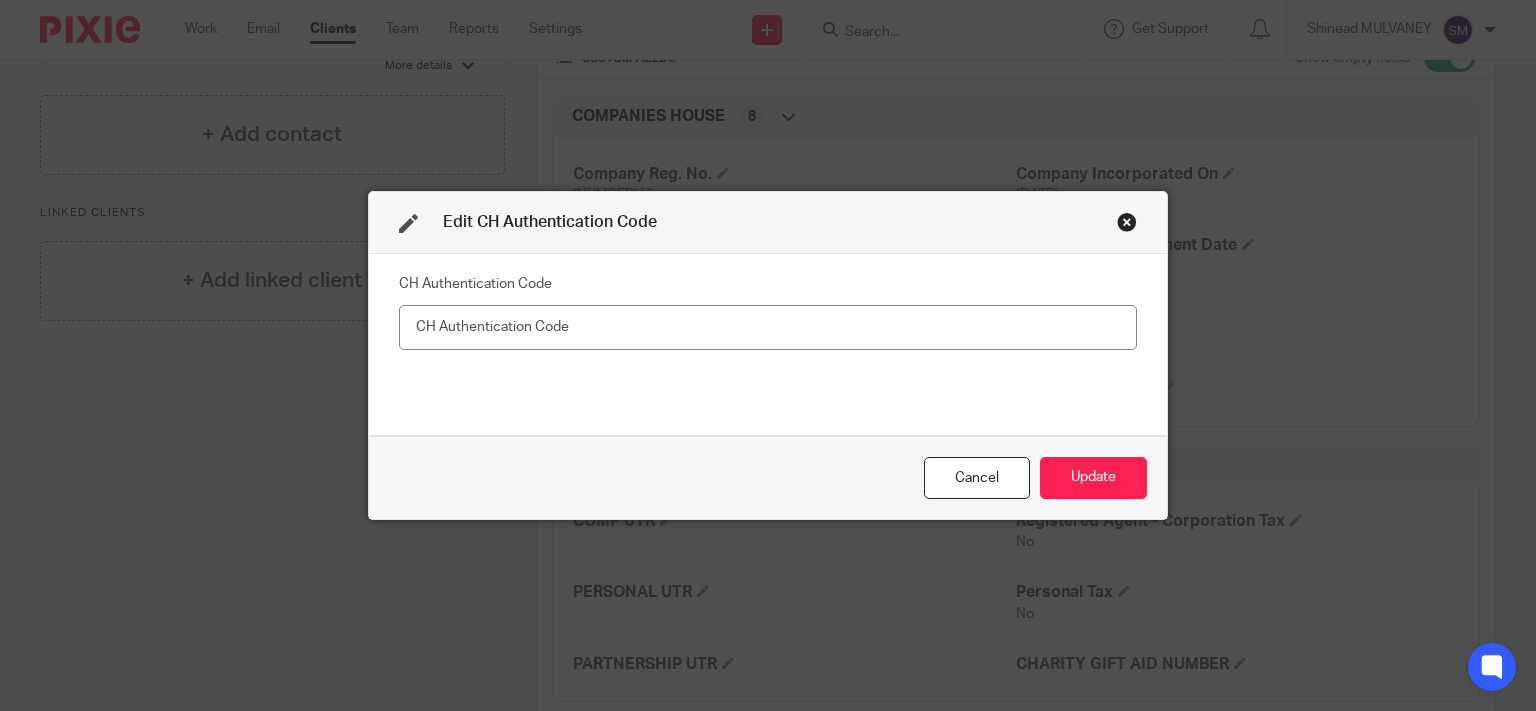 click at bounding box center [768, 327] 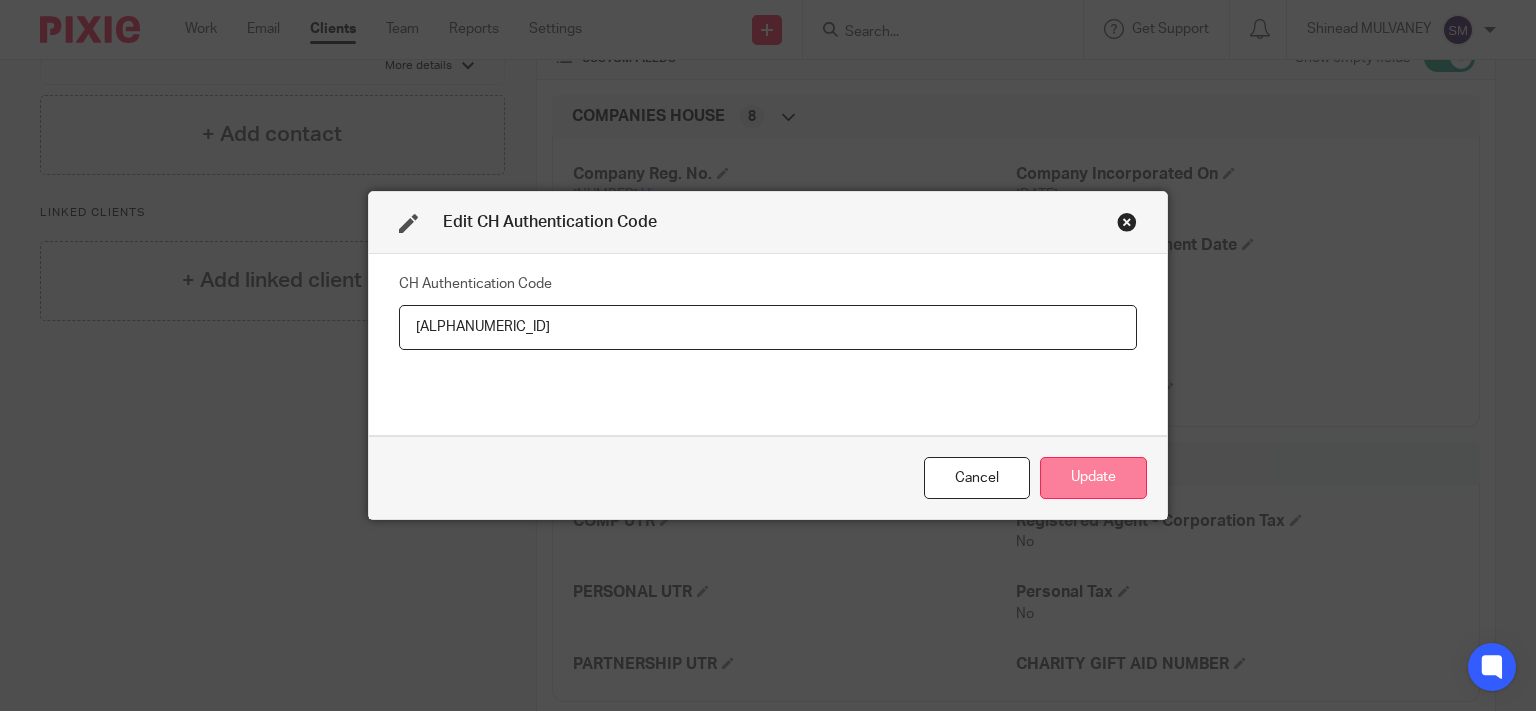 type on "5LKVM3" 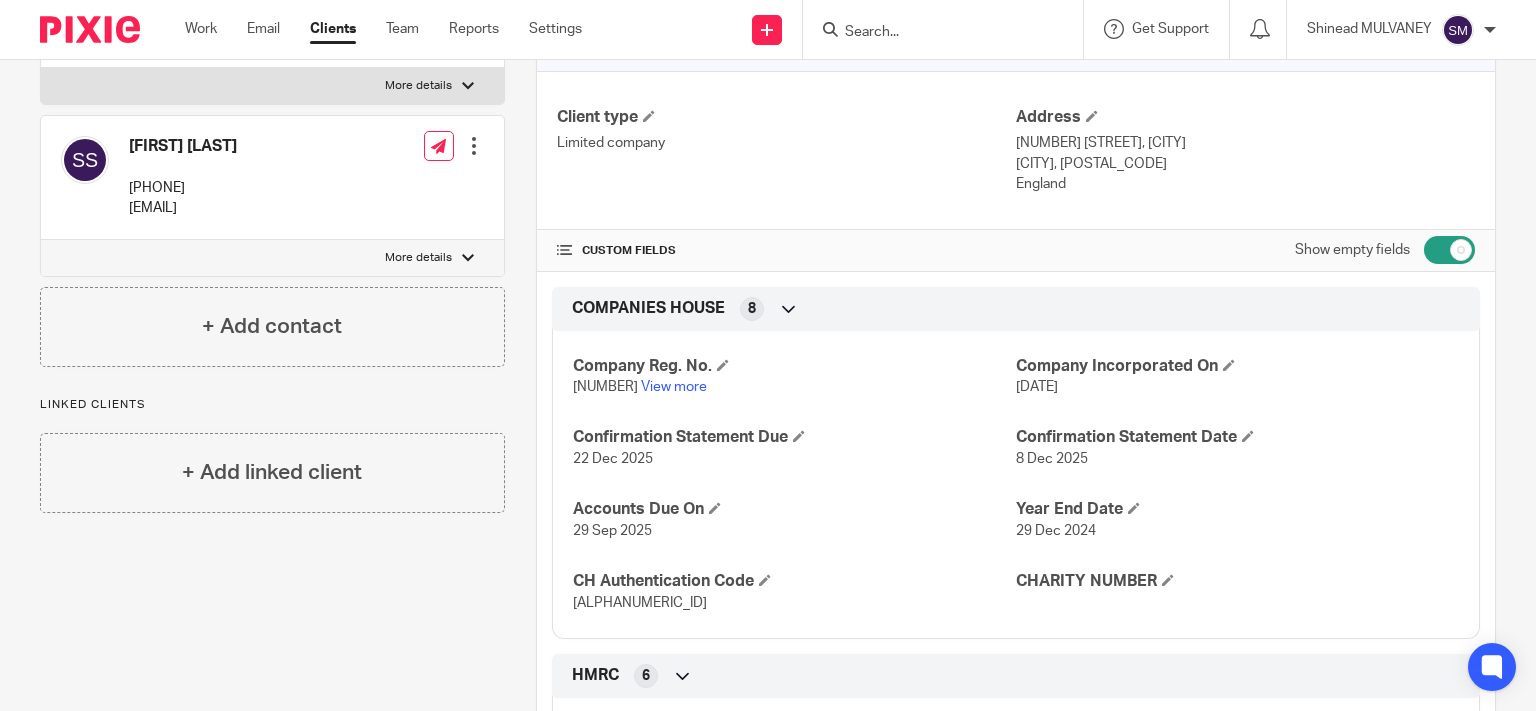 scroll, scrollTop: 0, scrollLeft: 0, axis: both 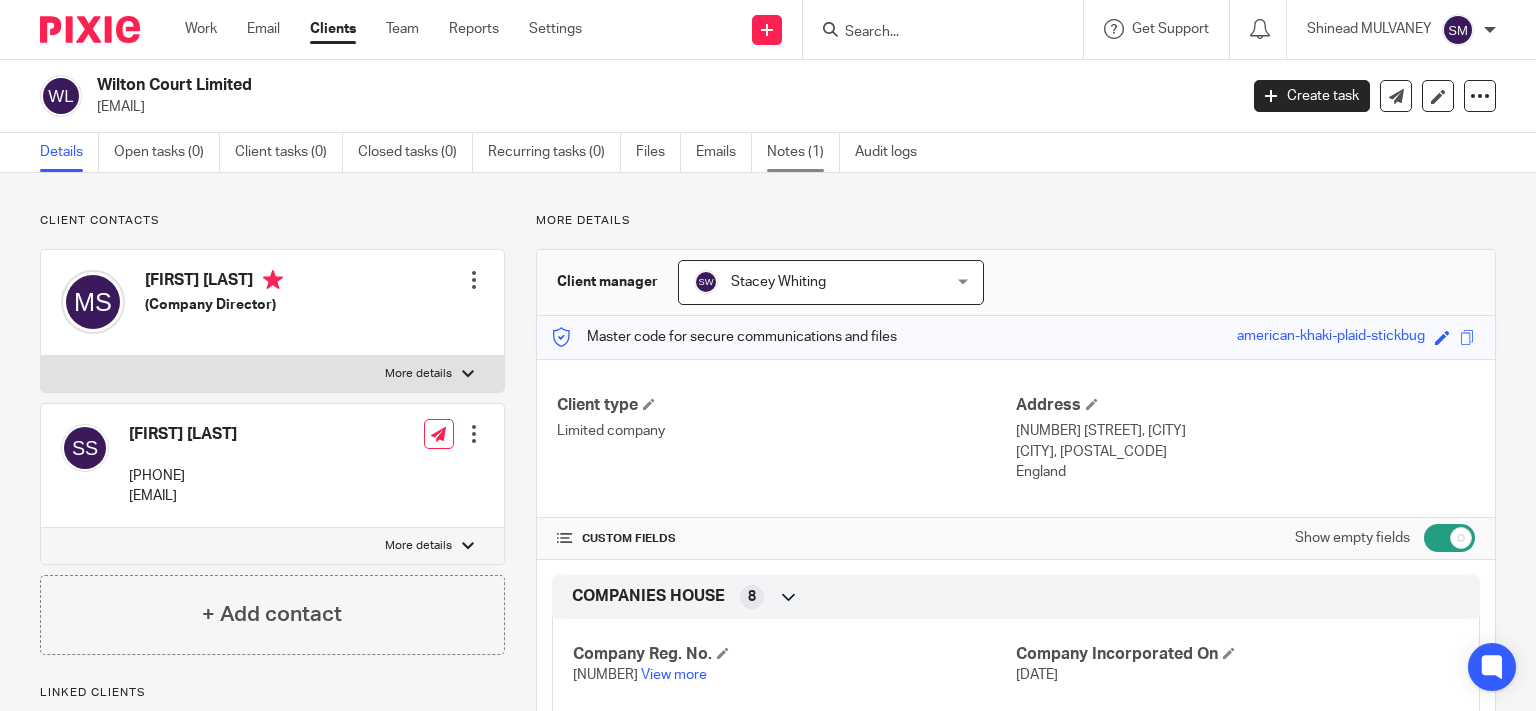 click on "Notes (1)" at bounding box center [803, 152] 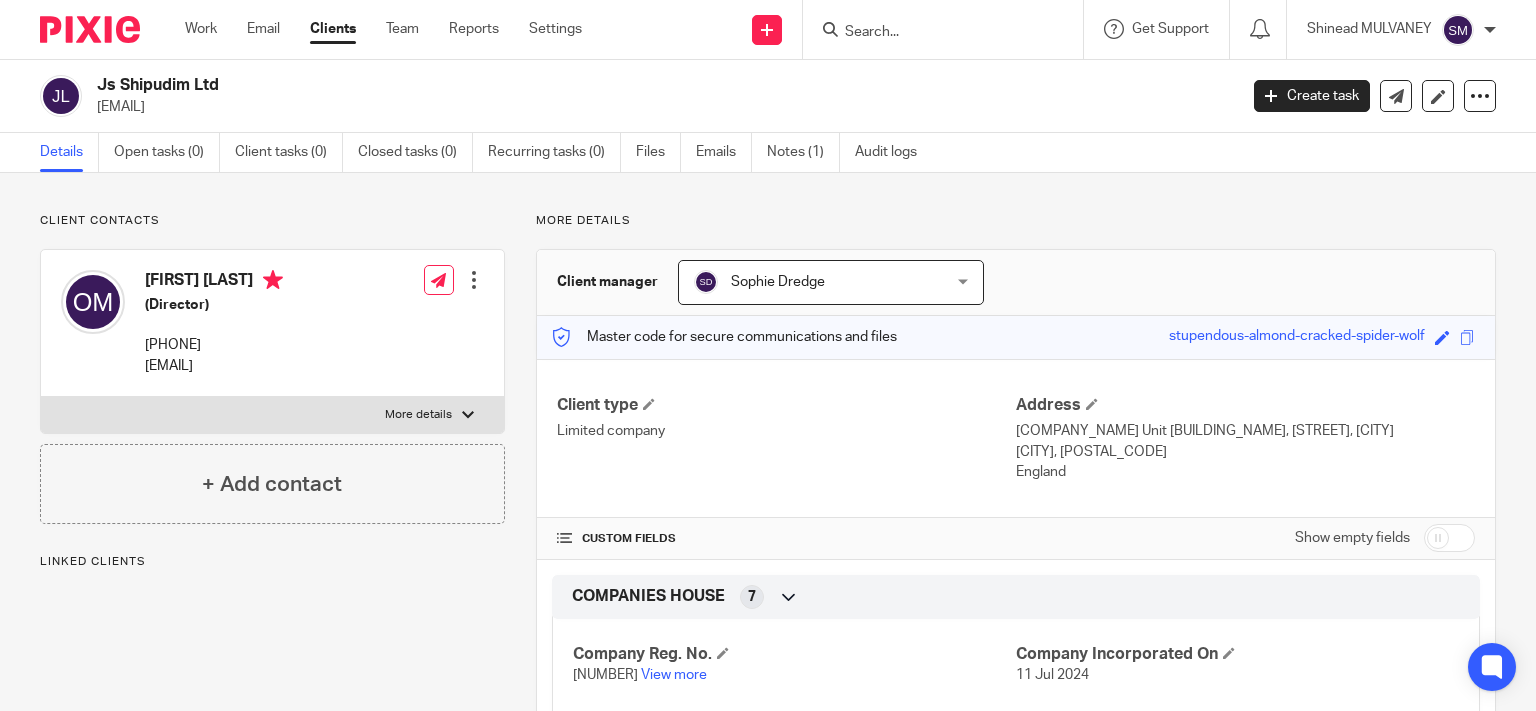 scroll, scrollTop: 0, scrollLeft: 0, axis: both 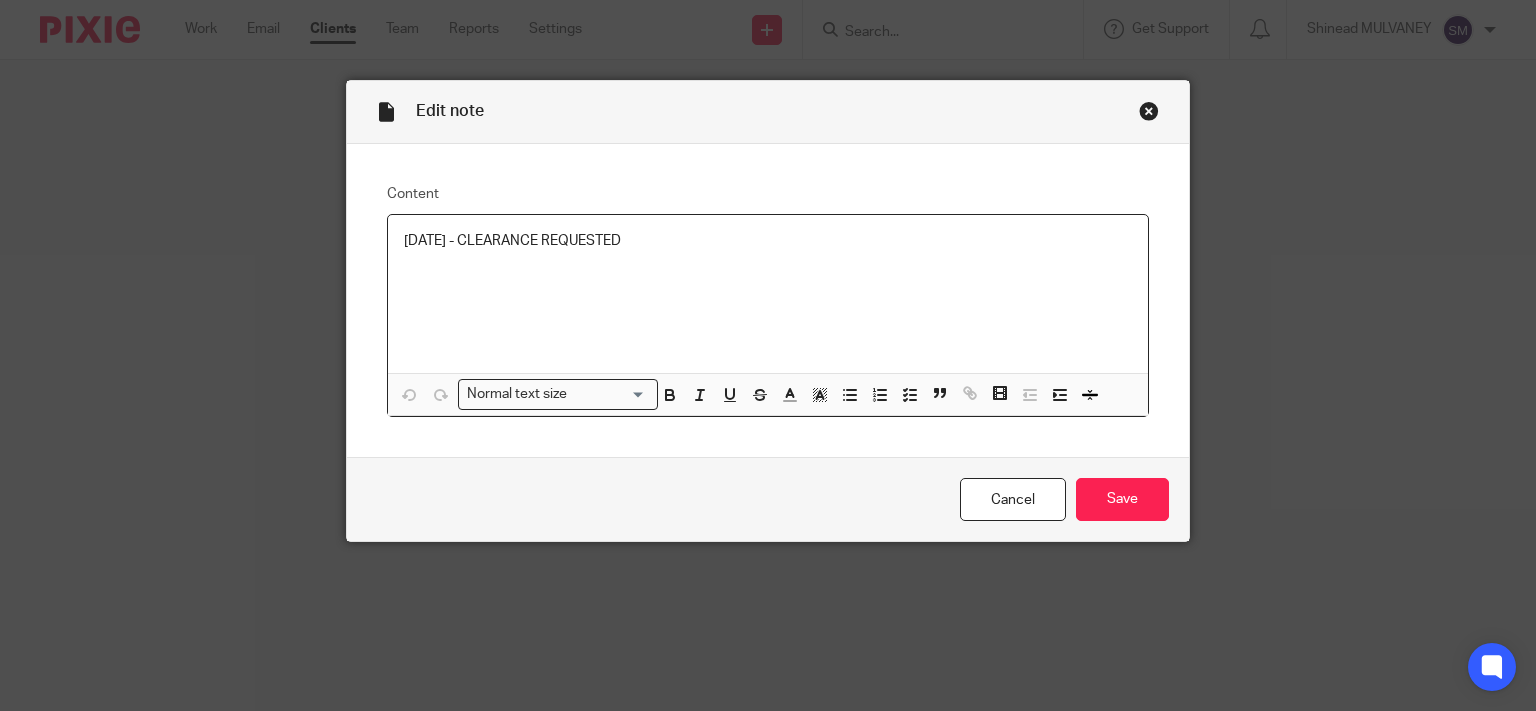 click on "[DATE] - CLEARANCE REQUESTED" at bounding box center (768, 241) 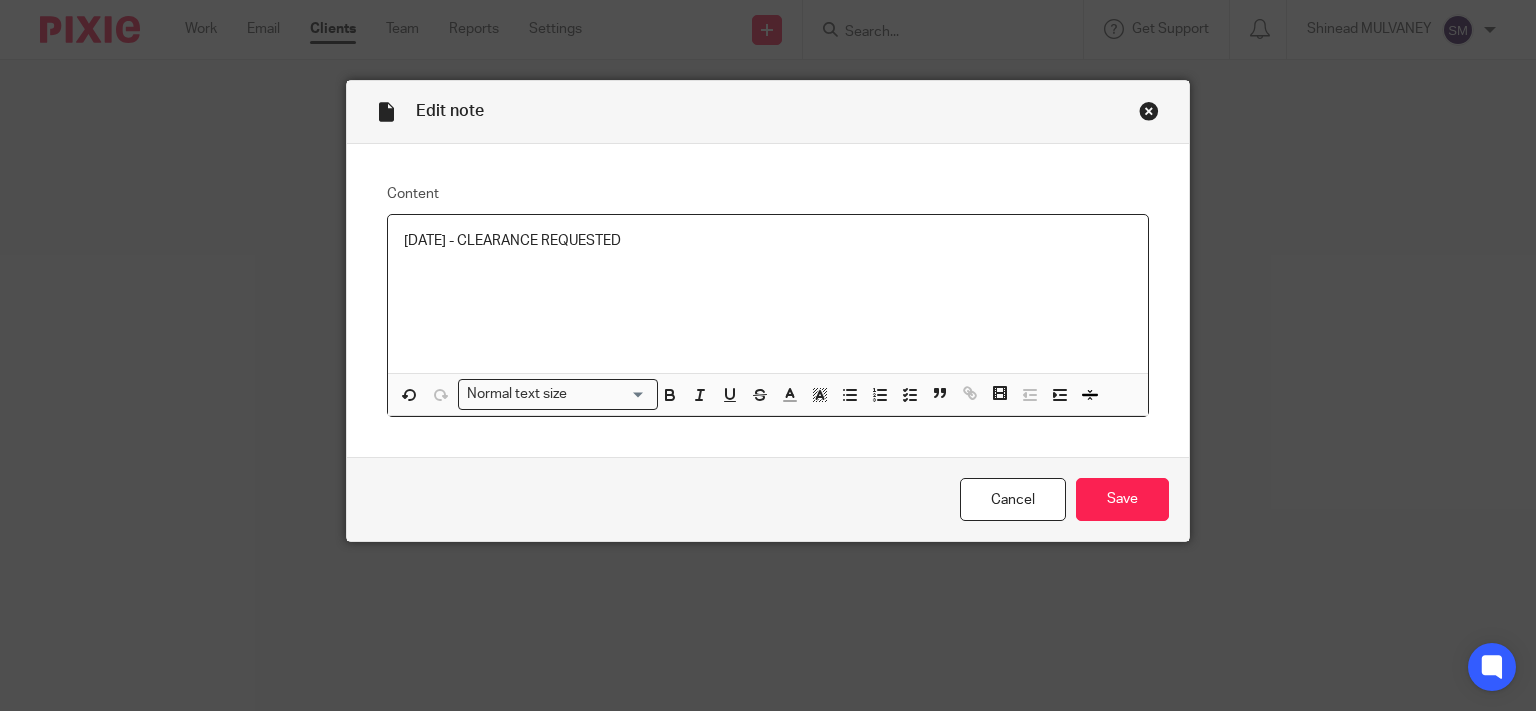 type 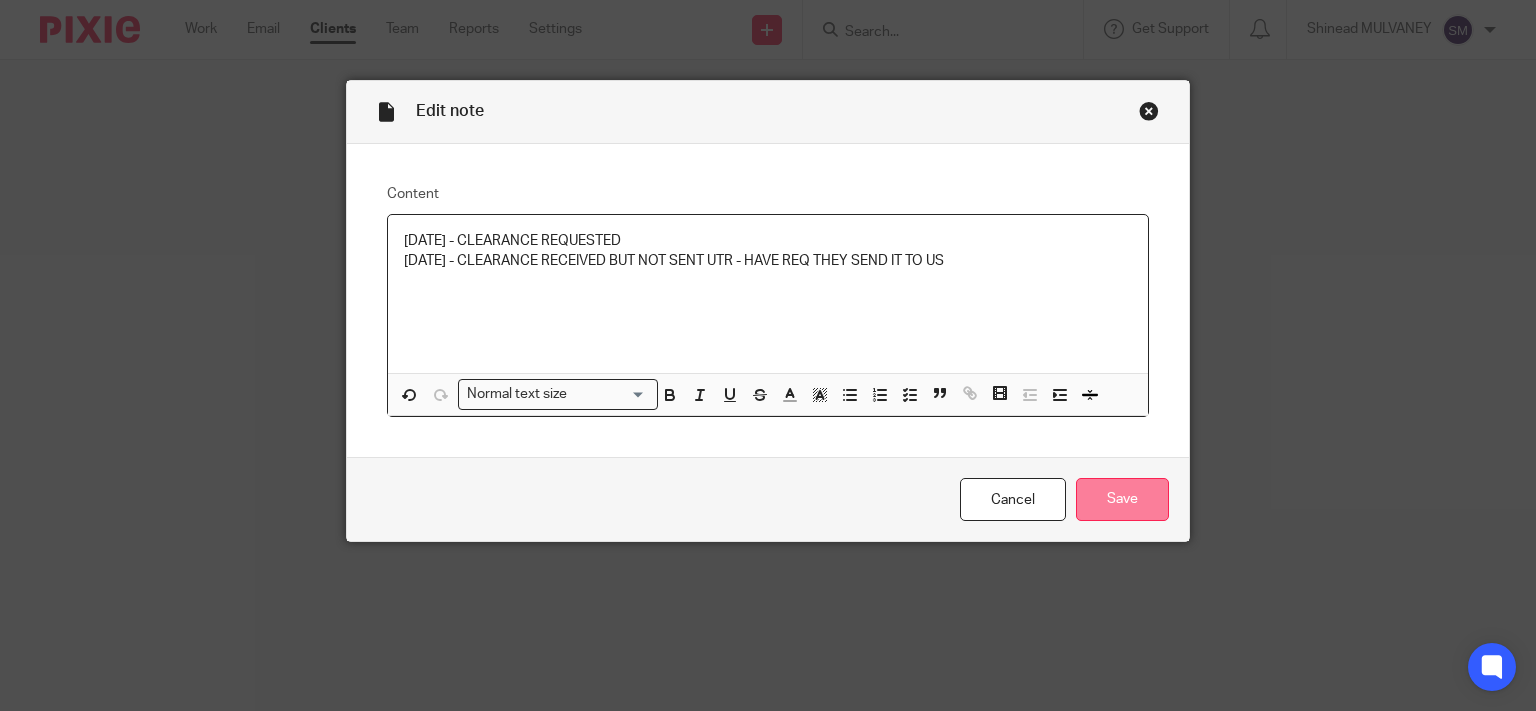 click on "Save" at bounding box center [1122, 499] 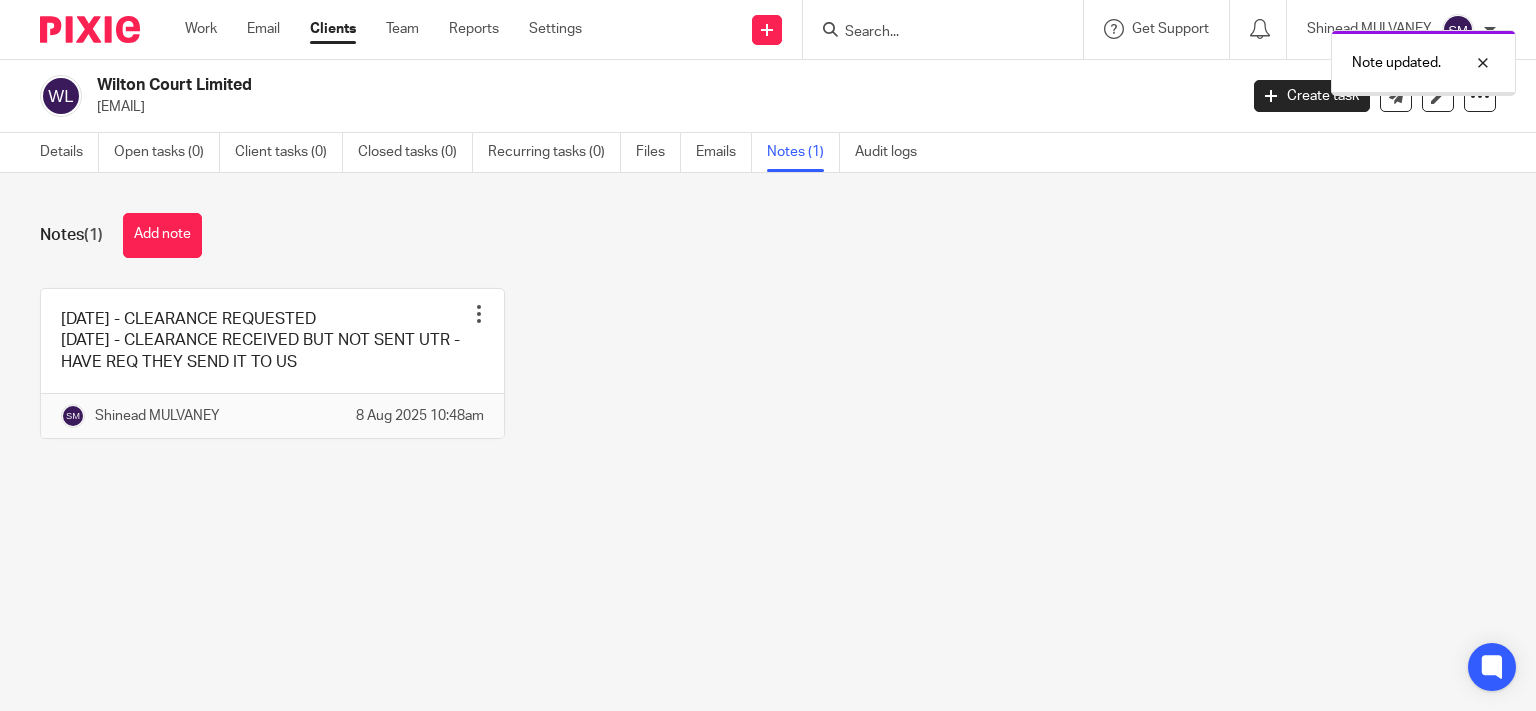 scroll, scrollTop: 0, scrollLeft: 0, axis: both 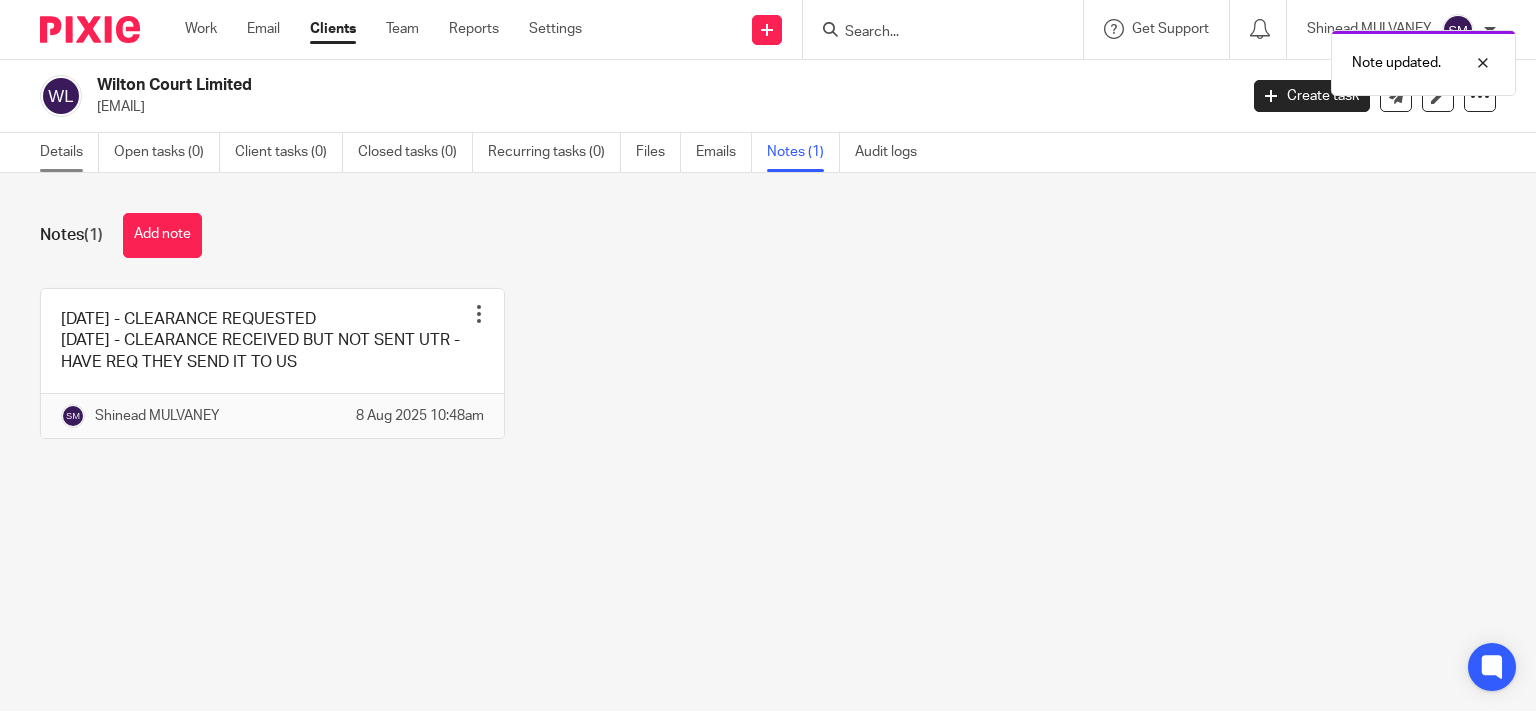 click on "Details" at bounding box center (69, 152) 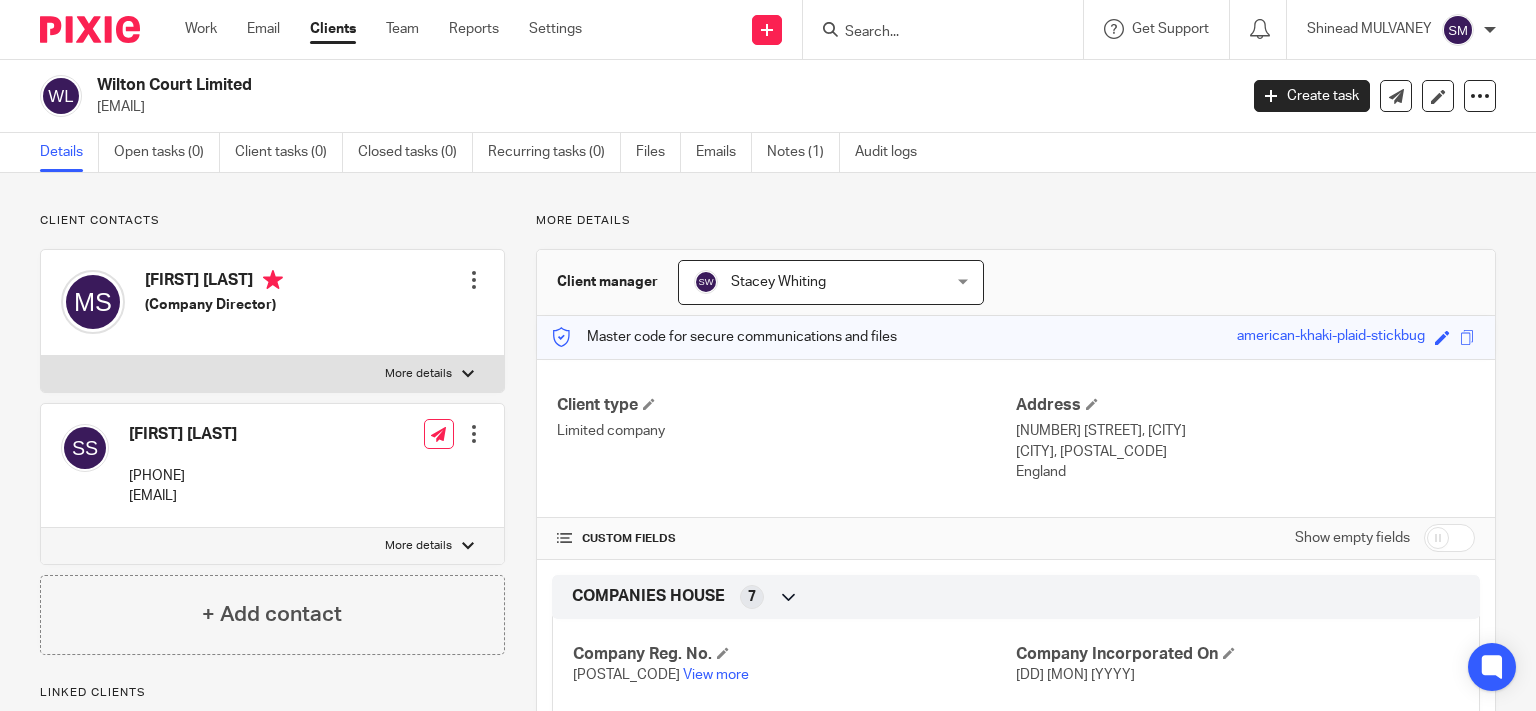 scroll, scrollTop: 0, scrollLeft: 0, axis: both 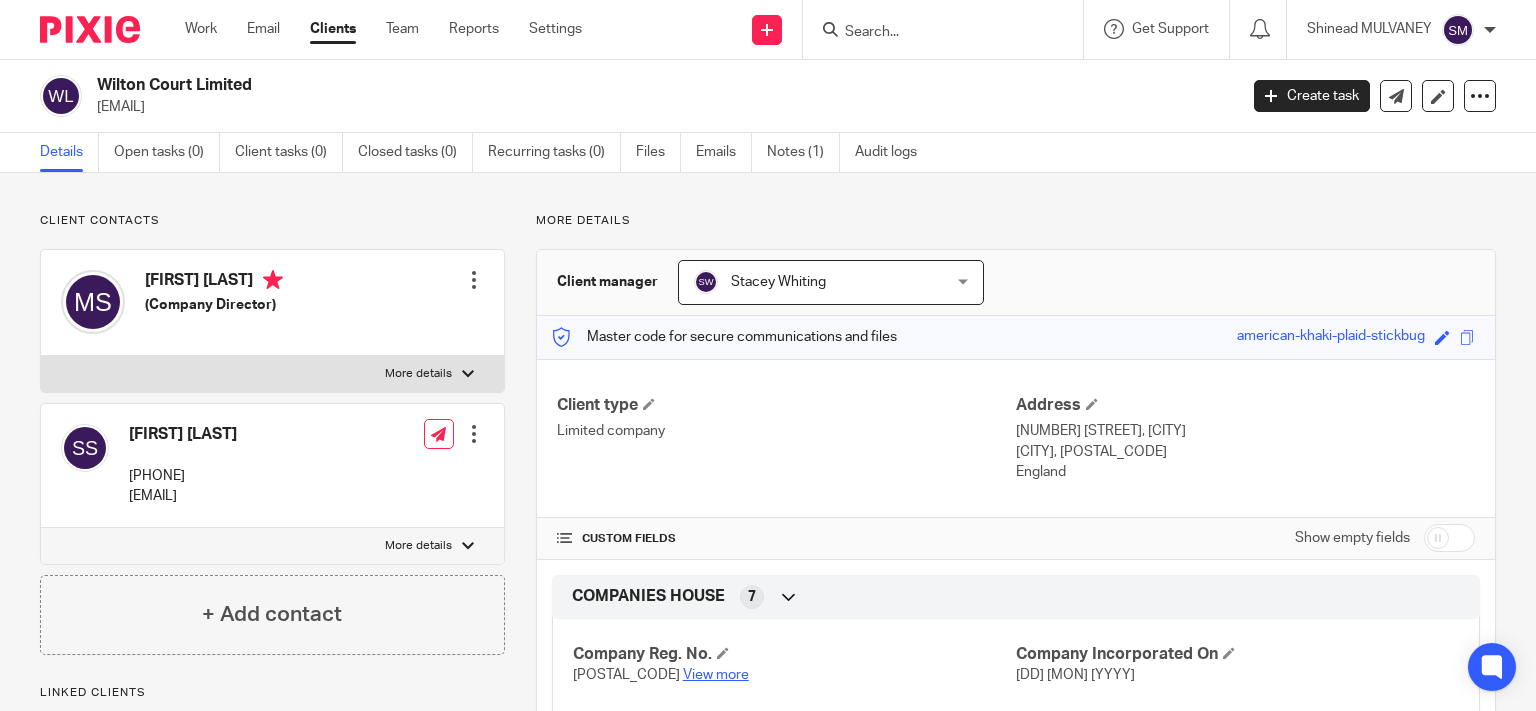 click on "View more" at bounding box center (716, 675) 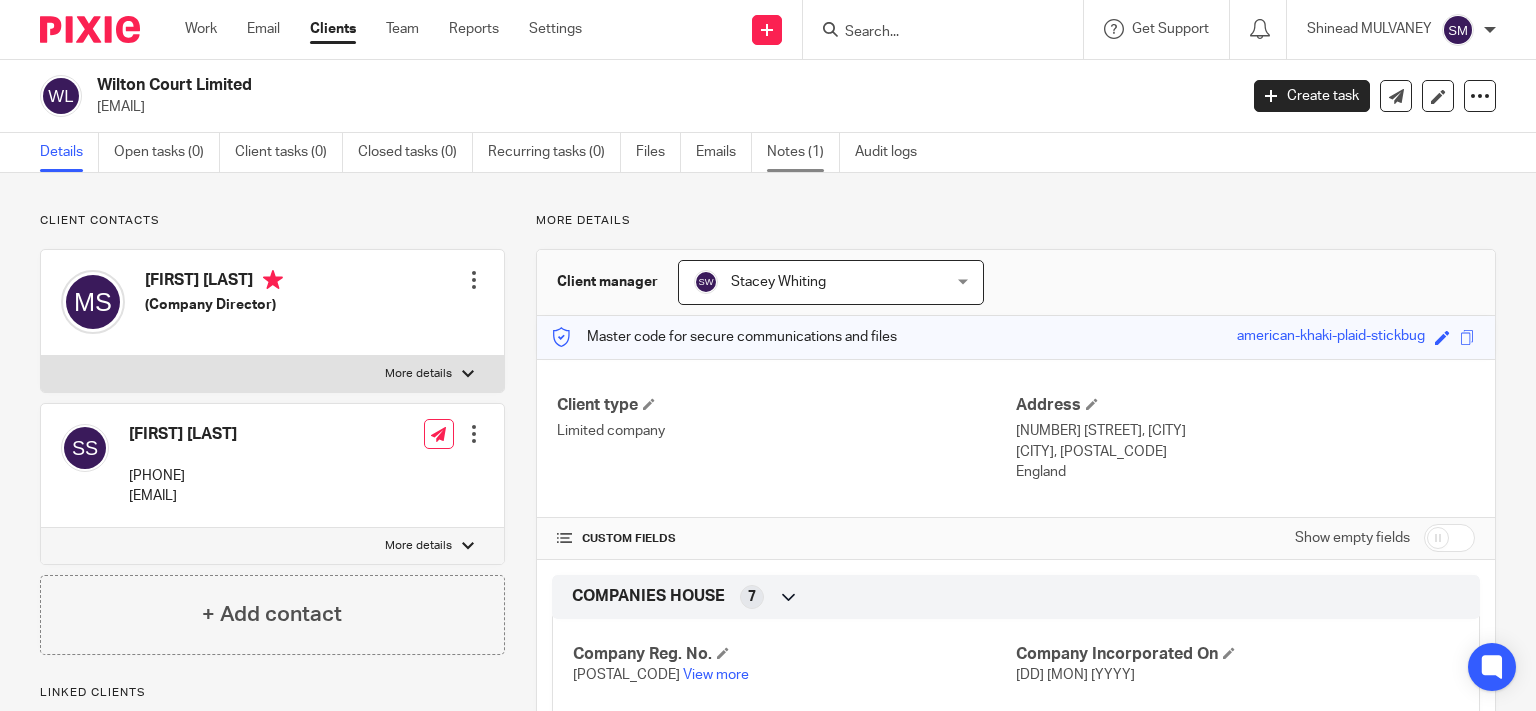 click on "Notes (1)" at bounding box center (803, 152) 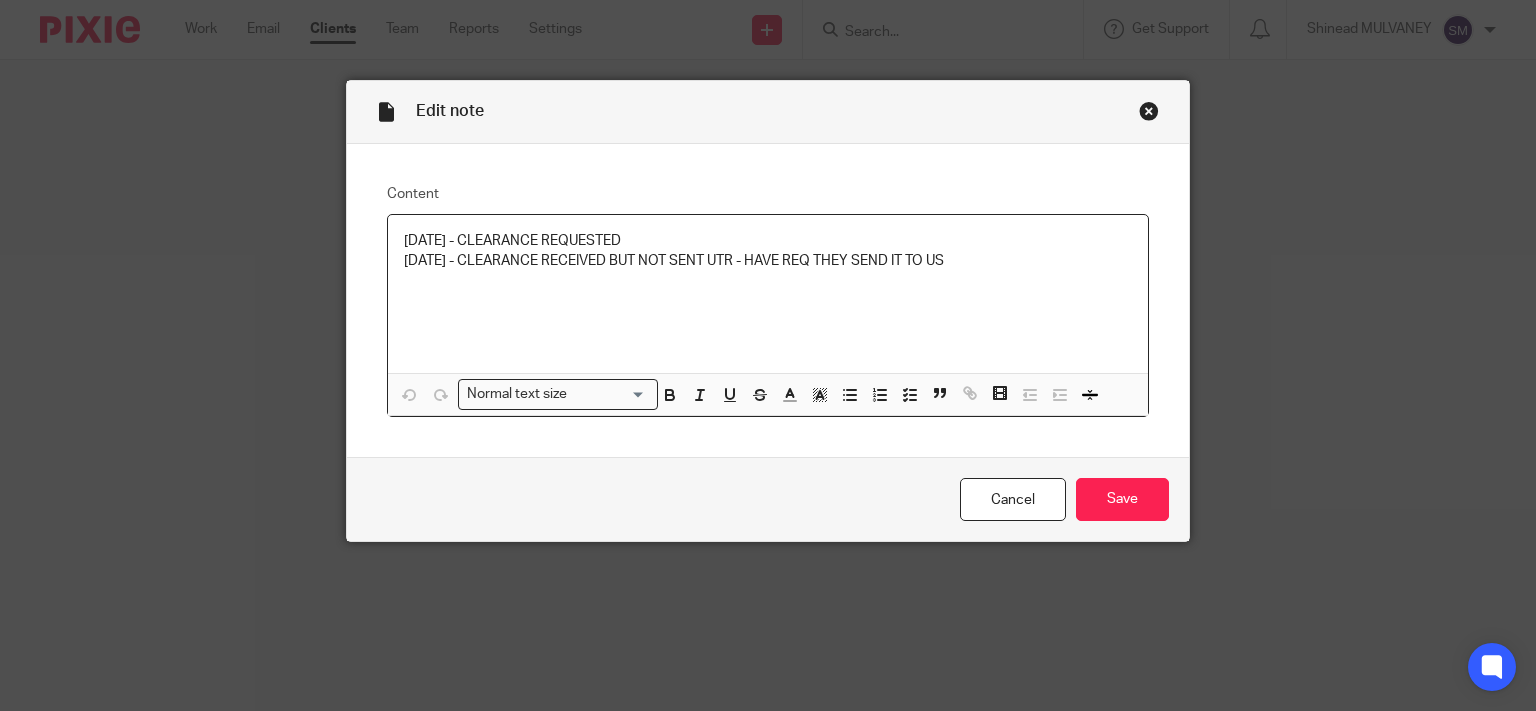 scroll, scrollTop: 0, scrollLeft: 0, axis: both 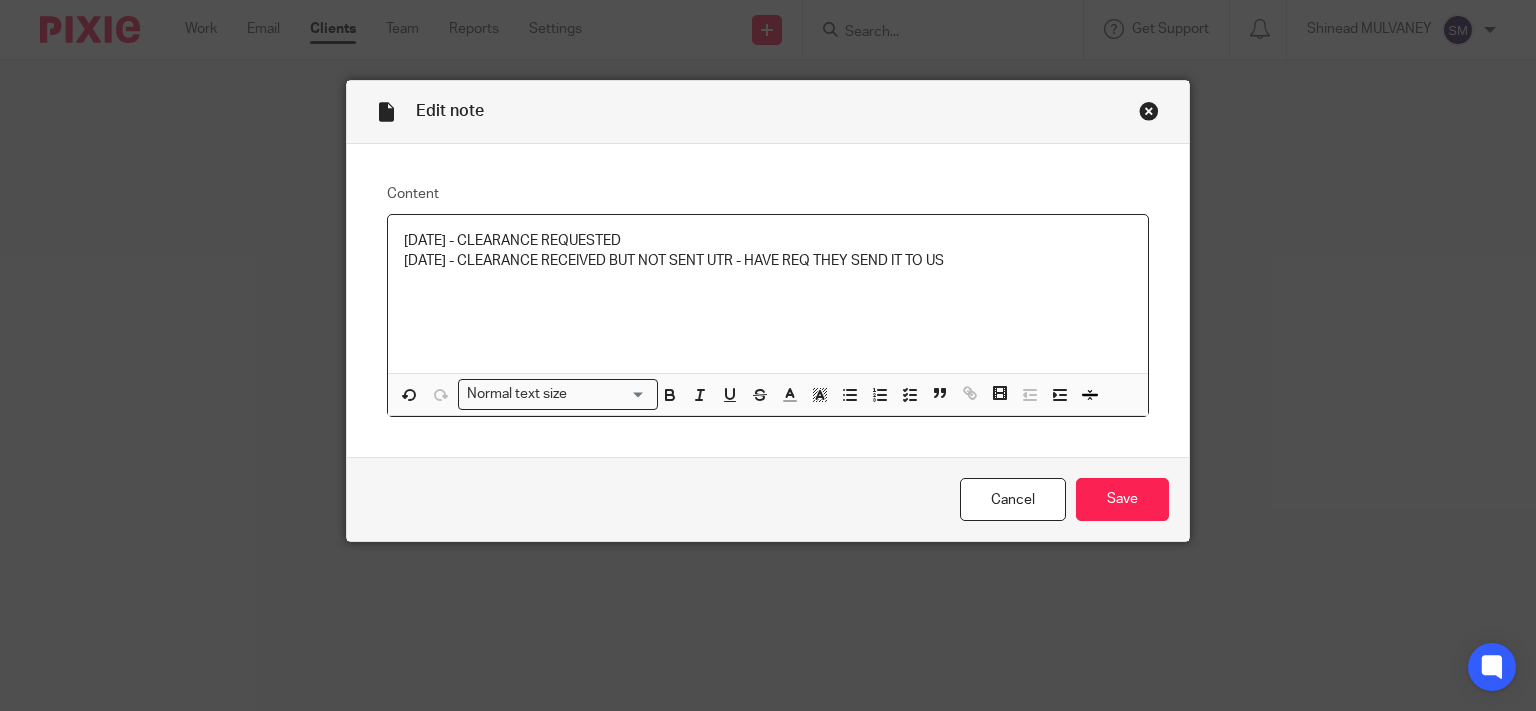 type 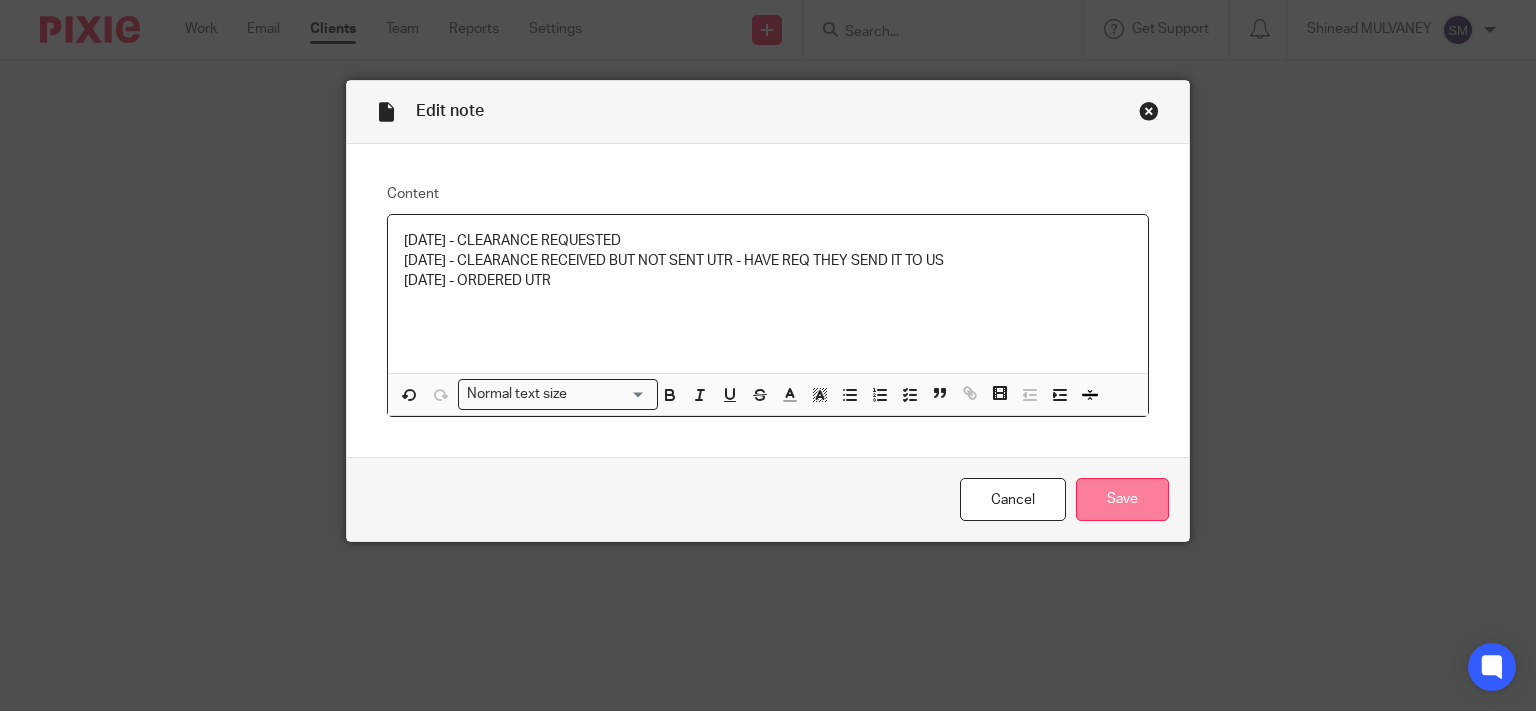 click on "Save" at bounding box center [1122, 499] 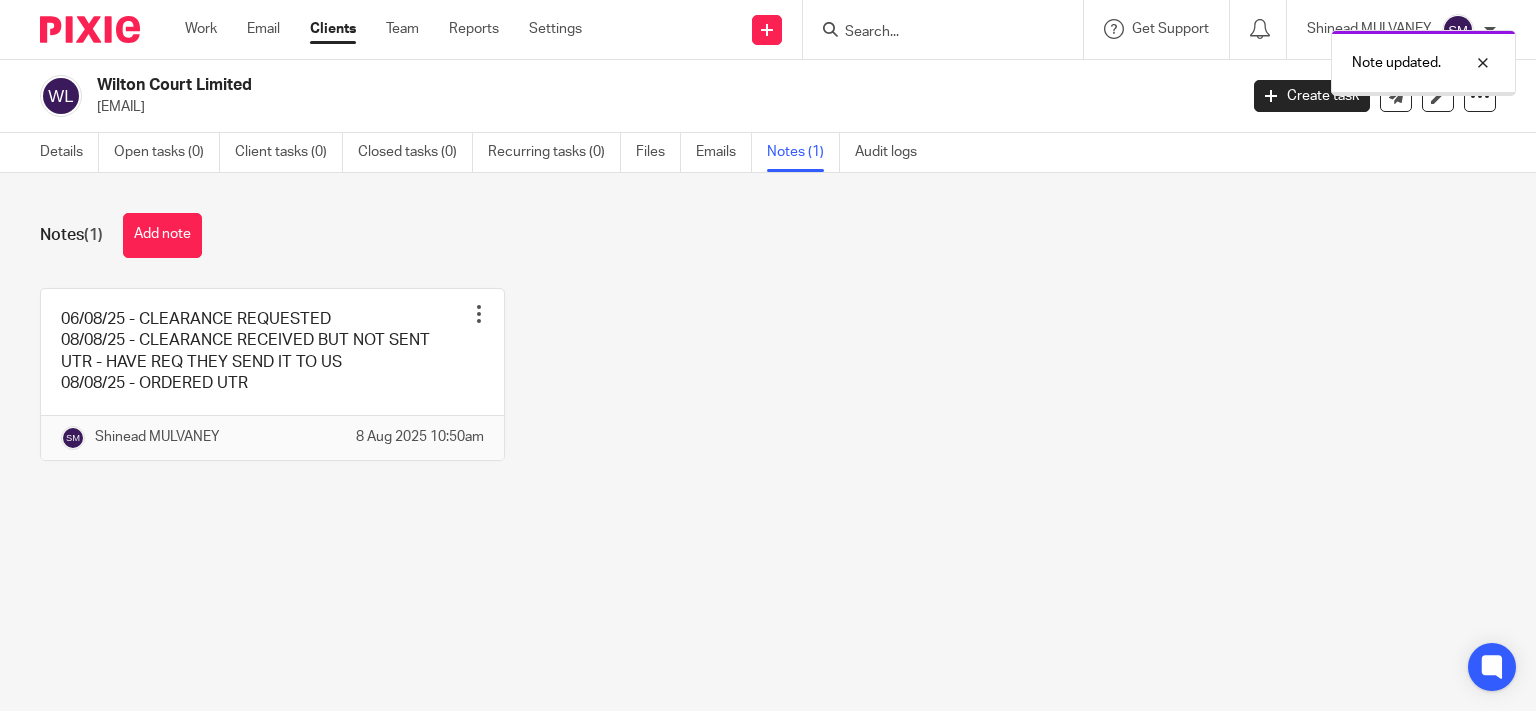 scroll, scrollTop: 0, scrollLeft: 0, axis: both 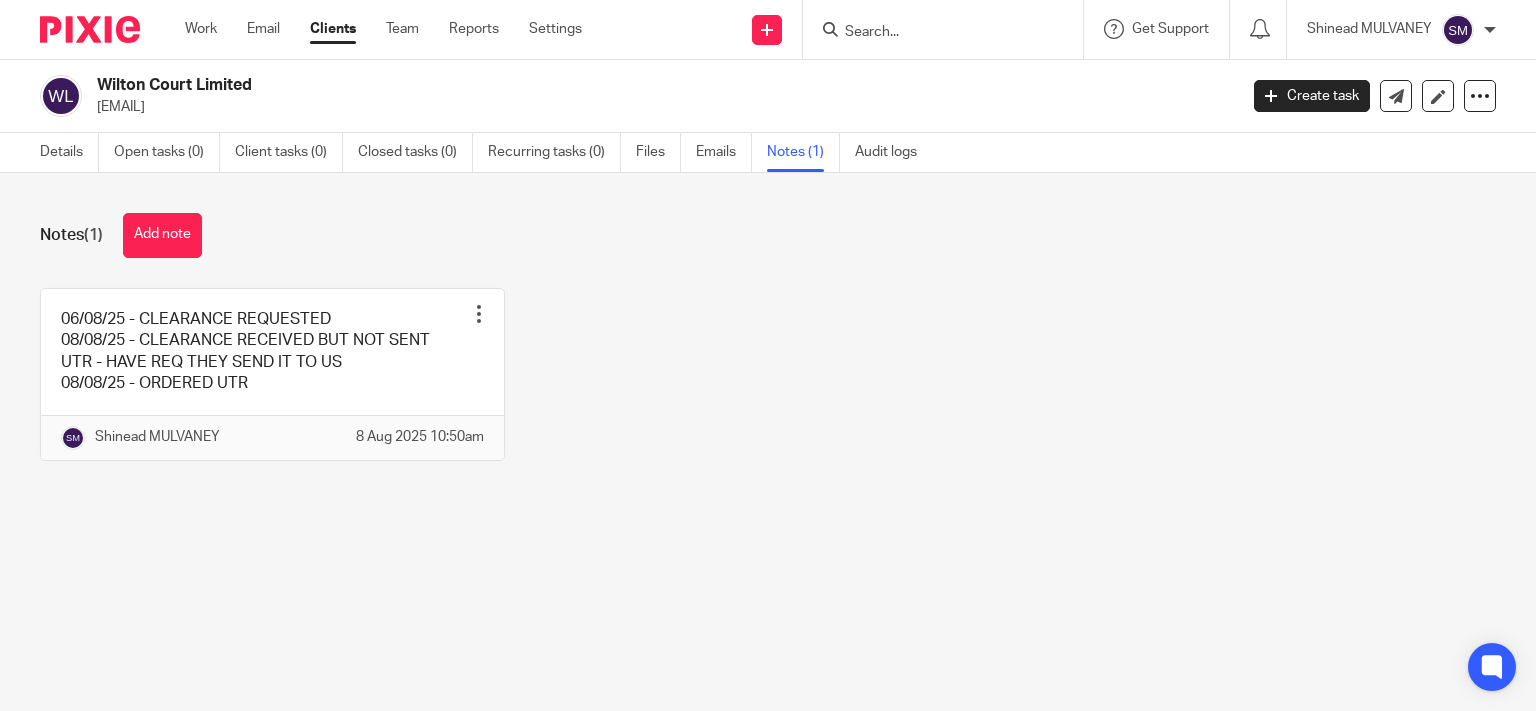 click at bounding box center (933, 33) 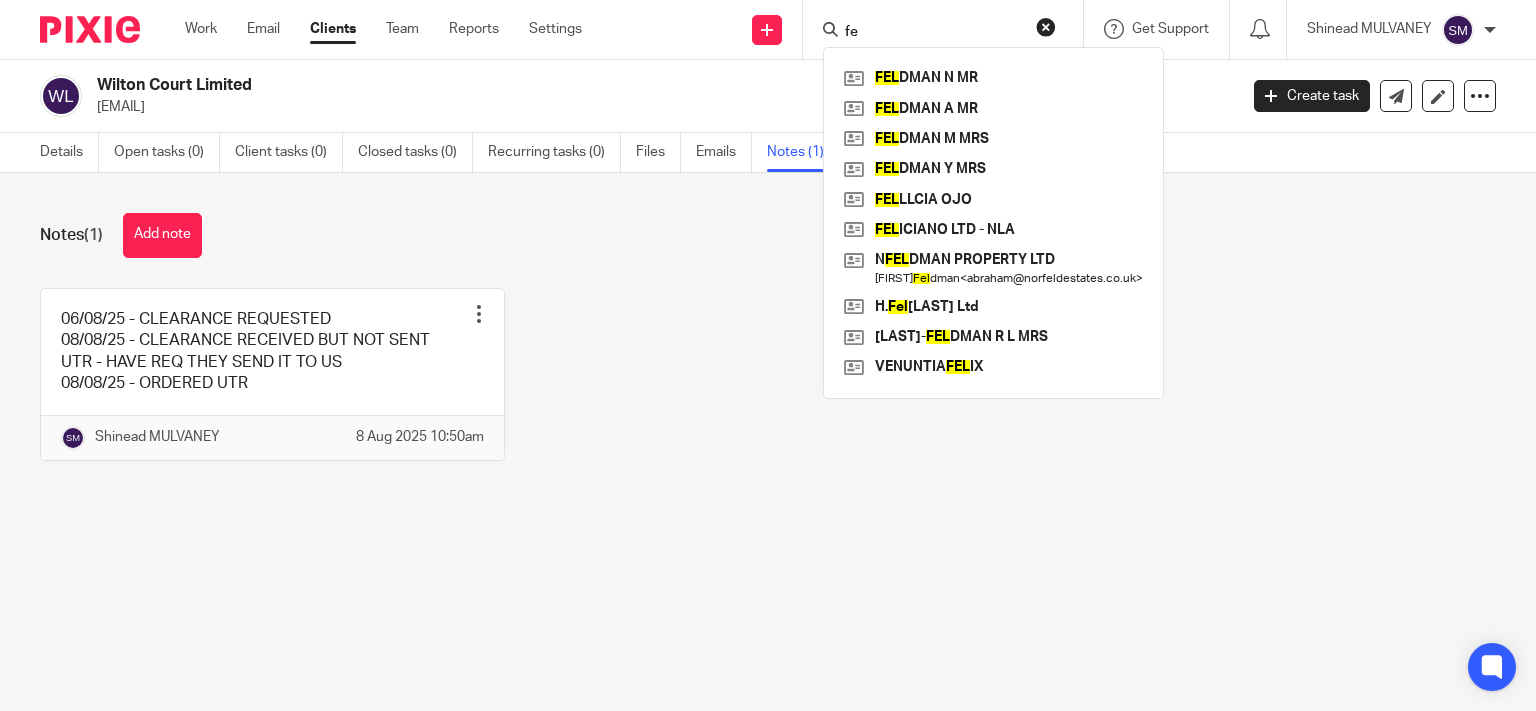 type on "f" 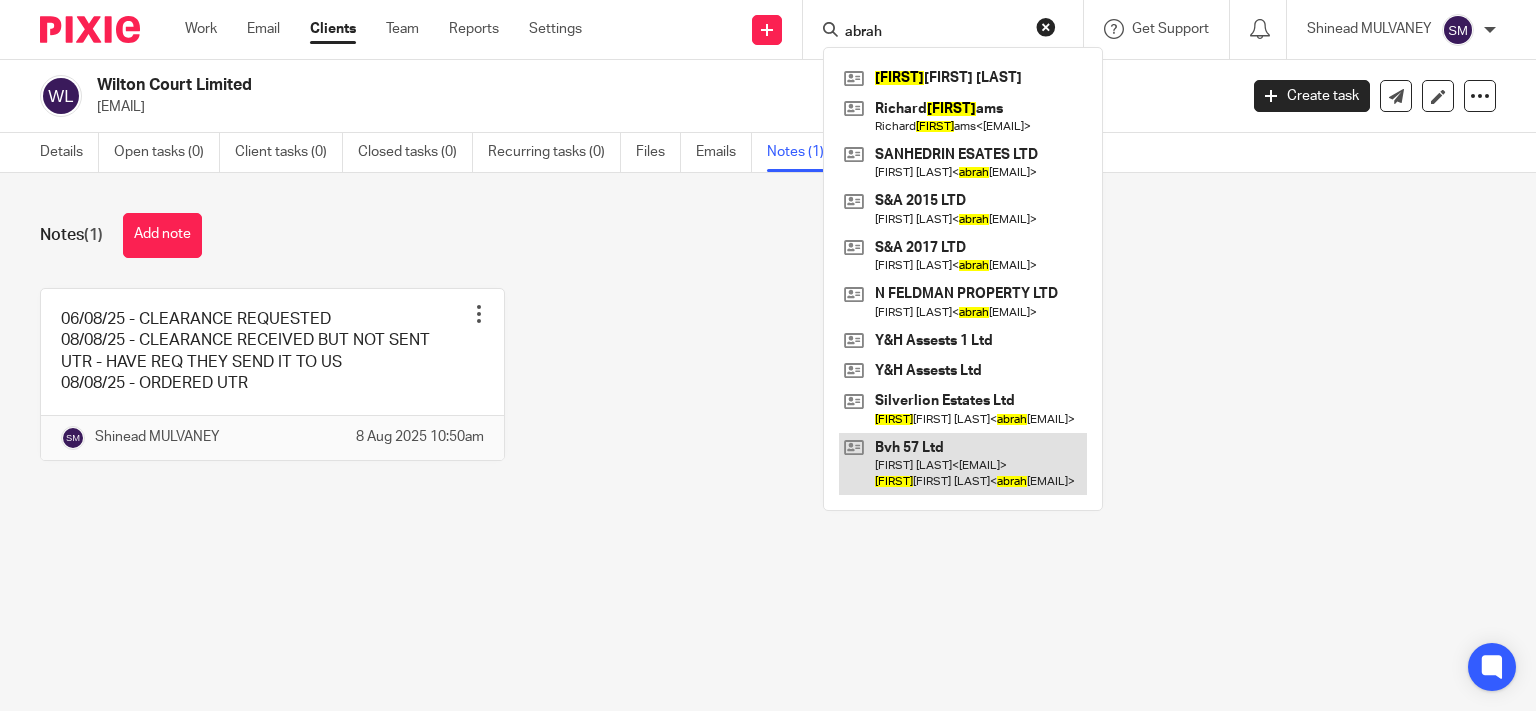 type on "abrah" 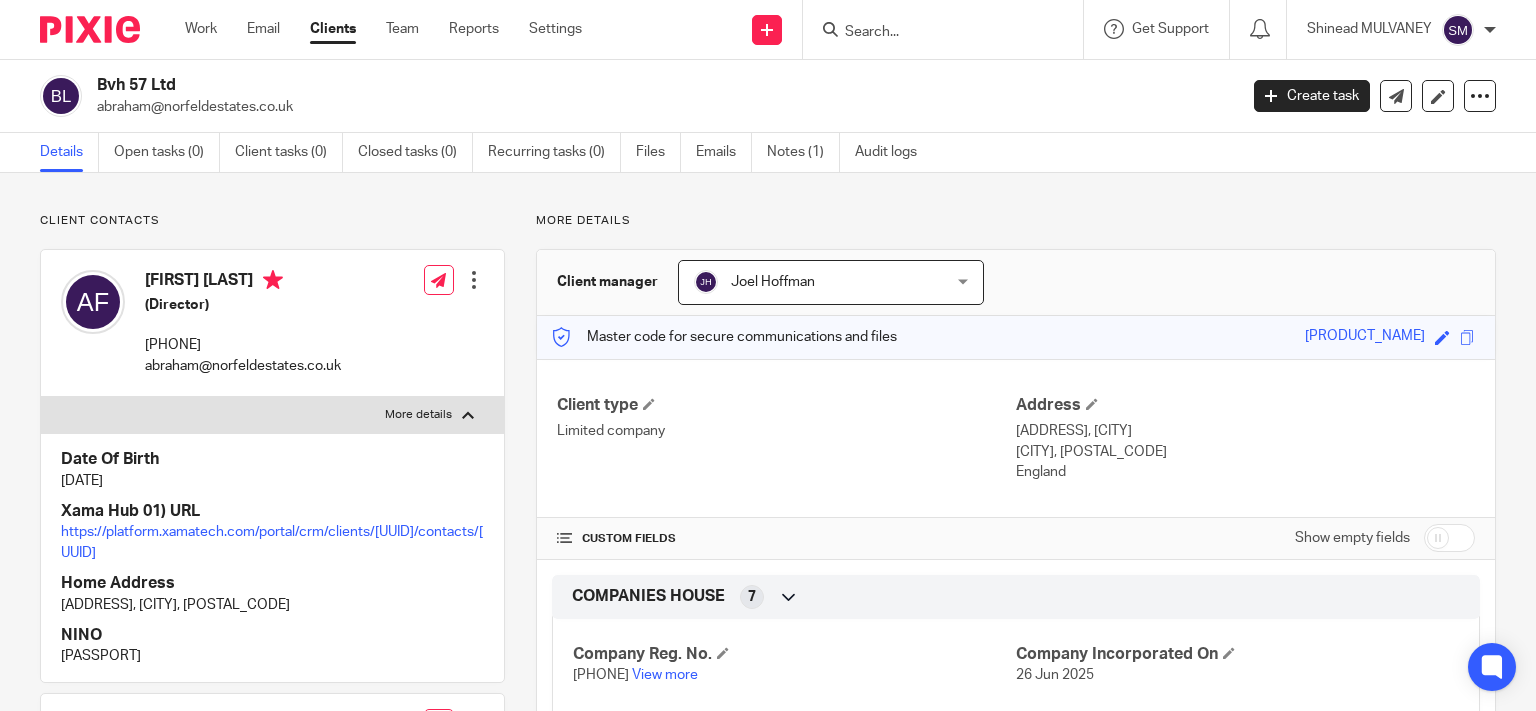scroll, scrollTop: 0, scrollLeft: 0, axis: both 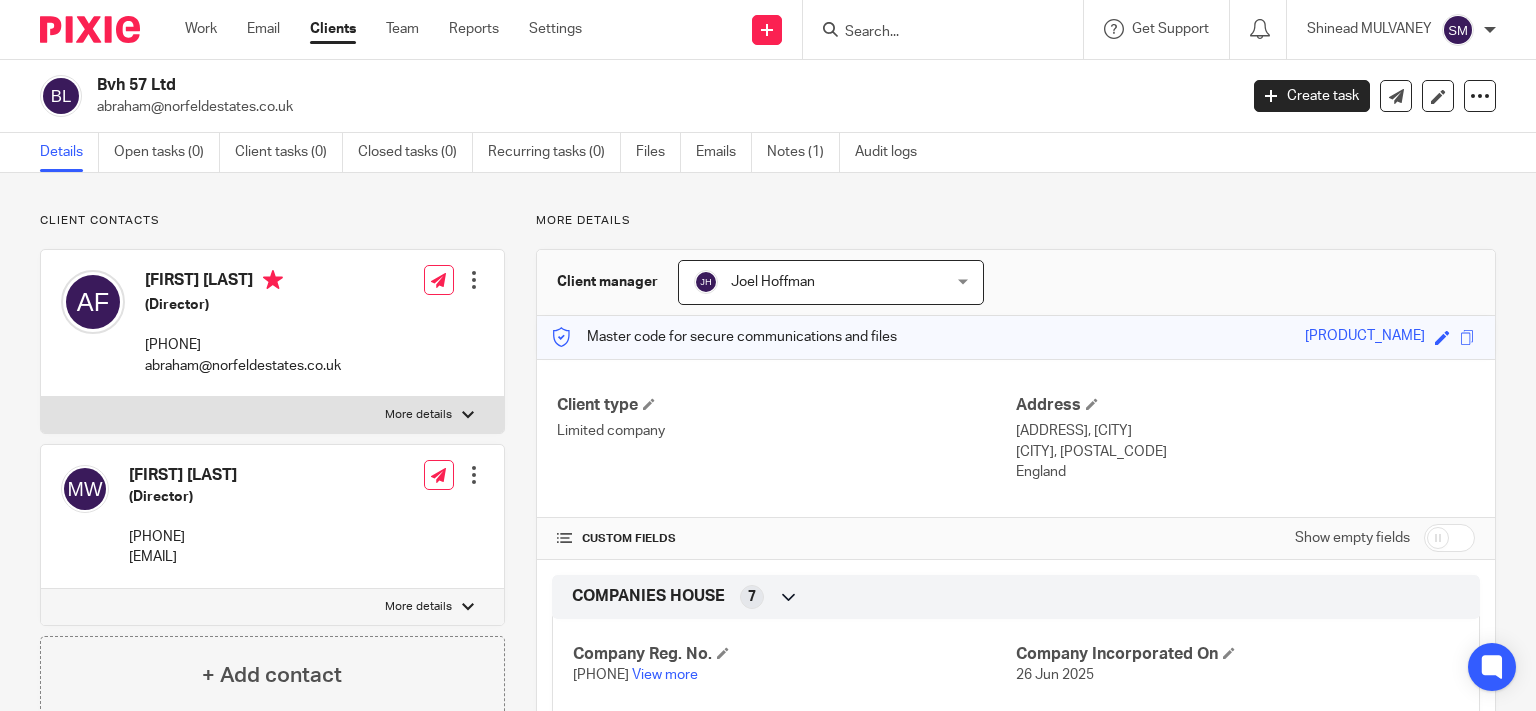 click on "More details" at bounding box center (272, 415) 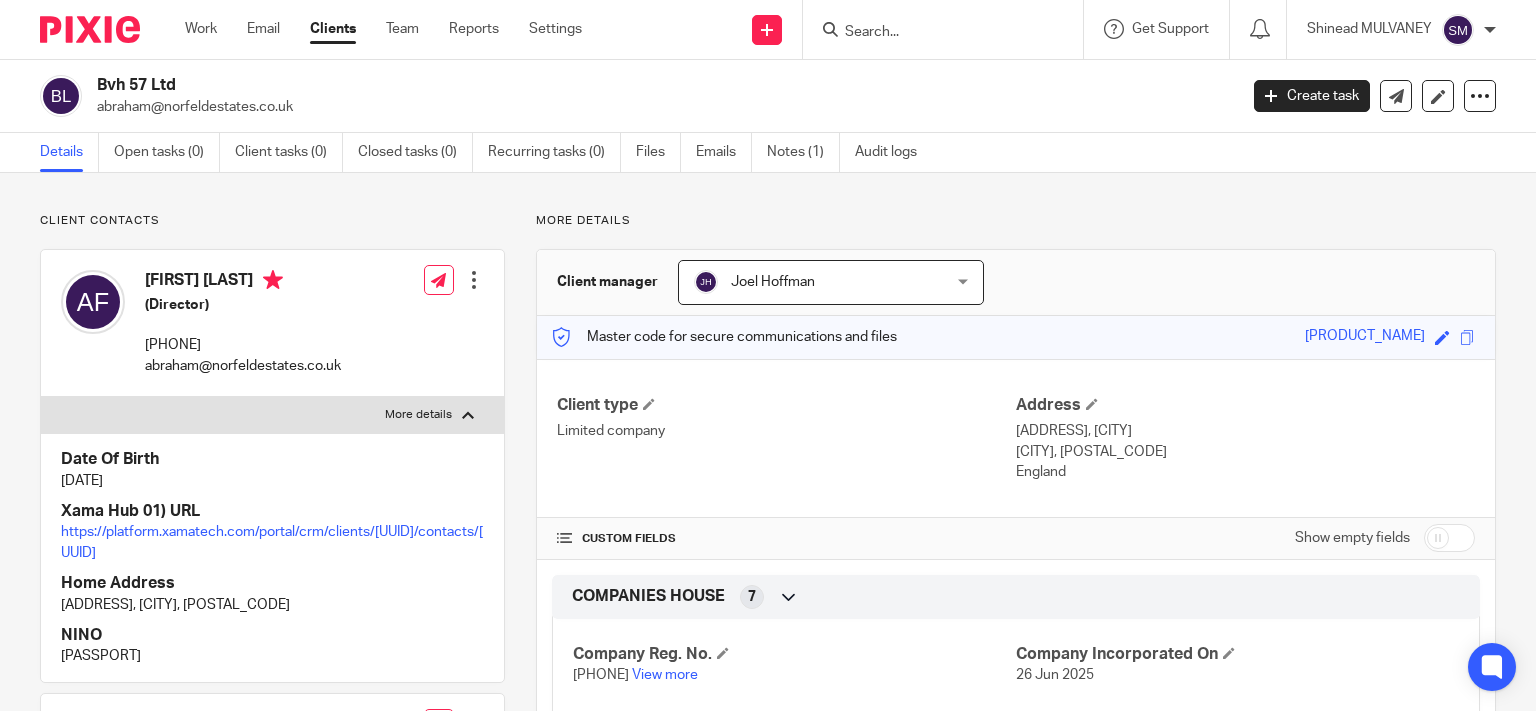 click at bounding box center (933, 33) 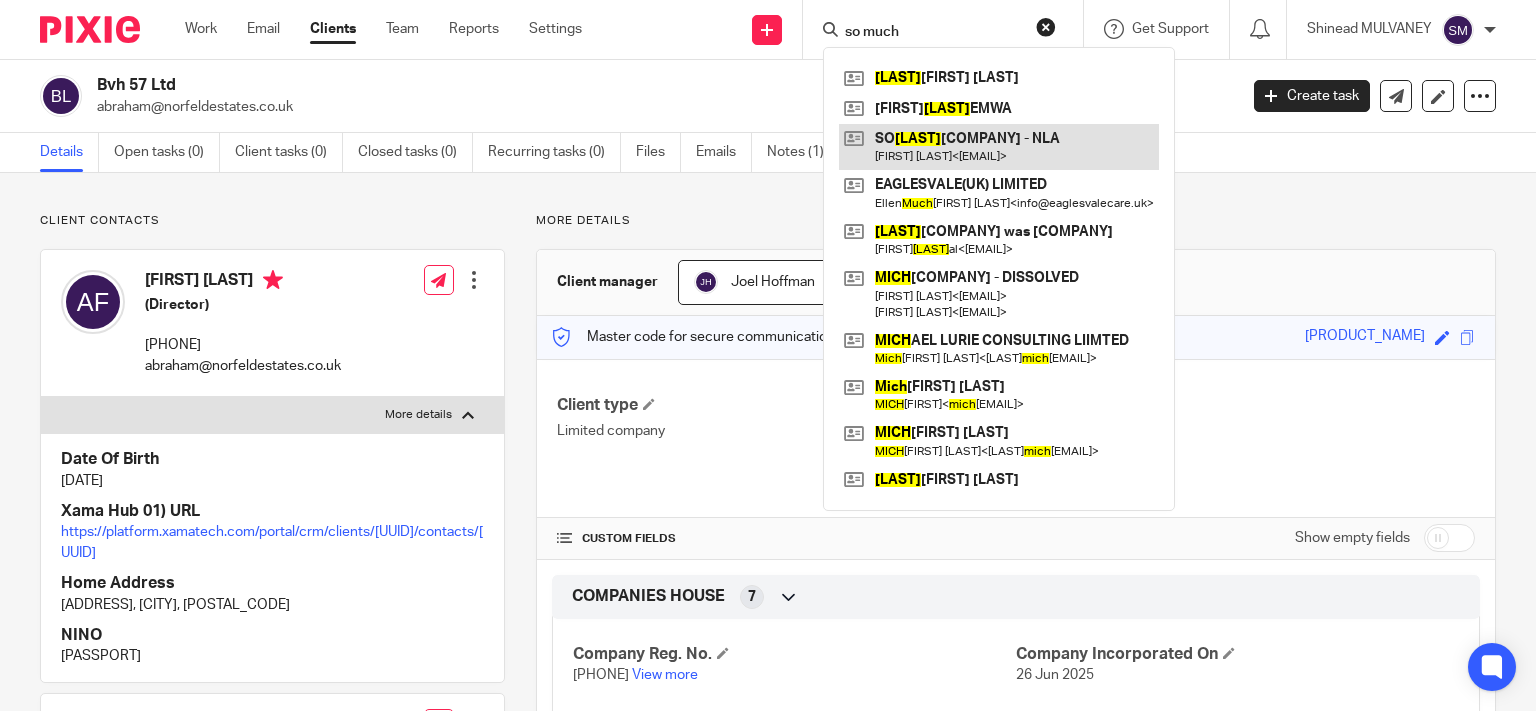 type on "so much" 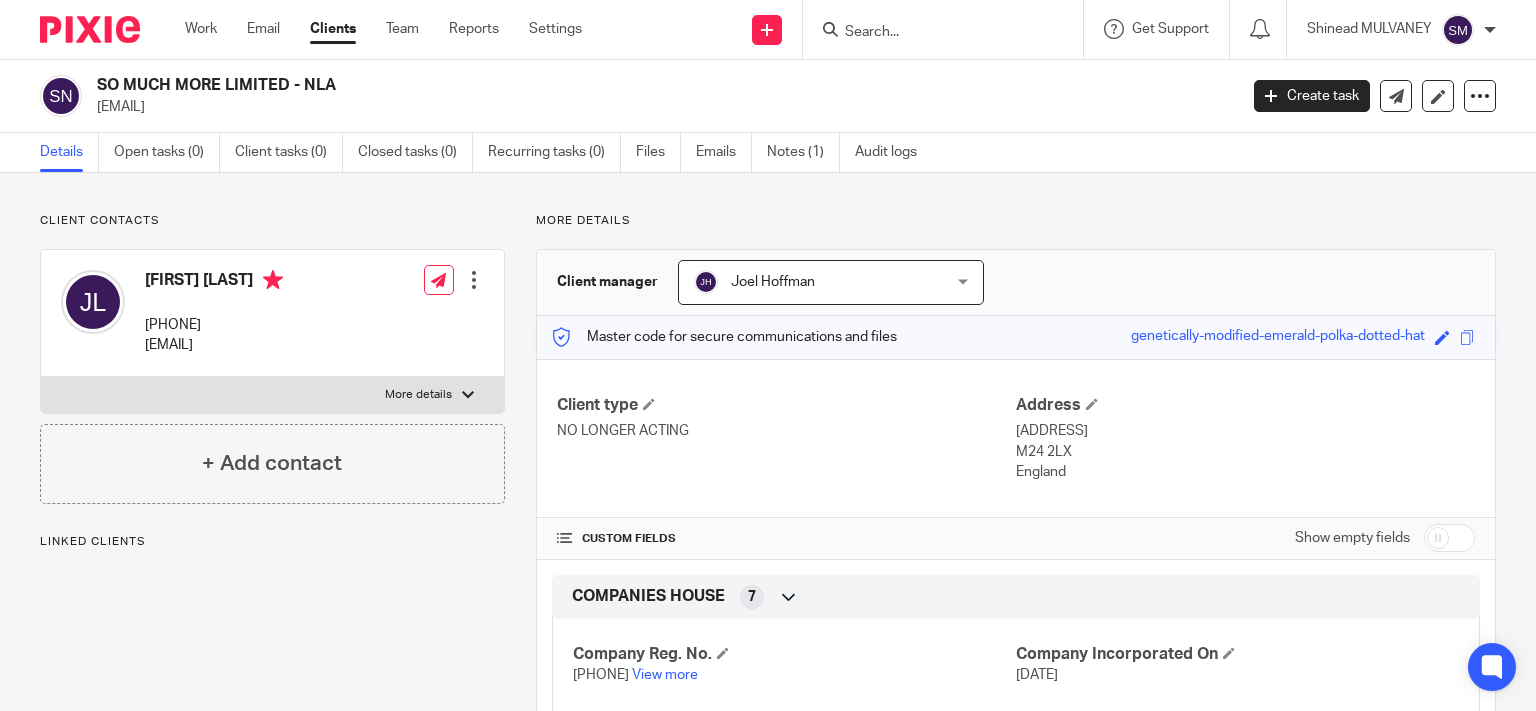 scroll, scrollTop: 0, scrollLeft: 0, axis: both 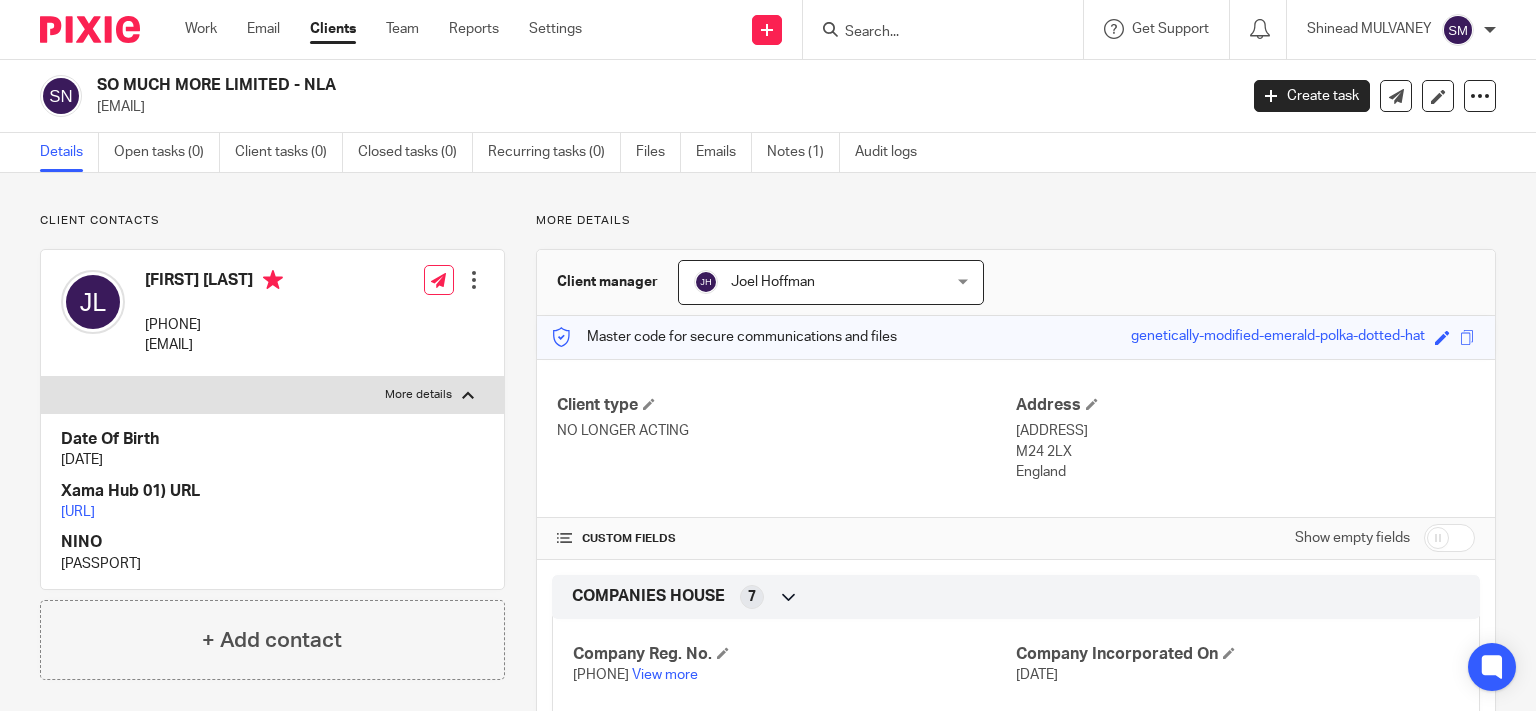 click at bounding box center (933, 33) 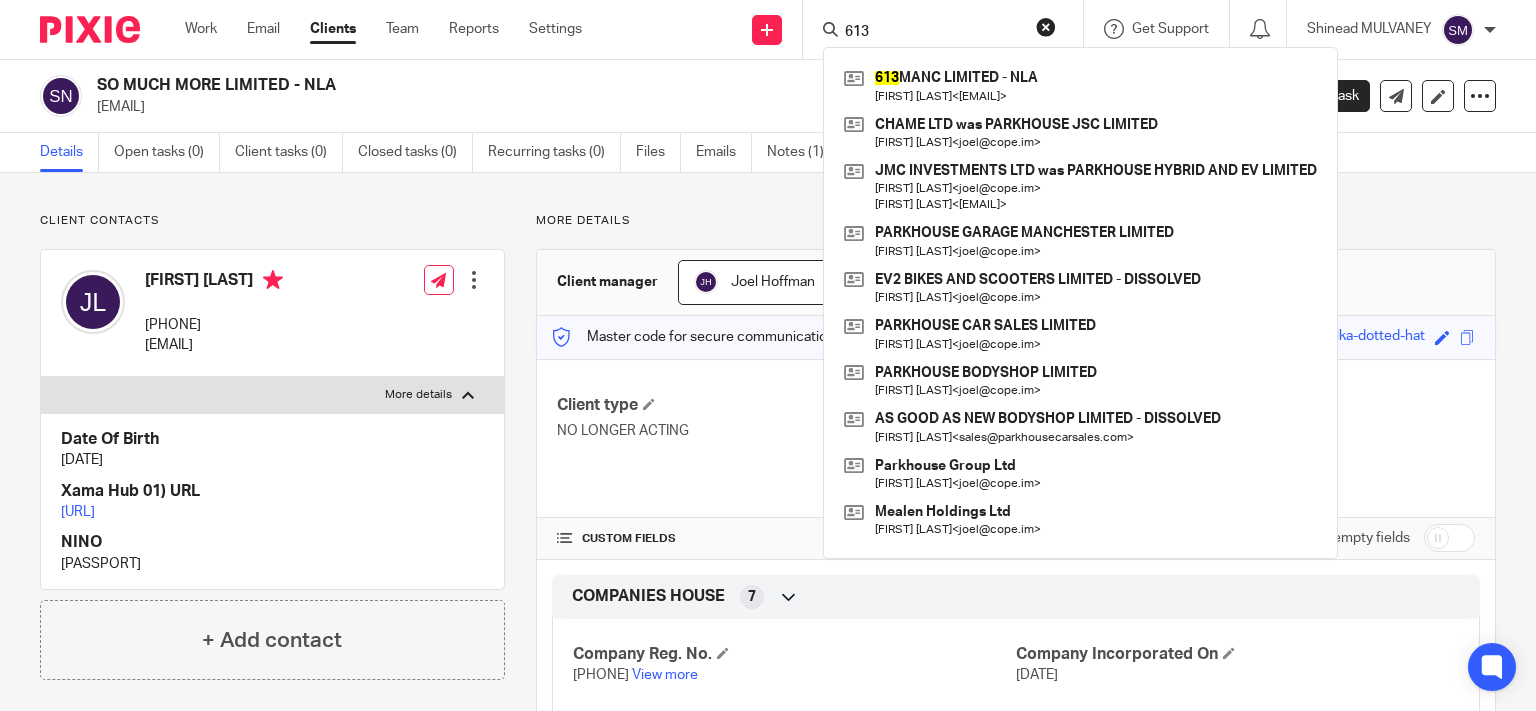 drag, startPoint x: 900, startPoint y: 21, endPoint x: 757, endPoint y: 19, distance: 143.01399 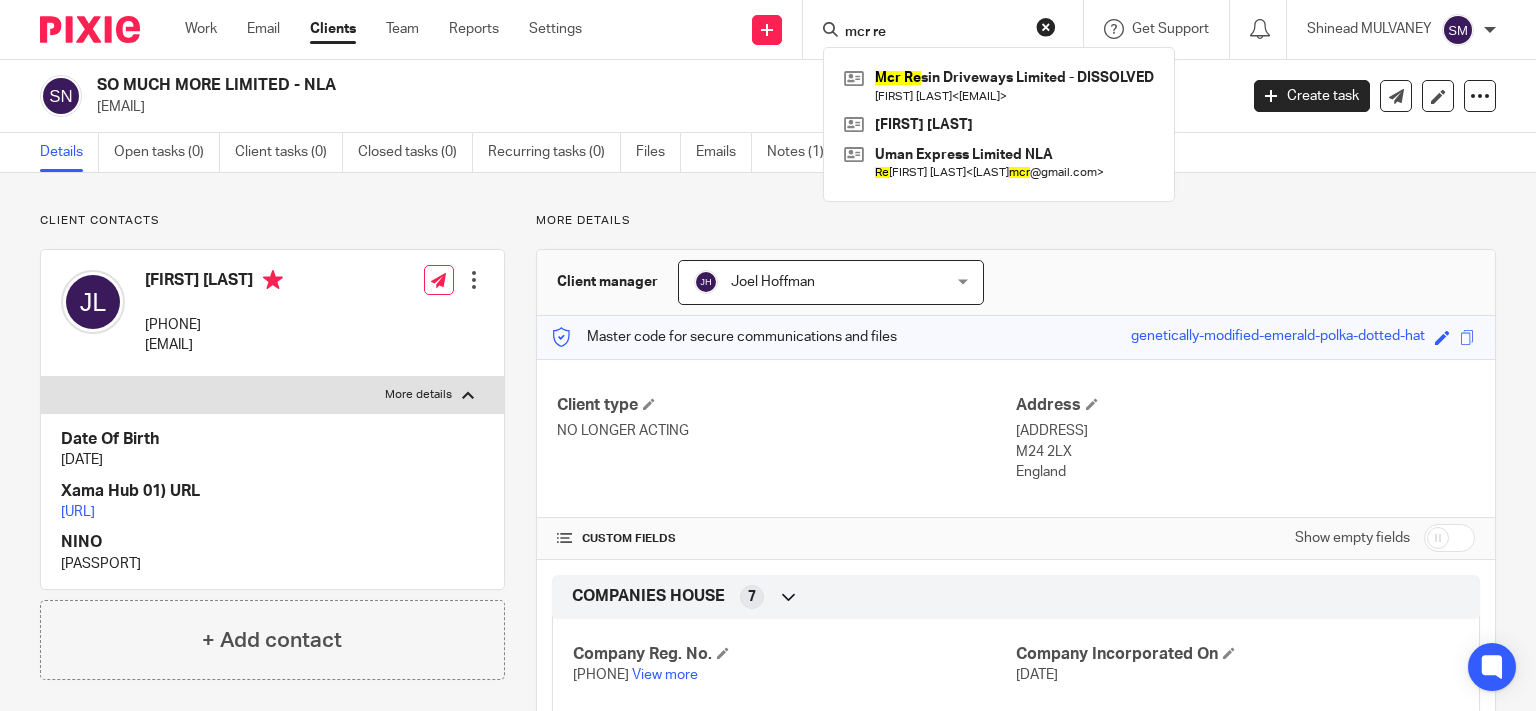 drag, startPoint x: 893, startPoint y: 27, endPoint x: 729, endPoint y: 13, distance: 164.59648 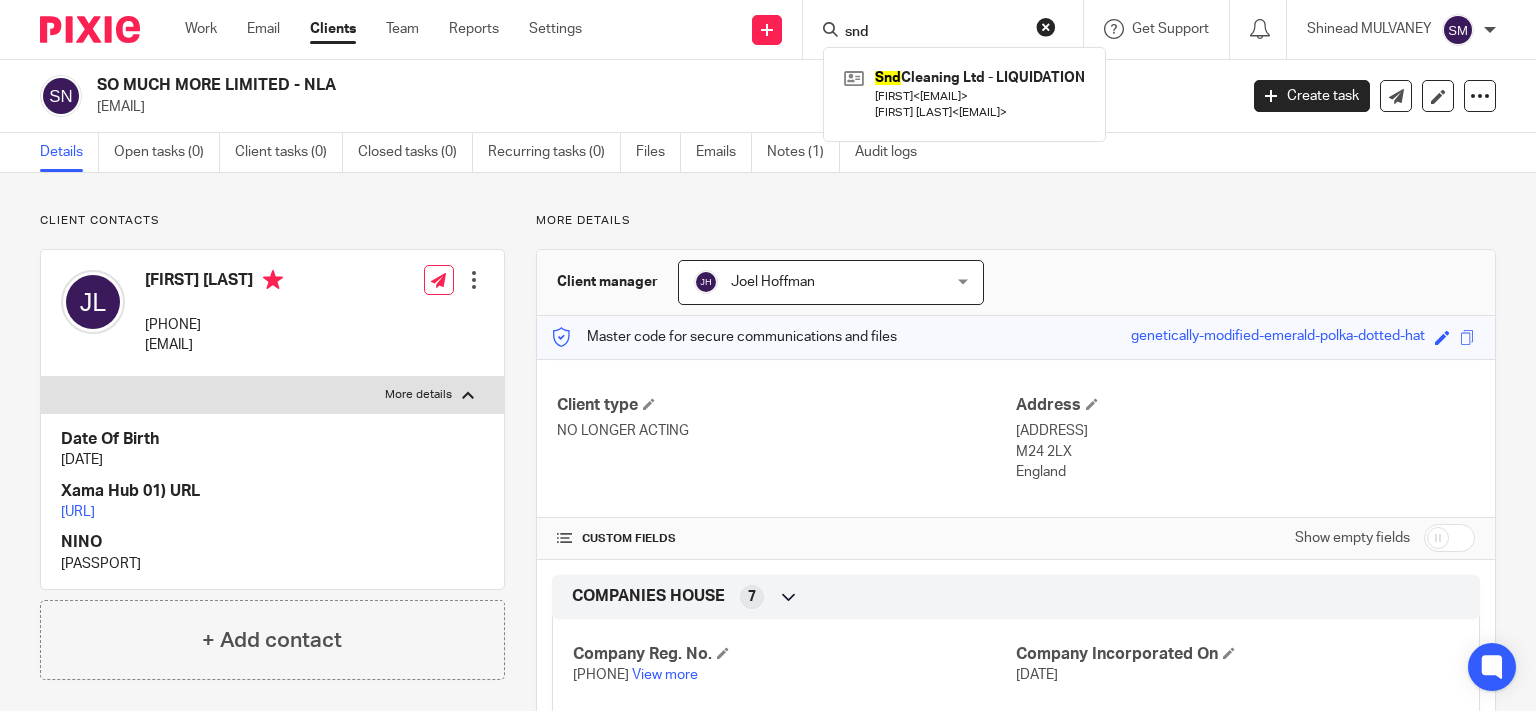 drag, startPoint x: 920, startPoint y: 20, endPoint x: 768, endPoint y: 24, distance: 152.05263 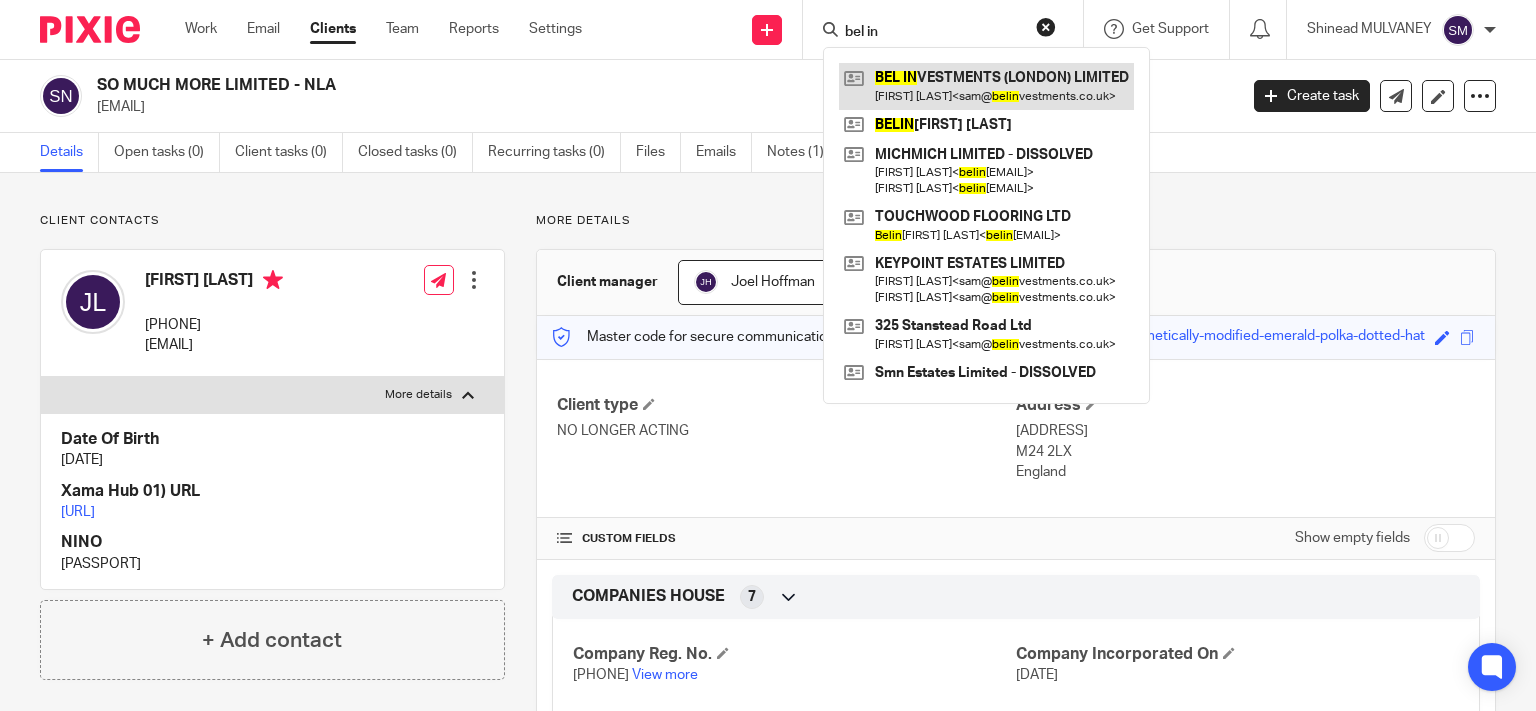 type on "bel in" 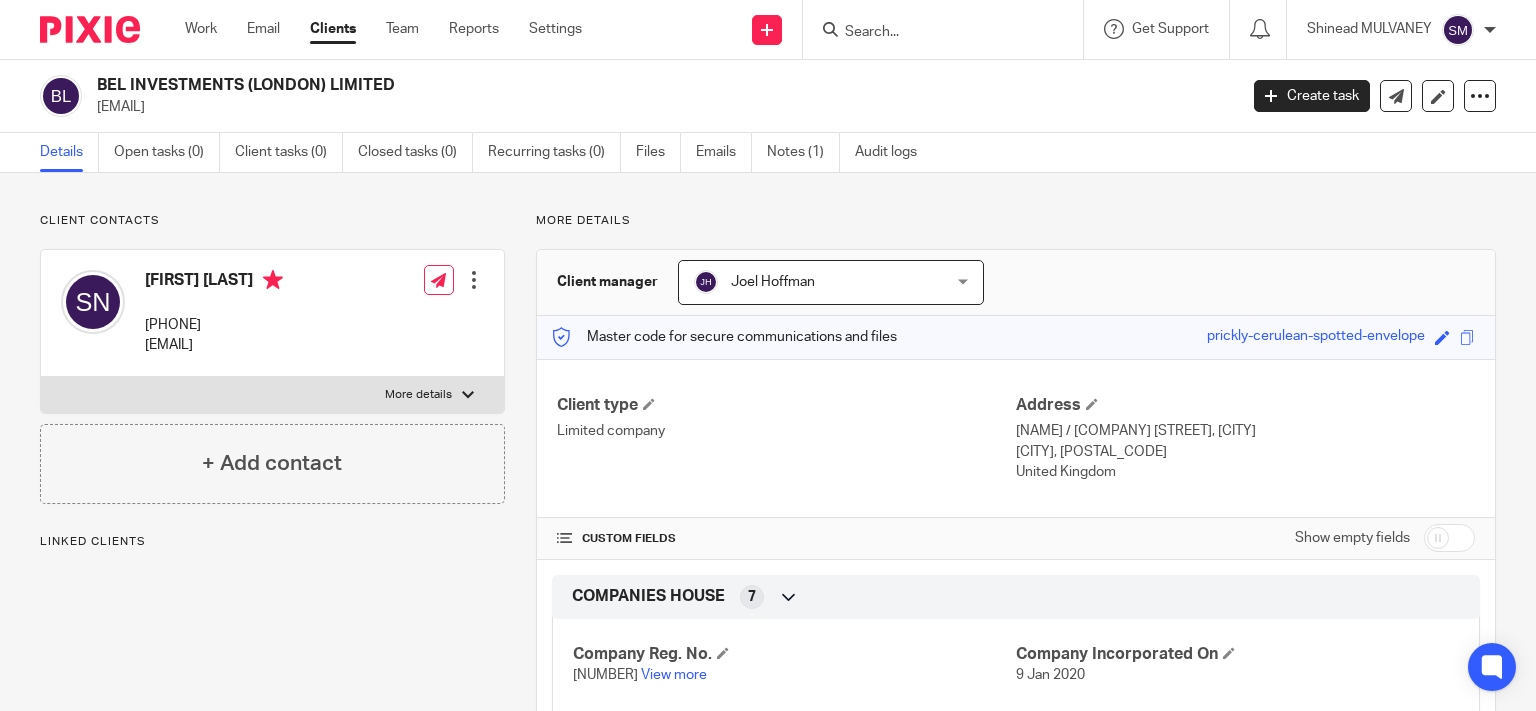 scroll, scrollTop: 0, scrollLeft: 0, axis: both 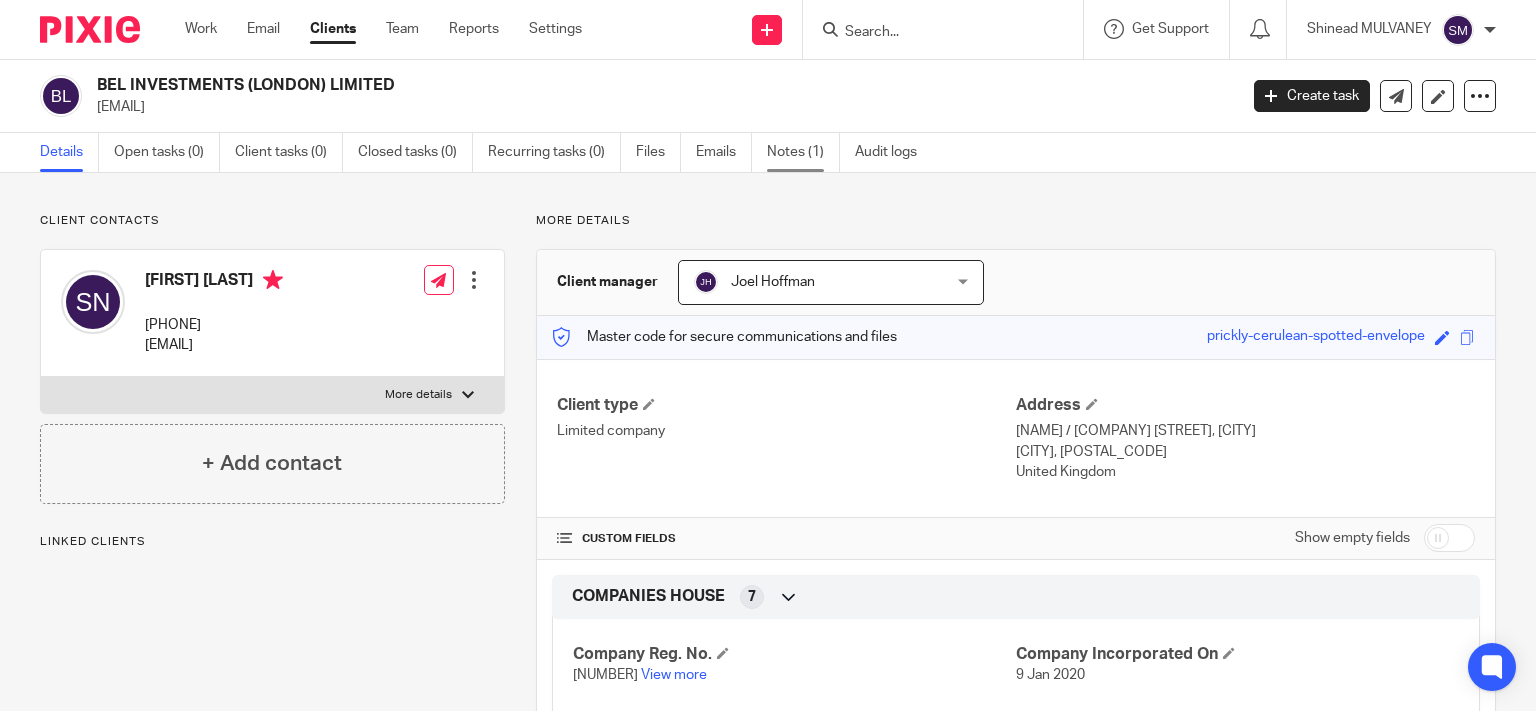 click on "Notes (1)" at bounding box center [803, 152] 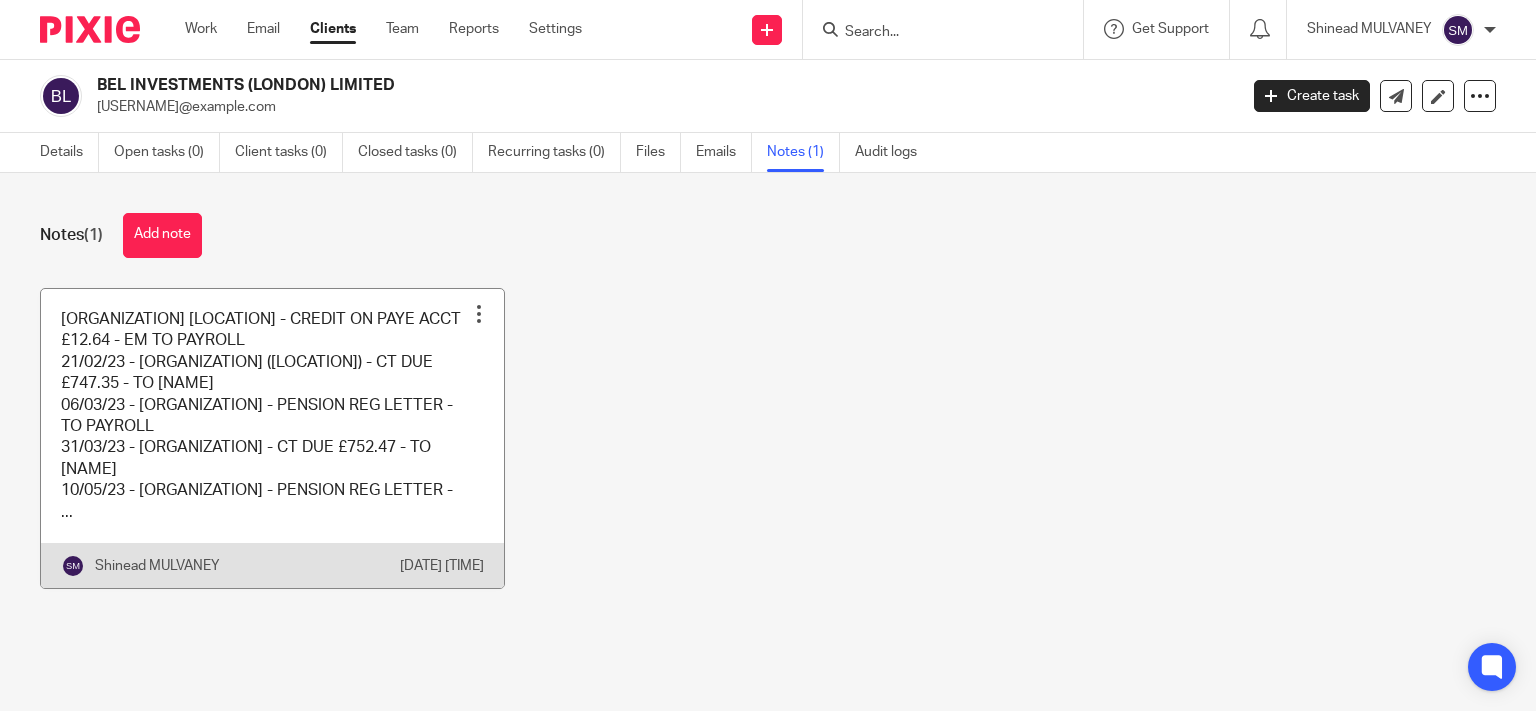 scroll, scrollTop: 0, scrollLeft: 0, axis: both 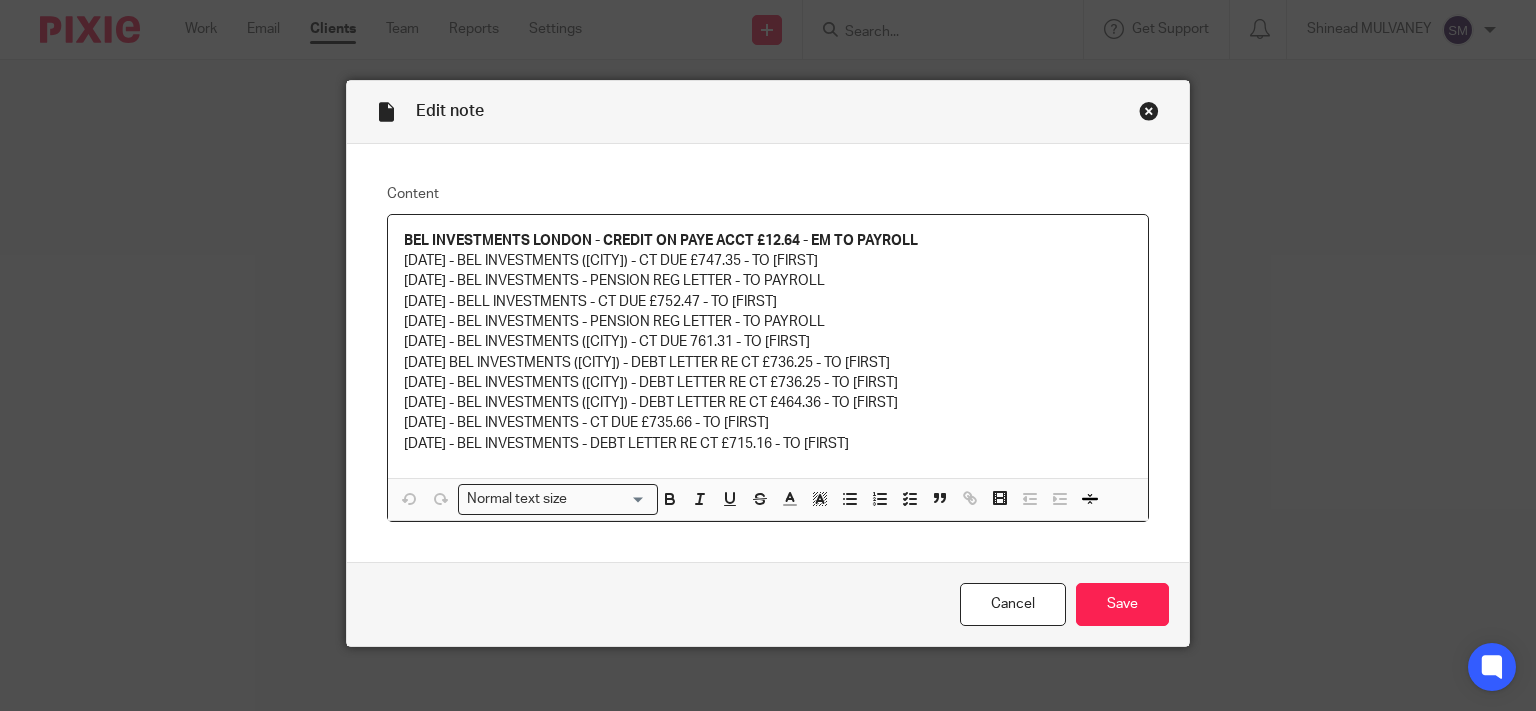 click at bounding box center (1149, 111) 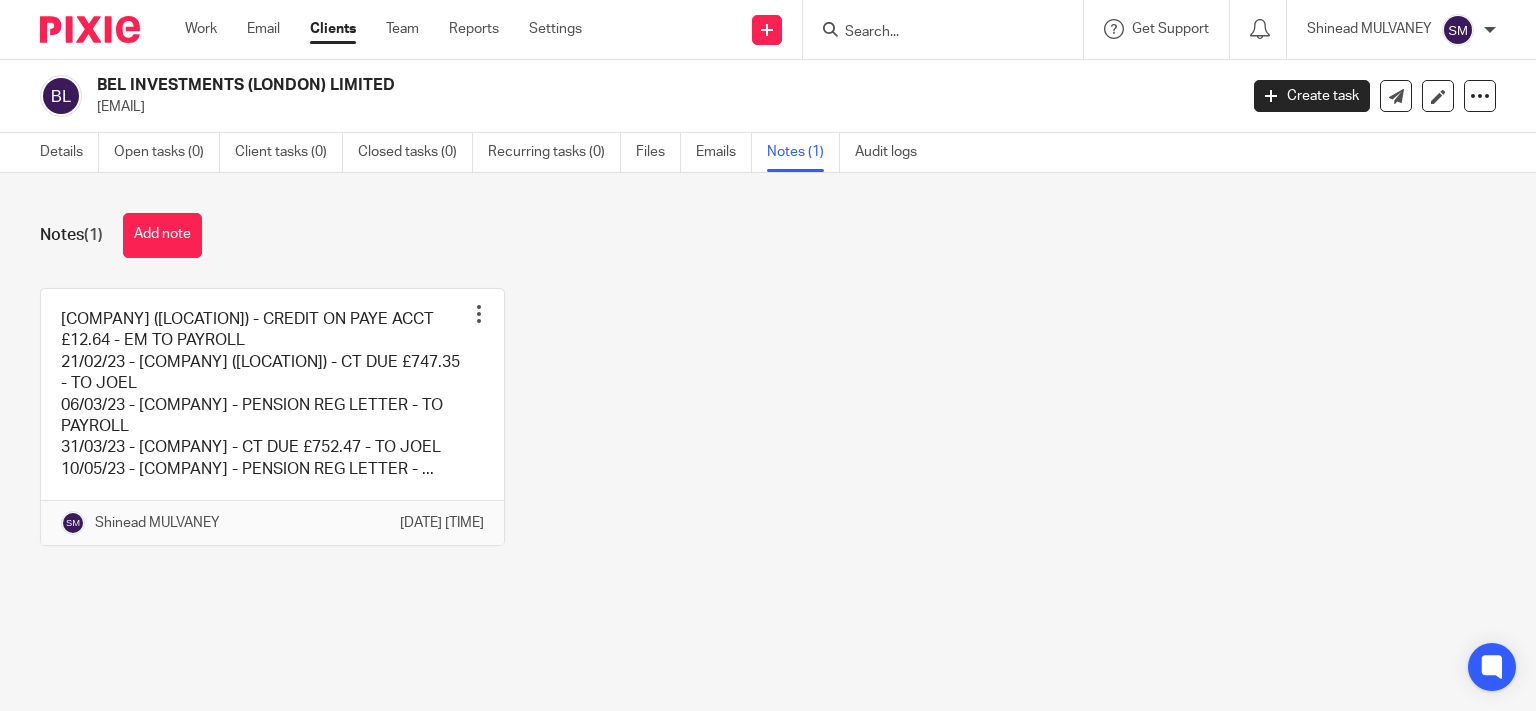 scroll, scrollTop: 0, scrollLeft: 0, axis: both 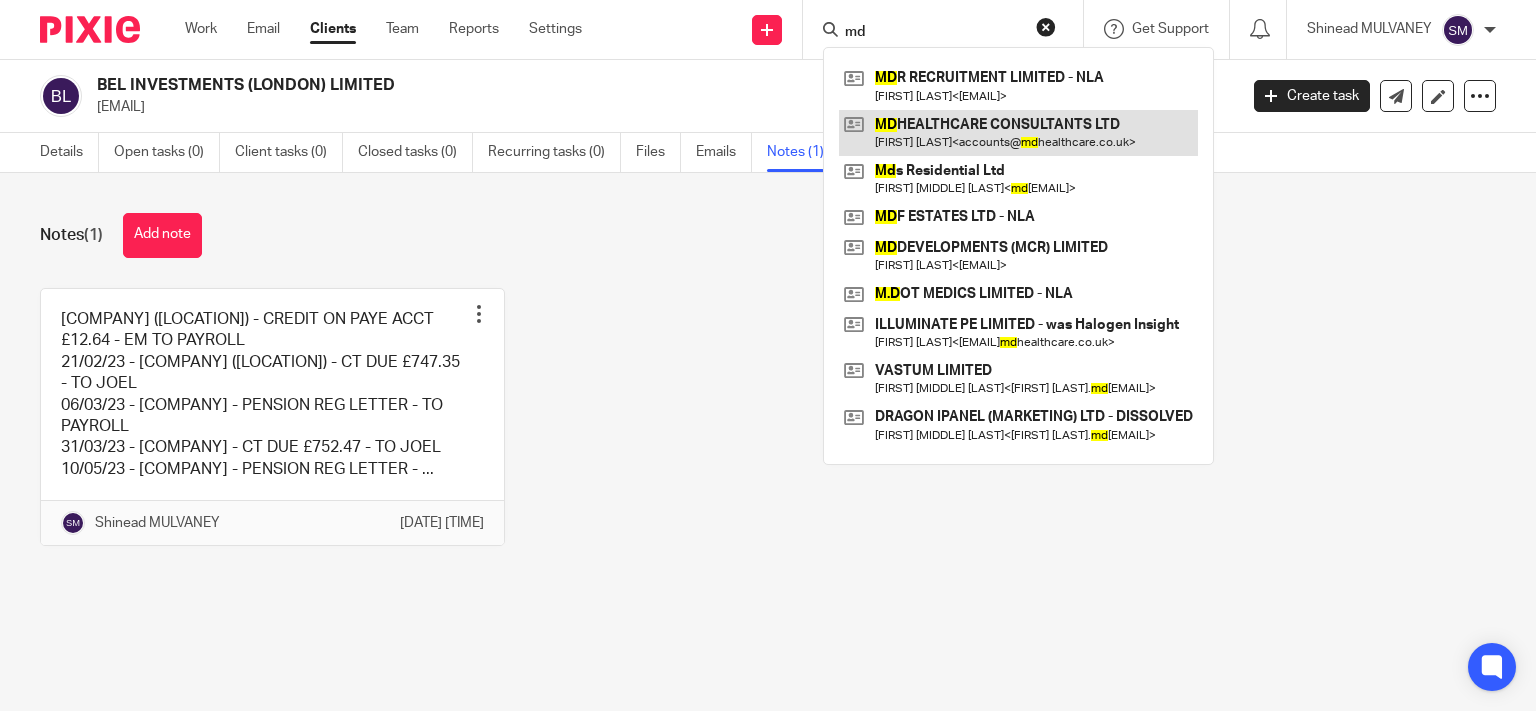 type on "md" 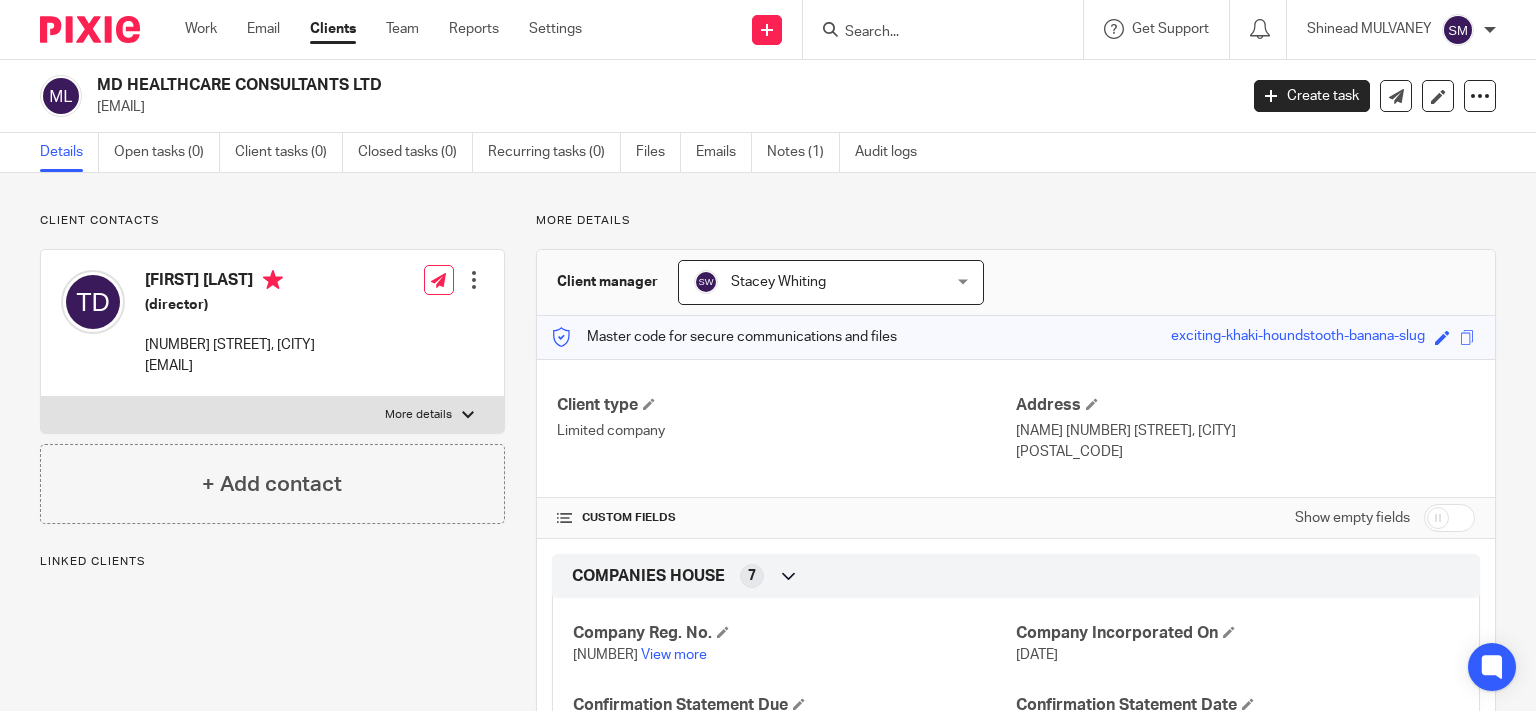 scroll, scrollTop: 0, scrollLeft: 0, axis: both 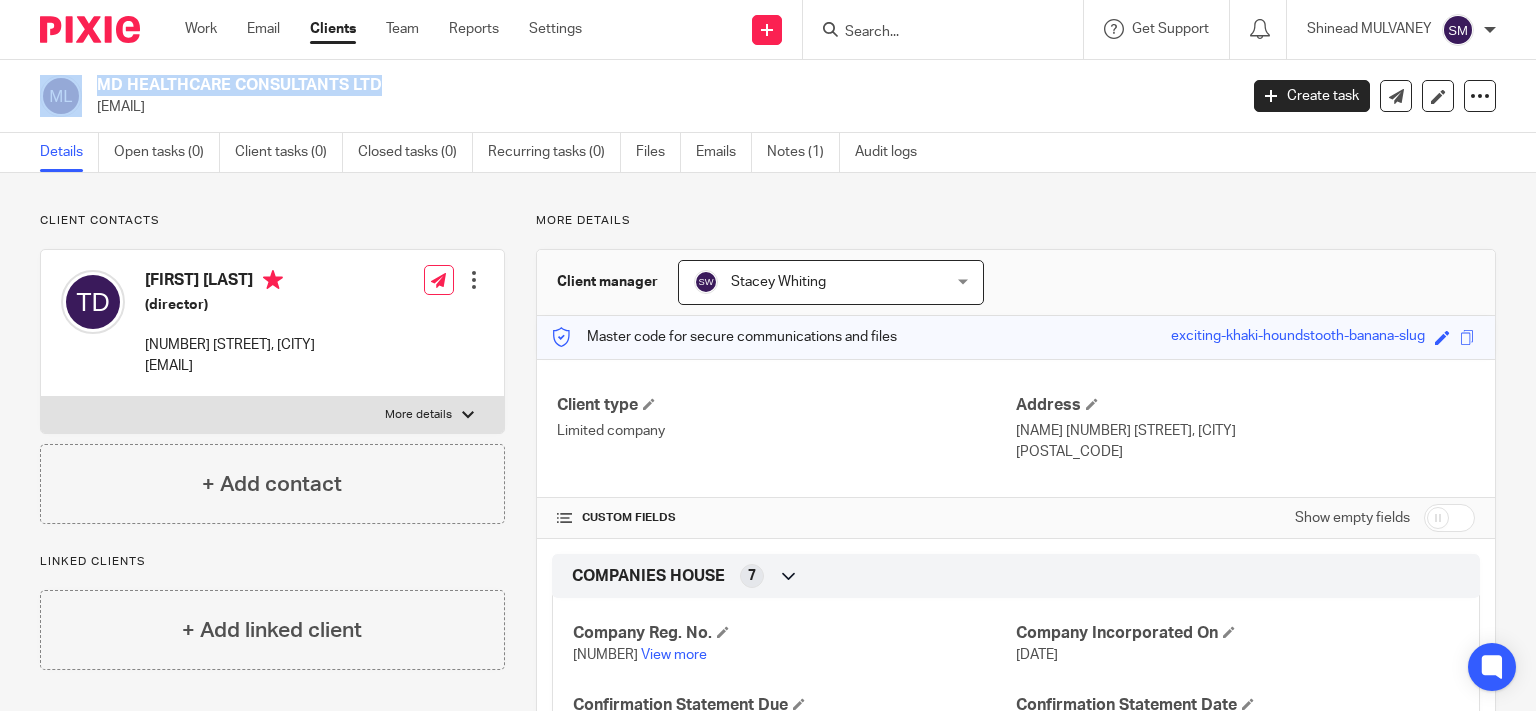 drag, startPoint x: 233, startPoint y: 82, endPoint x: 86, endPoint y: 79, distance: 147.03061 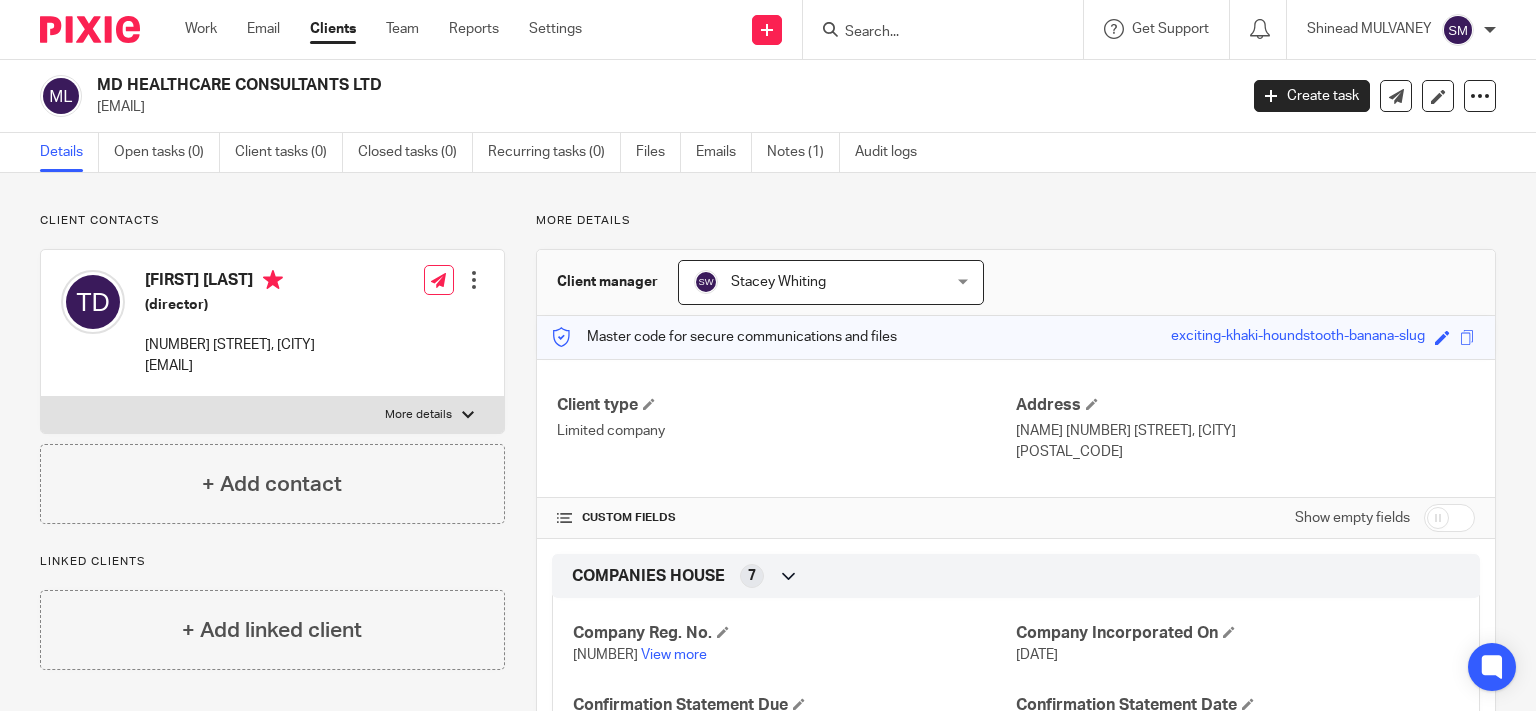 click on "accounts@mdhealthcare.co.uk" at bounding box center [660, 107] 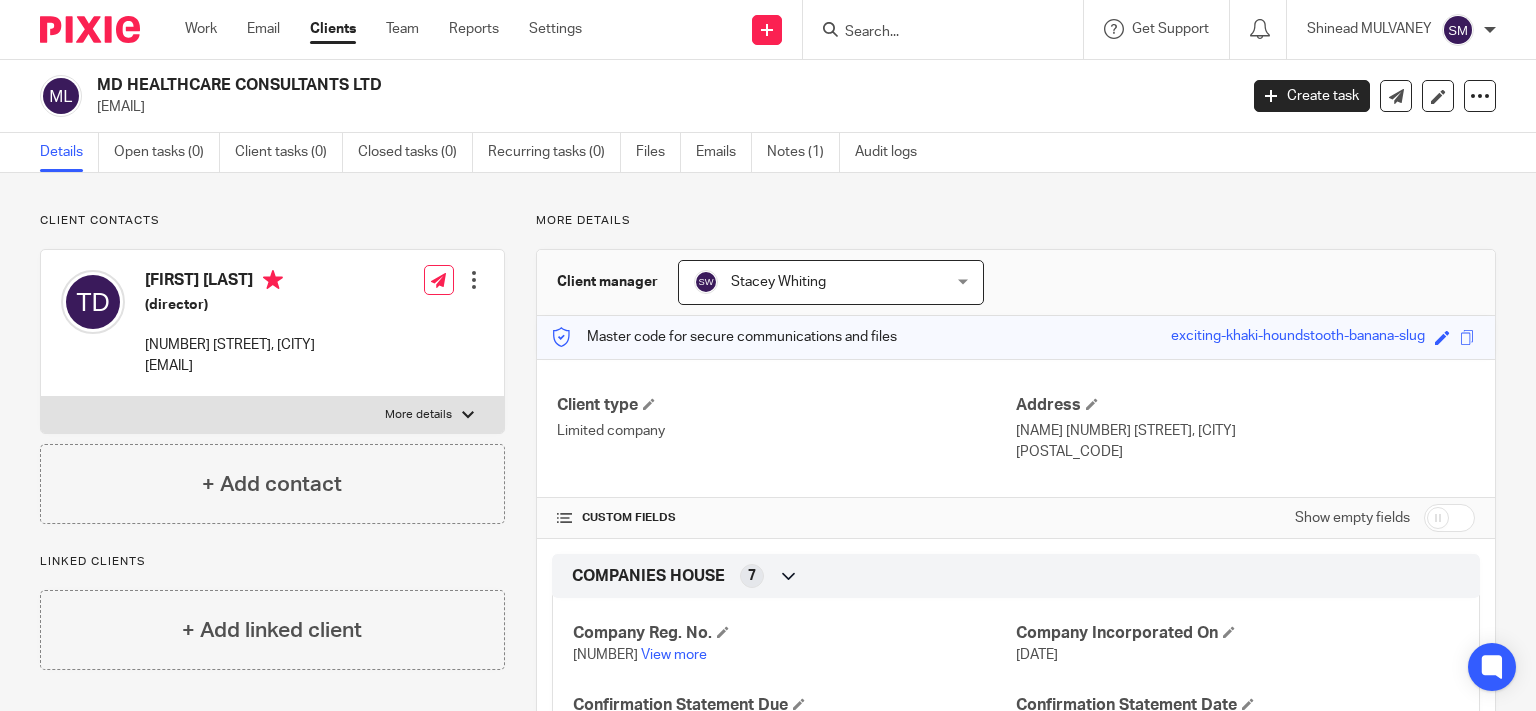 click at bounding box center (933, 33) 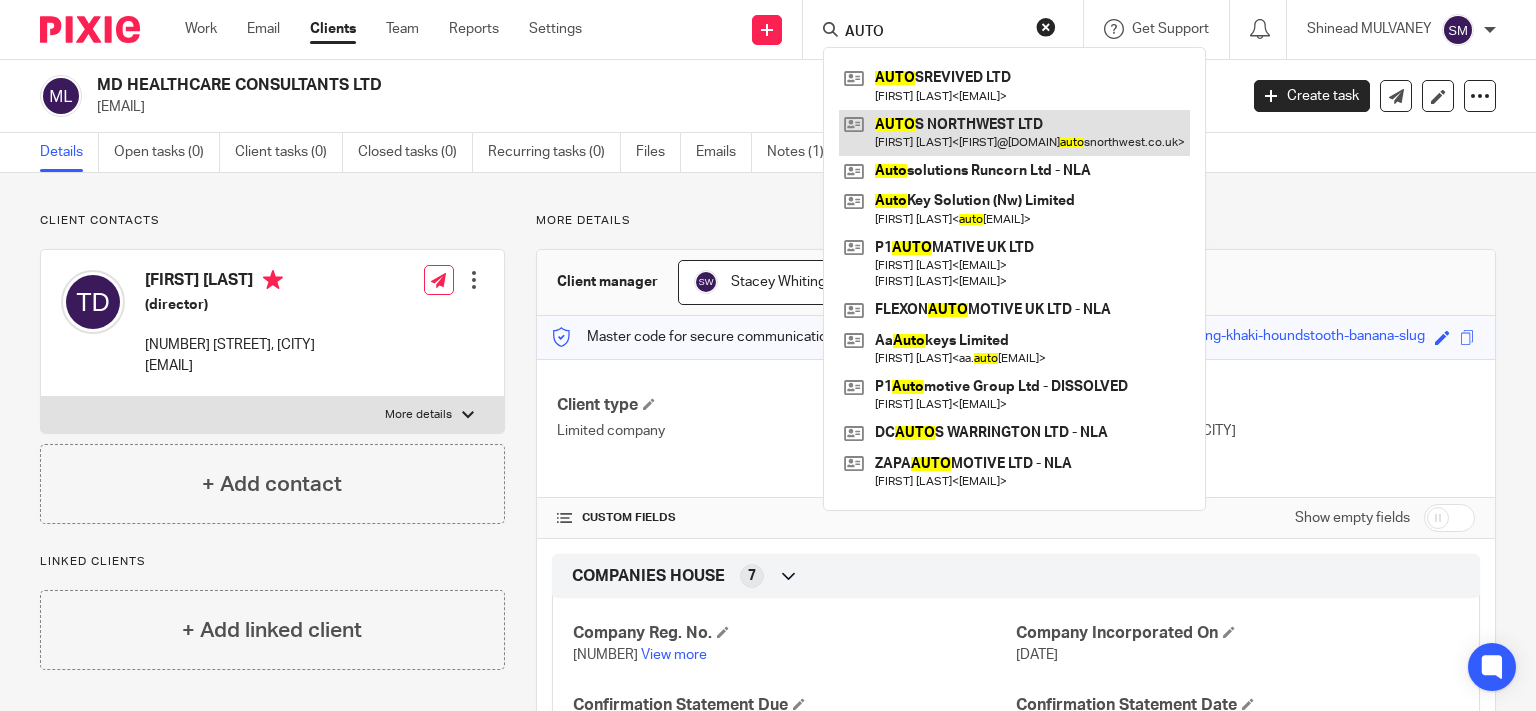 type on "AUTO" 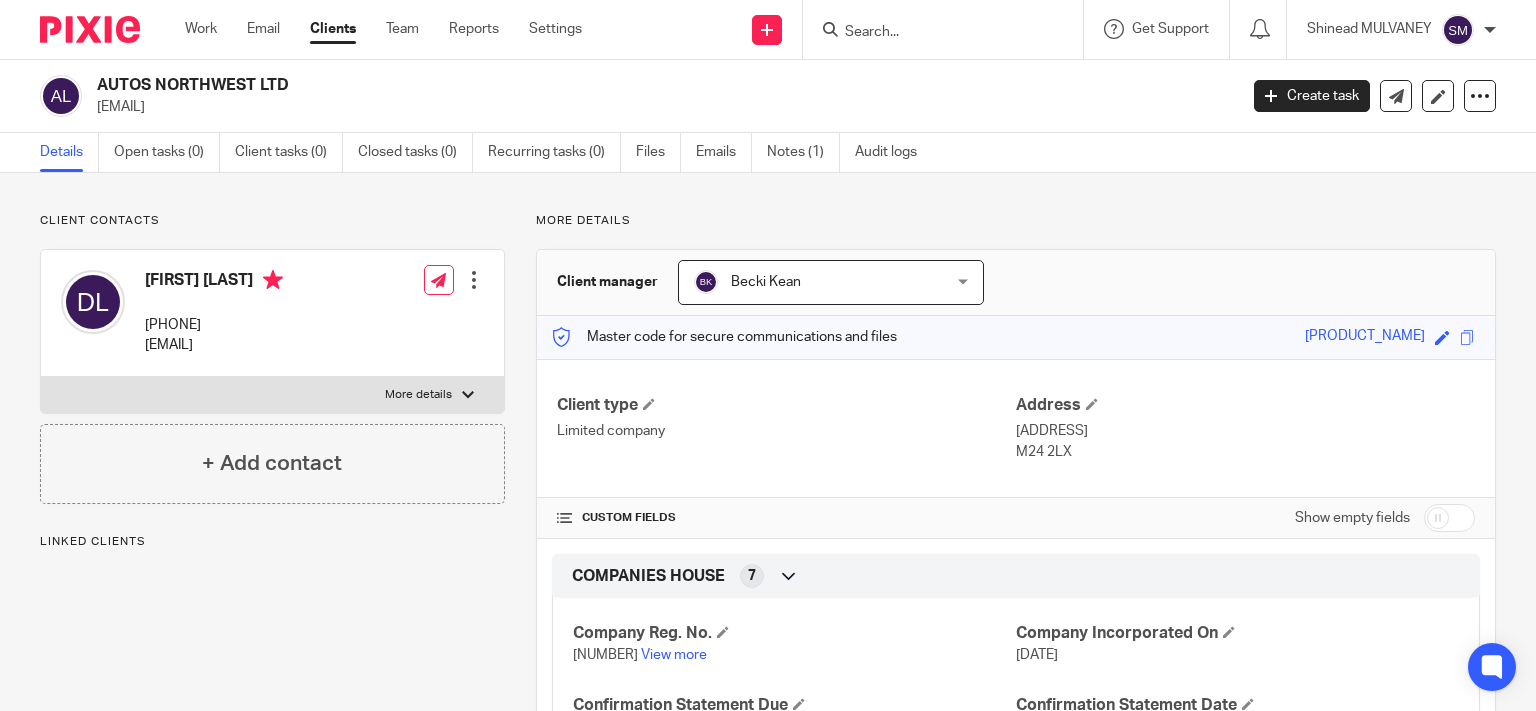 scroll, scrollTop: 0, scrollLeft: 0, axis: both 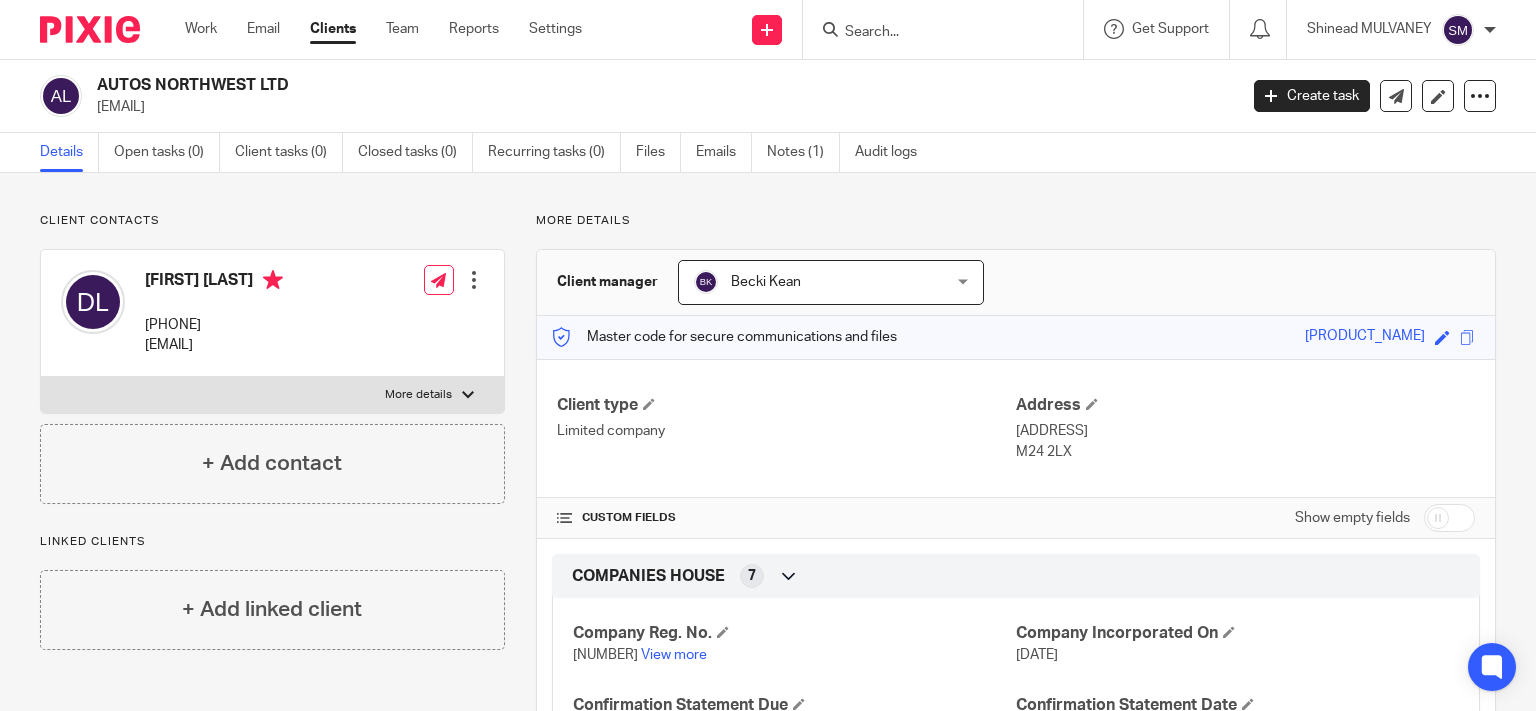 click at bounding box center (933, 33) 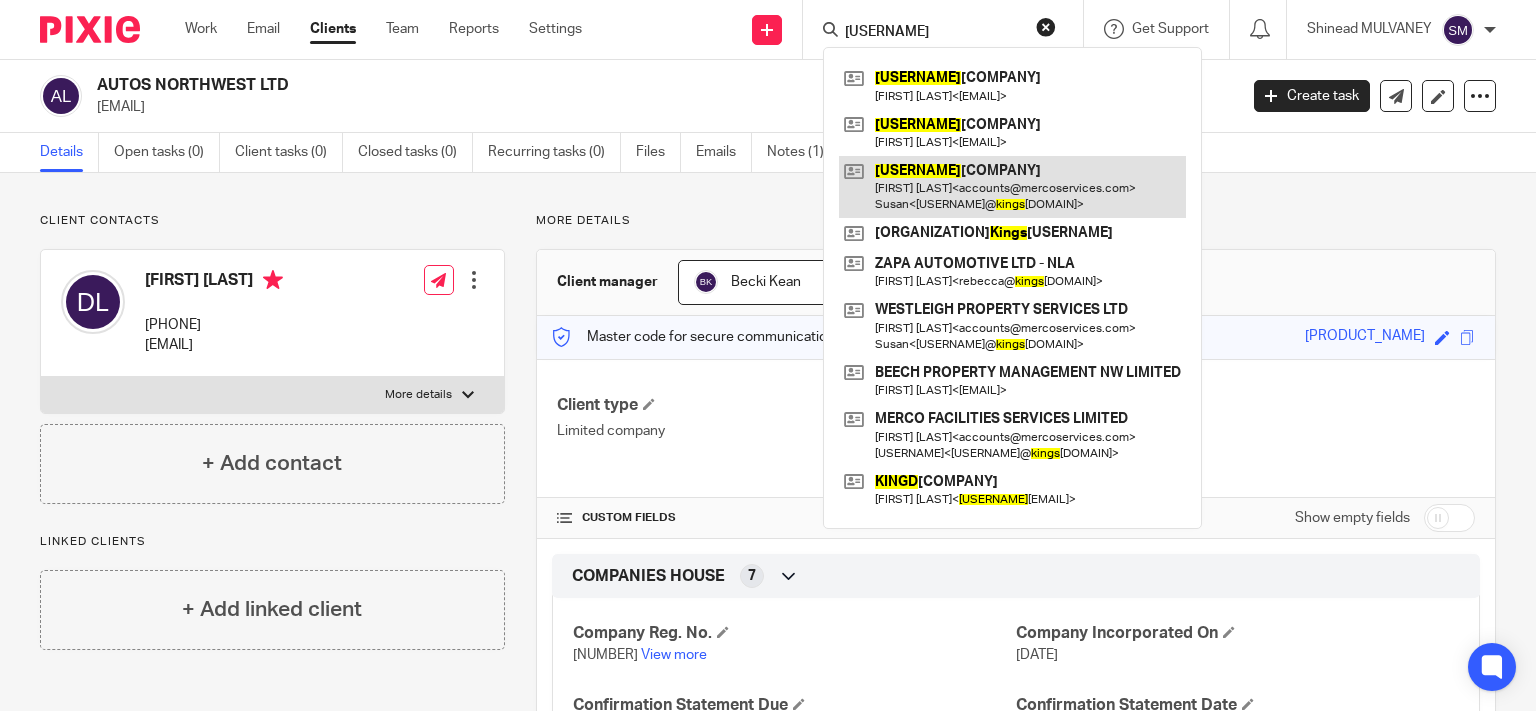 type on "KINGS" 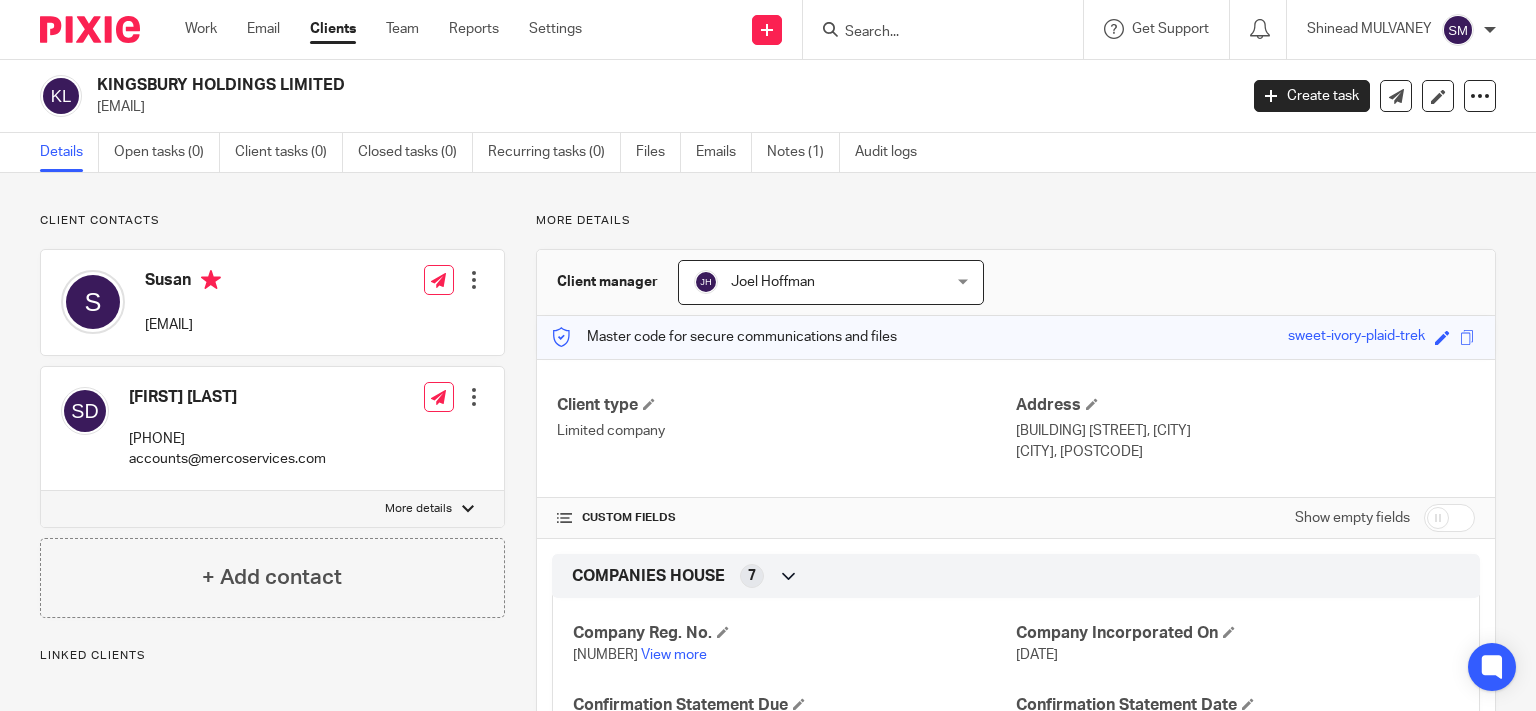 scroll, scrollTop: 0, scrollLeft: 0, axis: both 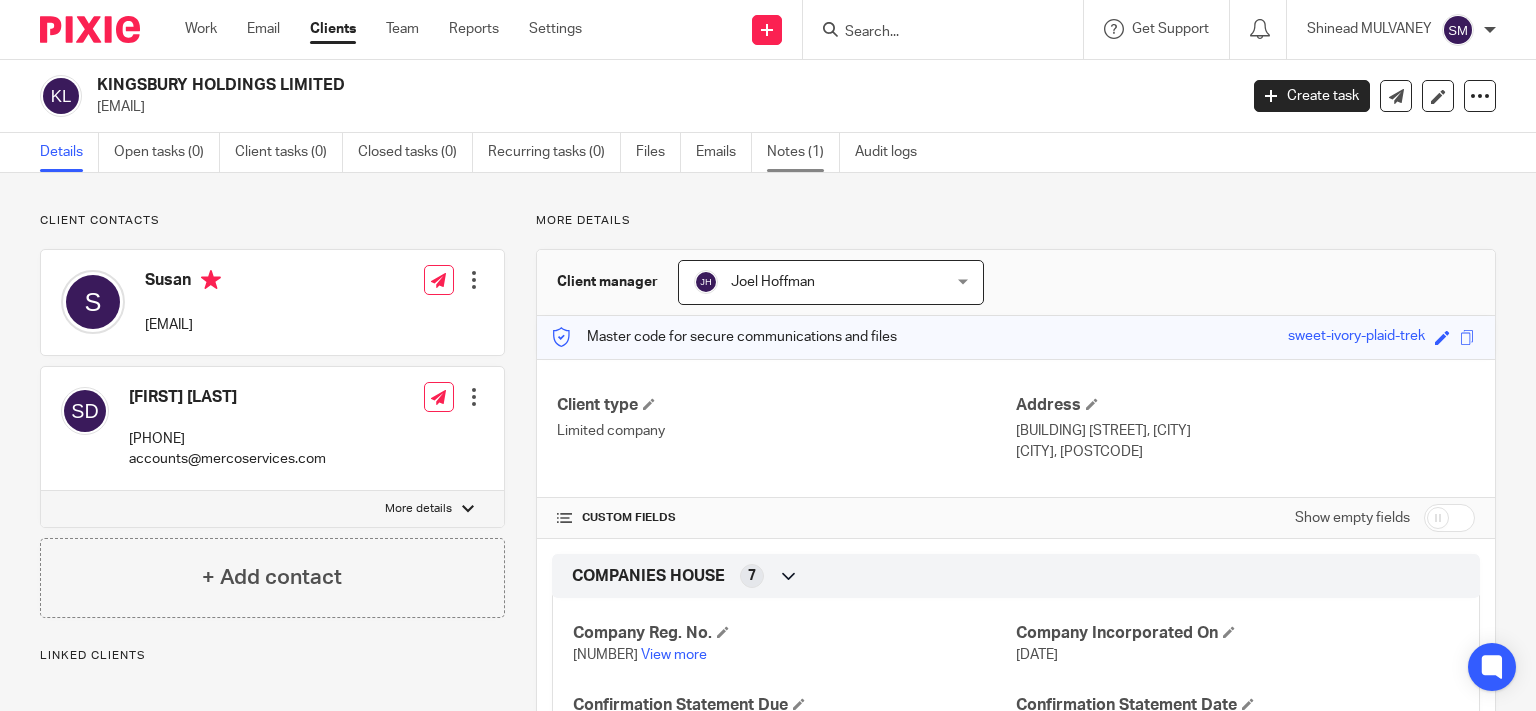 click on "Notes (1)" at bounding box center (803, 152) 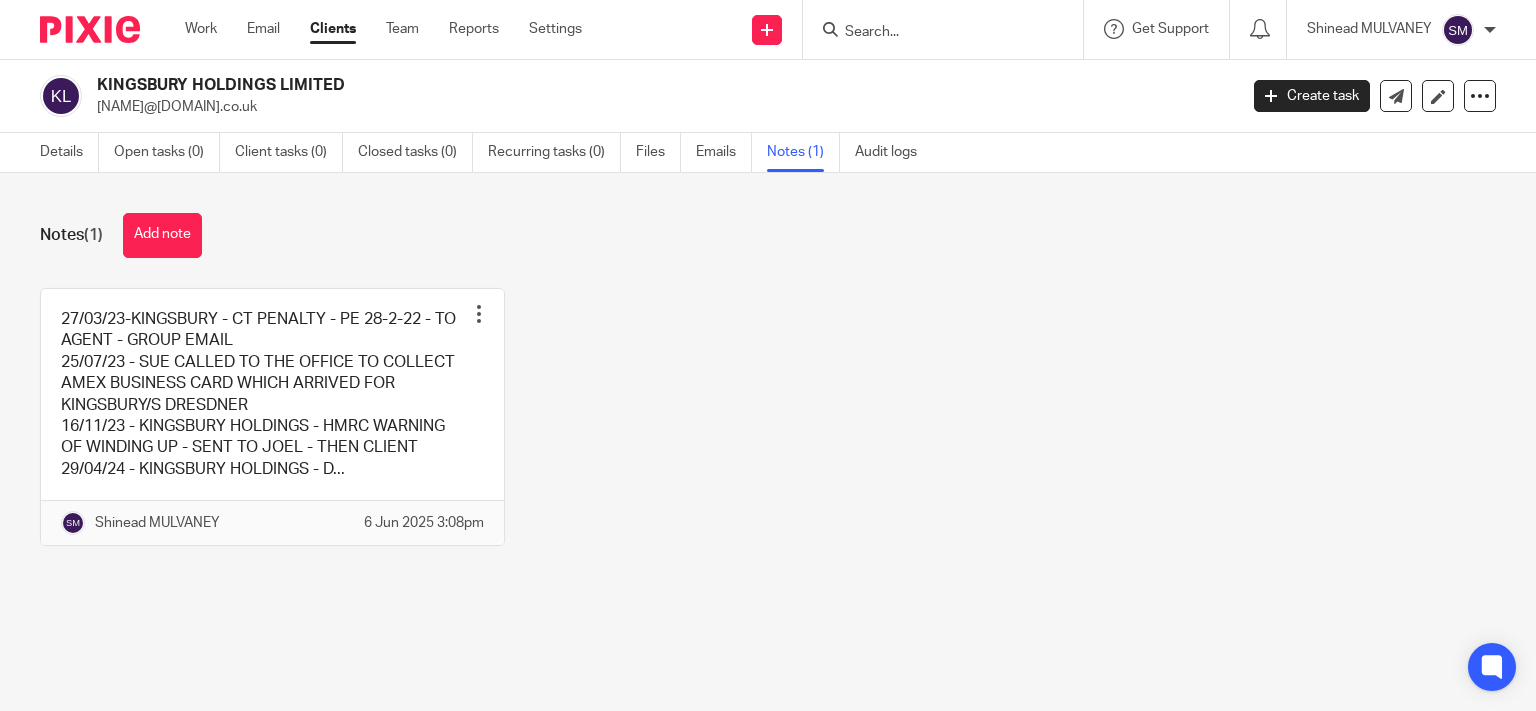 scroll, scrollTop: 0, scrollLeft: 0, axis: both 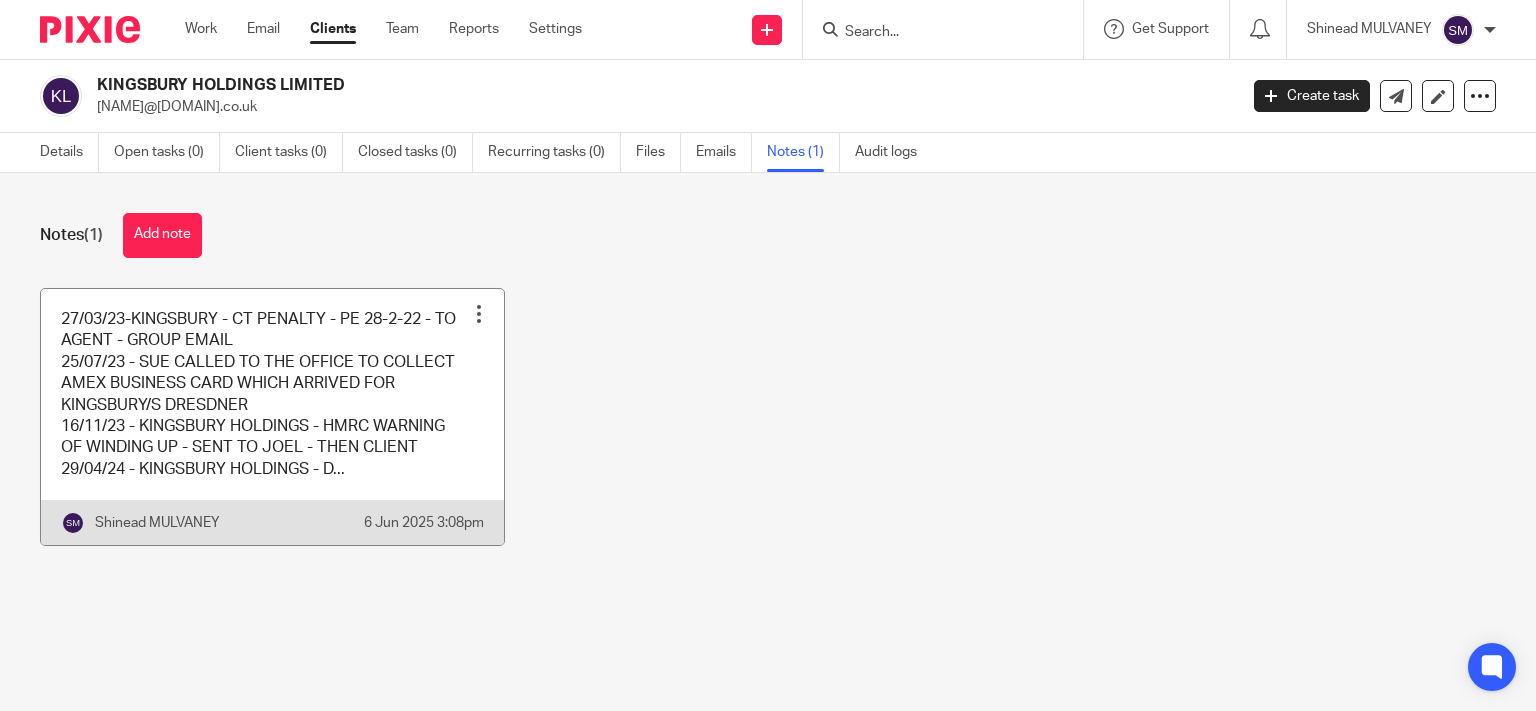 click at bounding box center (272, 417) 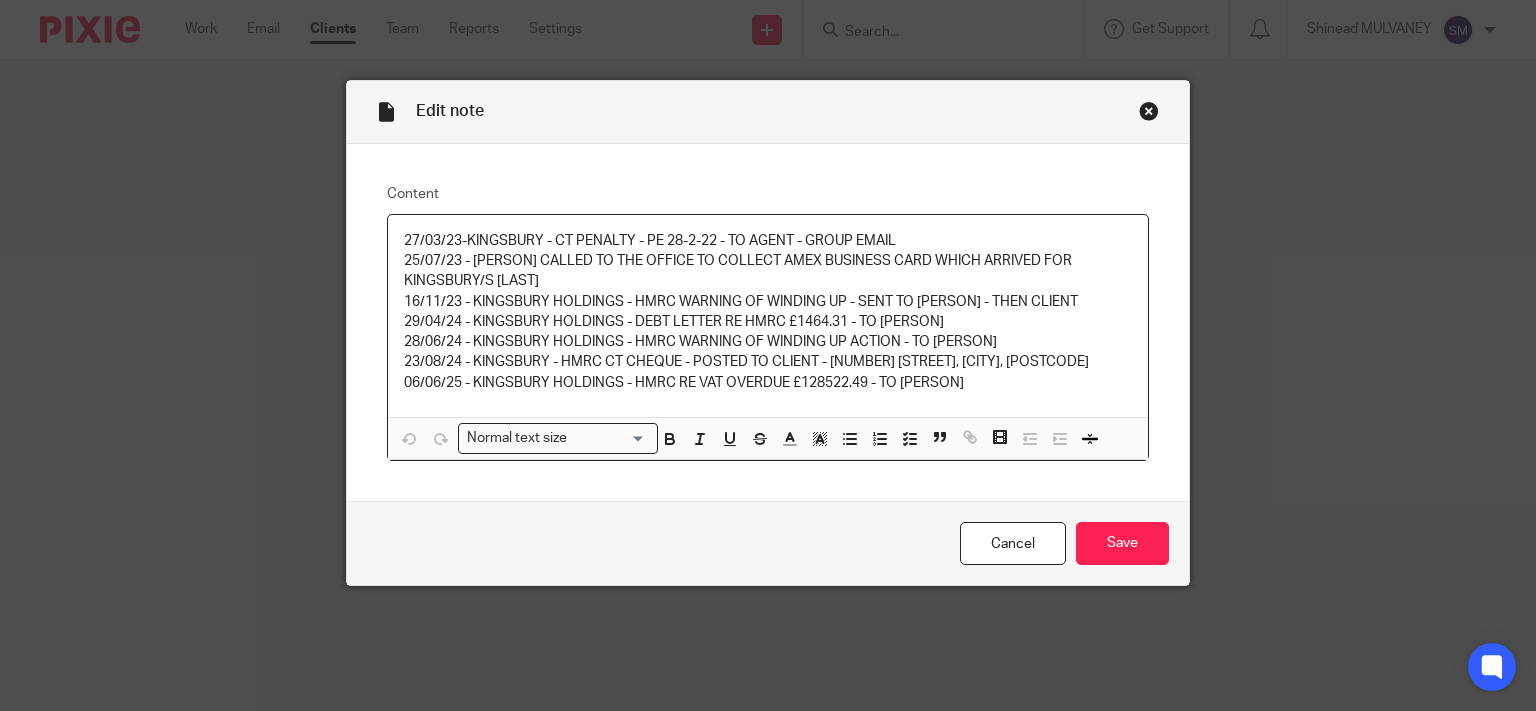 scroll, scrollTop: 0, scrollLeft: 0, axis: both 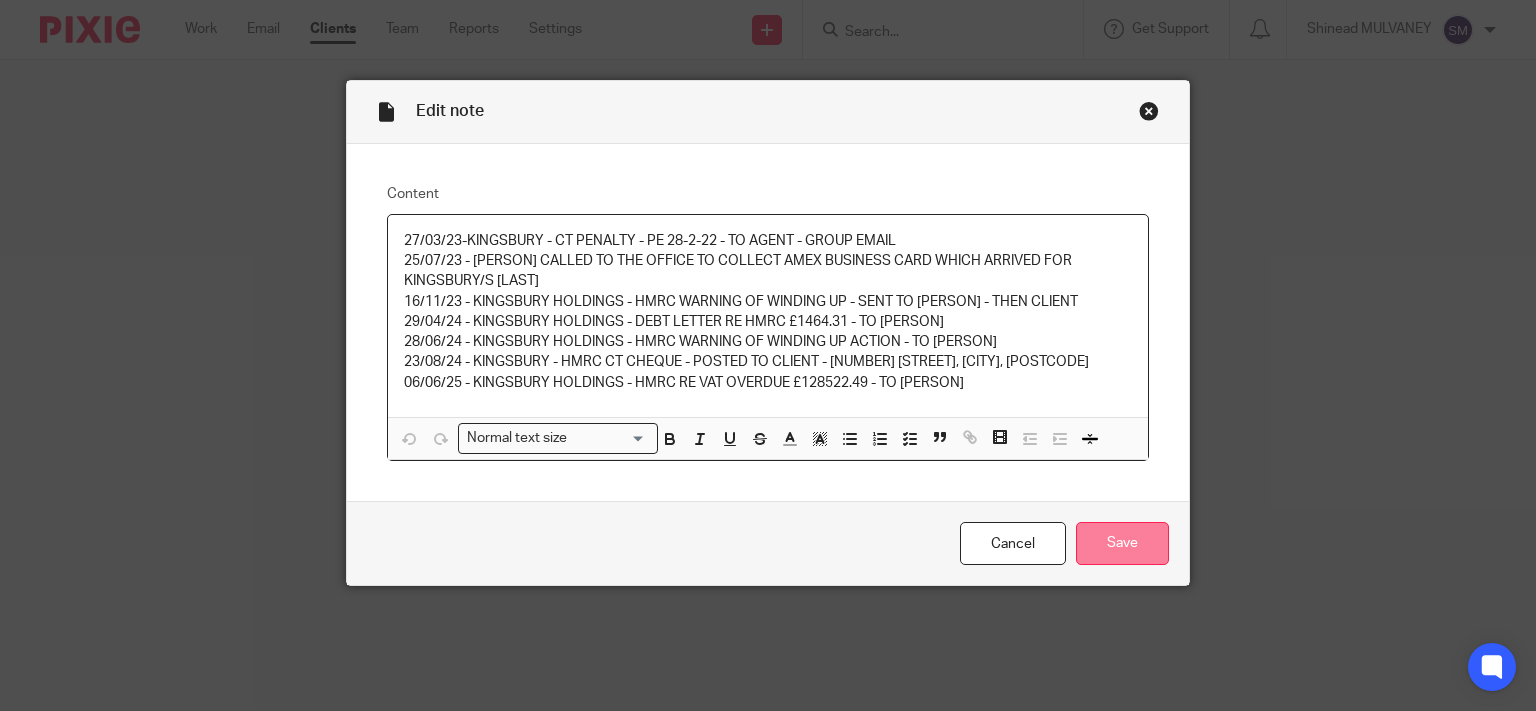 click on "Save" at bounding box center [1122, 543] 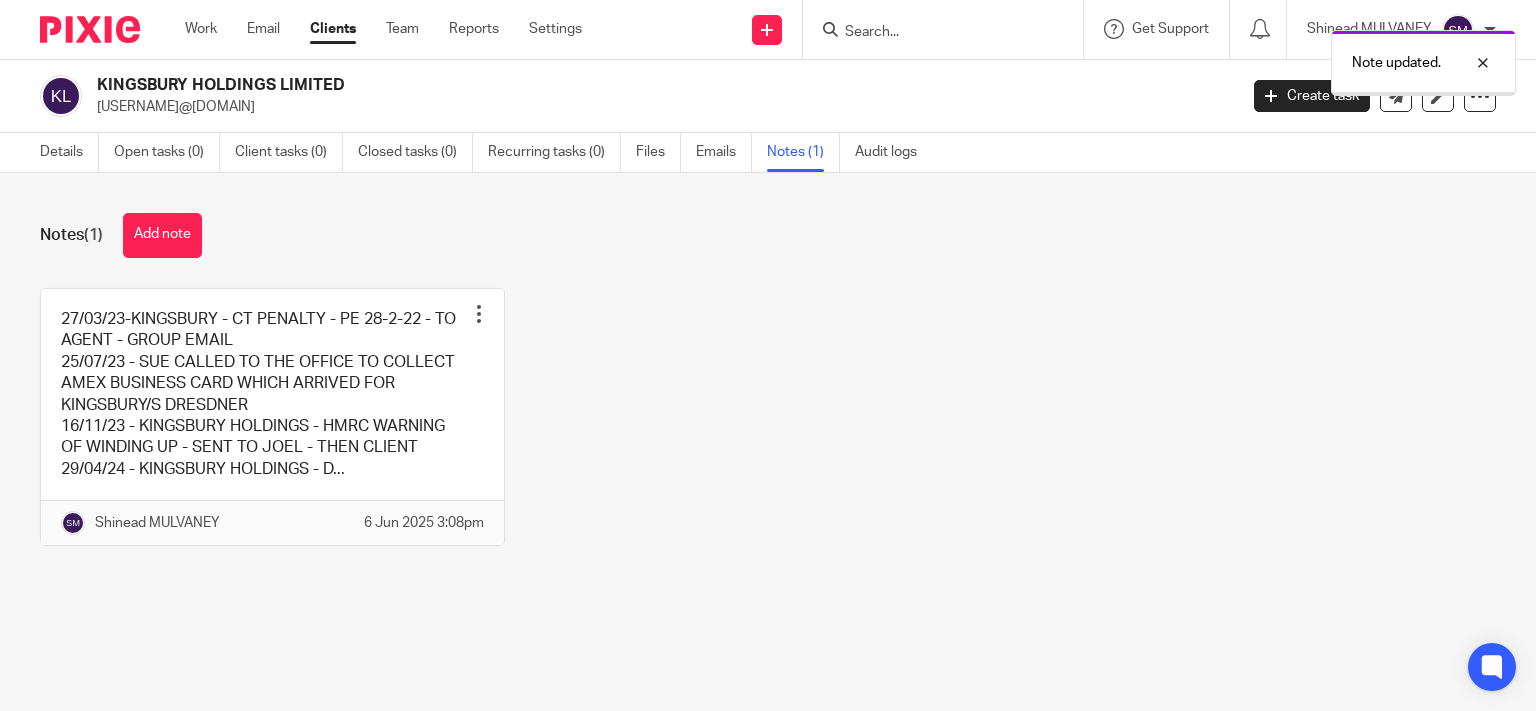 scroll, scrollTop: 0, scrollLeft: 0, axis: both 